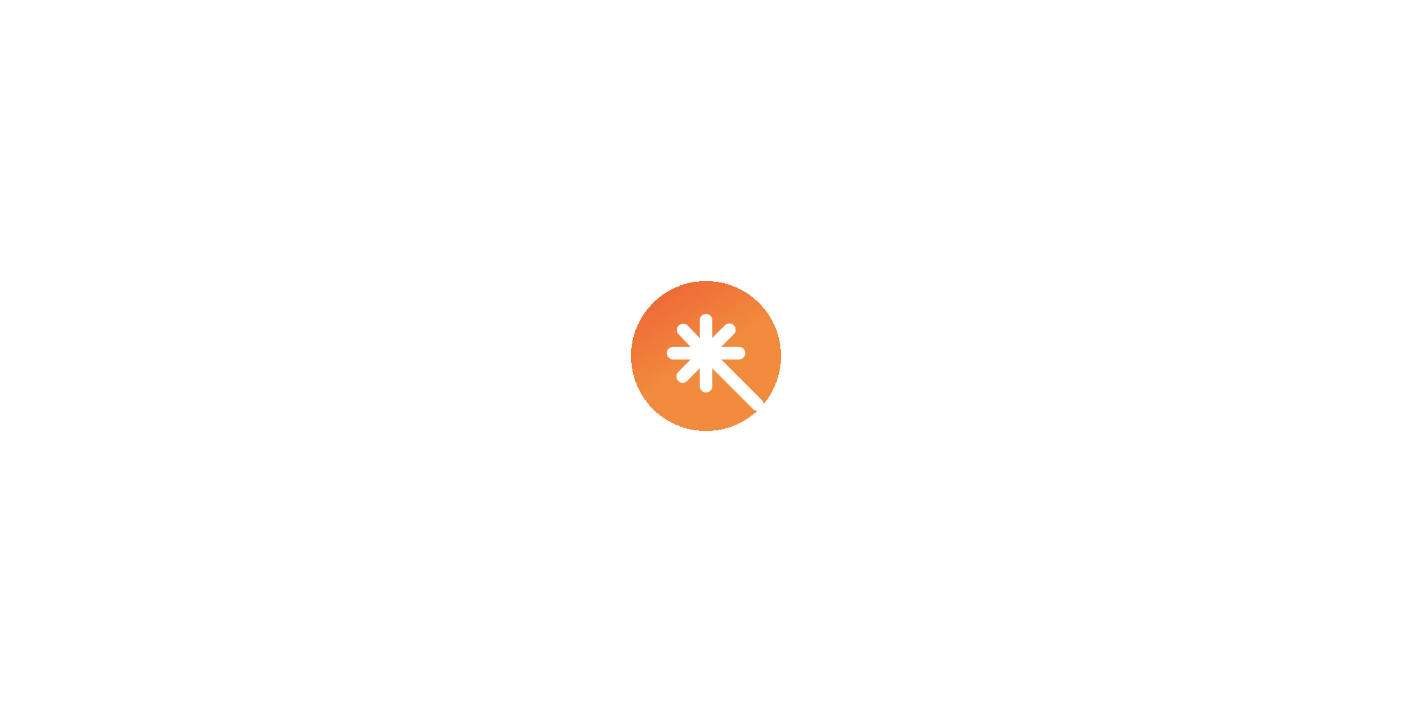 scroll, scrollTop: 0, scrollLeft: 0, axis: both 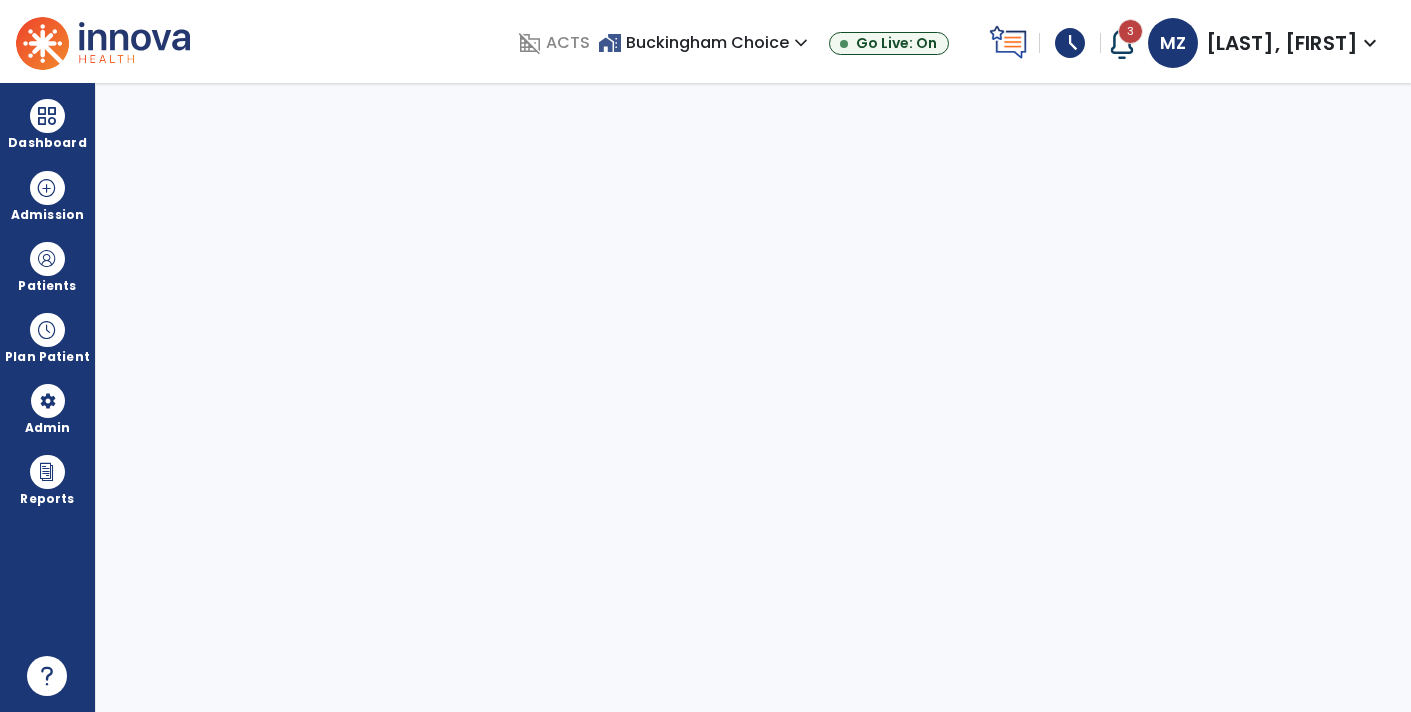 click on "Dashboard" at bounding box center [47, 143] 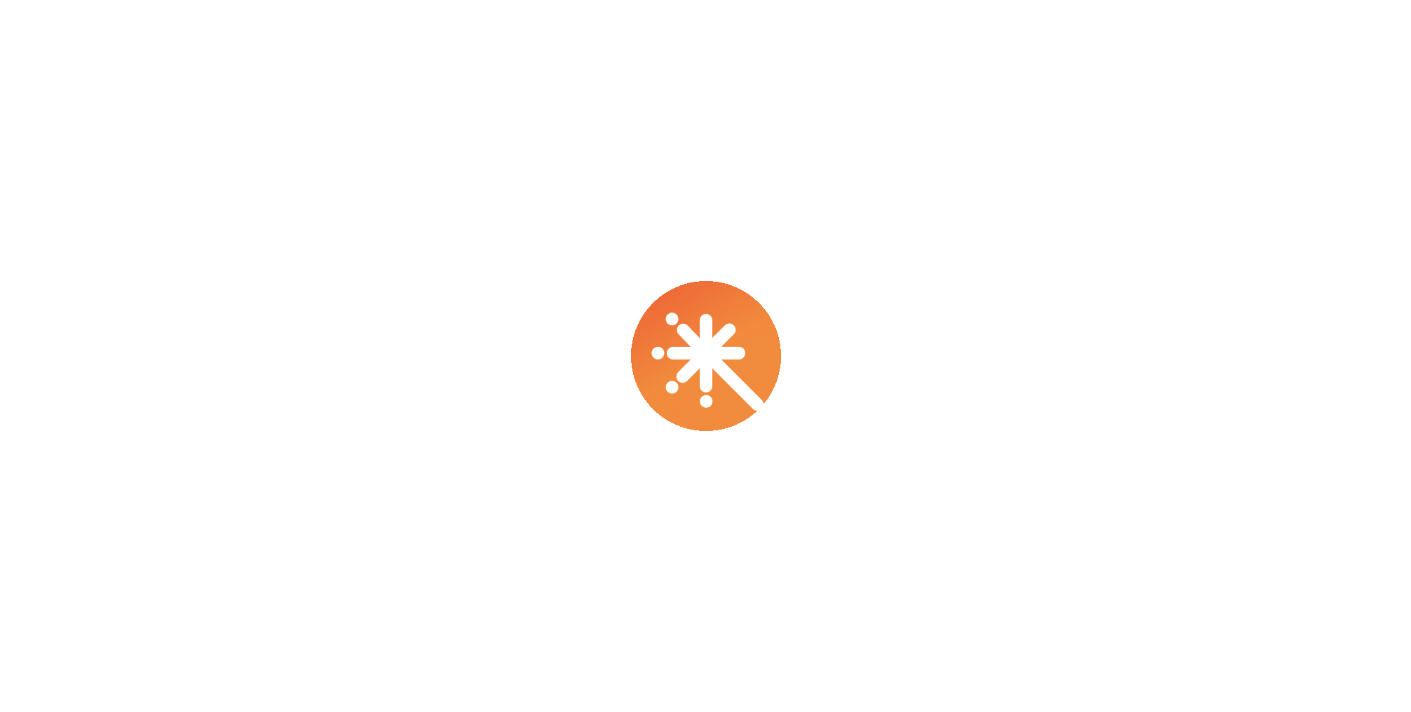 scroll, scrollTop: 0, scrollLeft: 0, axis: both 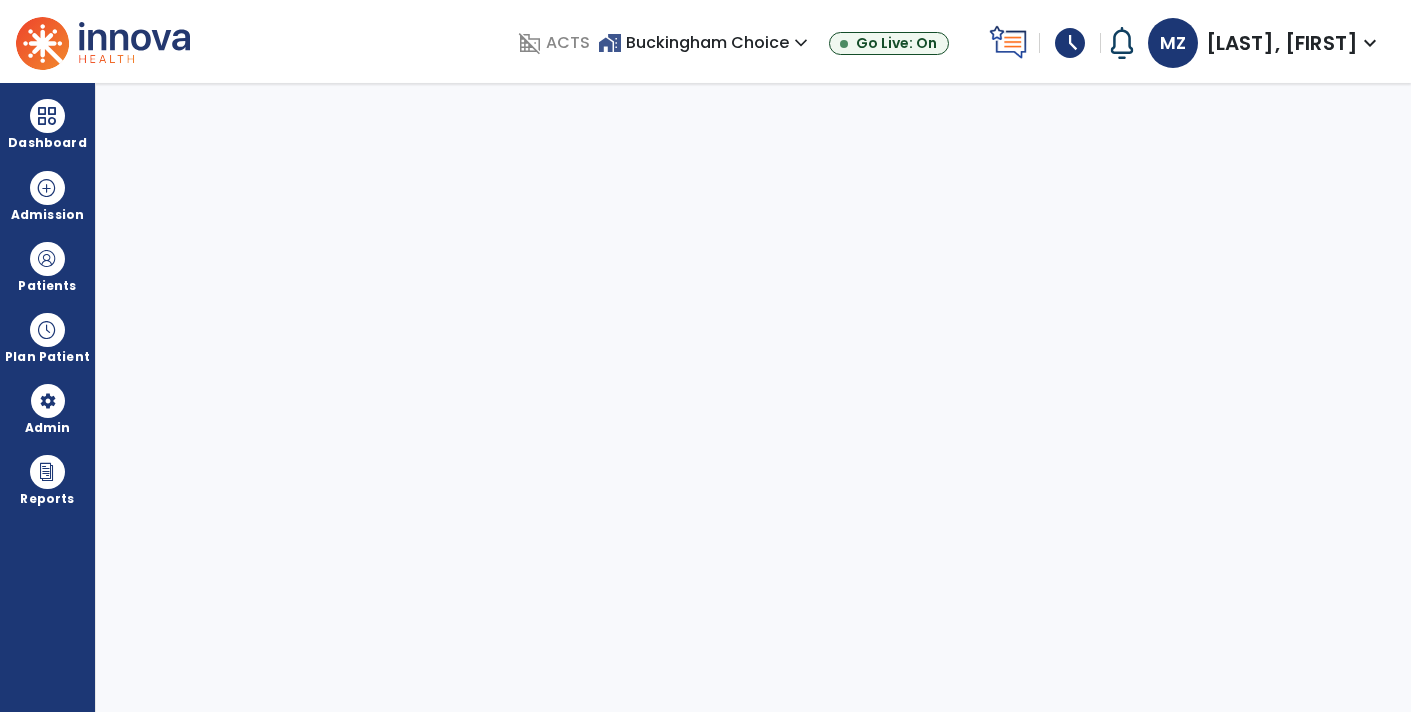 select on "****" 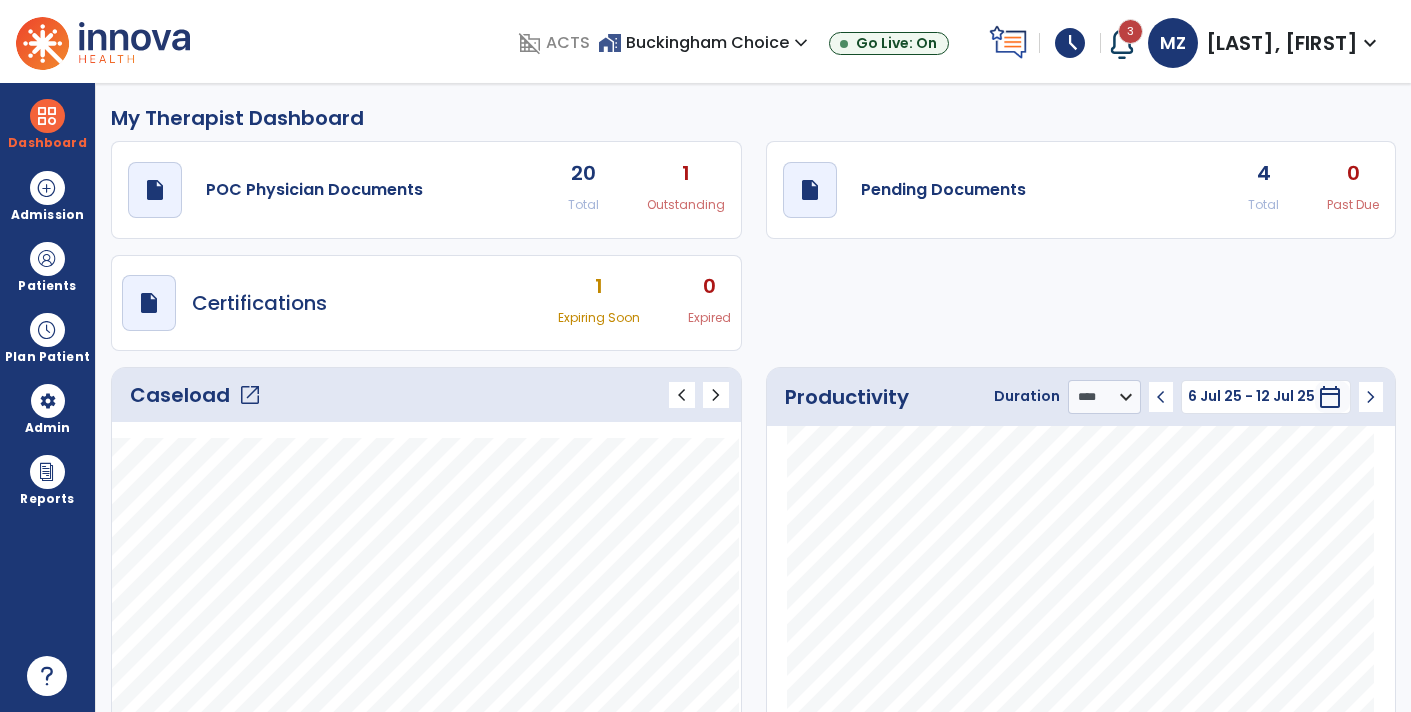 click on "Total" 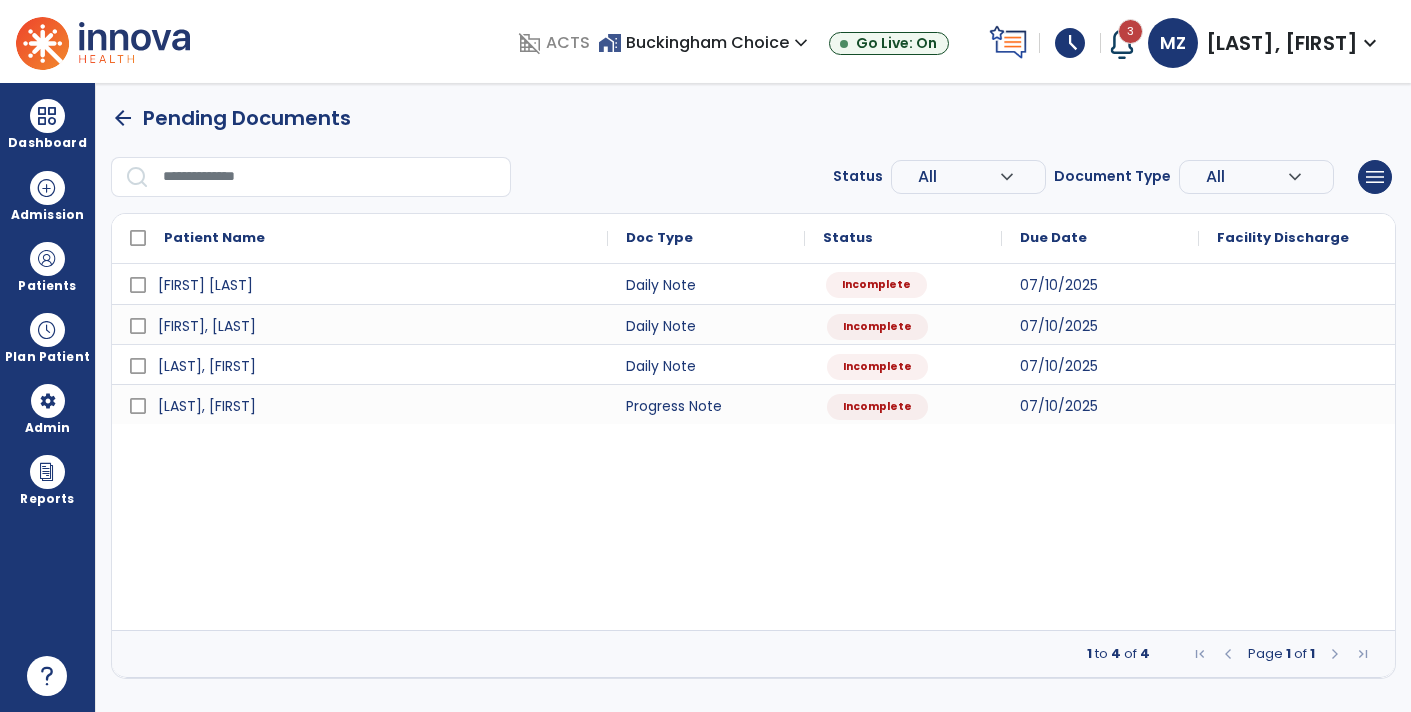 click on "Incomplete" at bounding box center [876, 285] 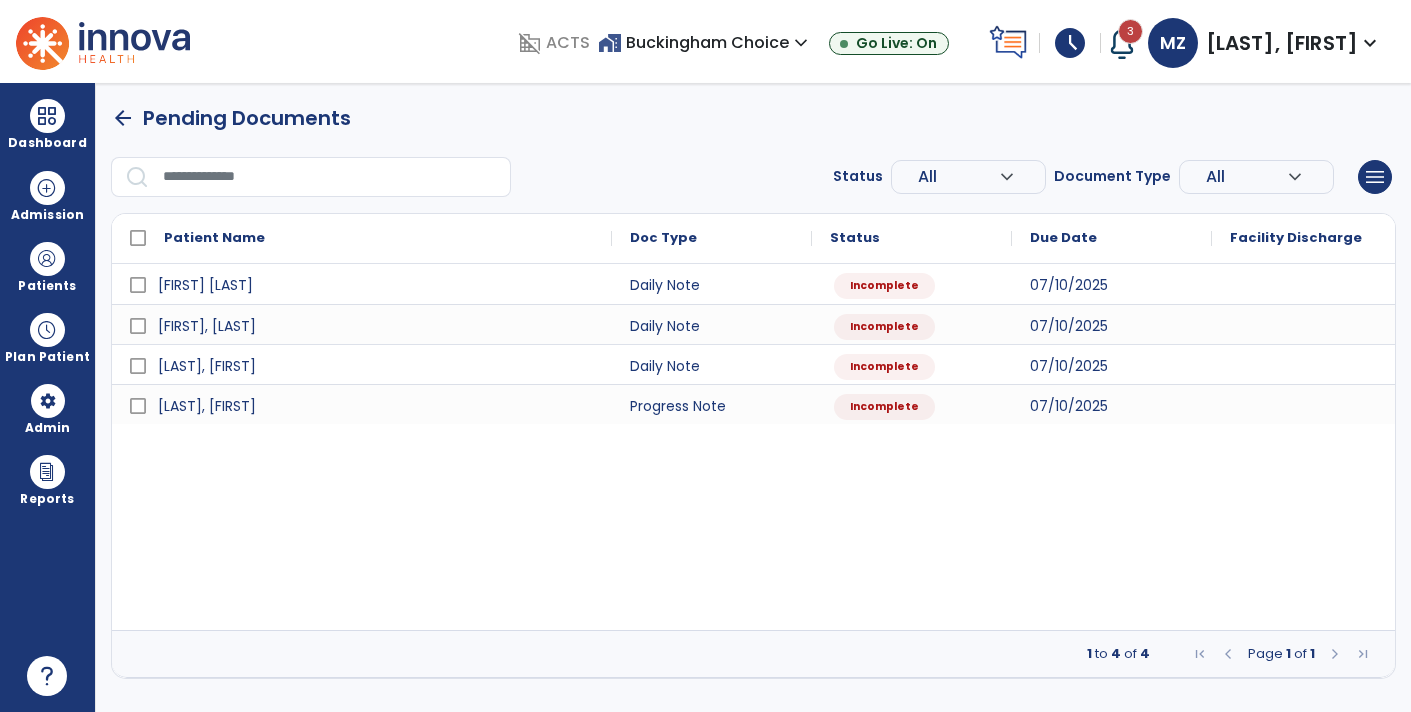 select on "*" 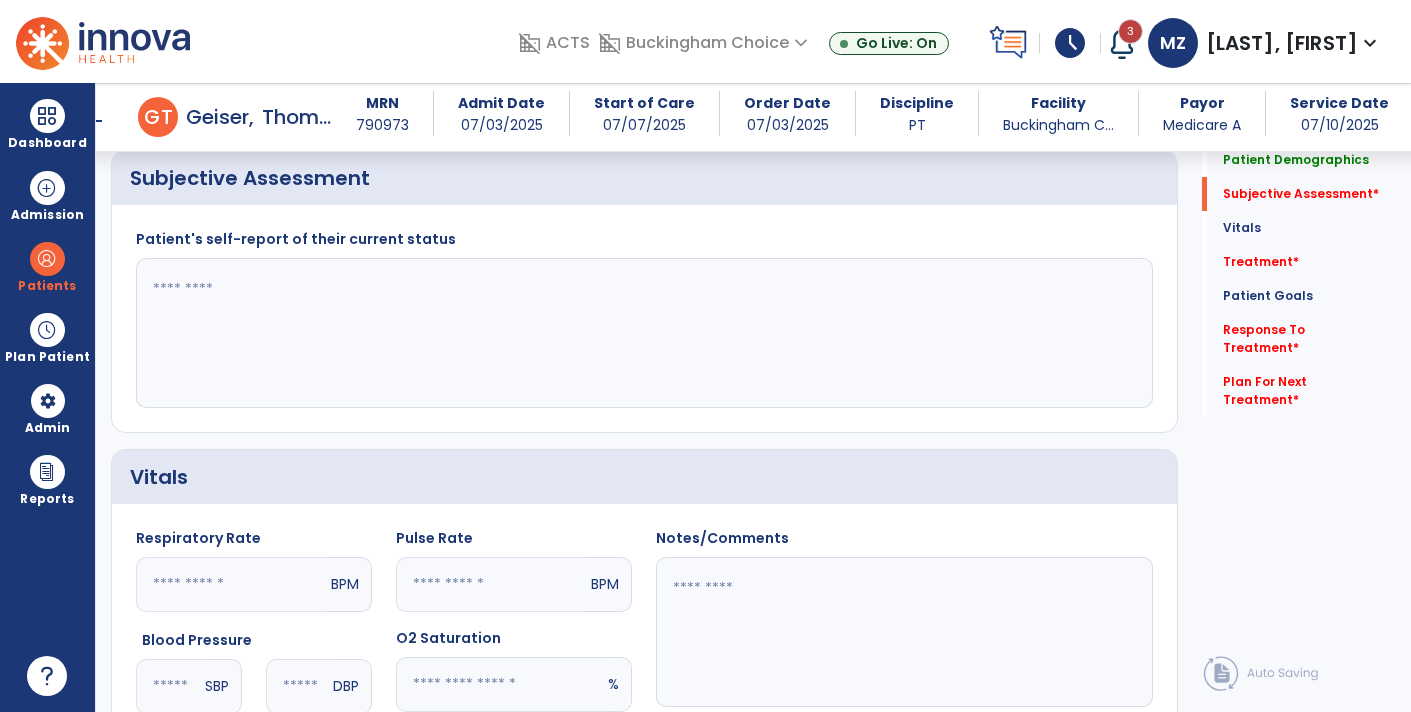 scroll, scrollTop: 487, scrollLeft: 0, axis: vertical 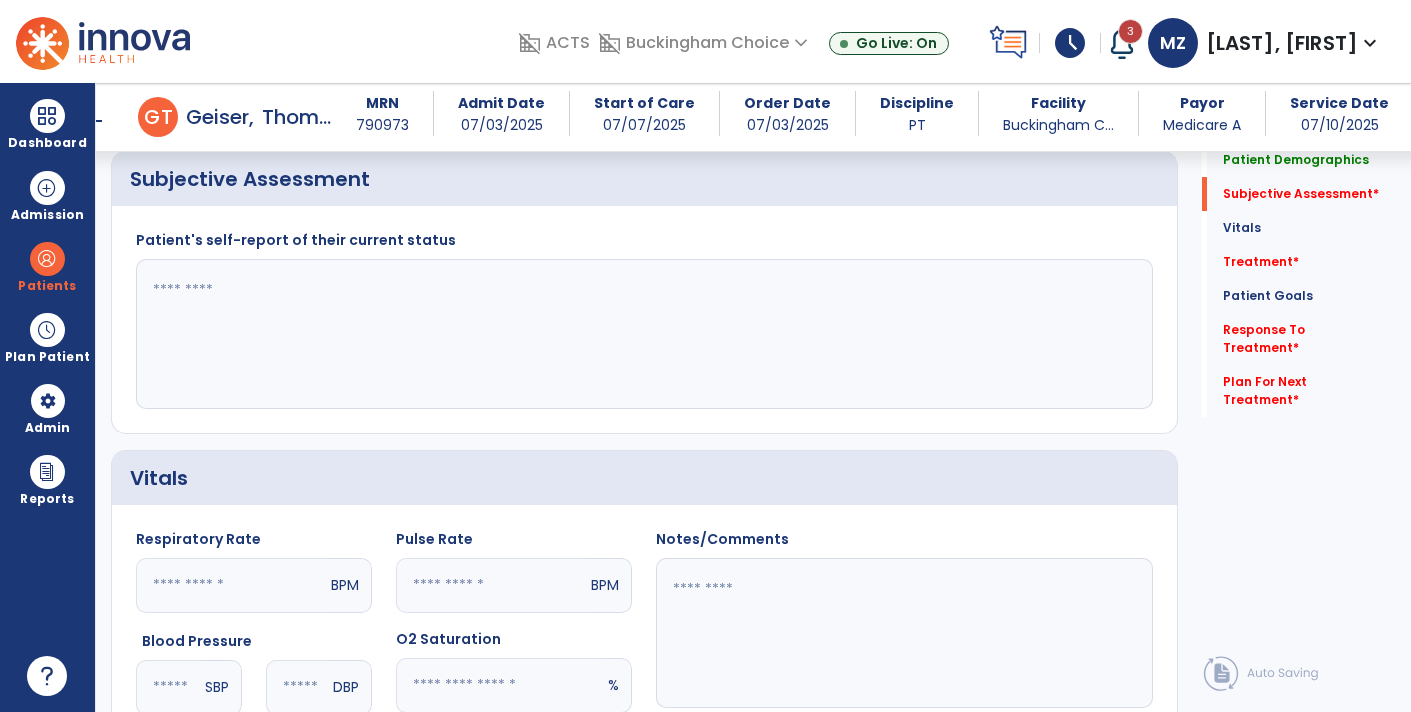 click 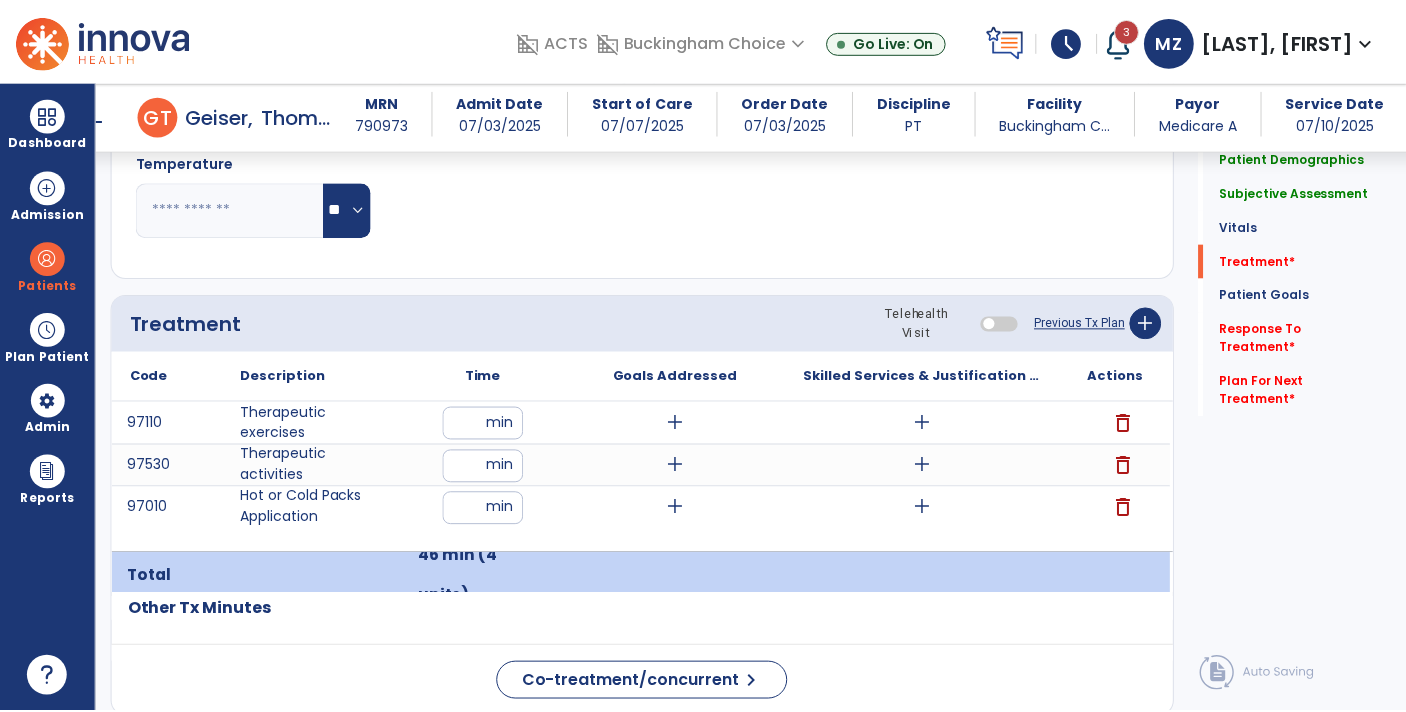 scroll, scrollTop: 1065, scrollLeft: 0, axis: vertical 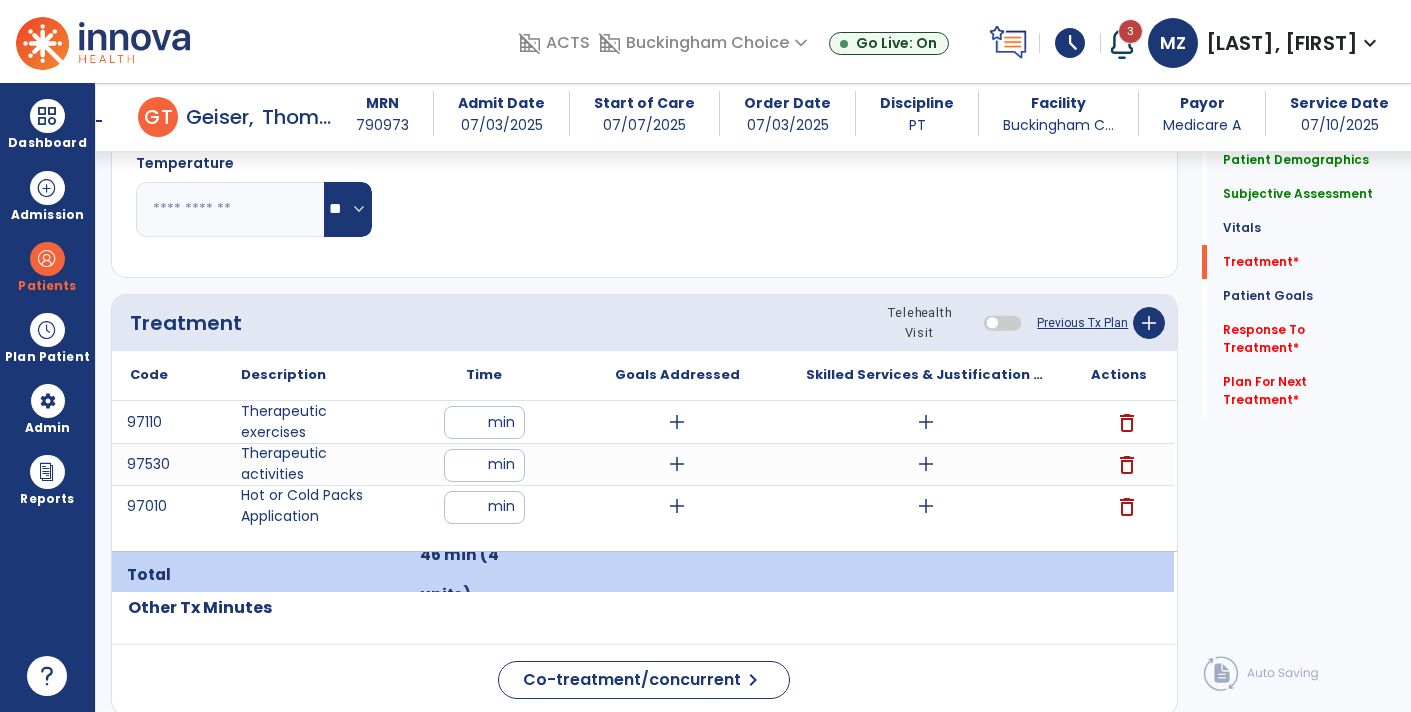 type on "**********" 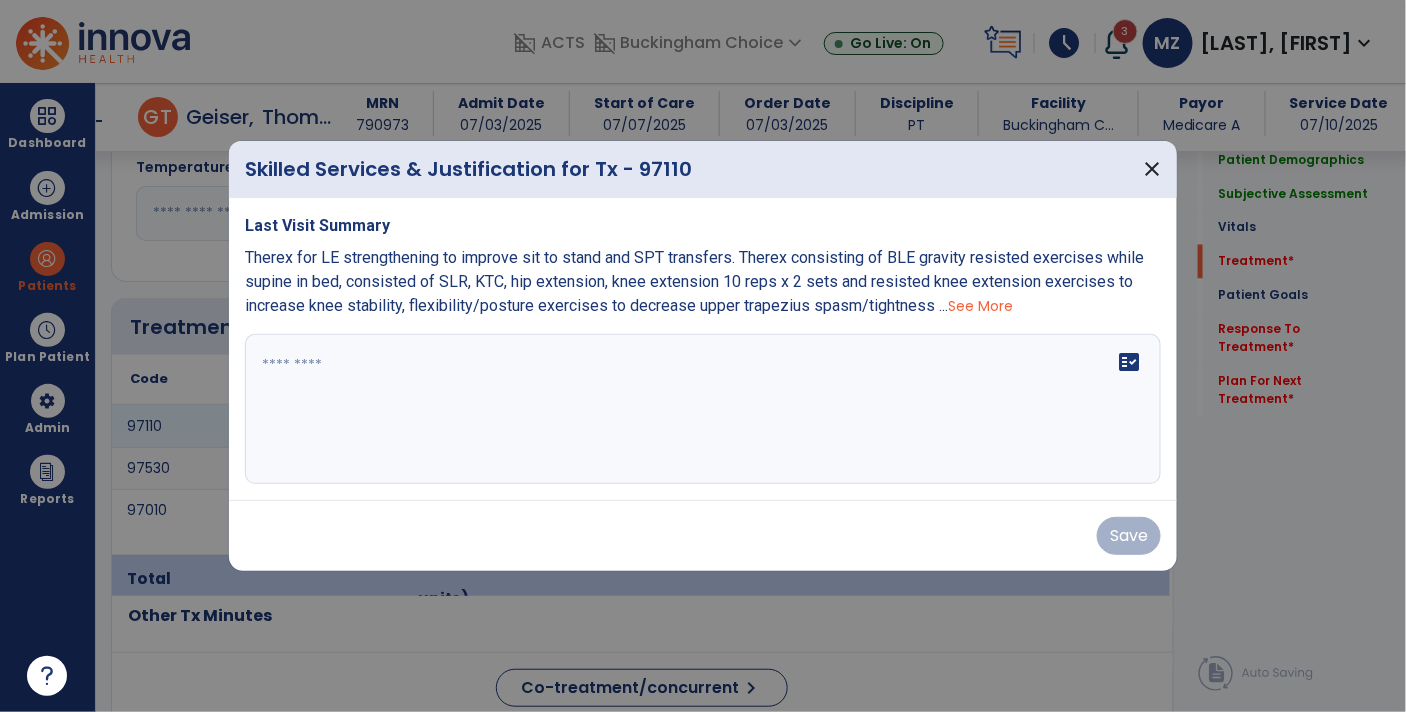 scroll, scrollTop: 1065, scrollLeft: 0, axis: vertical 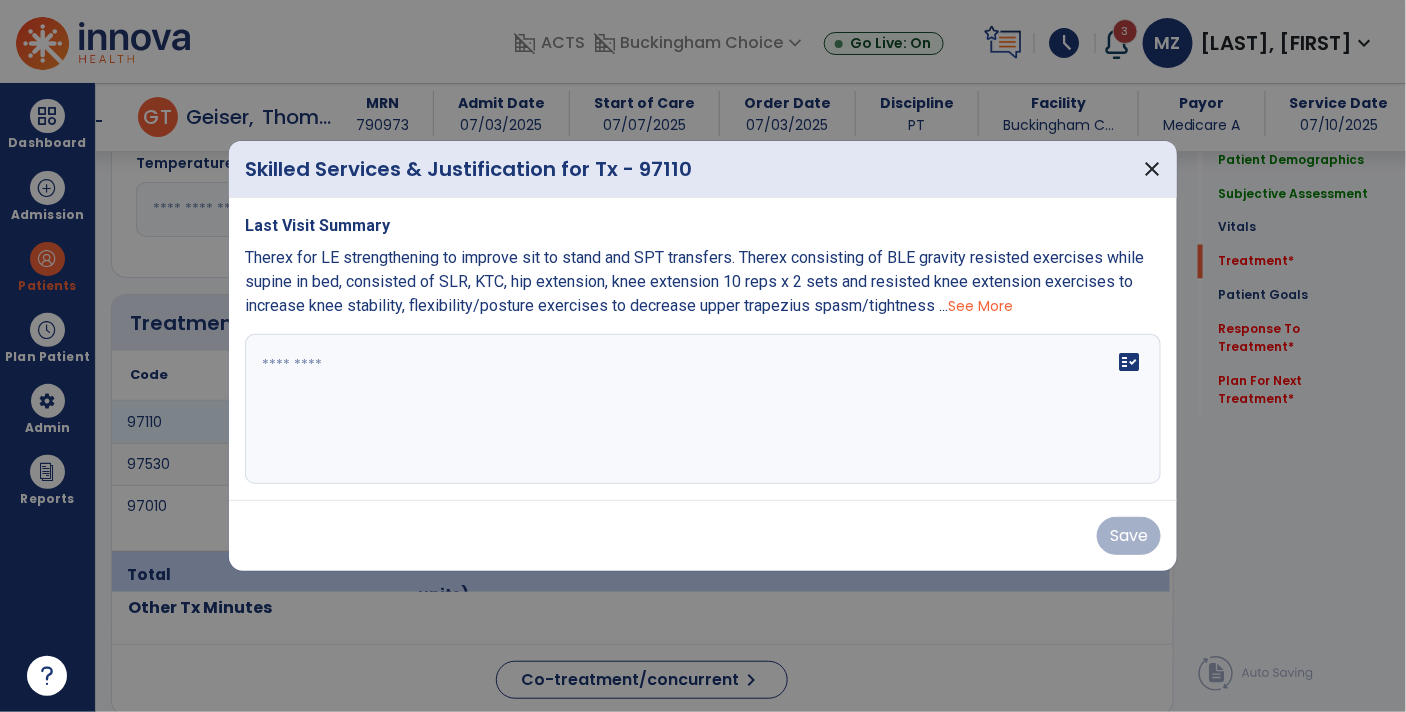 click on "fact_check" at bounding box center (703, 409) 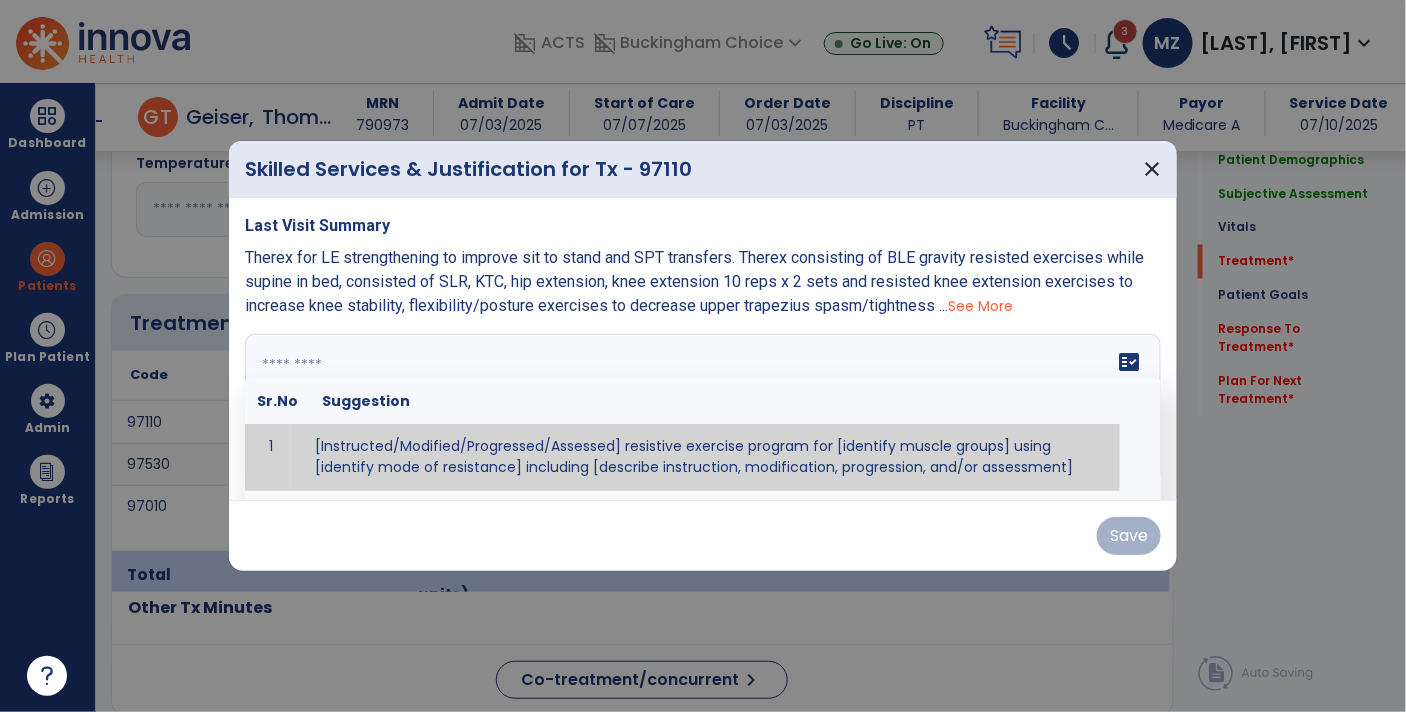 click on "See More" at bounding box center (980, 306) 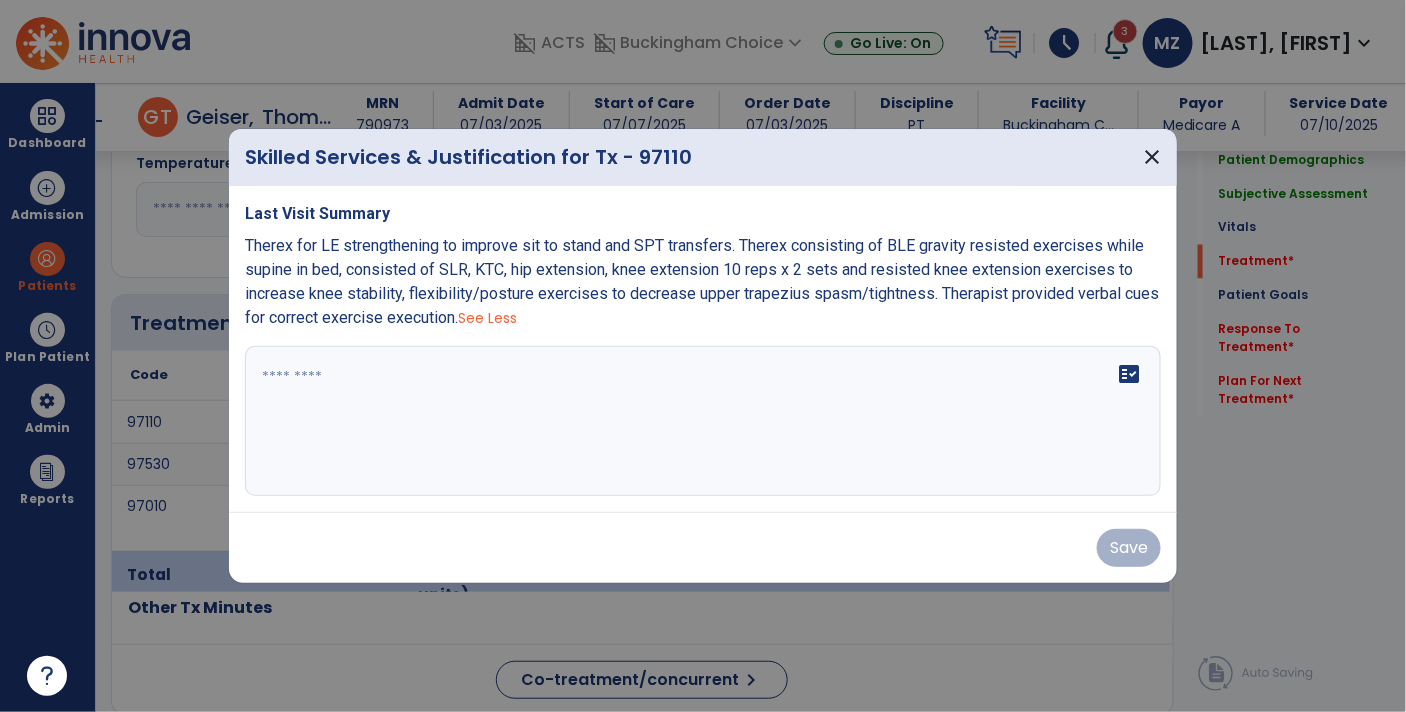 click on "Therex for LE strengthening to improve sit to stand and SPT transfers. Therex consisting of BLE gravity resisted exercises while supine in bed, consisted of SLR, KTC, hip extension, knee extension 10 reps x 2 sets and resisted knee extension exercises to increase knee stability, flexibility/posture exercises to decrease upper trapezius spasm/tightness. Therapist provided verbal cues for correct exercise execution." at bounding box center (702, 281) 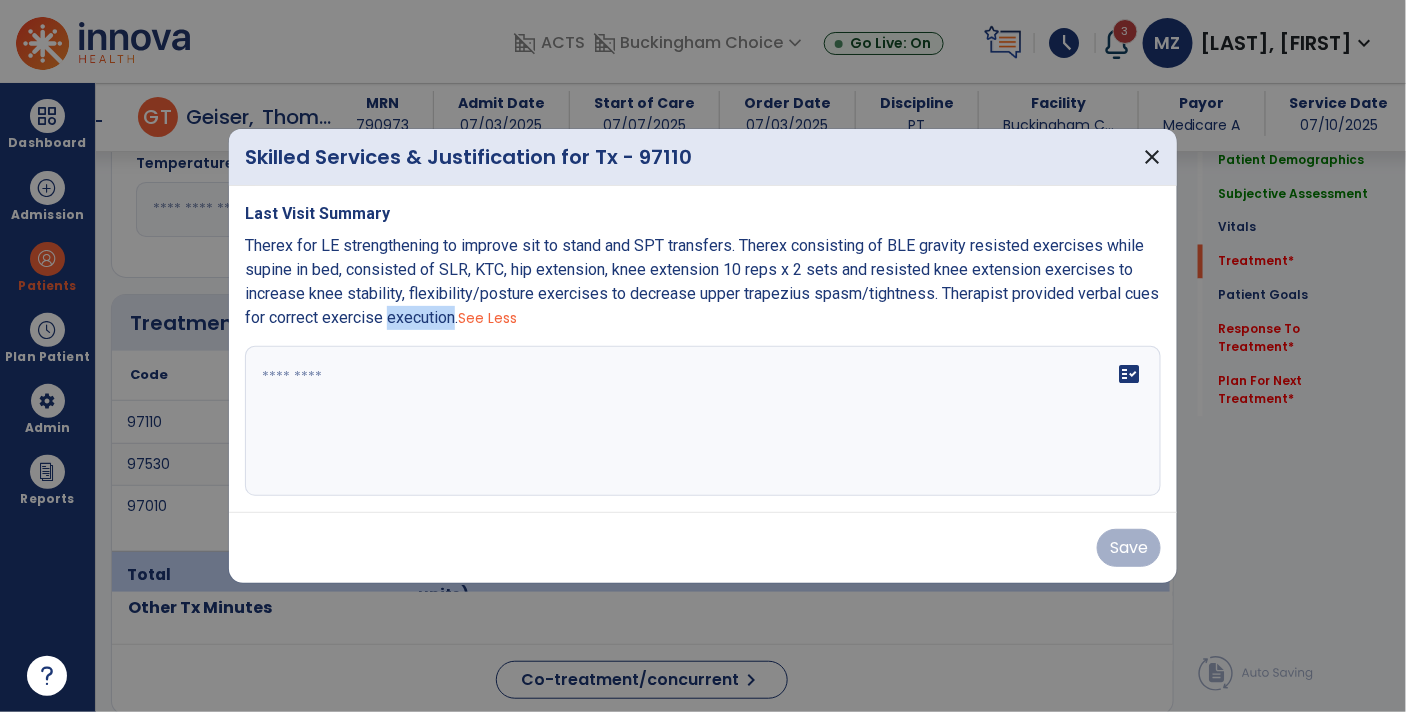 click on "Therex for LE strengthening to improve sit to stand and SPT transfers. Therex consisting of BLE gravity resisted exercises while supine in bed, consisted of SLR, KTC, hip extension, knee extension 10 reps x 2 sets and resisted knee extension exercises to increase knee stability, flexibility/posture exercises to decrease upper trapezius spasm/tightness. Therapist provided verbal cues for correct exercise execution." at bounding box center [702, 281] 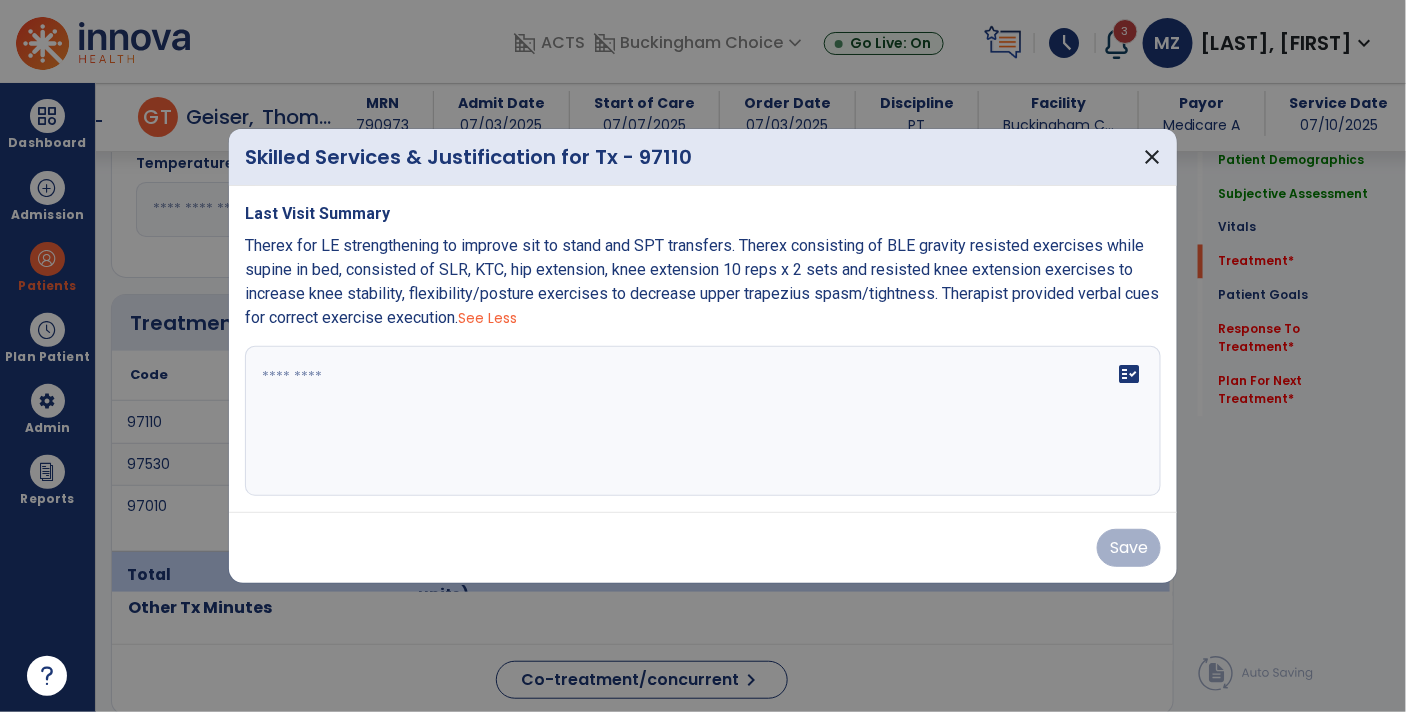 click on "Therex for LE strengthening to improve sit to stand and SPT transfers. Therex consisting of BLE gravity resisted exercises while supine in bed, consisted of SLR, KTC, hip extension, knee extension 10 reps x 2 sets and resisted knee extension exercises to increase knee stability, flexibility/posture exercises to decrease upper trapezius spasm/tightness. Therapist provided verbal cues for correct exercise execution." at bounding box center [702, 281] 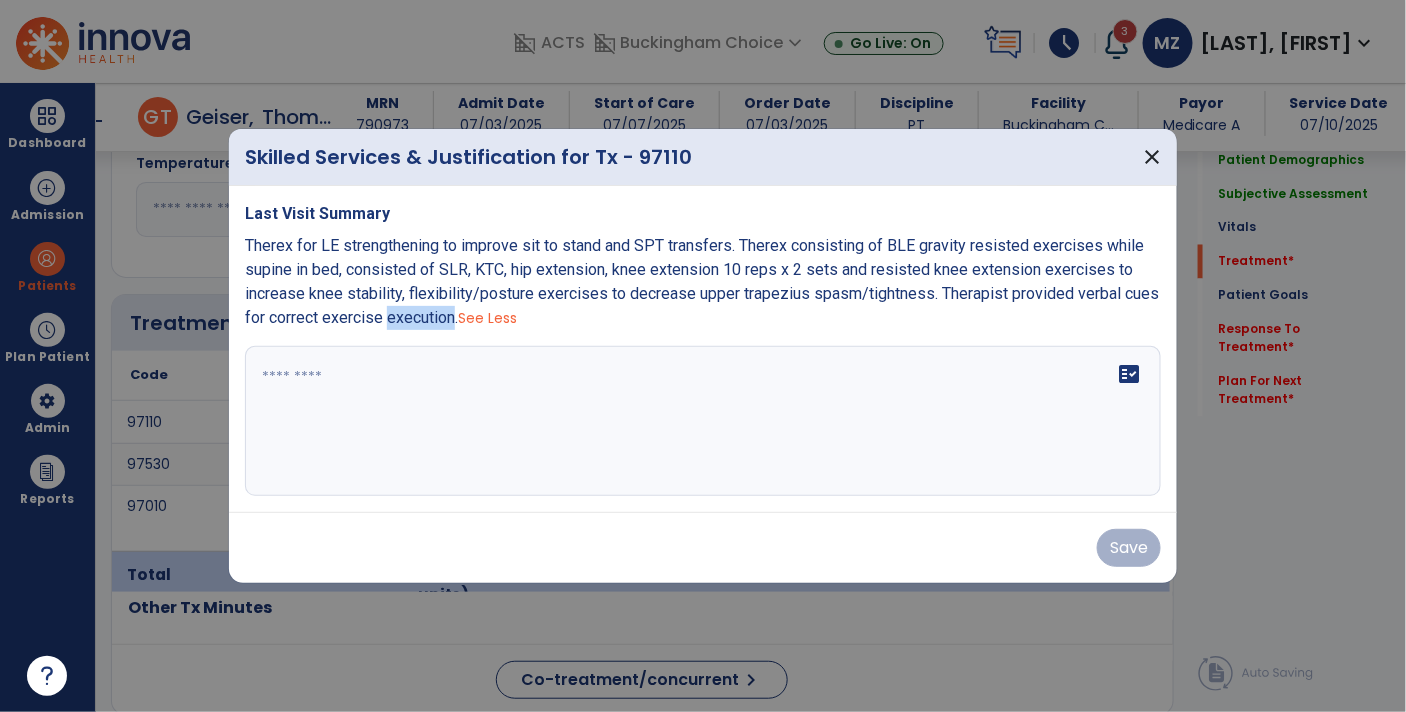 click on "Therex for LE strengthening to improve sit to stand and SPT transfers. Therex consisting of BLE gravity resisted exercises while supine in bed, consisted of SLR, KTC, hip extension, knee extension 10 reps x 2 sets and resisted knee extension exercises to increase knee stability, flexibility/posture exercises to decrease upper trapezius spasm/tightness. Therapist provided verbal cues for correct exercise execution." at bounding box center [702, 281] 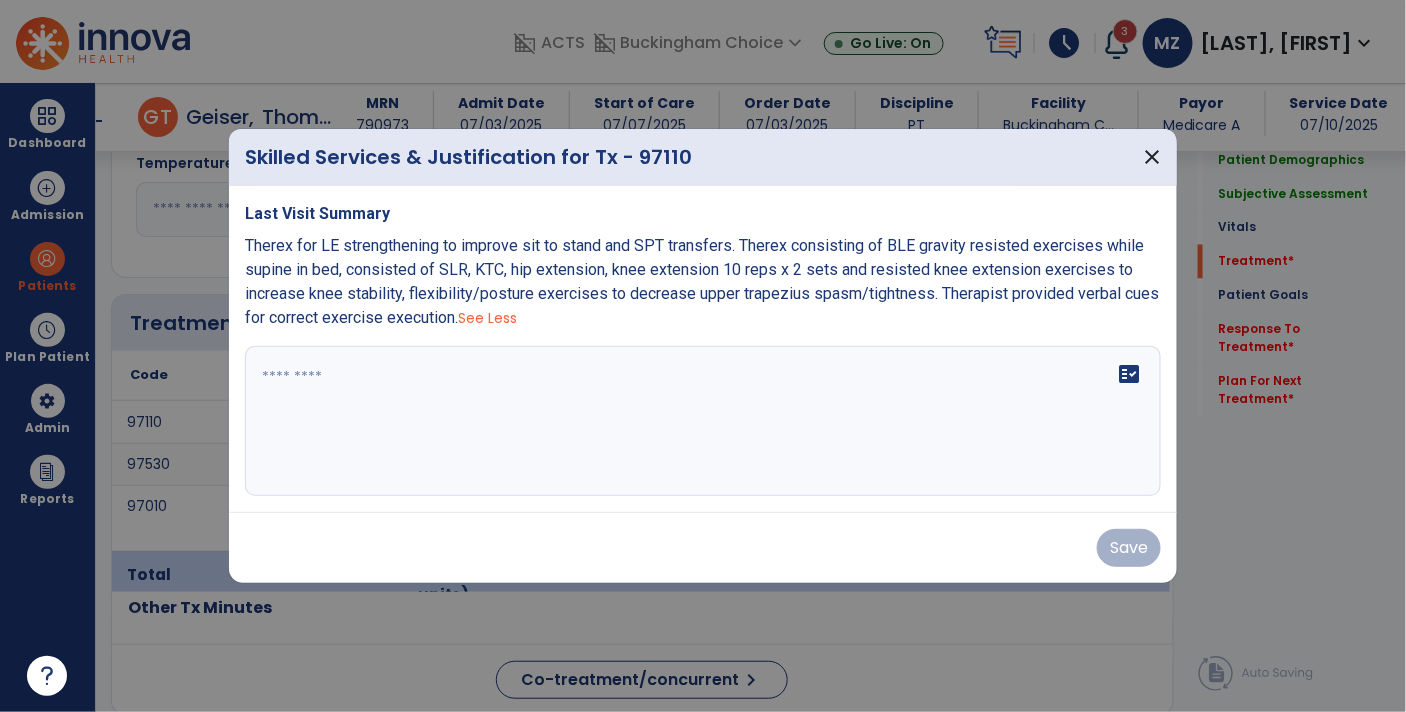 click on "Therex for LE strengthening to improve sit to stand and SPT transfers. Therex consisting of BLE gravity resisted exercises while supine in bed, consisted of SLR, KTC, hip extension, knee extension 10 reps x 2 sets and resisted knee extension exercises to increase knee stability, flexibility/posture exercises to decrease upper trapezius spasm/tightness. Therapist provided verbal cues for correct exercise execution." at bounding box center (702, 281) 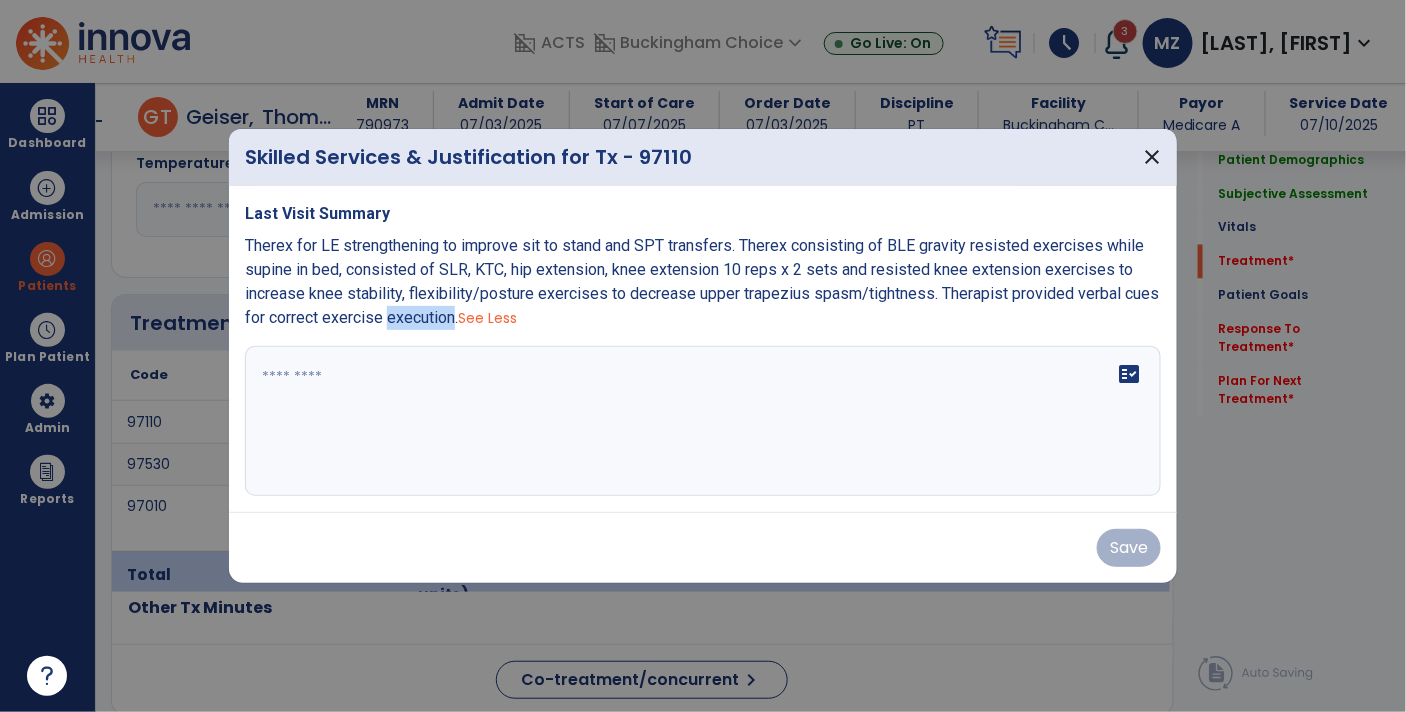 click on "Therex for LE strengthening to improve sit to stand and SPT transfers. Therex consisting of BLE gravity resisted exercises while supine in bed, consisted of SLR, KTC, hip extension, knee extension 10 reps x 2 sets and resisted knee extension exercises to increase knee stability, flexibility/posture exercises to decrease upper trapezius spasm/tightness. Therapist provided verbal cues for correct exercise execution." at bounding box center (702, 281) 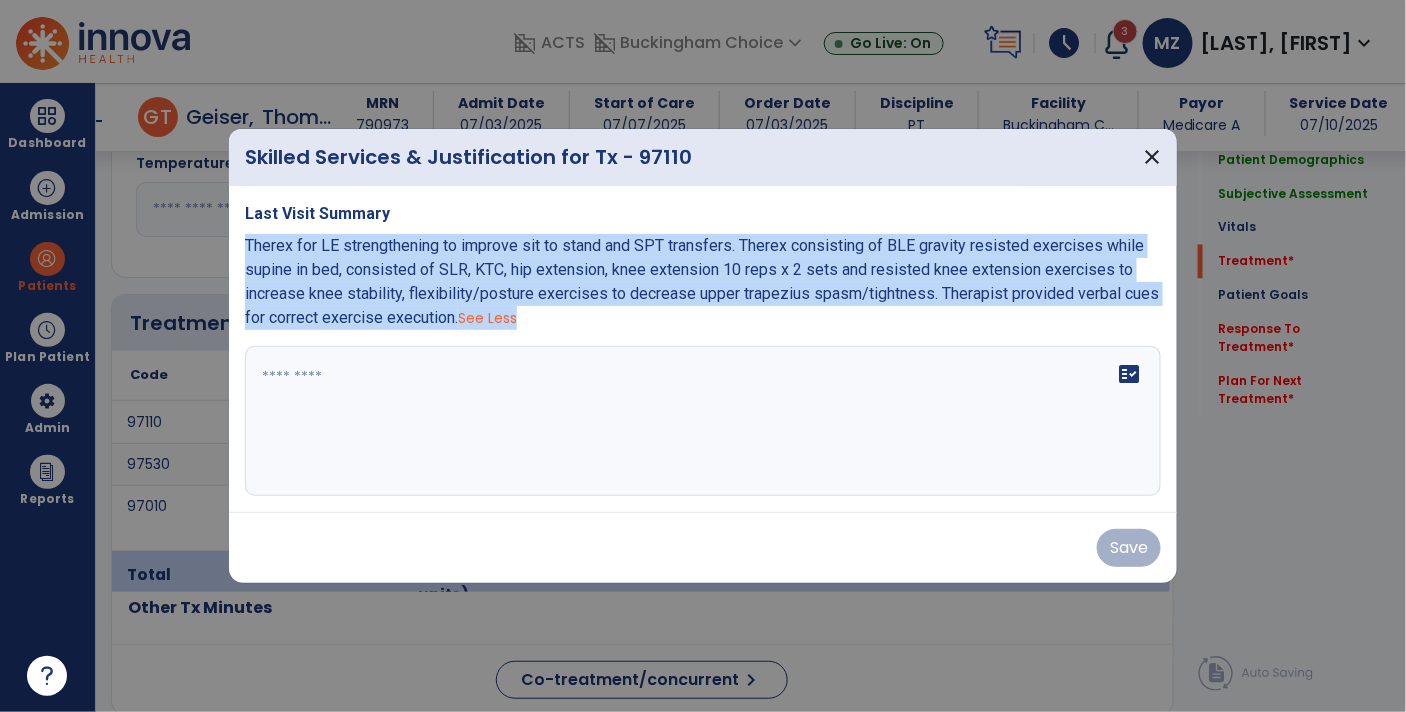 click on "Therex for LE strengthening to improve sit to stand and SPT transfers. Therex consisting of BLE gravity resisted exercises while supine in bed, consisted of SLR, KTC, hip extension, knee extension 10 reps x 2 sets and resisted knee extension exercises to increase knee stability, flexibility/posture exercises to decrease upper trapezius spasm/tightness. Therapist provided verbal cues for correct exercise execution." at bounding box center [702, 281] 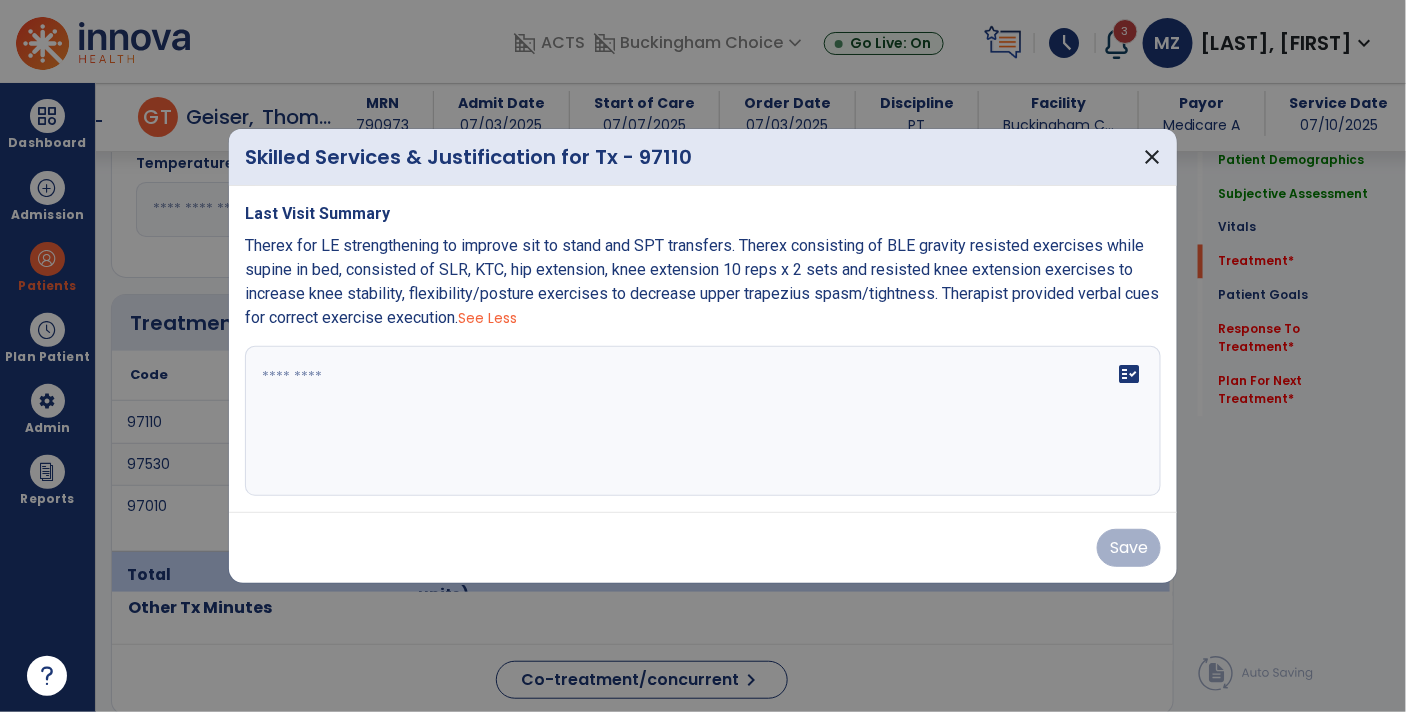 click on "Therex for LE strengthening to improve sit to stand and SPT transfers. Therex consisting of BLE gravity resisted exercises while supine in bed, consisted of SLR, KTC, hip extension, knee extension 10 reps x 2 sets and resisted knee extension exercises to increase knee stability, flexibility/posture exercises to decrease upper trapezius spasm/tightness. Therapist provided verbal cues for correct exercise execution." at bounding box center [702, 281] 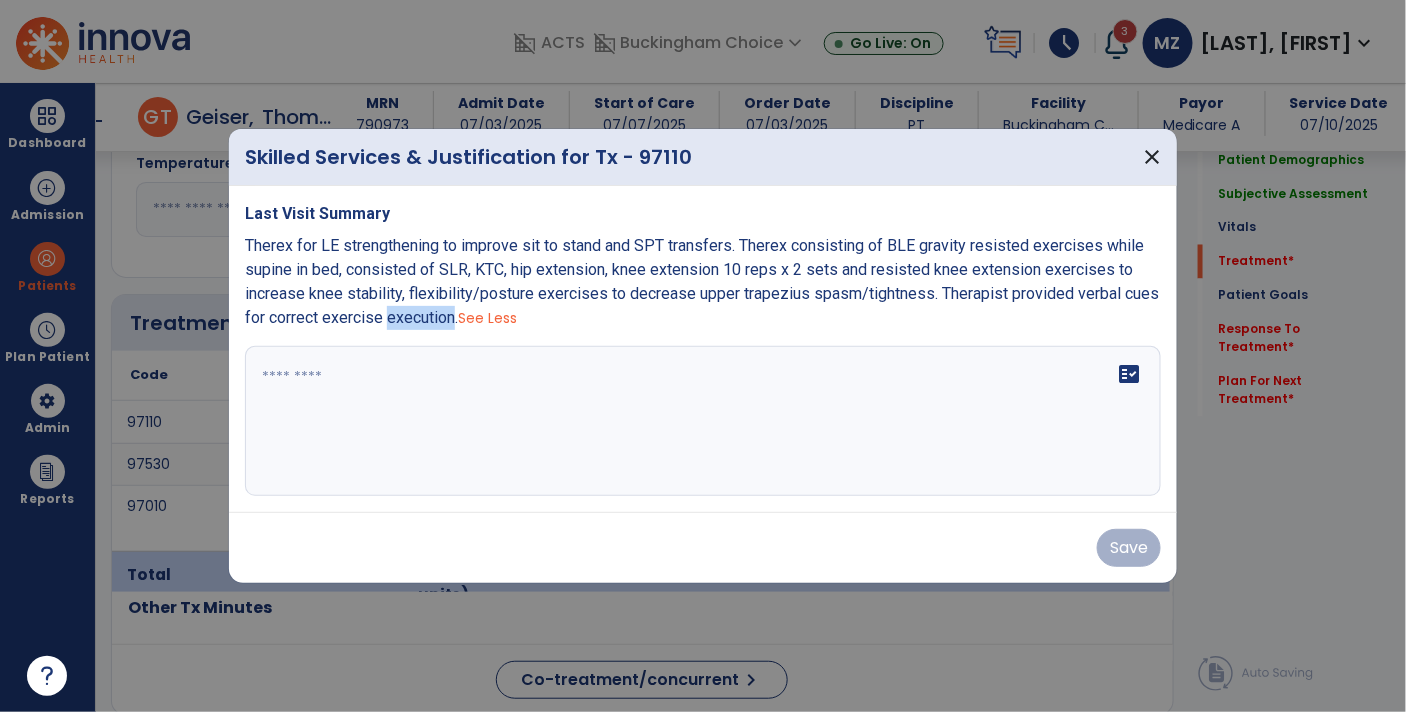 click on "Therex for LE strengthening to improve sit to stand and SPT transfers. Therex consisting of BLE gravity resisted exercises while supine in bed, consisted of SLR, KTC, hip extension, knee extension 10 reps x 2 sets and resisted knee extension exercises to increase knee stability, flexibility/posture exercises to decrease upper trapezius spasm/tightness. Therapist provided verbal cues for correct exercise execution." at bounding box center (702, 281) 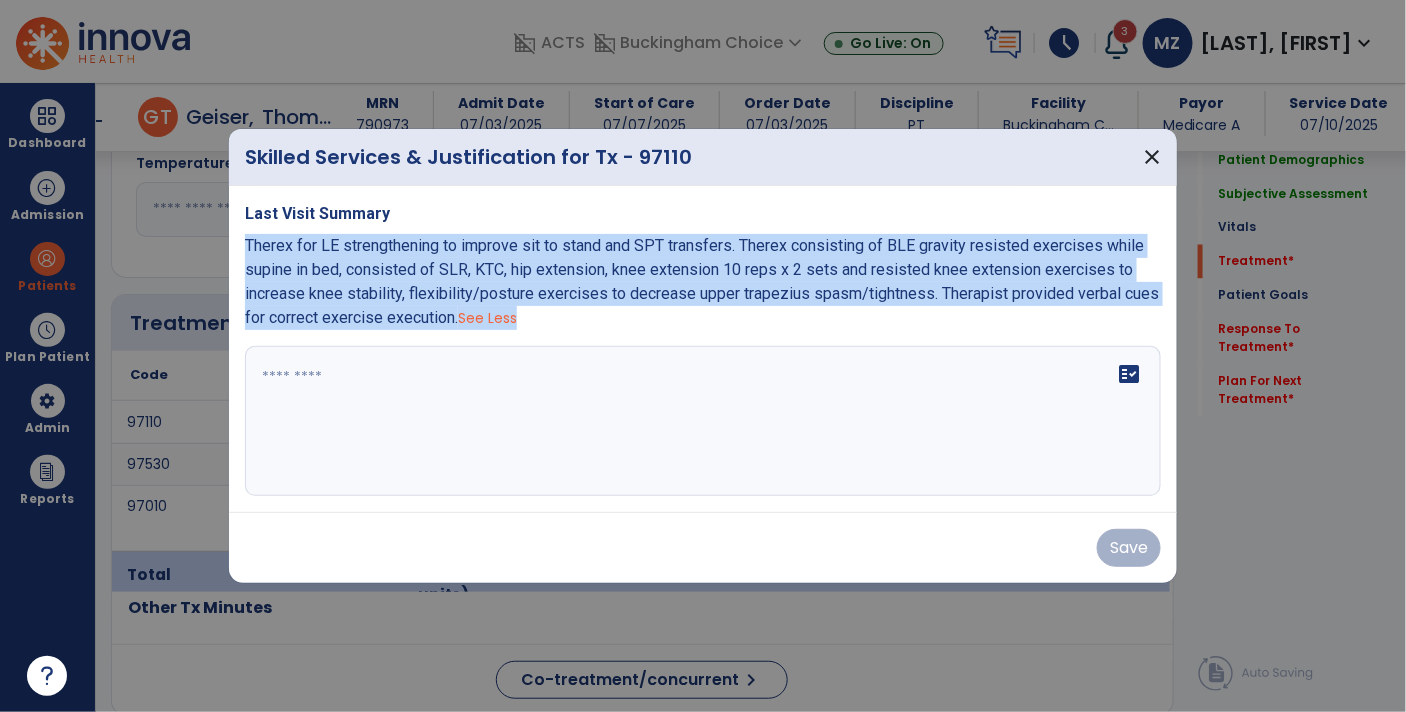 copy on "Therex for LE strengthening to improve sit to stand and SPT transfers. Therex consisting of BLE gravity resisted exercises while supine in bed, consisted of SLR, KTC, hip extension, knee extension 10 rresisted knee extension exercises to increase knee stability, flexibility/posture exercises to decrease upper trapezius spasm/tightness. Therapist provided verbal cues for correct exercise execution.
See Less" 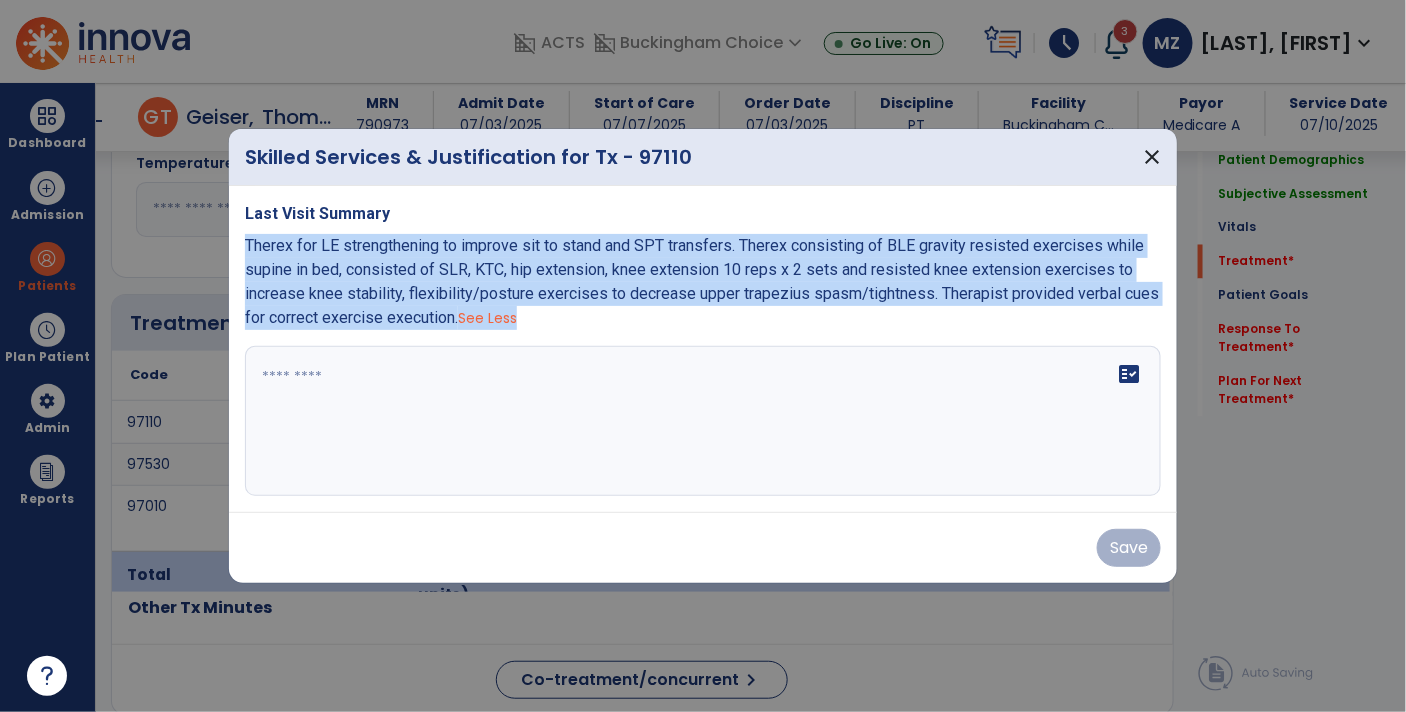 click on "fact_check" at bounding box center (703, 421) 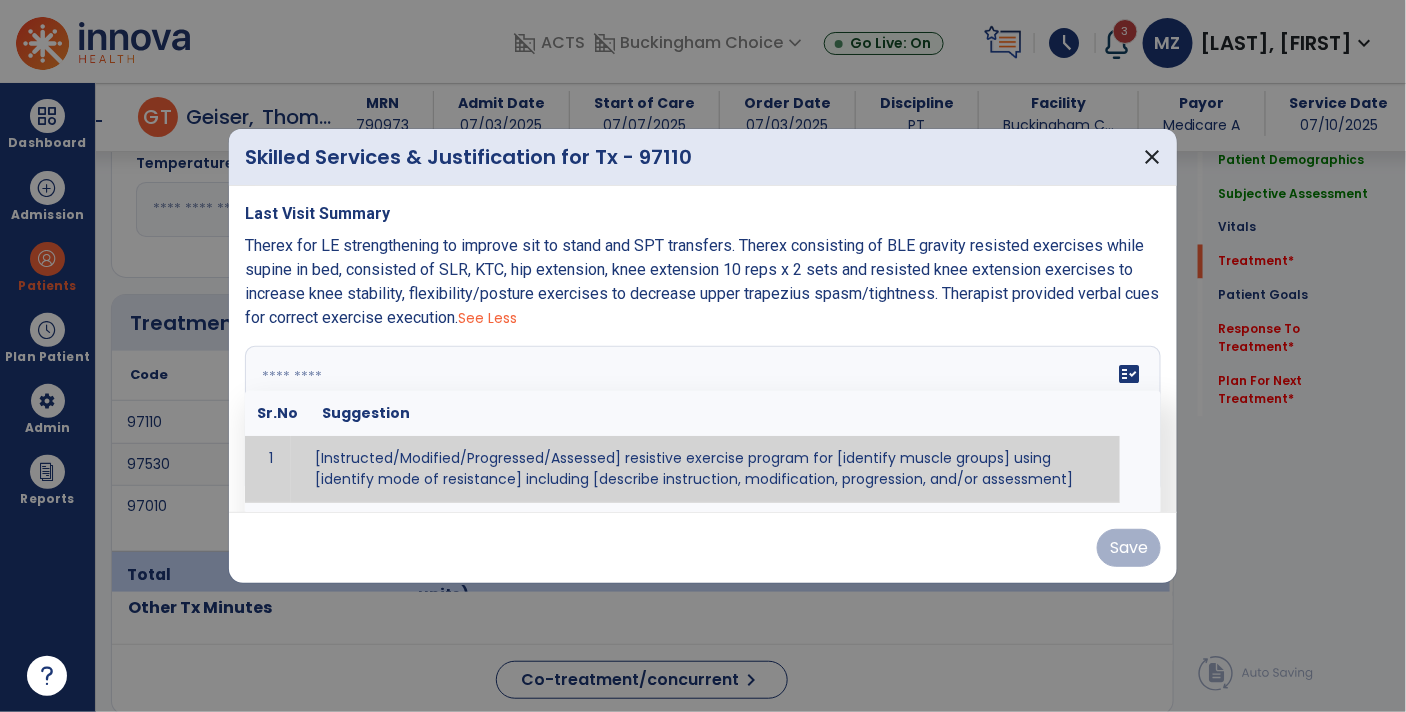 paste on "**********" 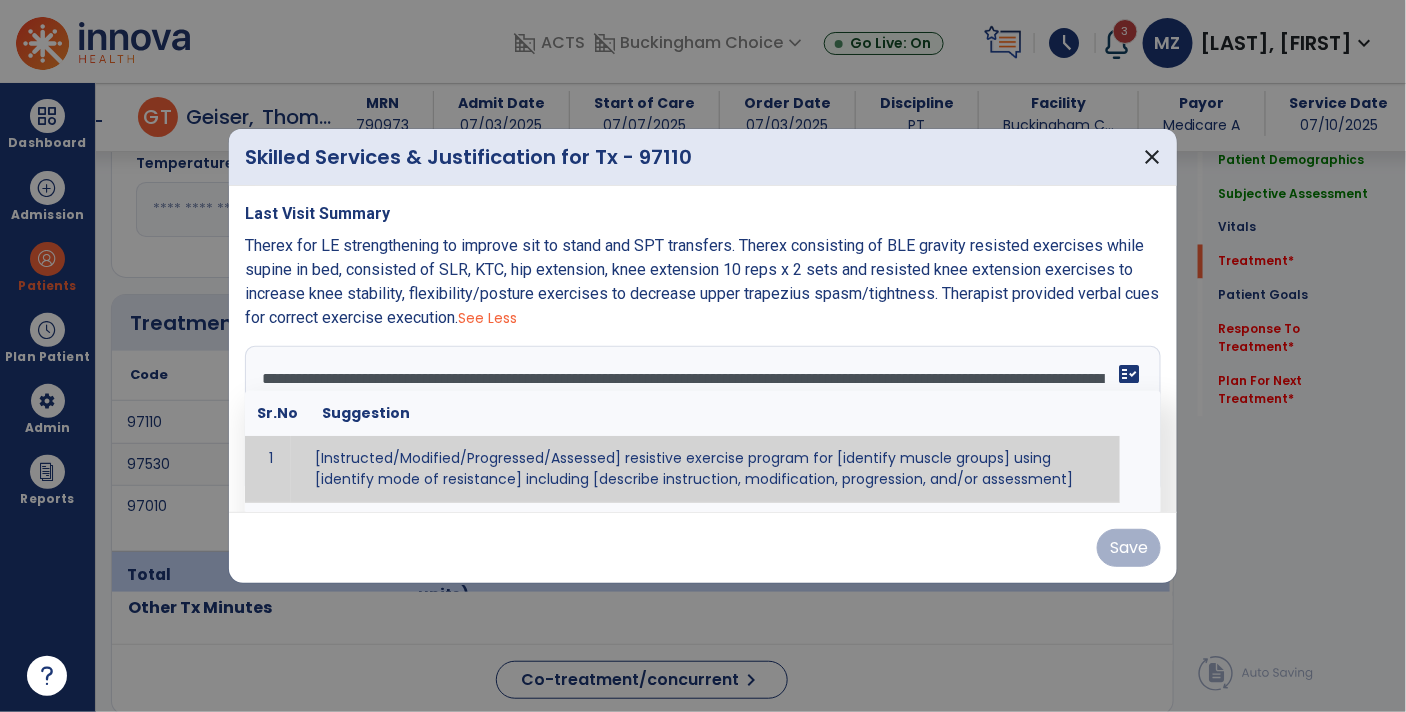 scroll, scrollTop: 15, scrollLeft: 0, axis: vertical 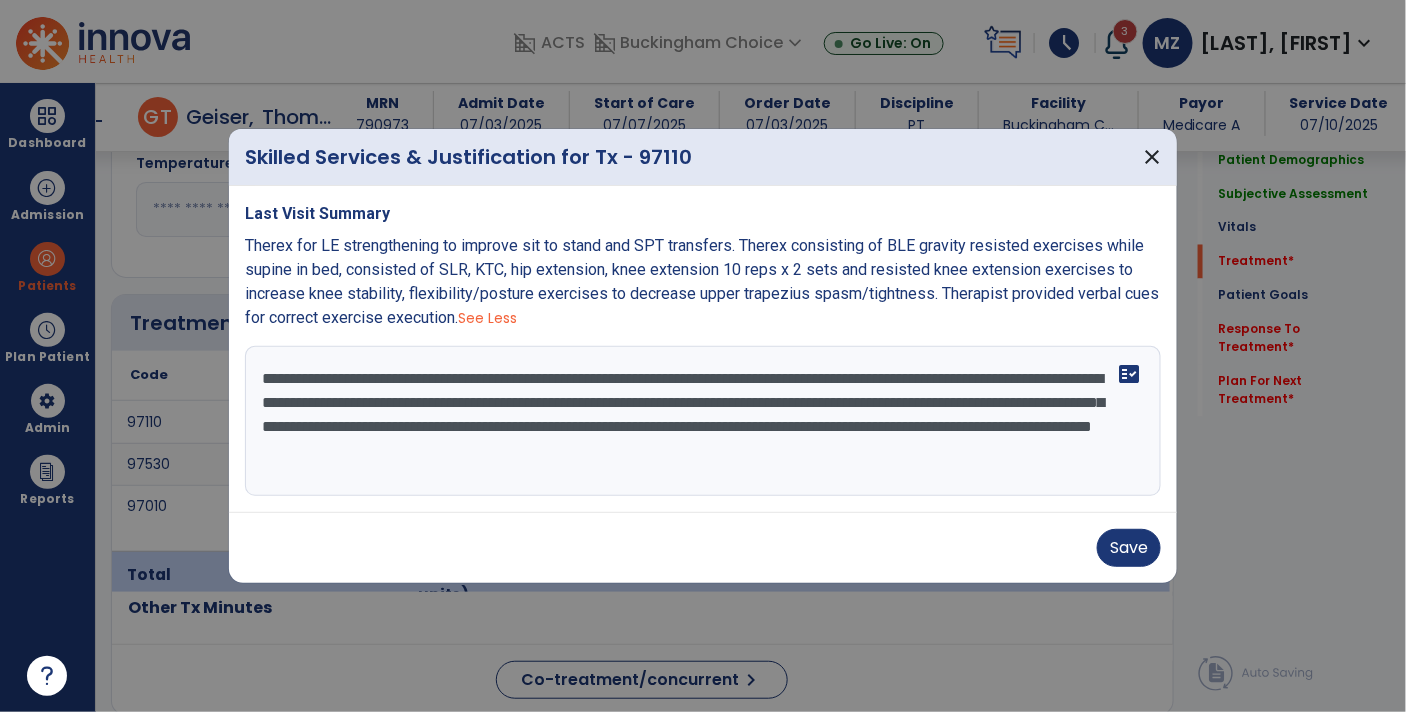 click on "**********" at bounding box center (703, 421) 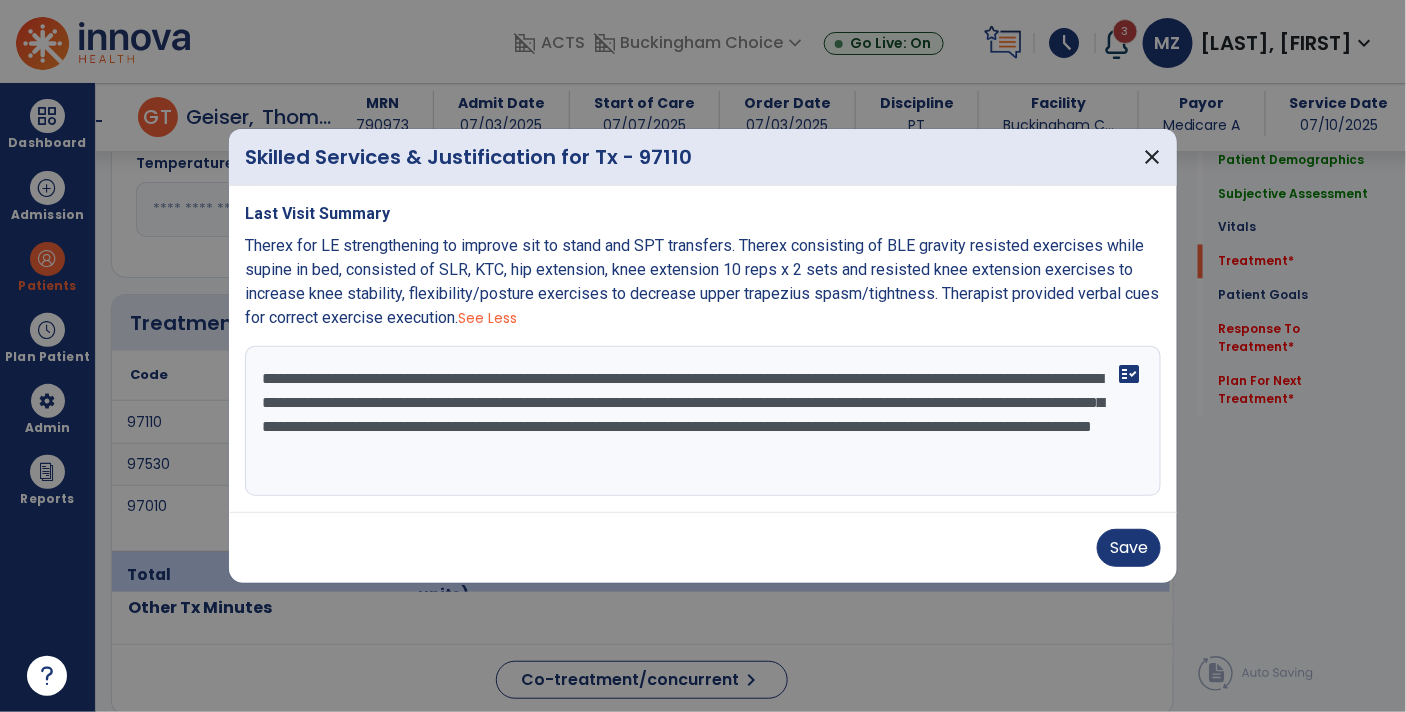 click on "**********" at bounding box center [703, 421] 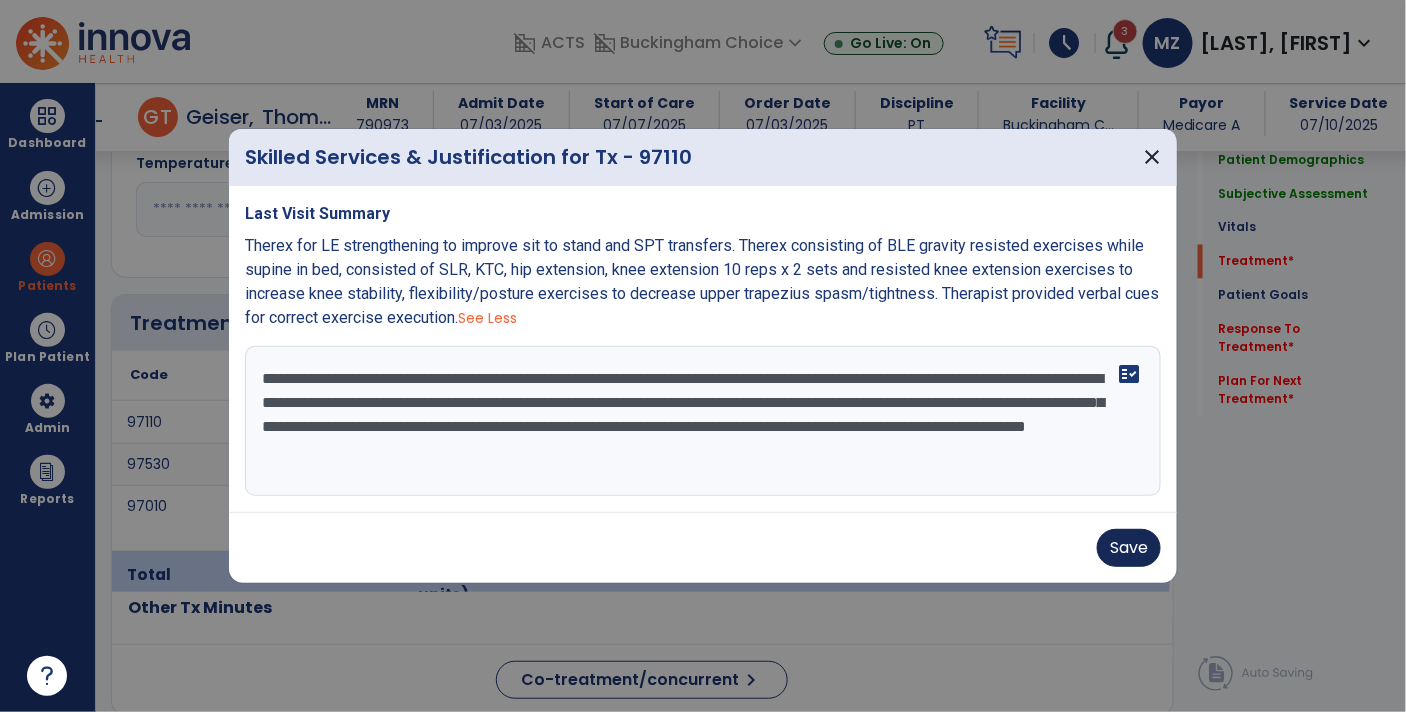 type on "**********" 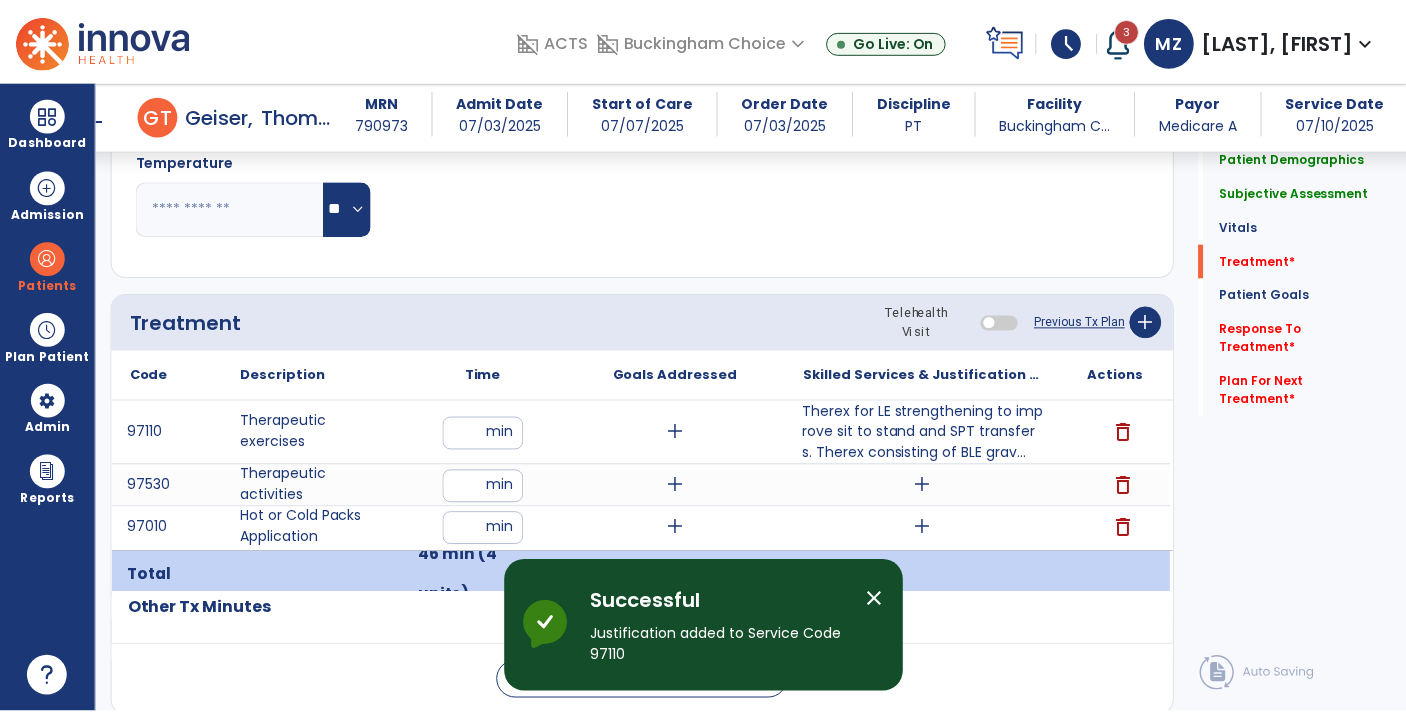 scroll, scrollTop: 1134, scrollLeft: 0, axis: vertical 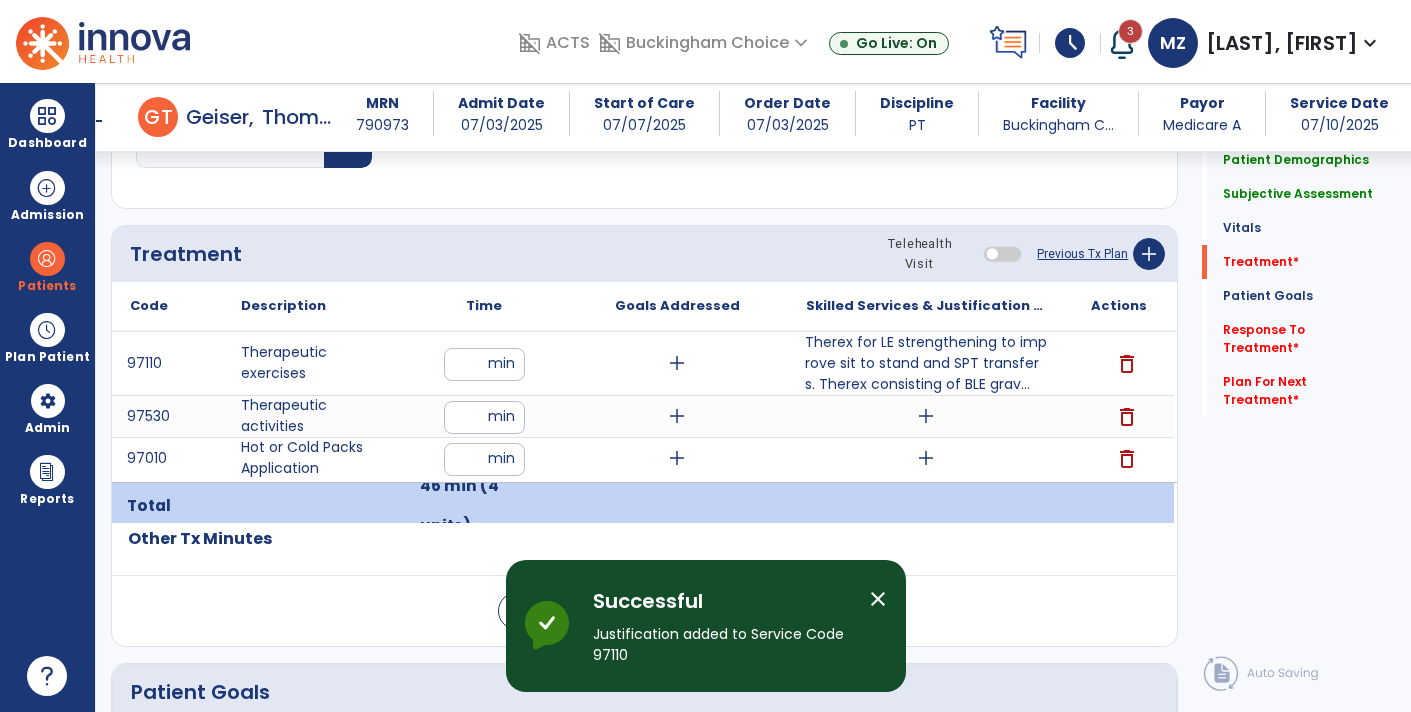 click on "add" at bounding box center (926, 416) 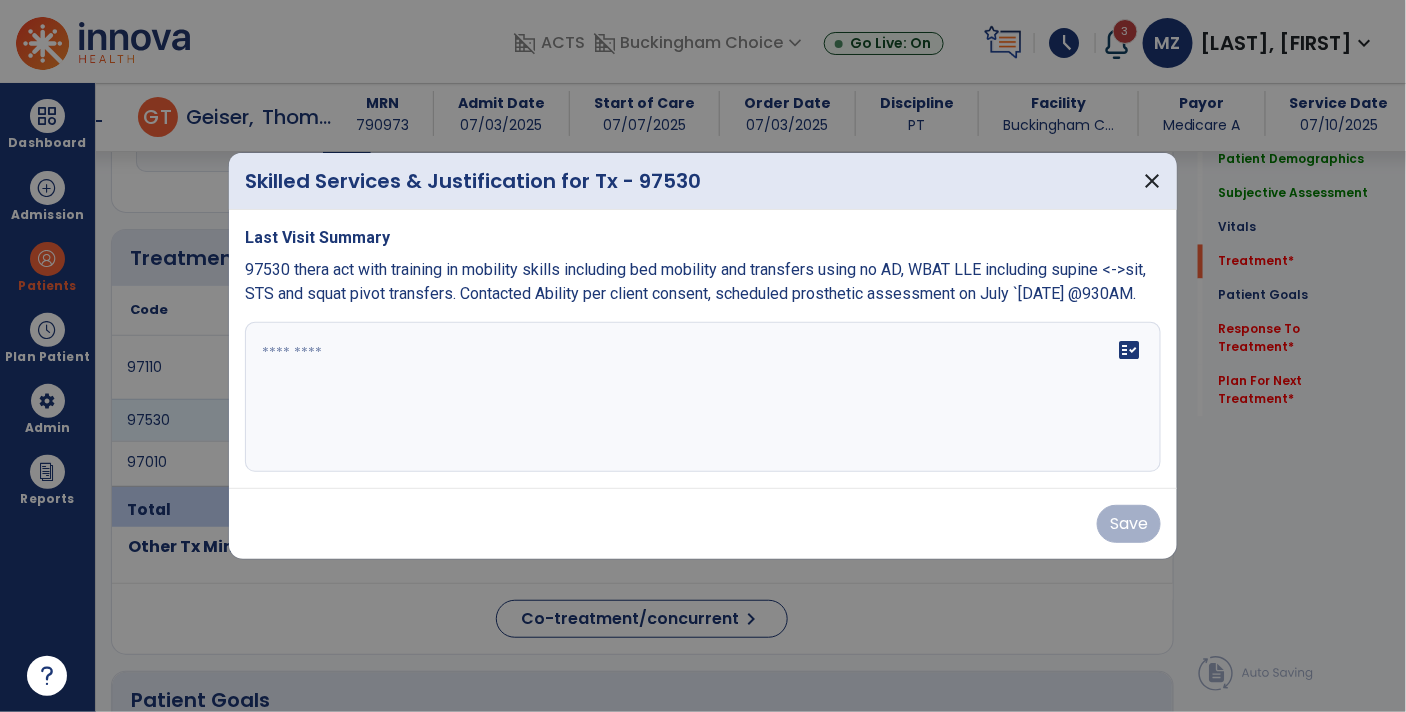 scroll, scrollTop: 1134, scrollLeft: 0, axis: vertical 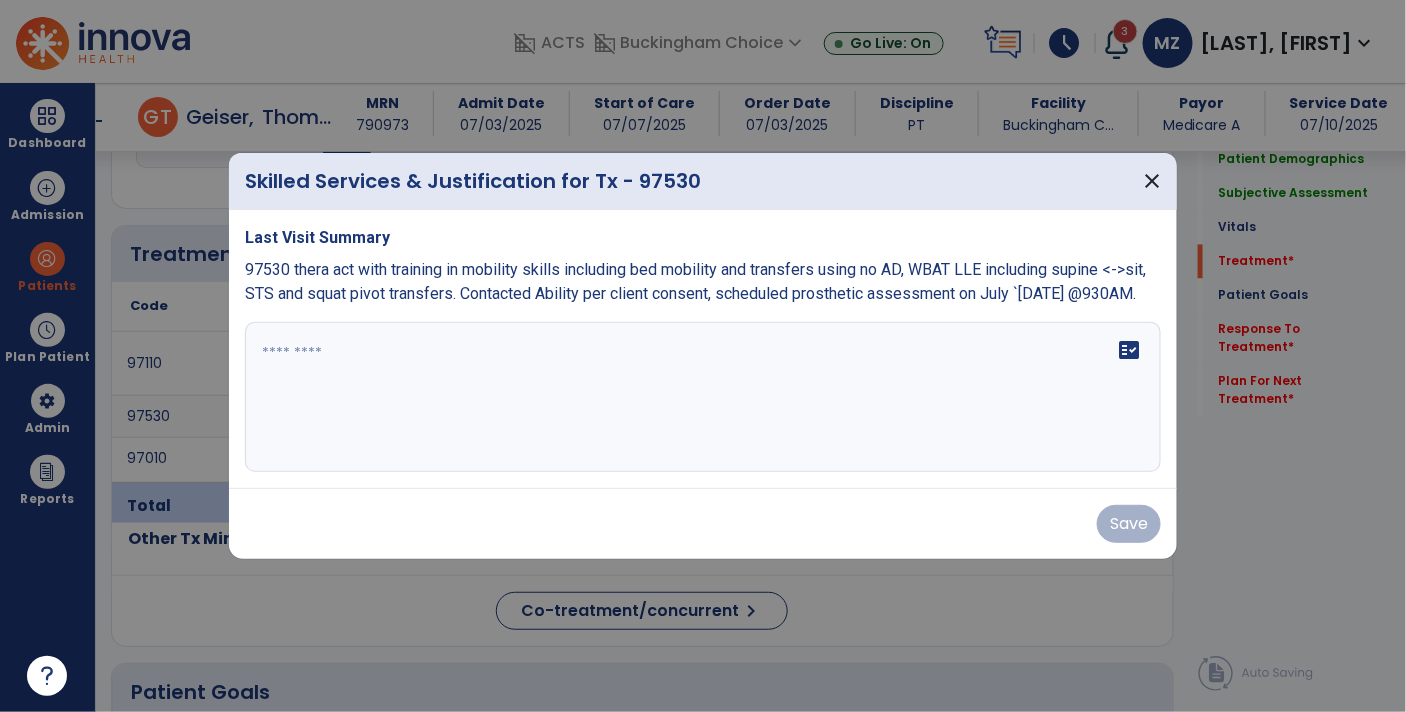 click on "97530 thera act with training in mobility skills including bed mobility and transfers using no AD, WBAT LLE including supine <->sit, STS and squat pivot transfers.
Contacted Ability per client consent, scheduled prosthetic assessment on July `[DATE] @930AM." at bounding box center (695, 281) 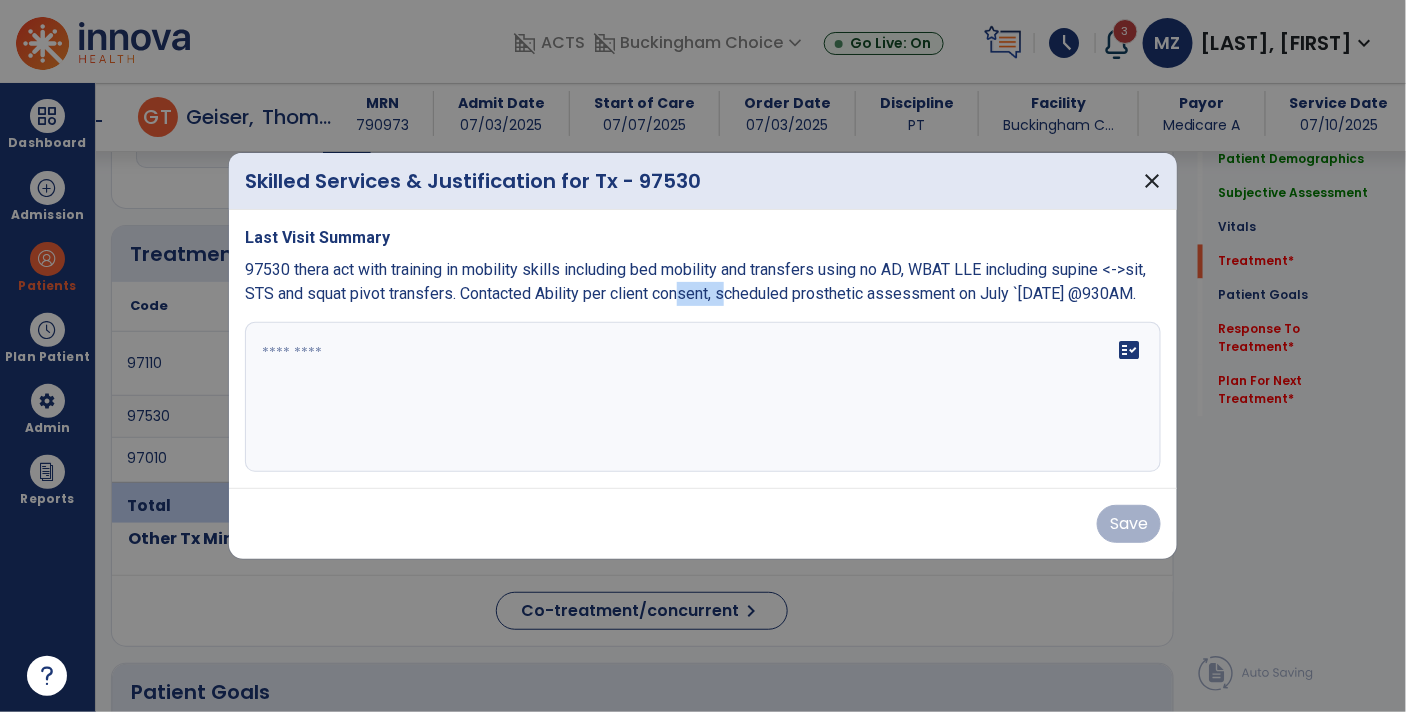 click on "97530 thera act with training in mobility skills including bed mobility and transfers using no AD, WBAT LLE including supine <->sit, STS and squat pivot transfers.
Contacted Ability per client consent, scheduled prosthetic assessment on July `[DATE] @930AM." at bounding box center [695, 281] 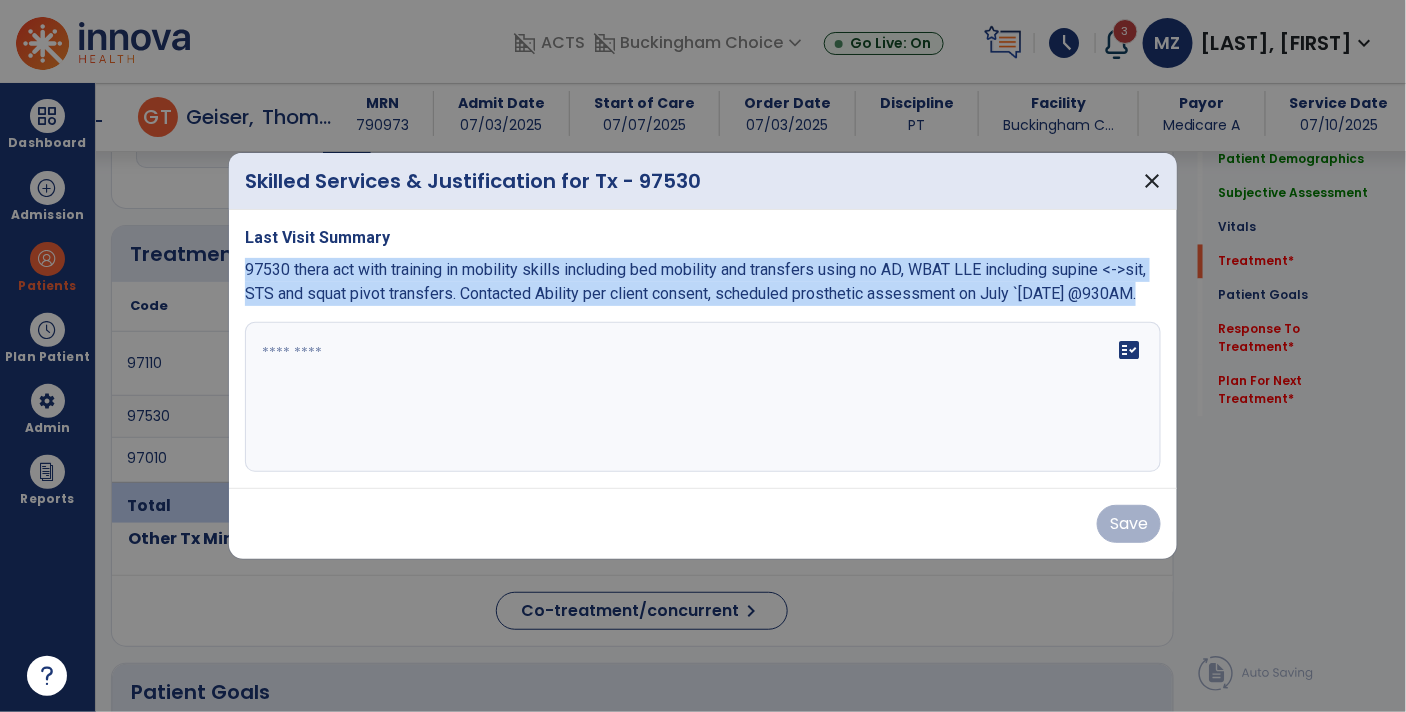 copy on "97530 thera act with training in mobility skills including bed mobility and transfers using no AD, WBAT LLE including supine <->sit, STS and squat pivot transfers.
Contacted Ability per client consent, scheduled prosthetic assessment on July `[DATE] @930AM." 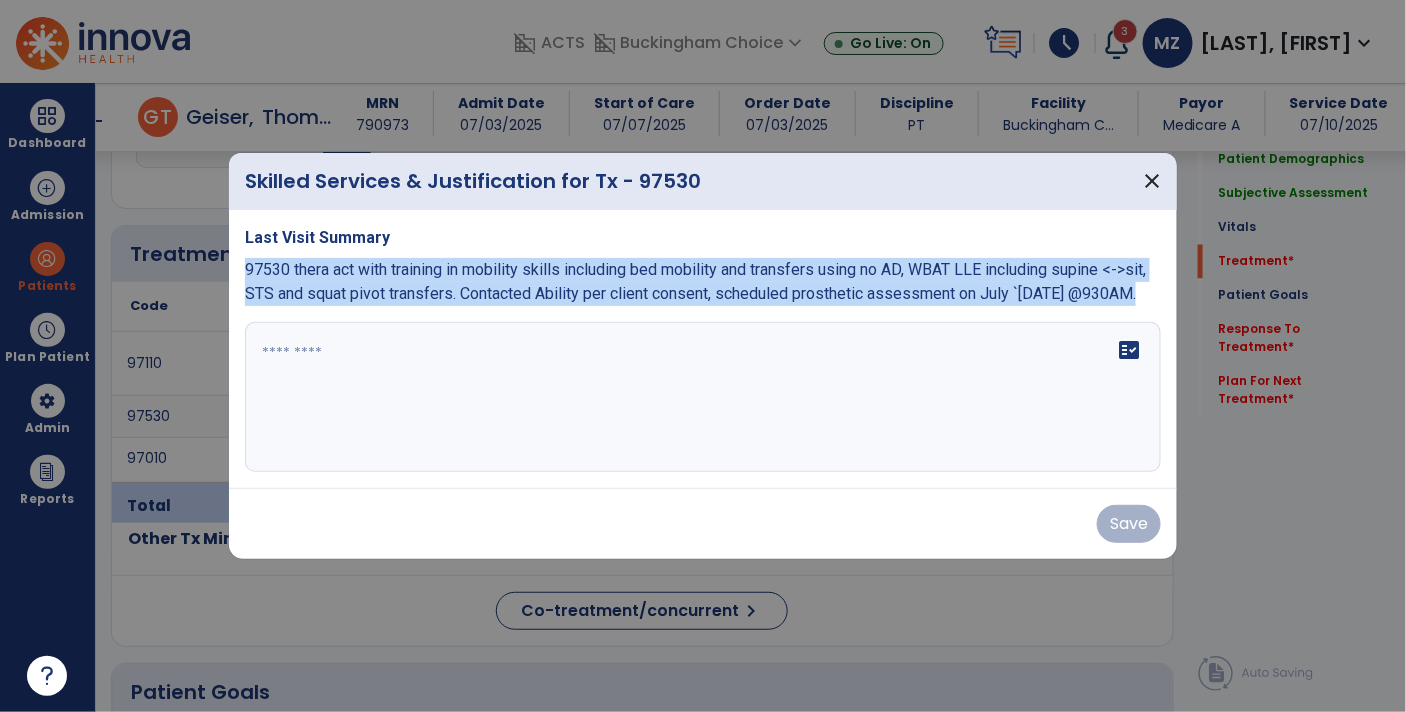 click at bounding box center [703, 397] 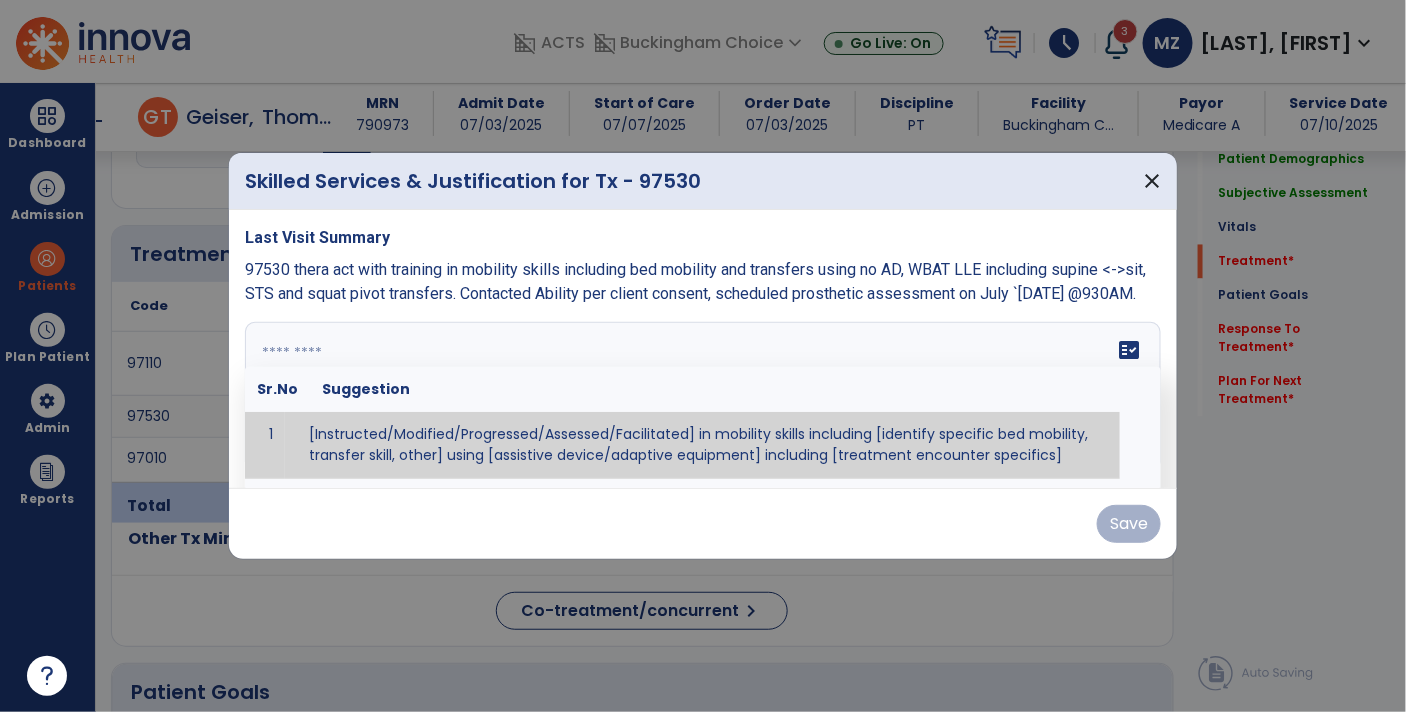 paste on "**********" 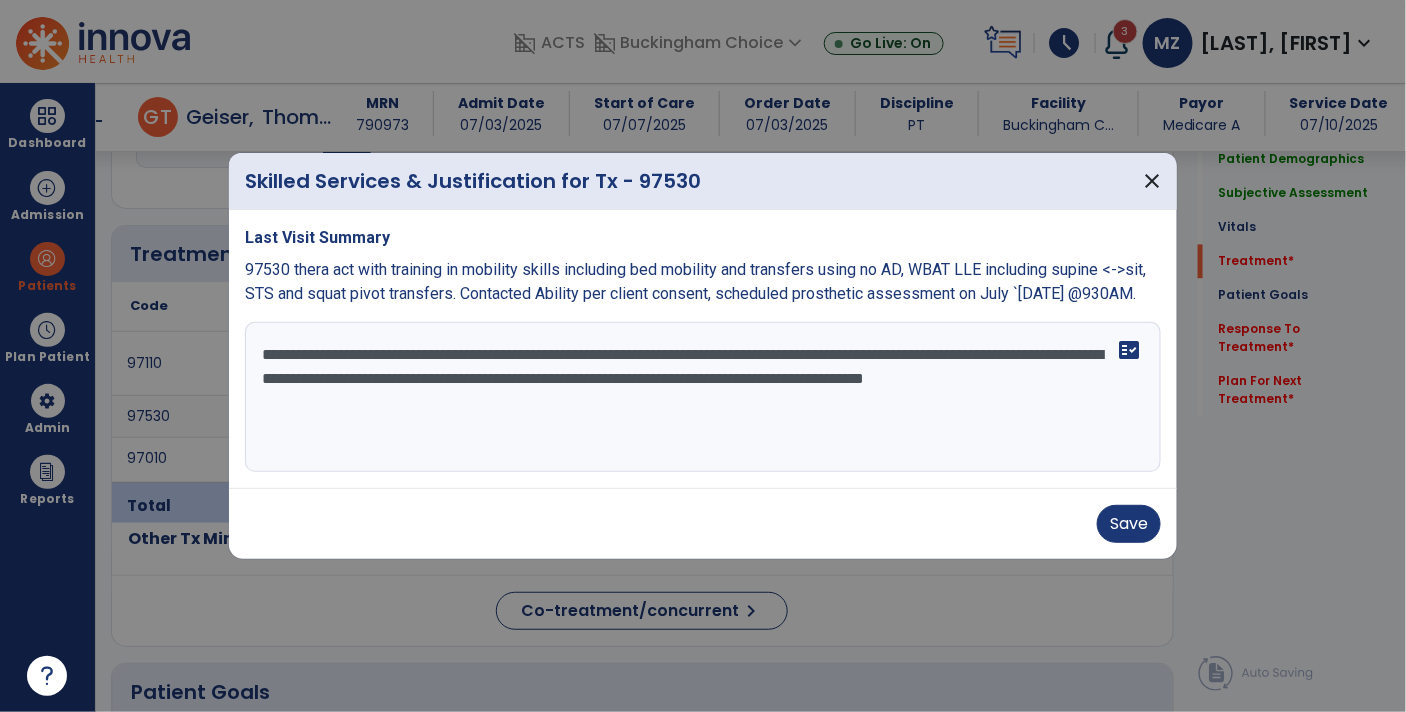 click on "**********" at bounding box center (703, 397) 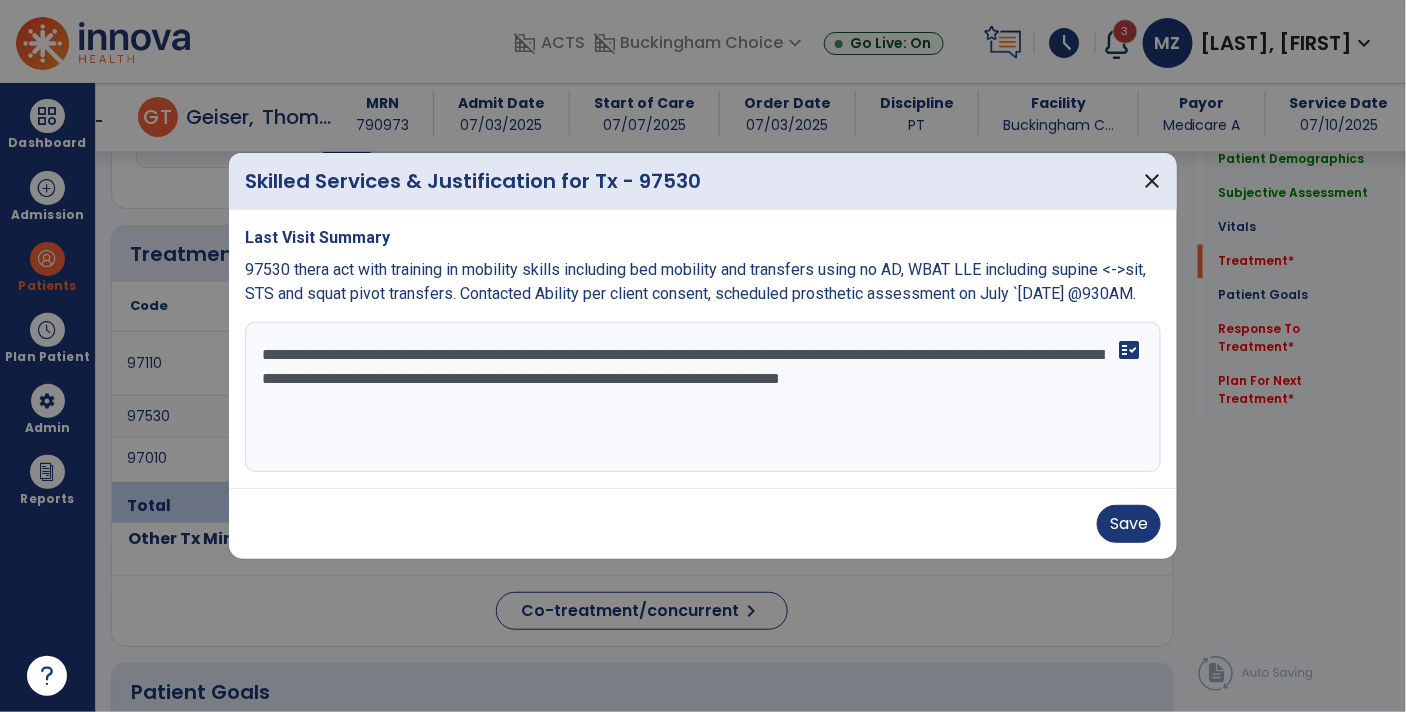 click on "**********" at bounding box center [703, 397] 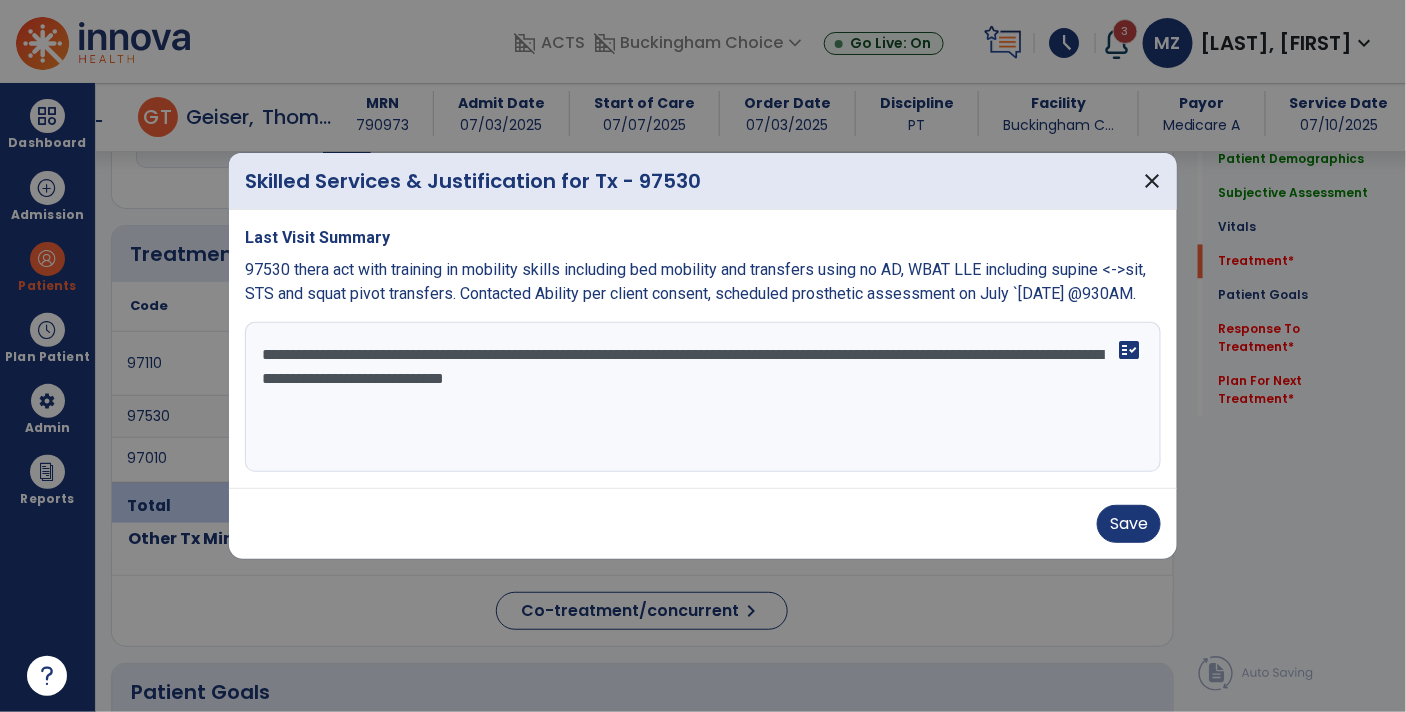 type on "**********" 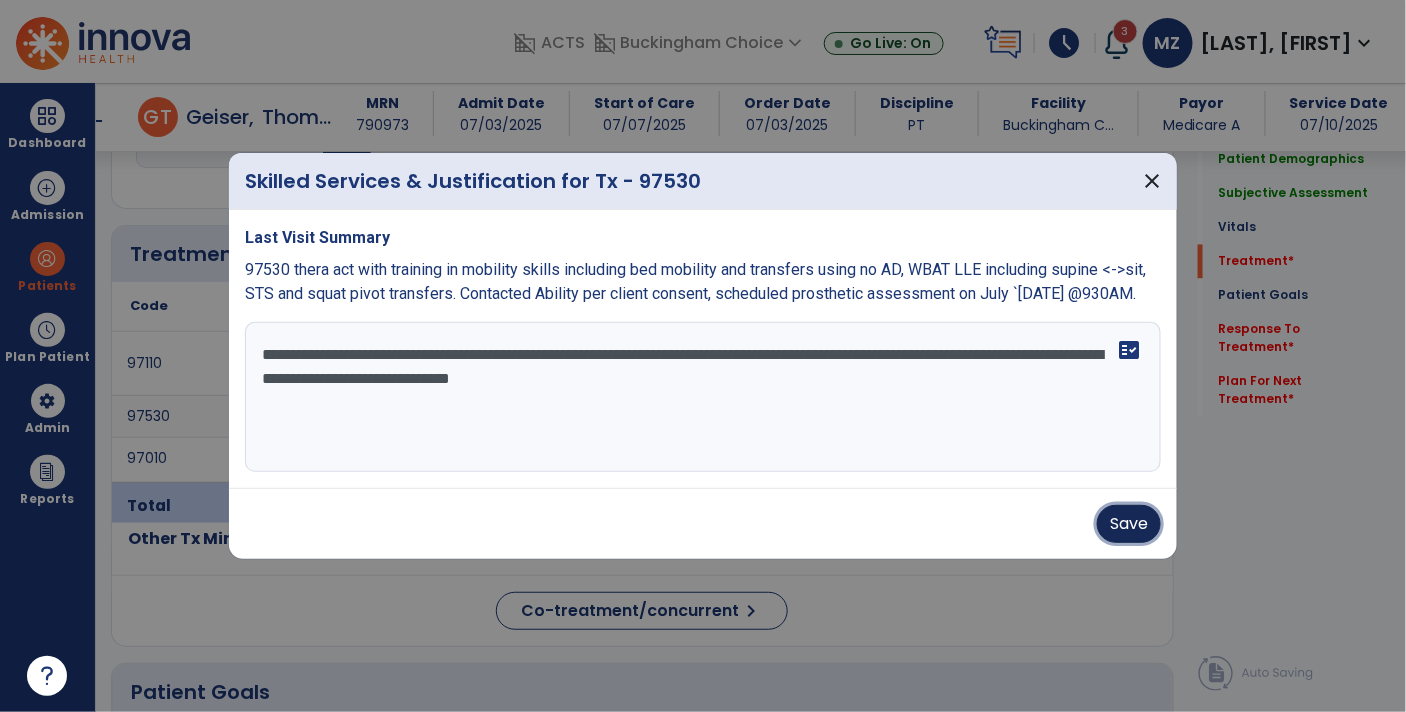 click on "Save" at bounding box center [1129, 524] 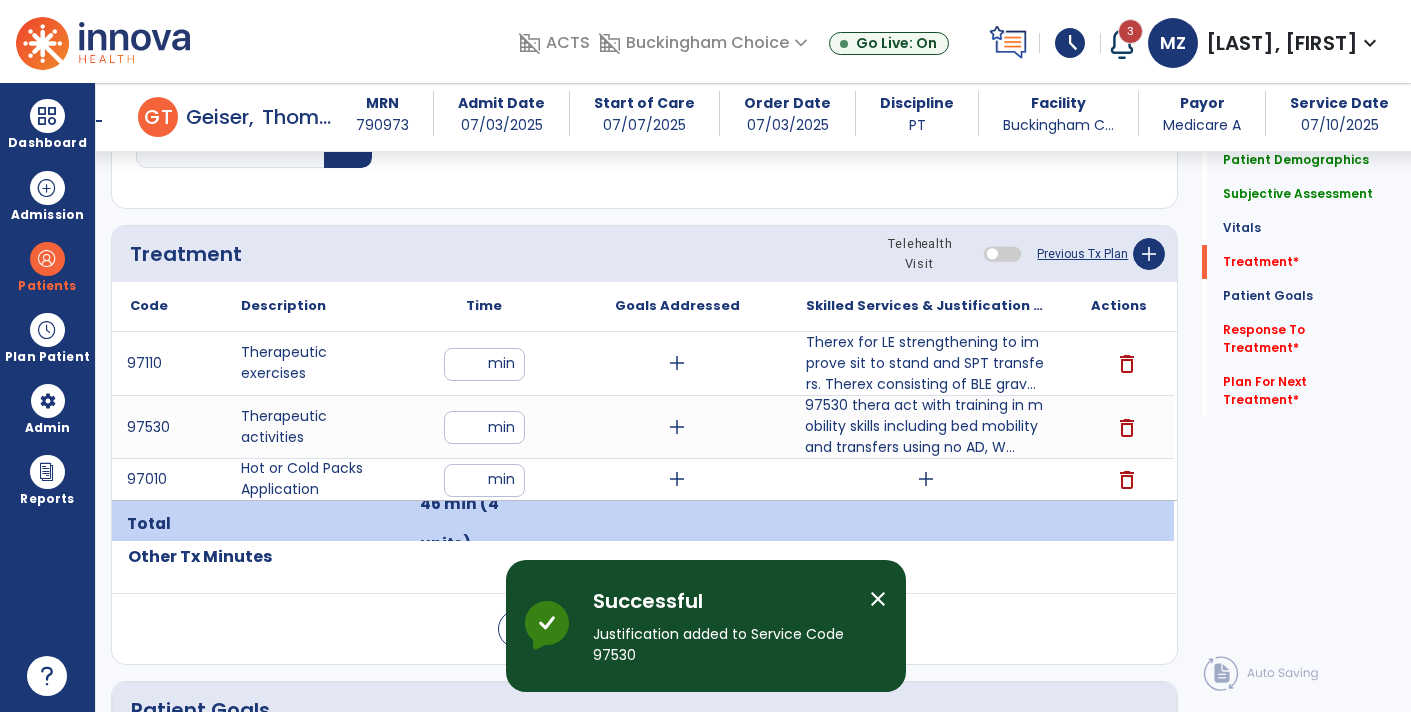 click on "add" at bounding box center [926, 479] 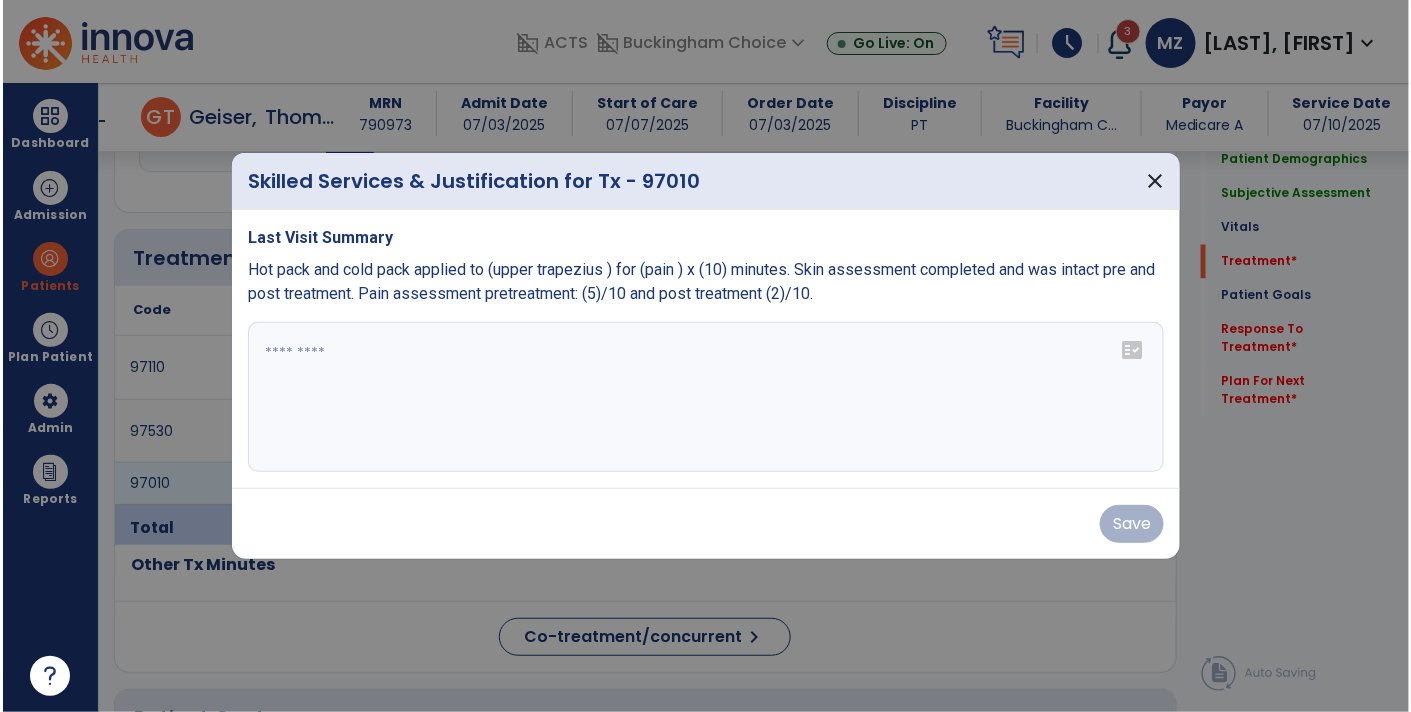 scroll, scrollTop: 1134, scrollLeft: 0, axis: vertical 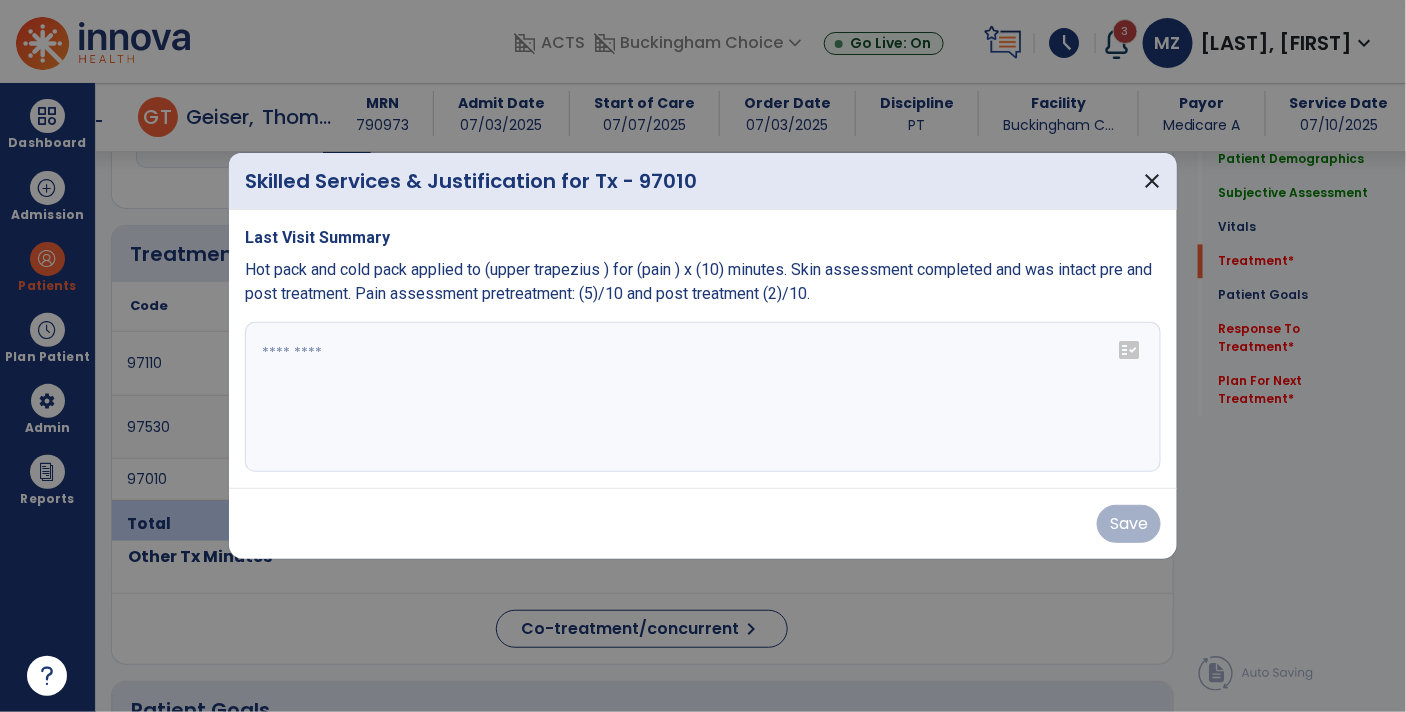 click on "Hot pack and cold pack applied to (upper trapezius ) for (pain ) x (10) minutes. Skin assessment completed and was intact pre and post treatment. Pain assessment pretreatment: (5)/10 and post treatment (2)/10." at bounding box center (698, 281) 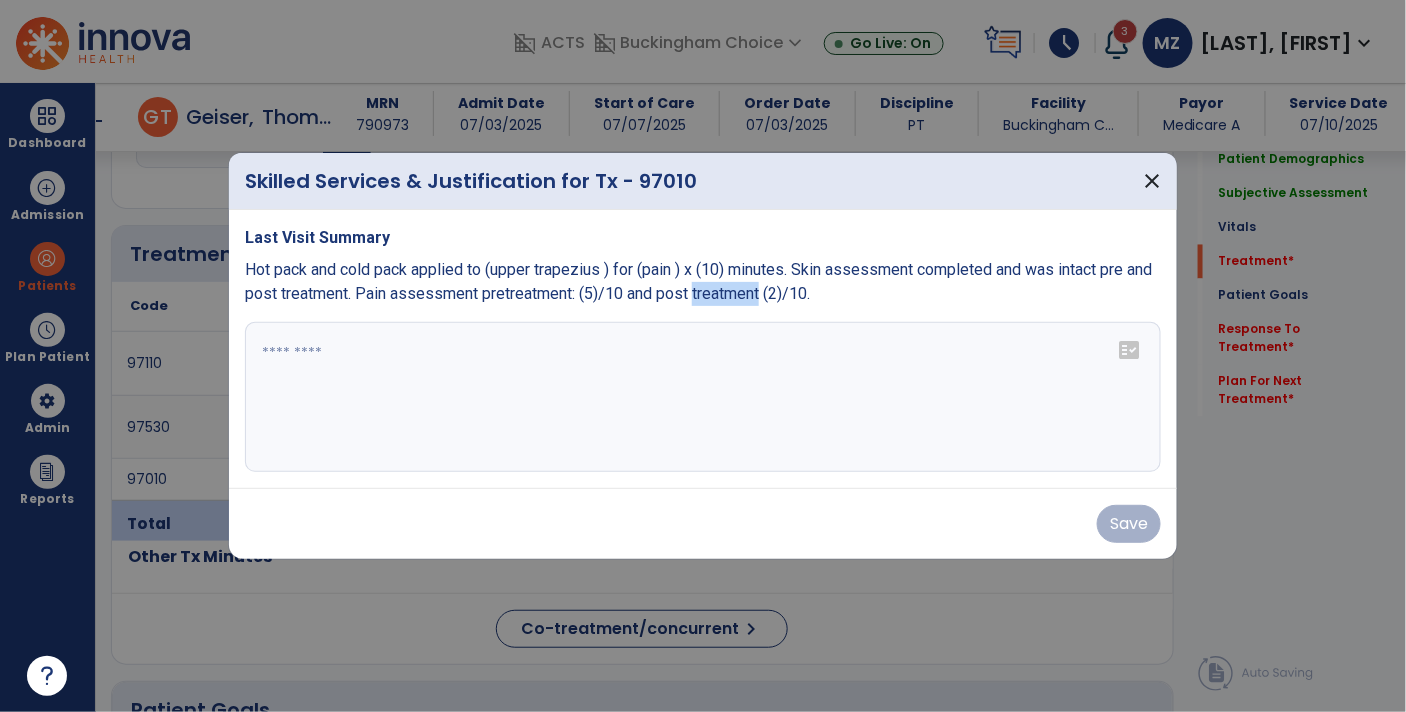click on "Hot pack and cold pack applied to (upper trapezius ) for (pain ) x (10) minutes. Skin assessment completed and was intact pre and post treatment. Pain assessment pretreatment: (5)/10 and post treatment (2)/10." at bounding box center [698, 281] 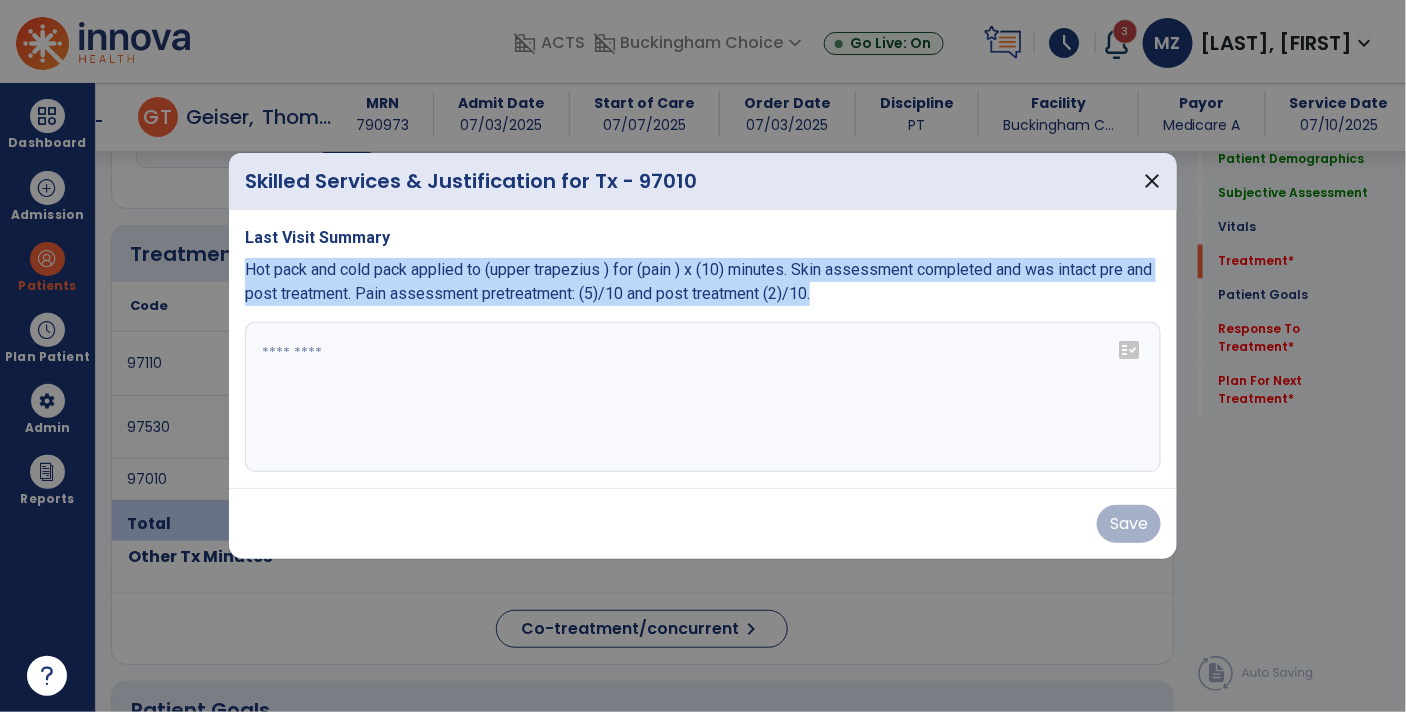 copy on "Hot pack and cold pack applied to (upper trapezius ) for (pain ) x (10) minutes. Skin assessment completed and was intact pre and post treatment. Pain assessment pretreatment: (5)/10 and post treatment (2)/10." 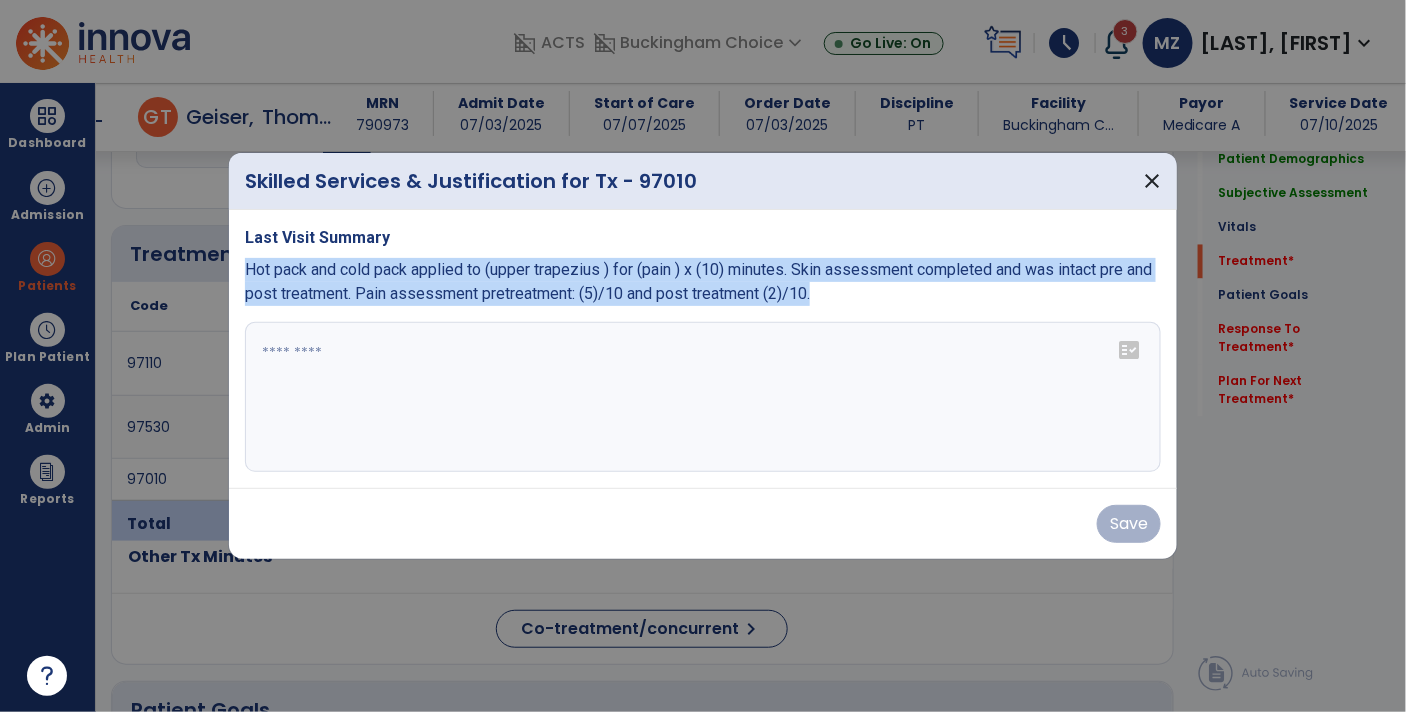 click at bounding box center [703, 397] 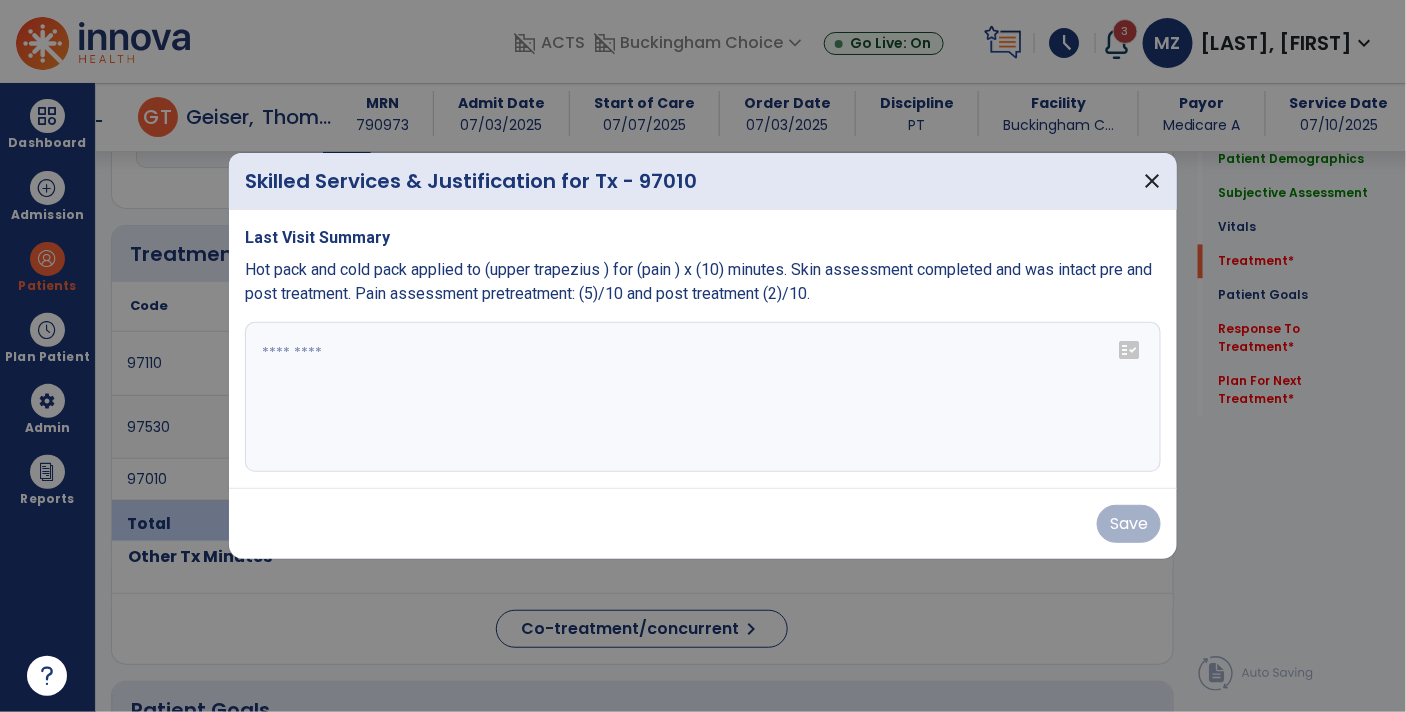 paste on "**********" 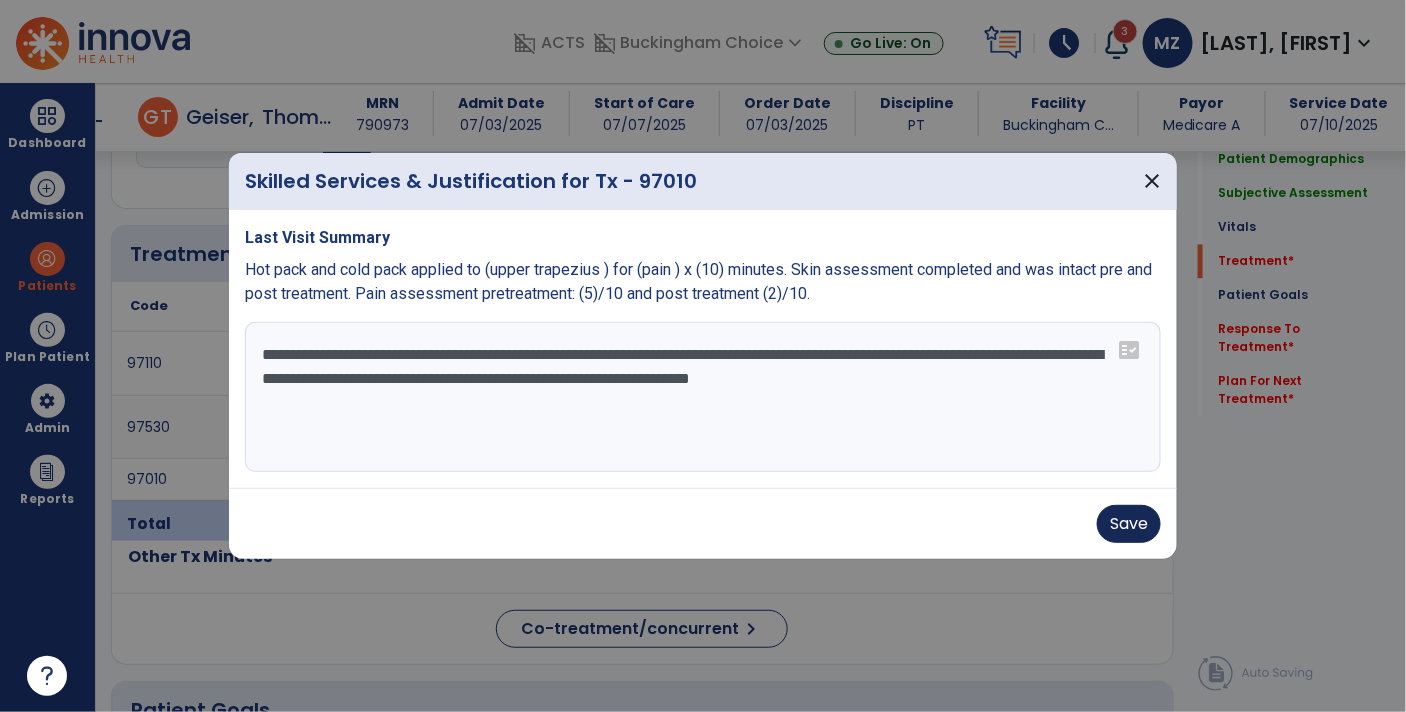 type on "**********" 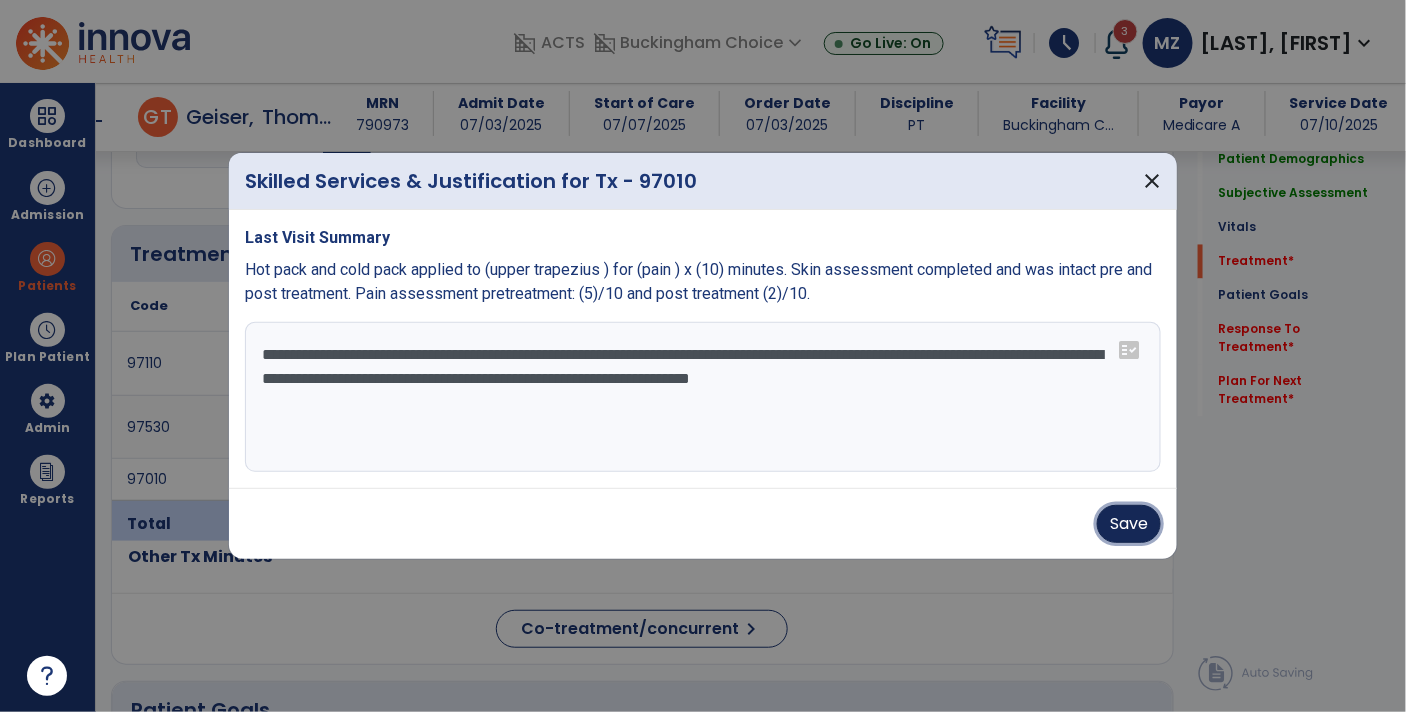 click on "Save" at bounding box center (1129, 524) 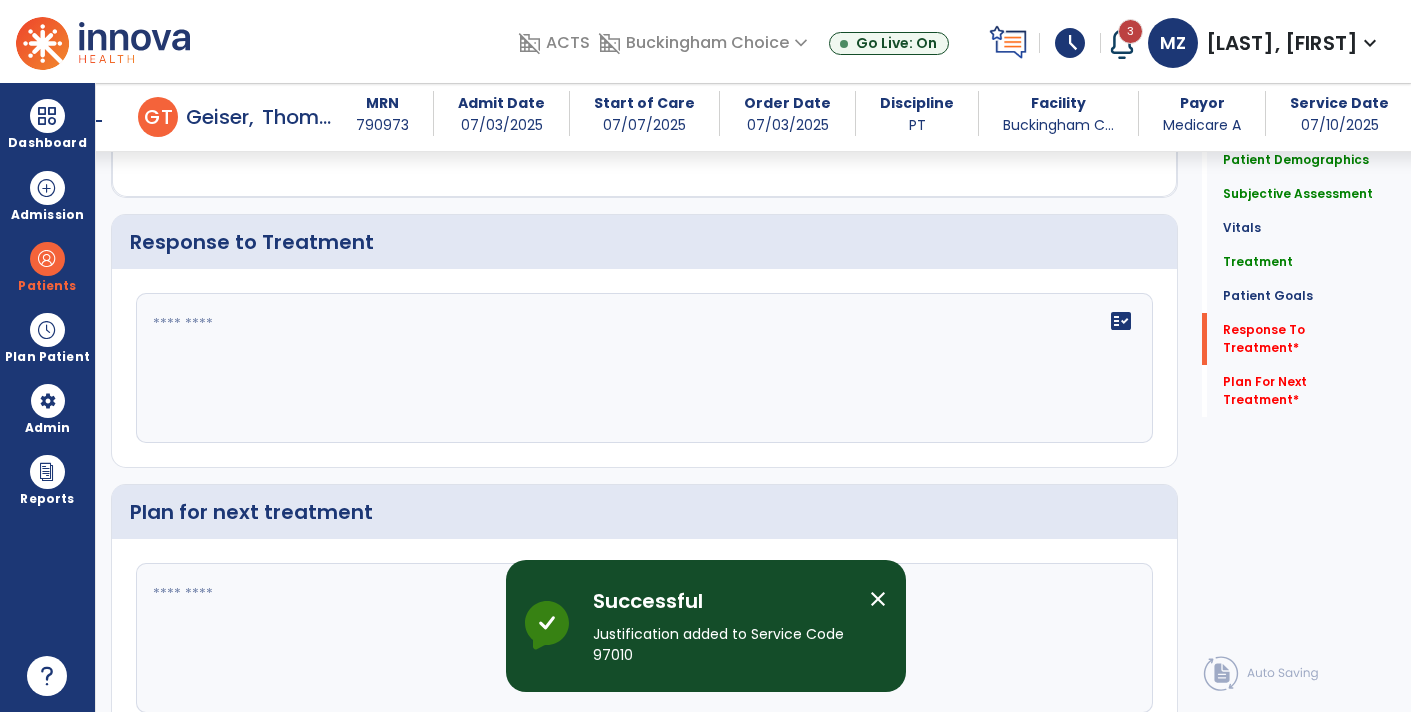 scroll, scrollTop: 2532, scrollLeft: 0, axis: vertical 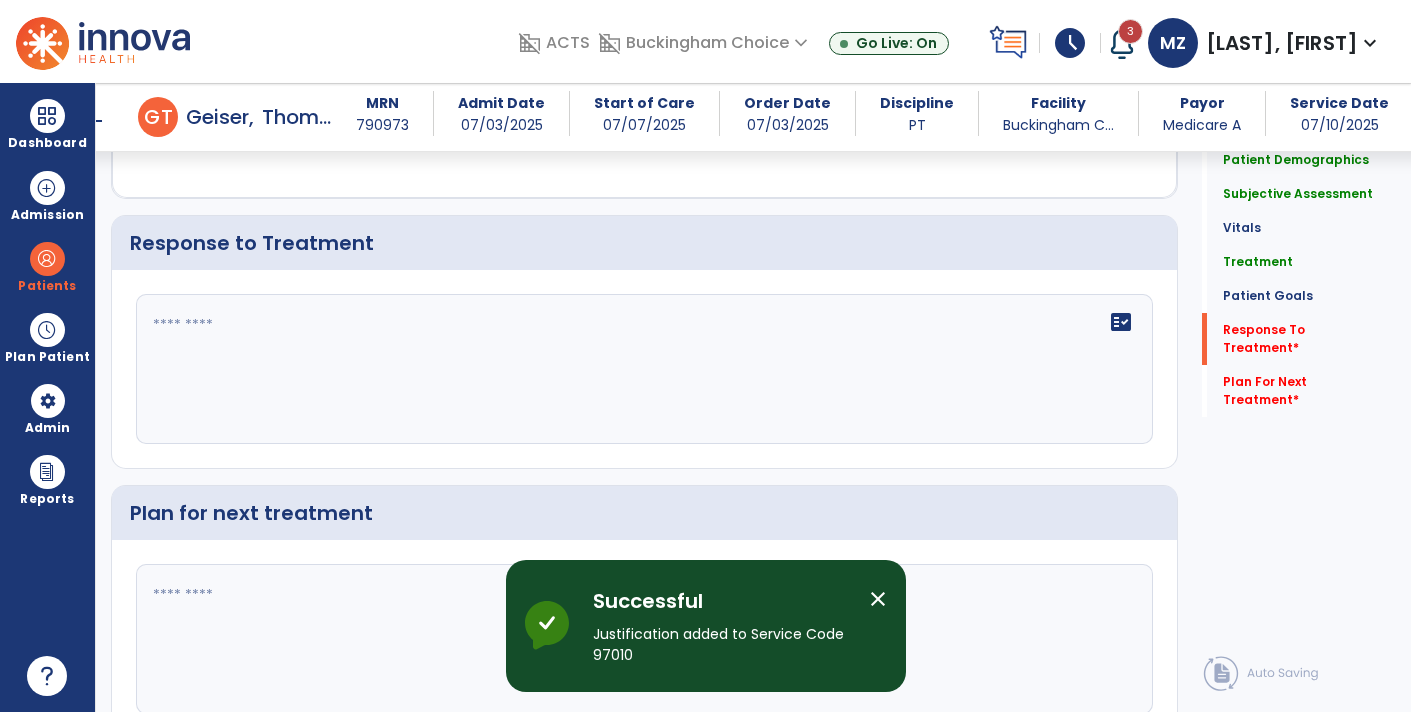 click on "fact_check" 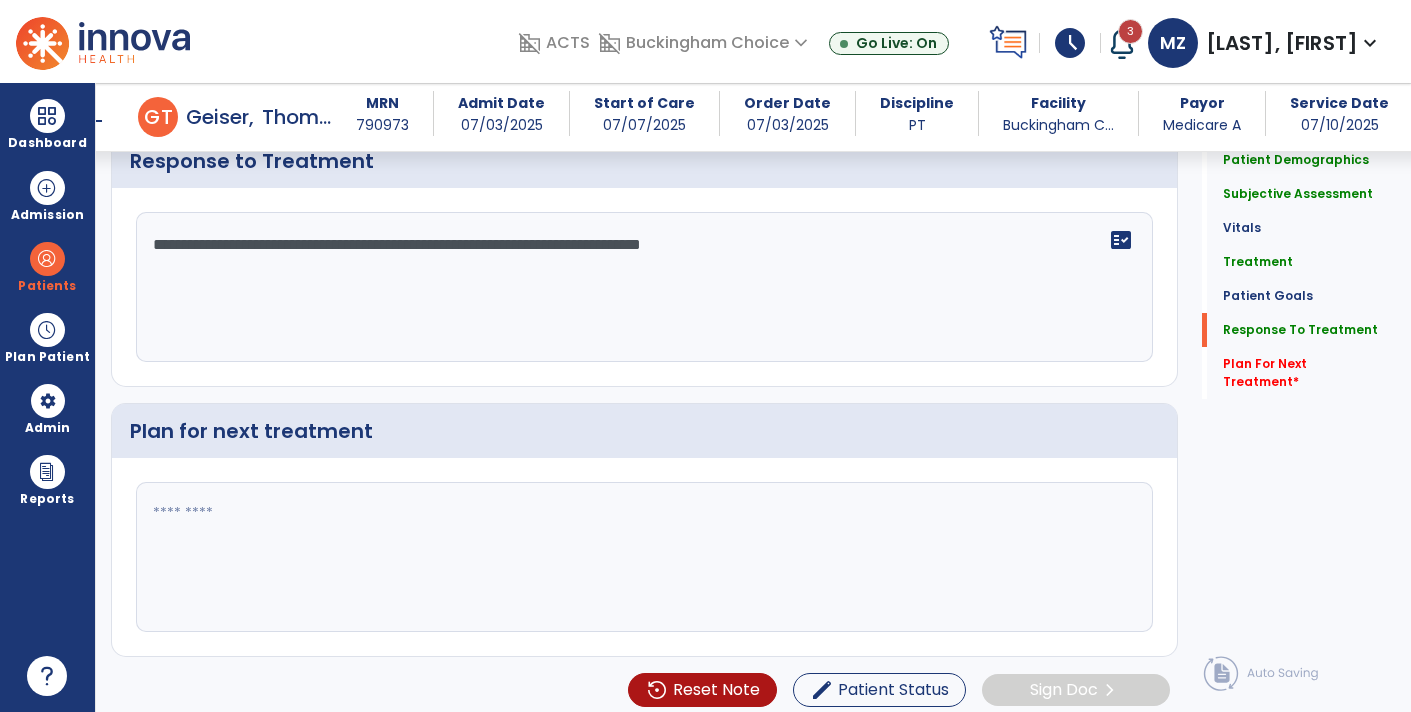 scroll, scrollTop: 2611, scrollLeft: 0, axis: vertical 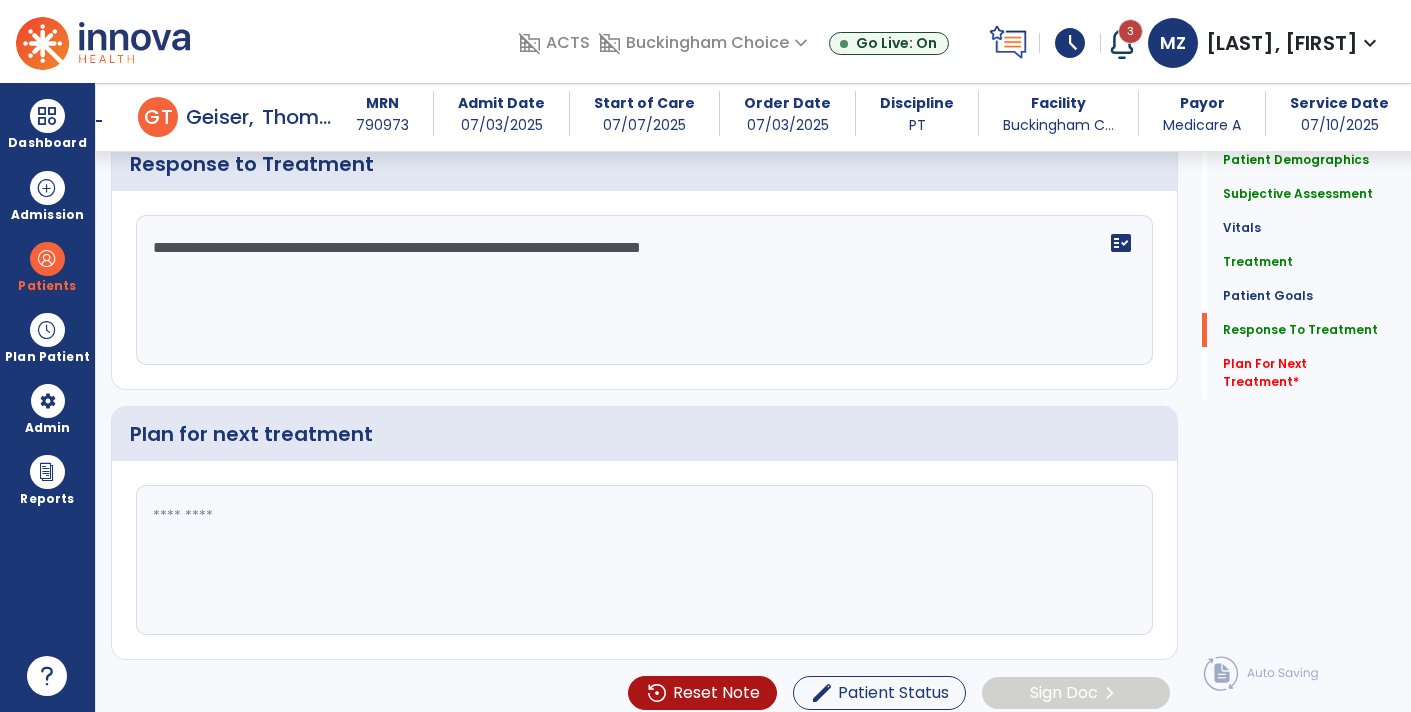 type on "**********" 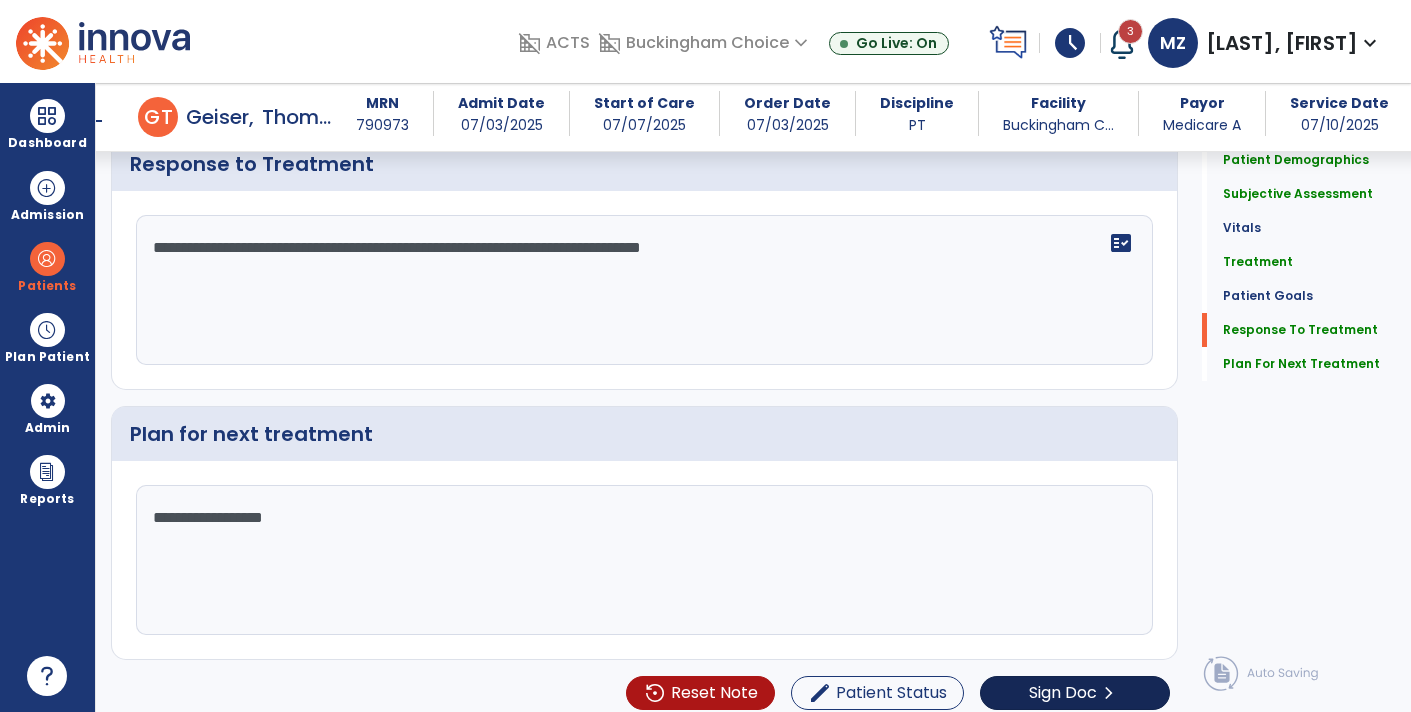 type on "**********" 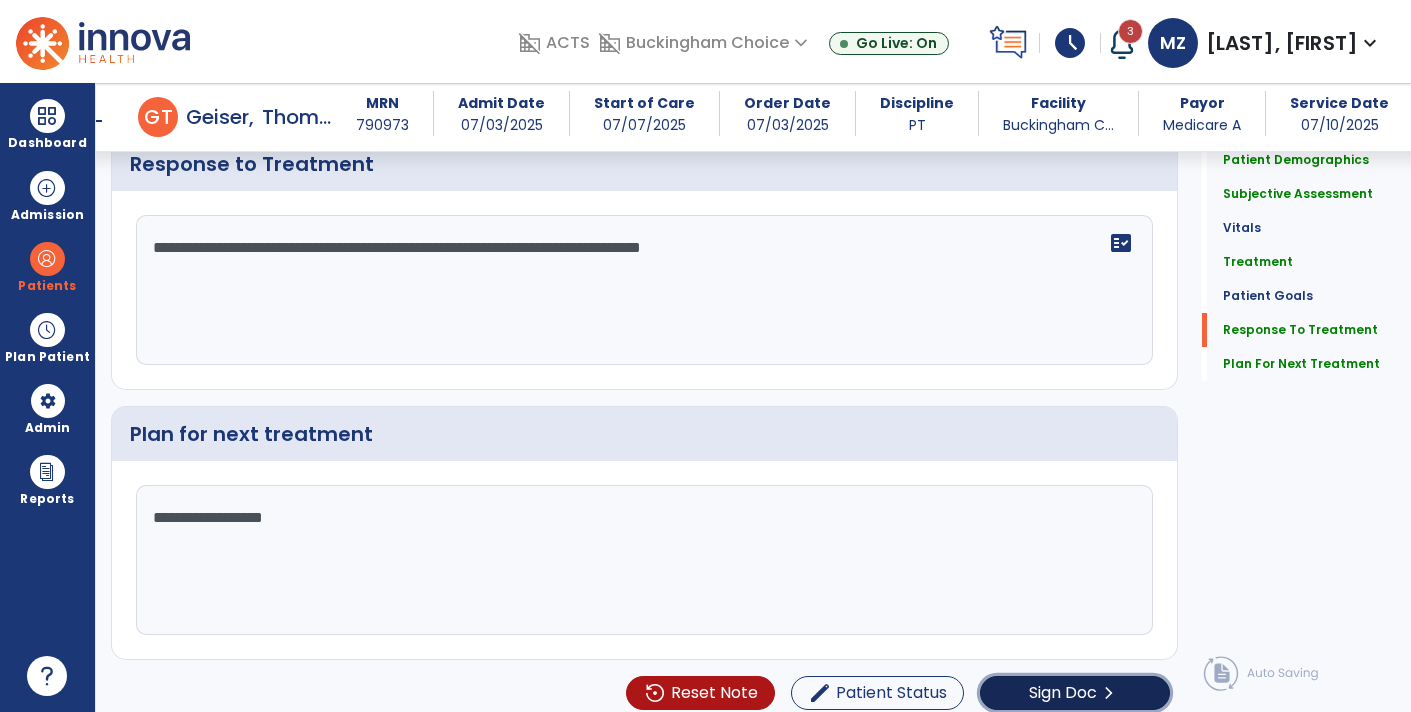 click on "chevron_right" 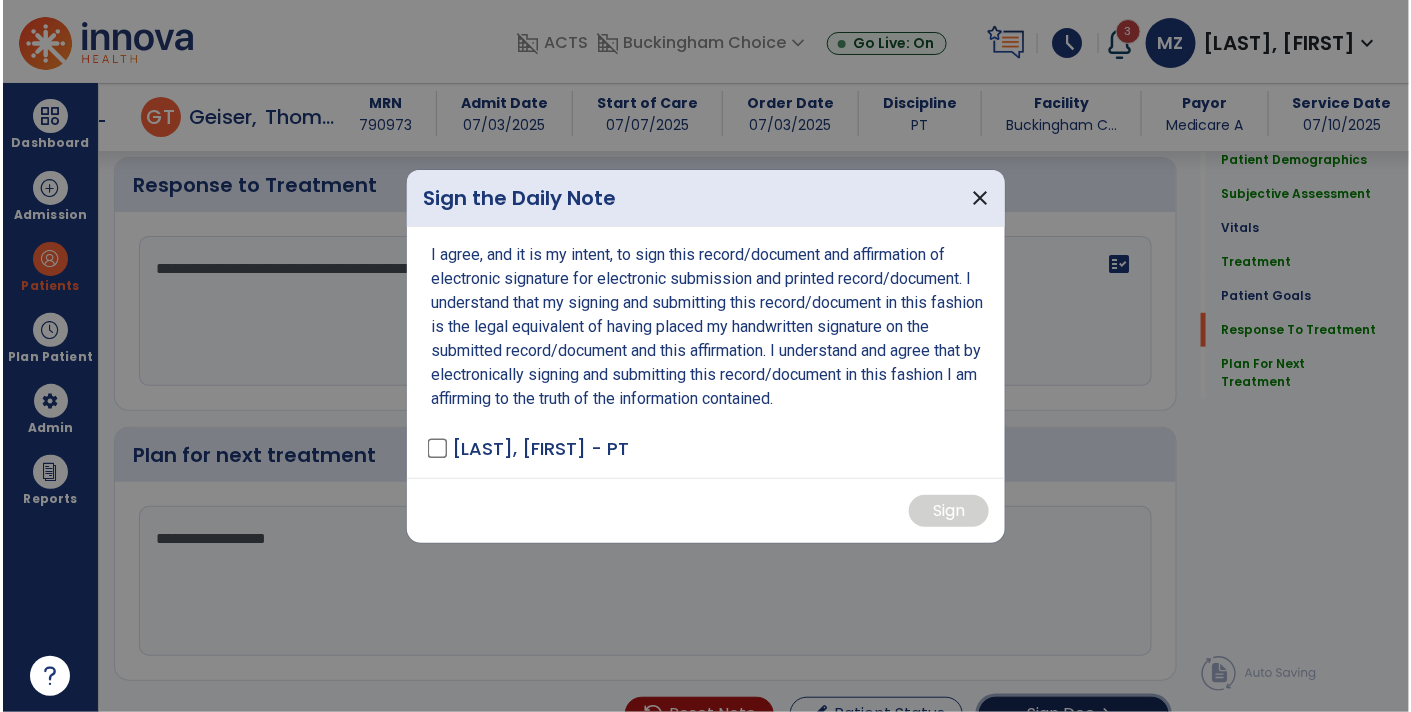 scroll, scrollTop: 2633, scrollLeft: 0, axis: vertical 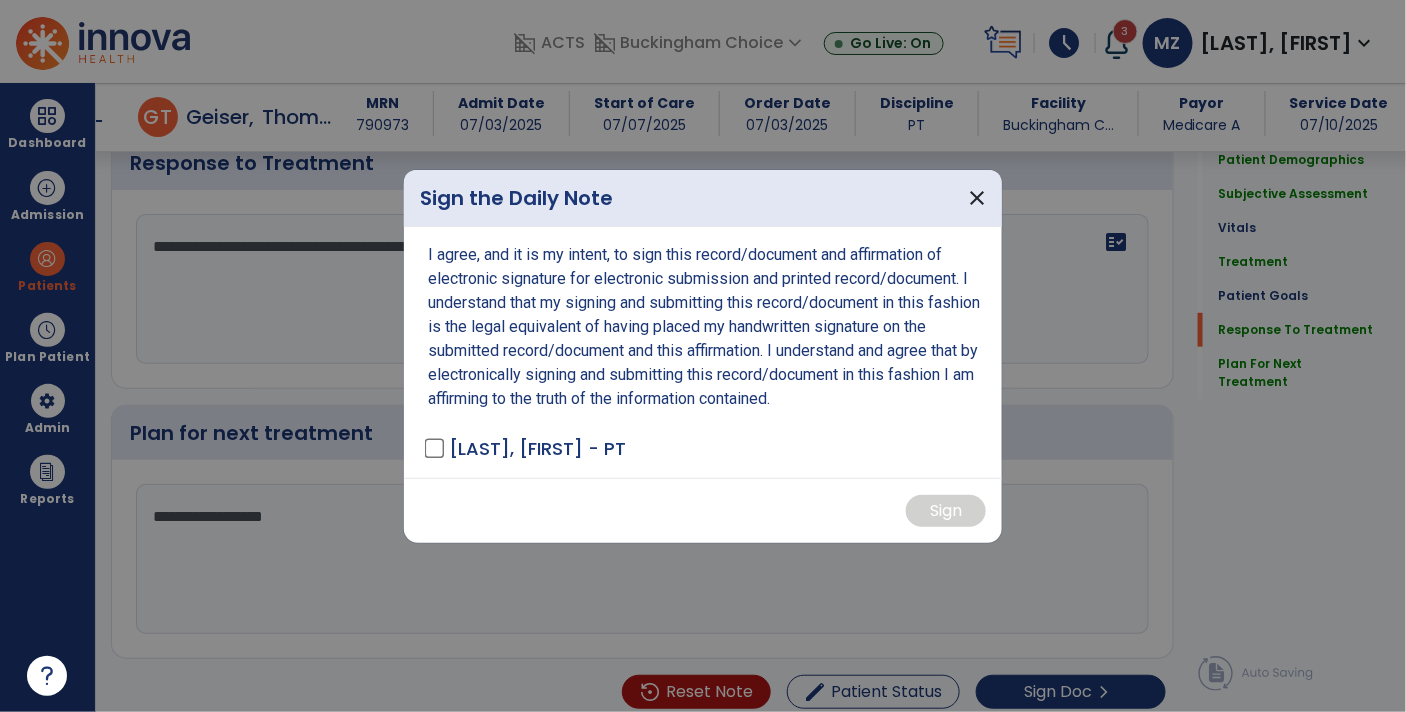 click on "I agree, and it is my intent, to sign this record/document and affirmation of electronic signature for electronic submission and printed record/document. I understand that my signing and submitting this record/document in this fashion is the legal equivalent of having placed my handwritten signature on the submitted record/document and this affirmation. I understand and agree that by electronically signing and submitting this record/document in this fashion I am affirming to the truth of the information contained. [LAST], [FIRST] - PT" at bounding box center (703, 352) 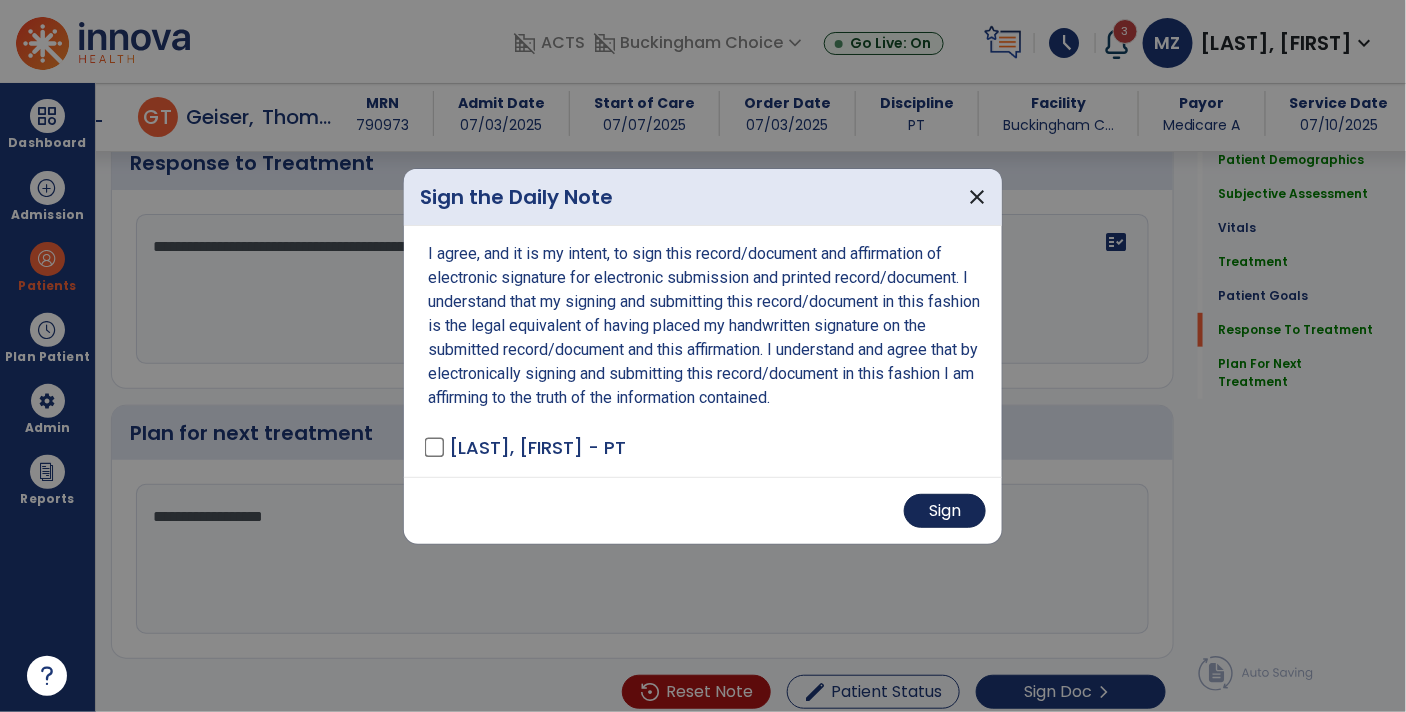 click on "Sign" at bounding box center (945, 511) 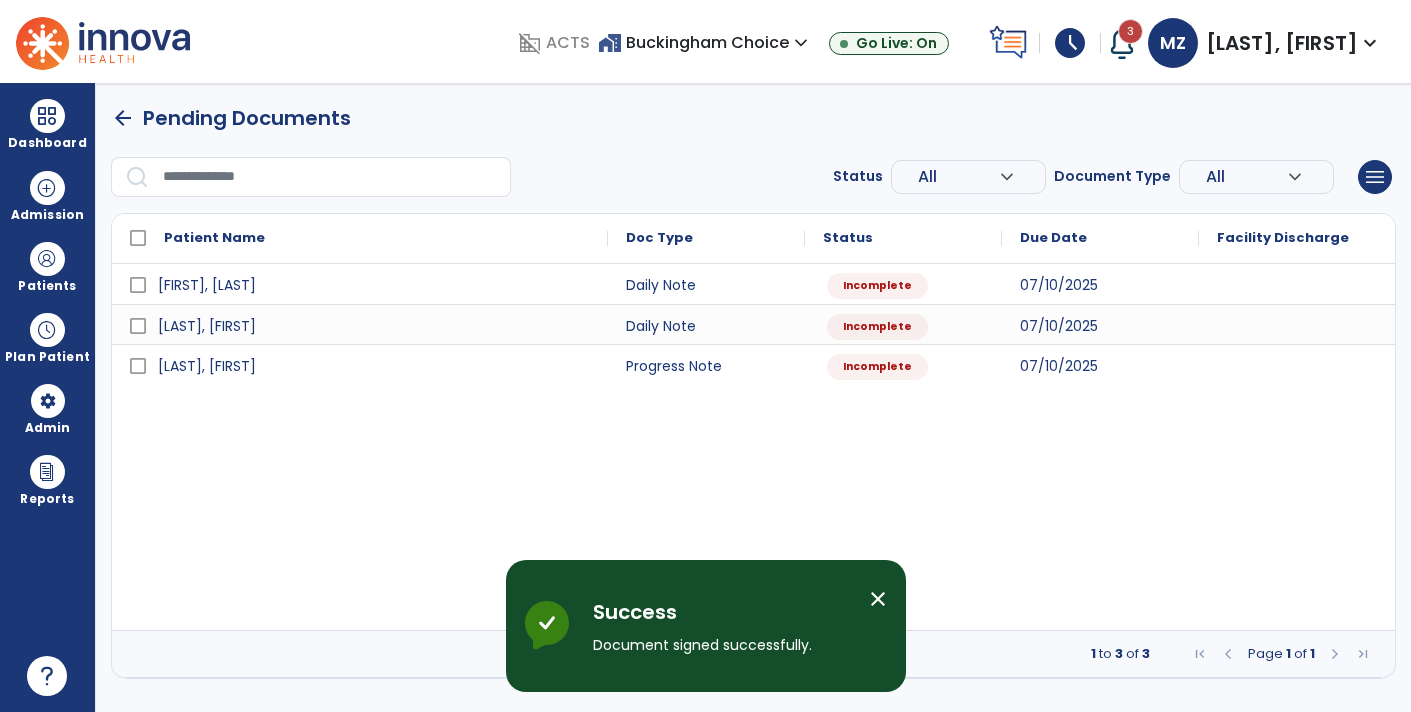 scroll, scrollTop: 0, scrollLeft: 0, axis: both 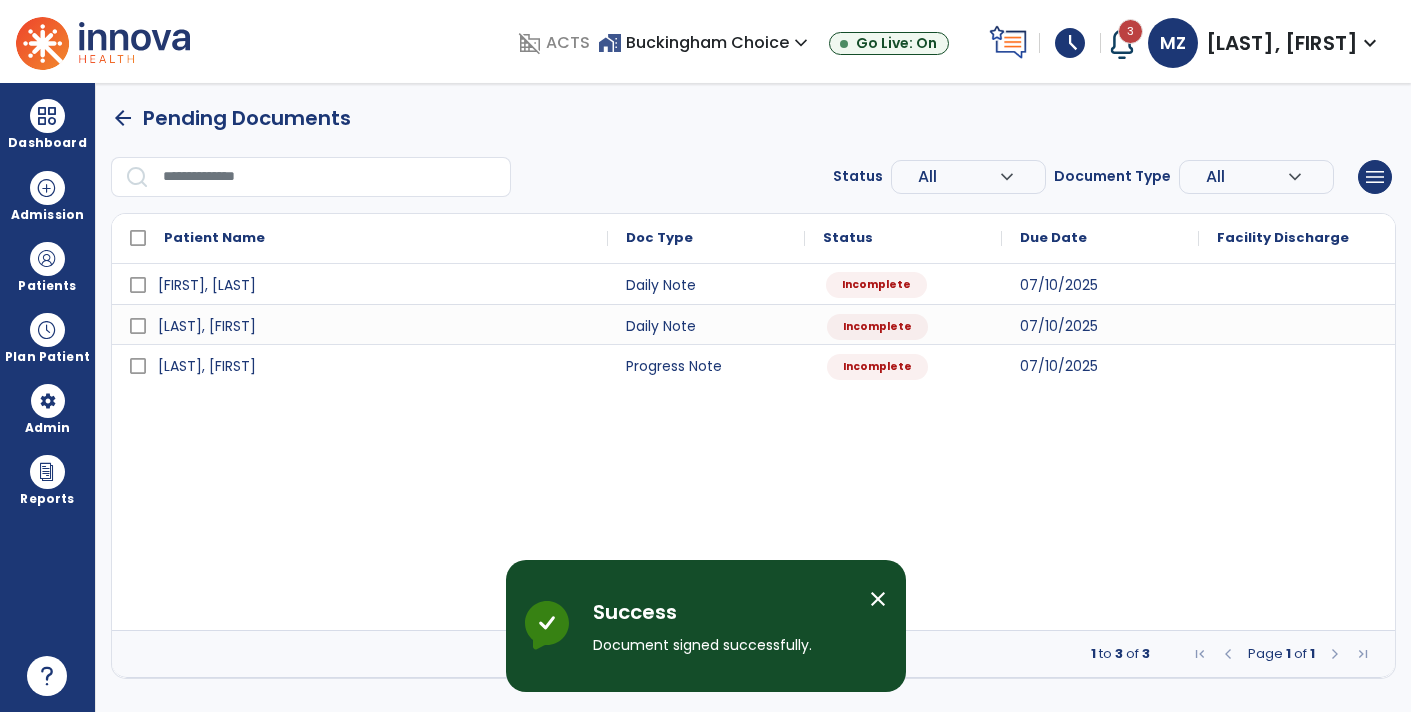 click on "Incomplete" at bounding box center (876, 285) 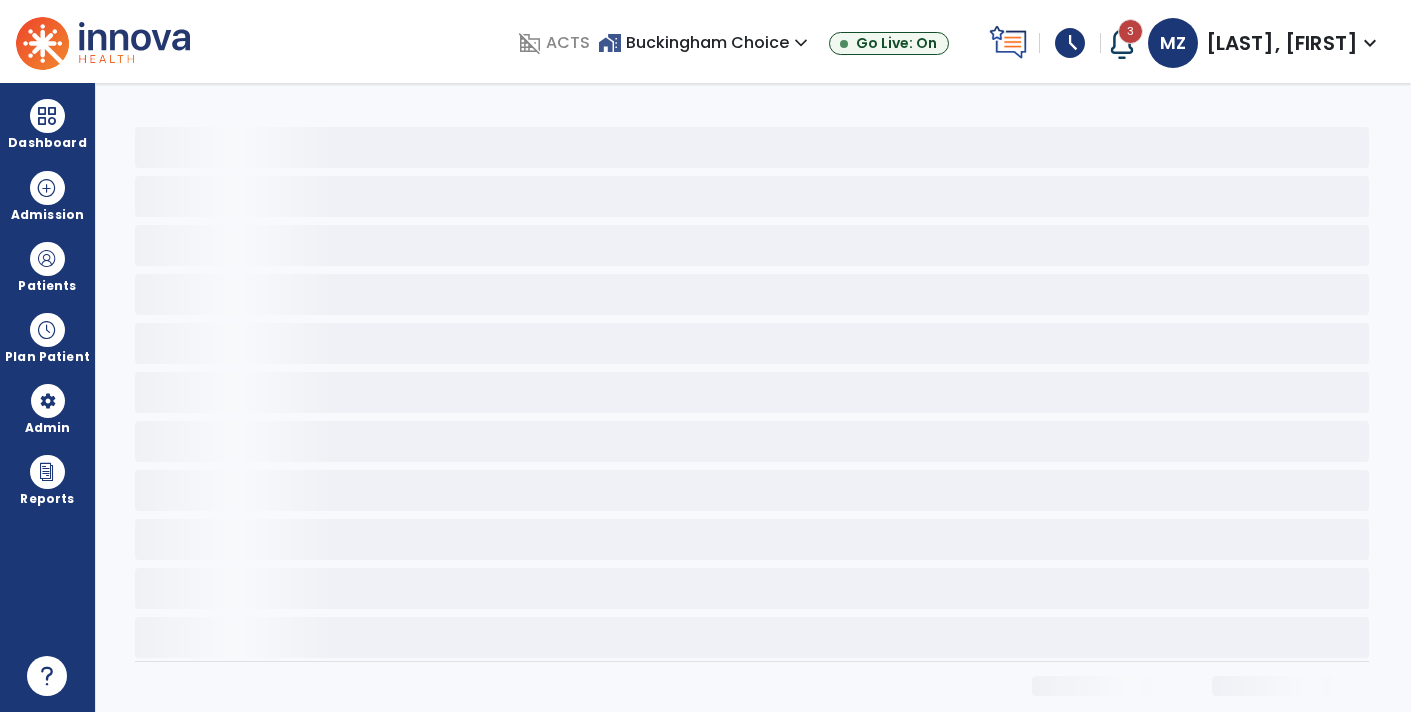 select on "*" 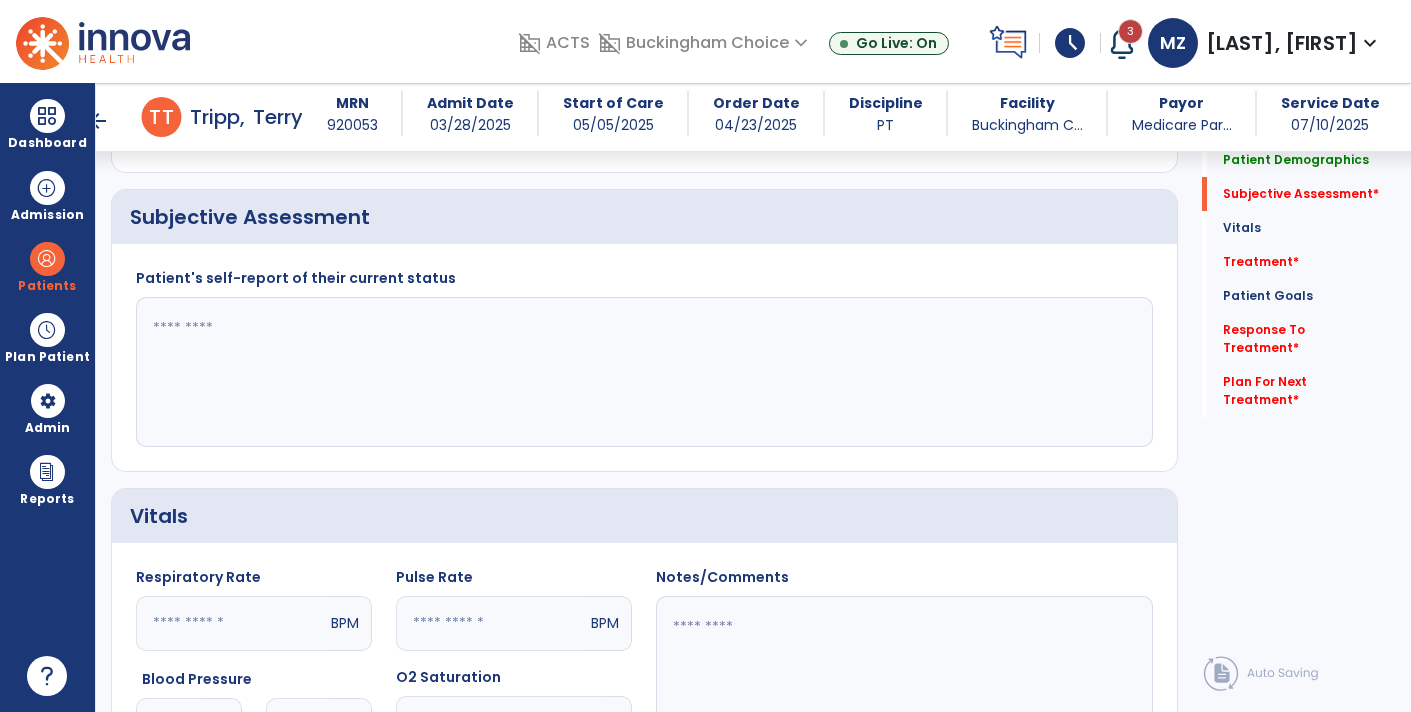 scroll, scrollTop: 460, scrollLeft: 0, axis: vertical 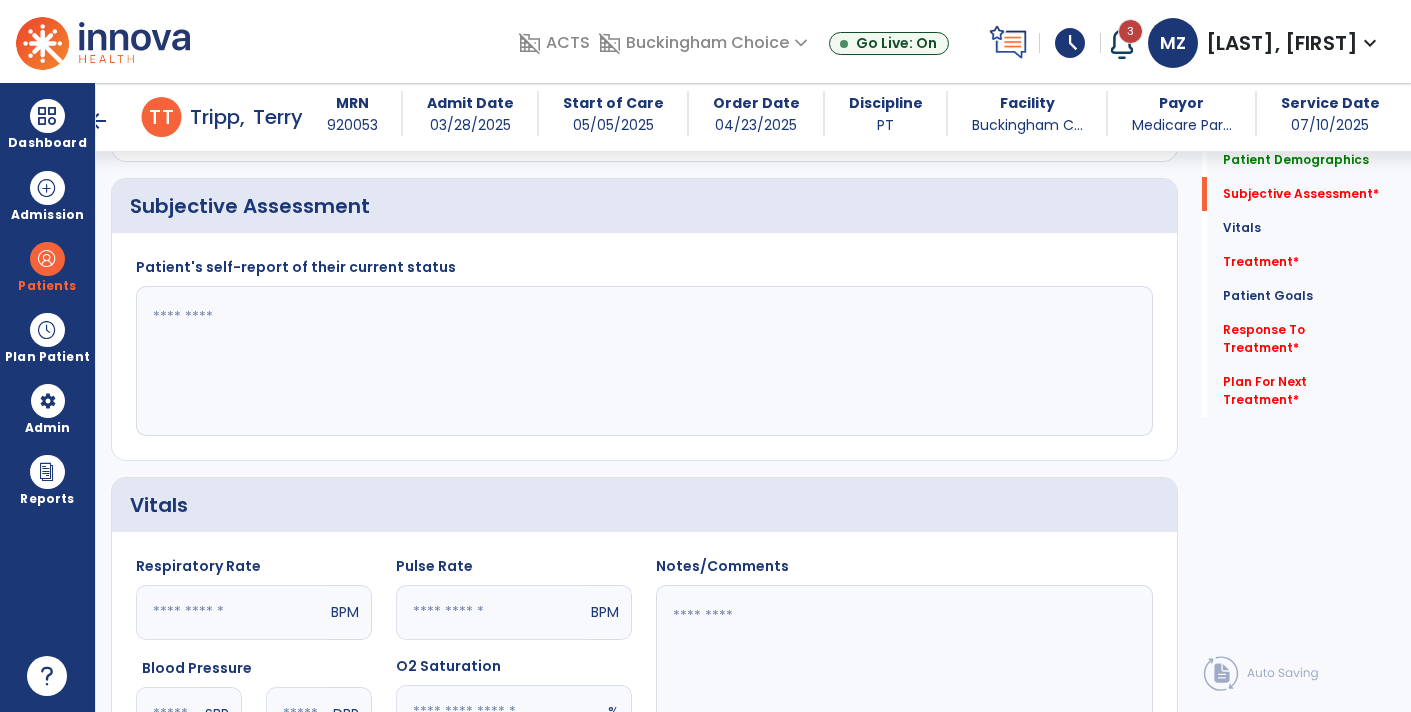 click 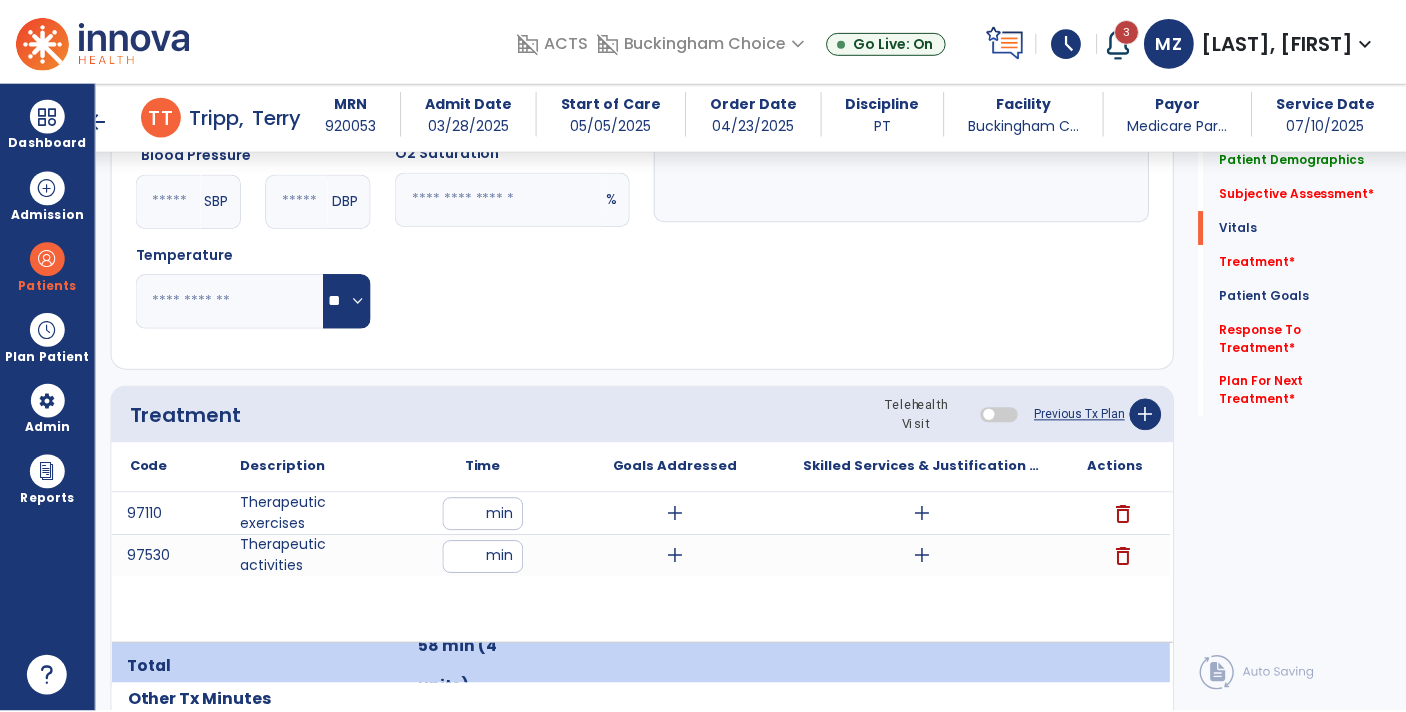 scroll, scrollTop: 1050, scrollLeft: 0, axis: vertical 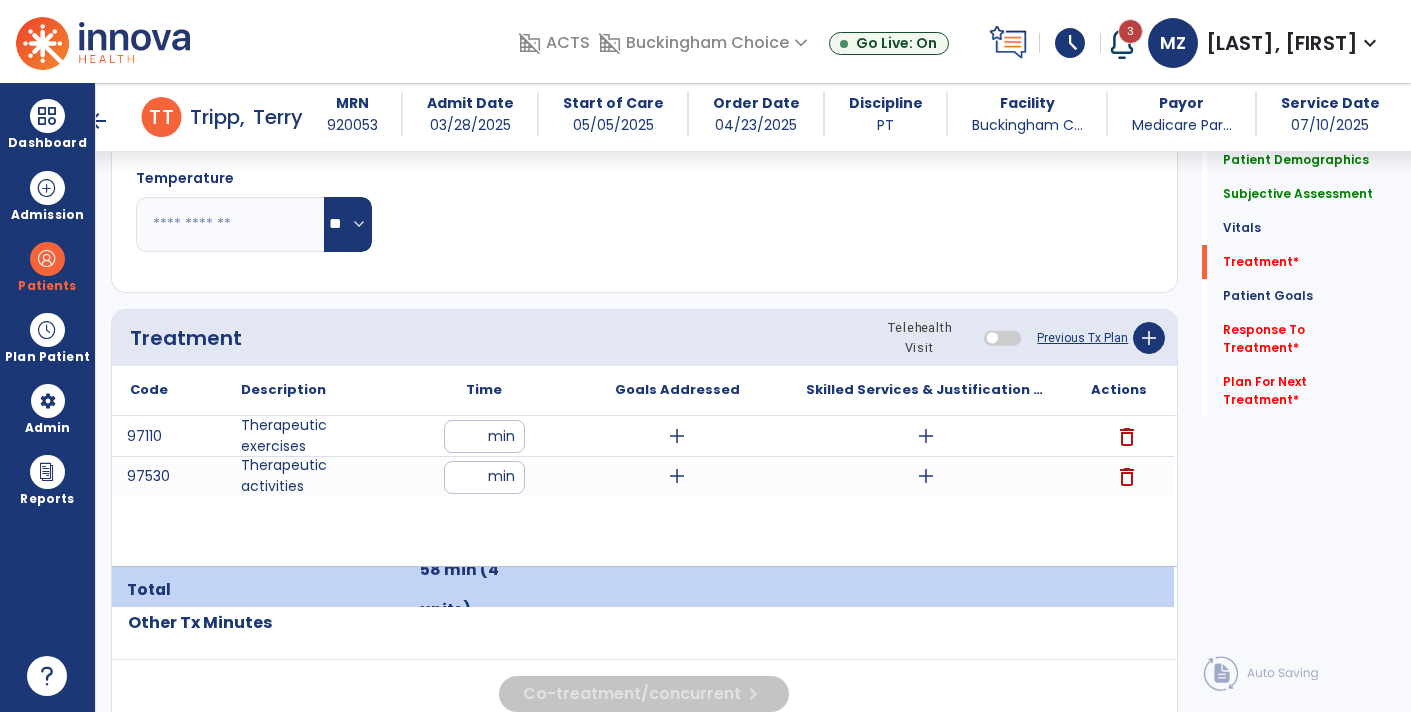 type on "**********" 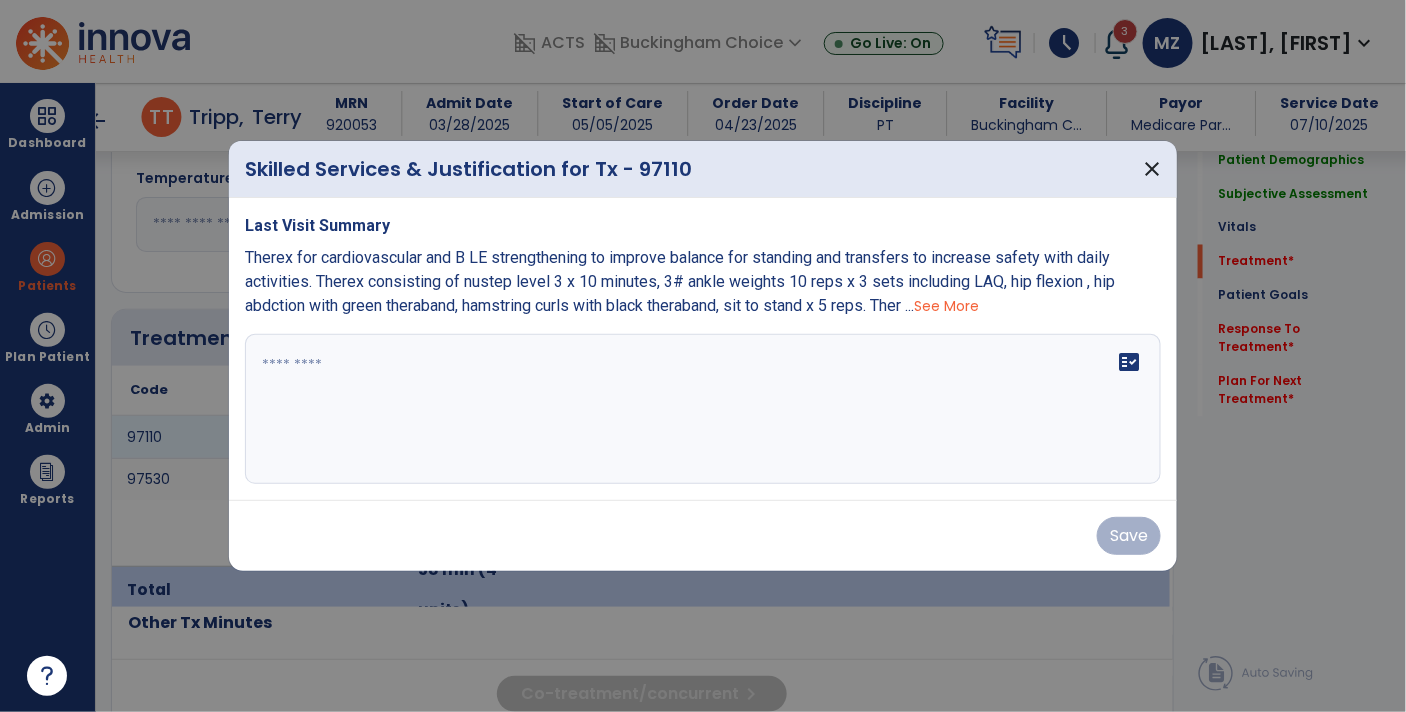 scroll, scrollTop: 1050, scrollLeft: 0, axis: vertical 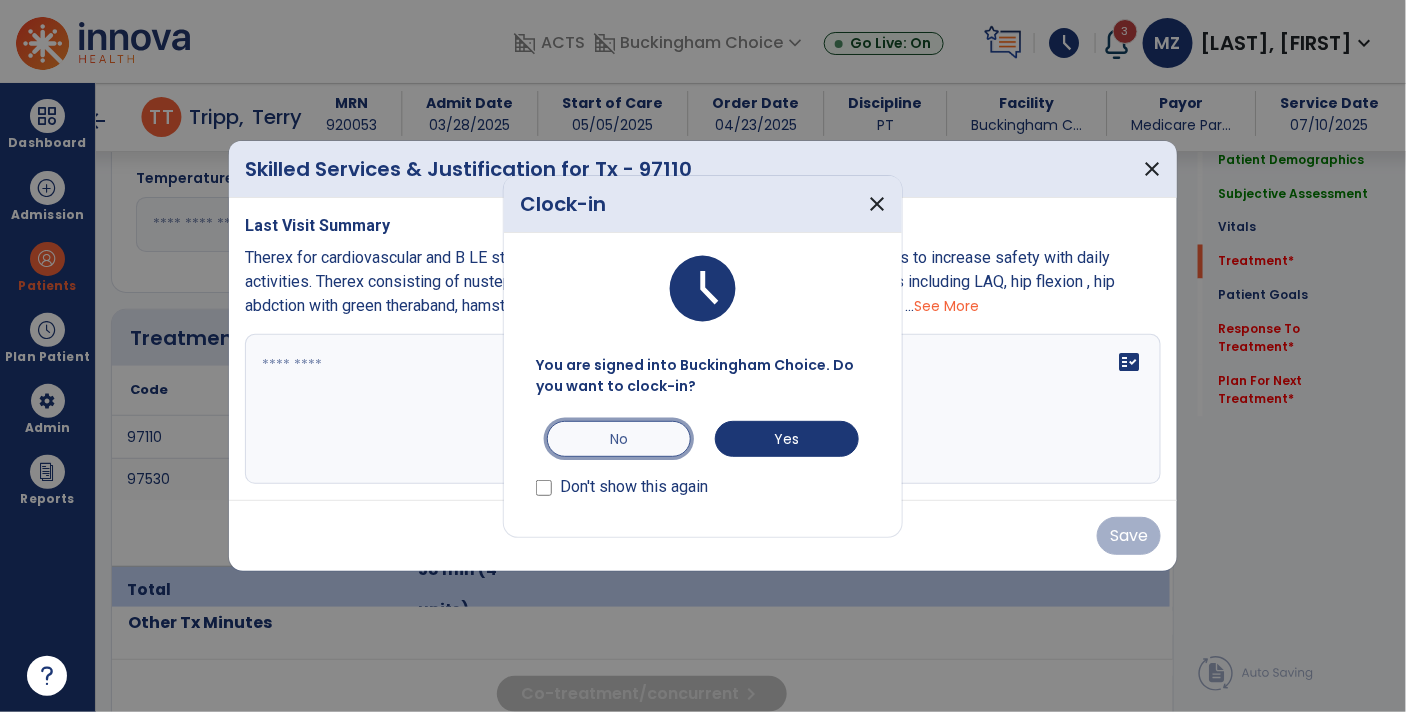 click on "No" at bounding box center (619, 439) 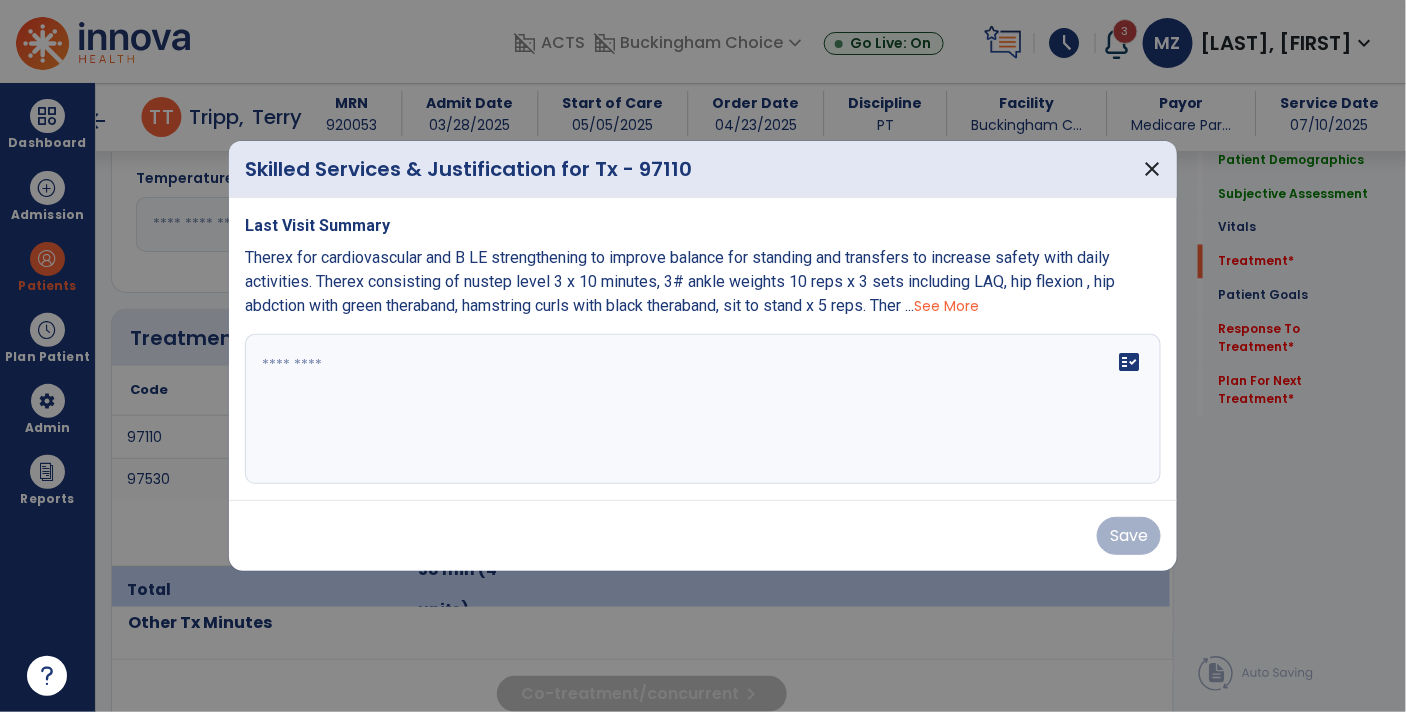 click on "See More" at bounding box center [946, 306] 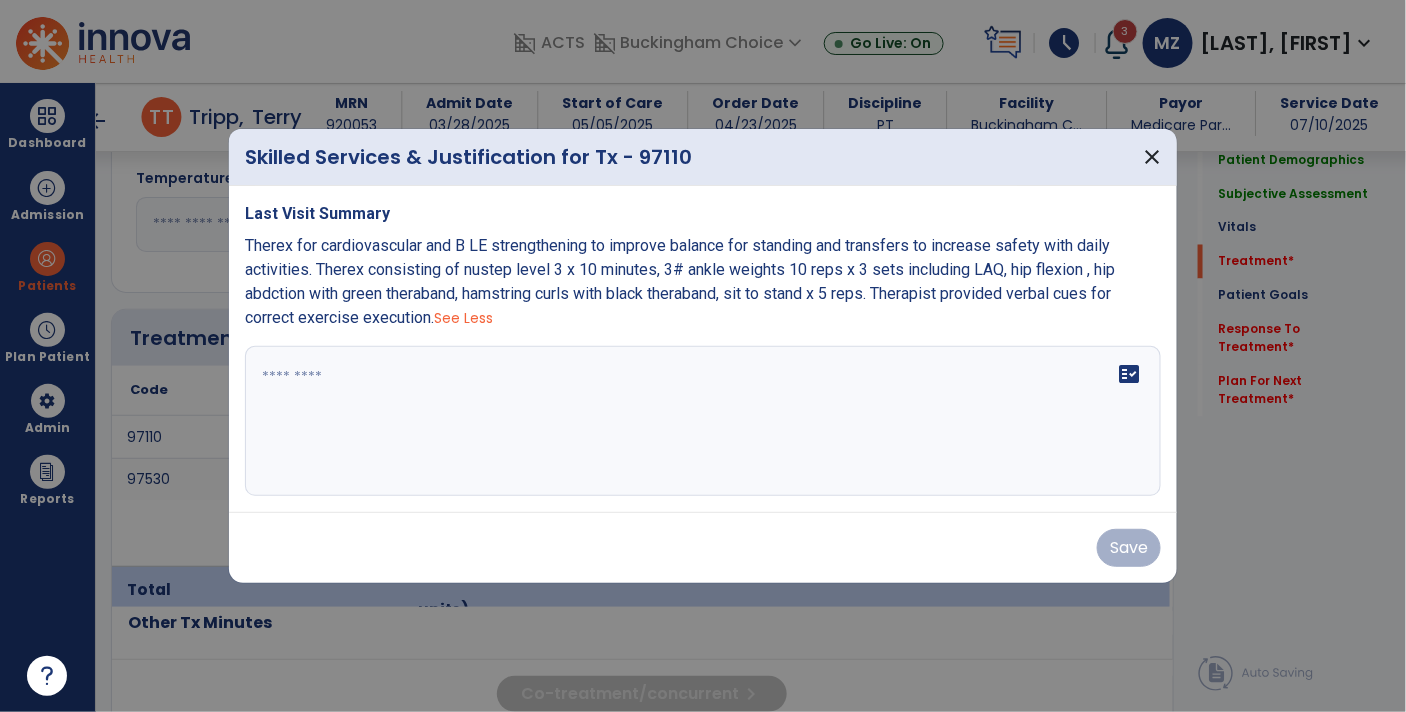 click on "Therex for cardiovascular and B LE strengthening to improve balance for standing and transfers to increase safety with daily activities. Therex consisting of nustep level 3 x 10 minutes, 3# ankle weights 10 reps x 3 sets including LAQ, hip flexion , hip abdction with green theraband, hamstring curls with black theraband, sit to stand x 5 reps. Therapist provided verbal cues for correct exercise execution." at bounding box center [680, 281] 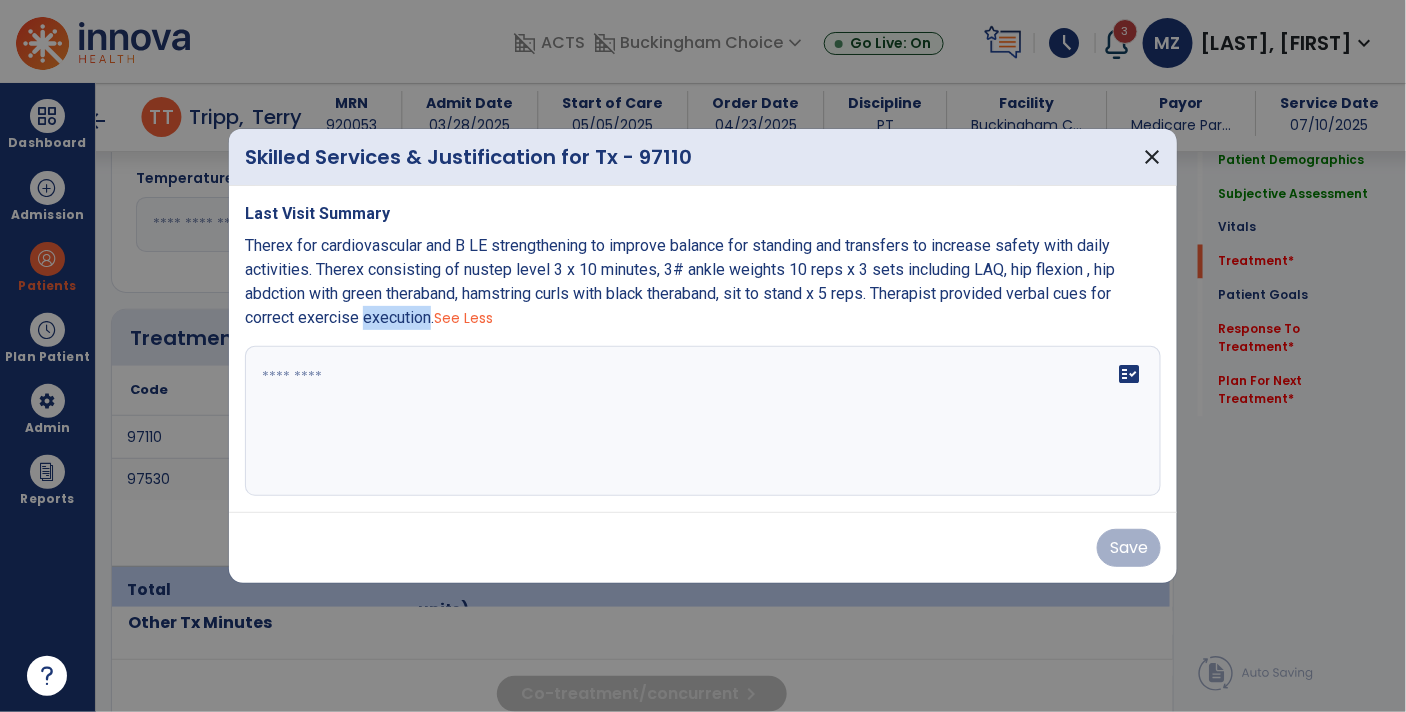 click on "Therex for cardiovascular and B LE strengthening to improve balance for standing and transfers to increase safety with daily activities. Therex consisting of nustep level 3 x 10 minutes, 3# ankle weights 10 reps x 3 sets including LAQ, hip flexion , hip abdction with green theraband, hamstring curls with black theraband, sit to stand x 5 reps. Therapist provided verbal cues for correct exercise execution." at bounding box center [680, 281] 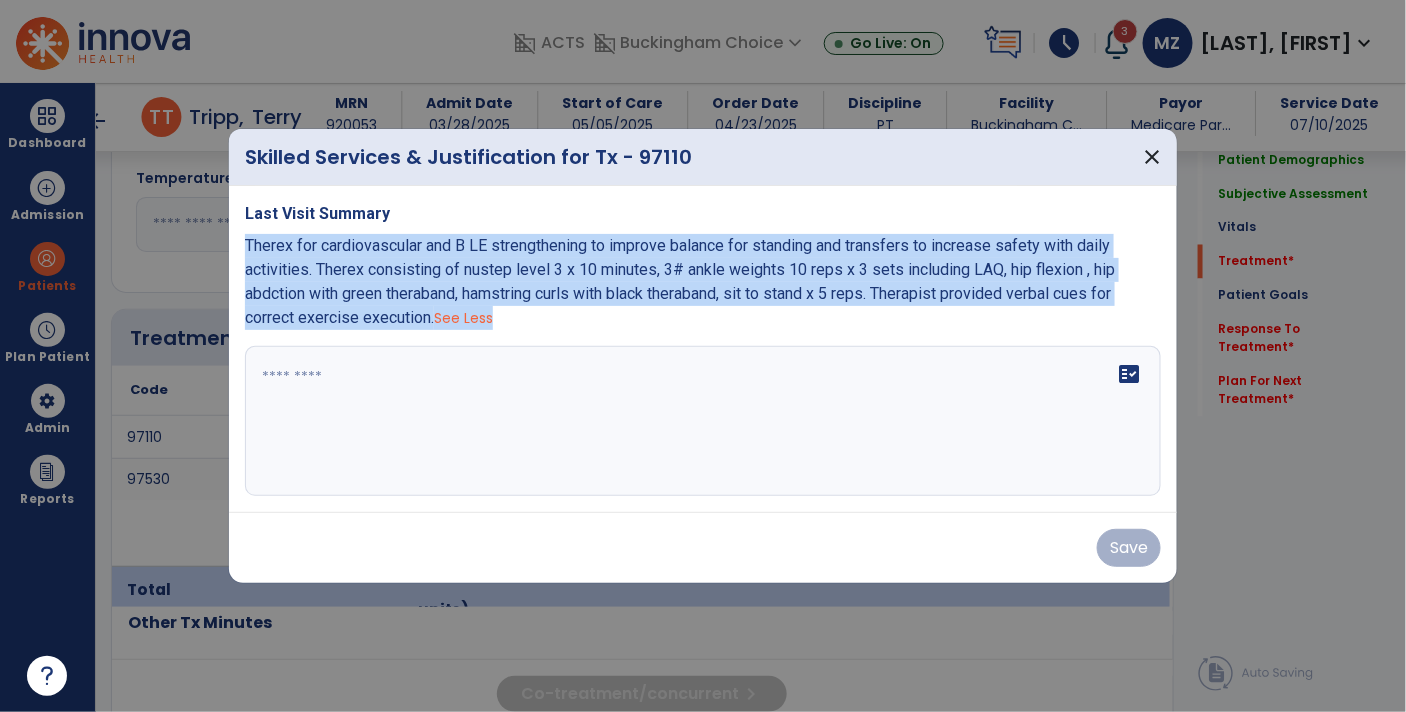 copy on "Therex for cardiovascular and B LE strengthening to improve balance for standing and transfers to increase safety with daily activities. Therex consisting of nustep level 3 x 10 minutes, 3# ankle weights 10 reps x 3 sets including LAQ, hip flexion , hip abdction with green theraband, hamstring curls with black theraband, sit to stand x 5 reps. Therapist provided verbal cues for correct exercise execution.   See Less" 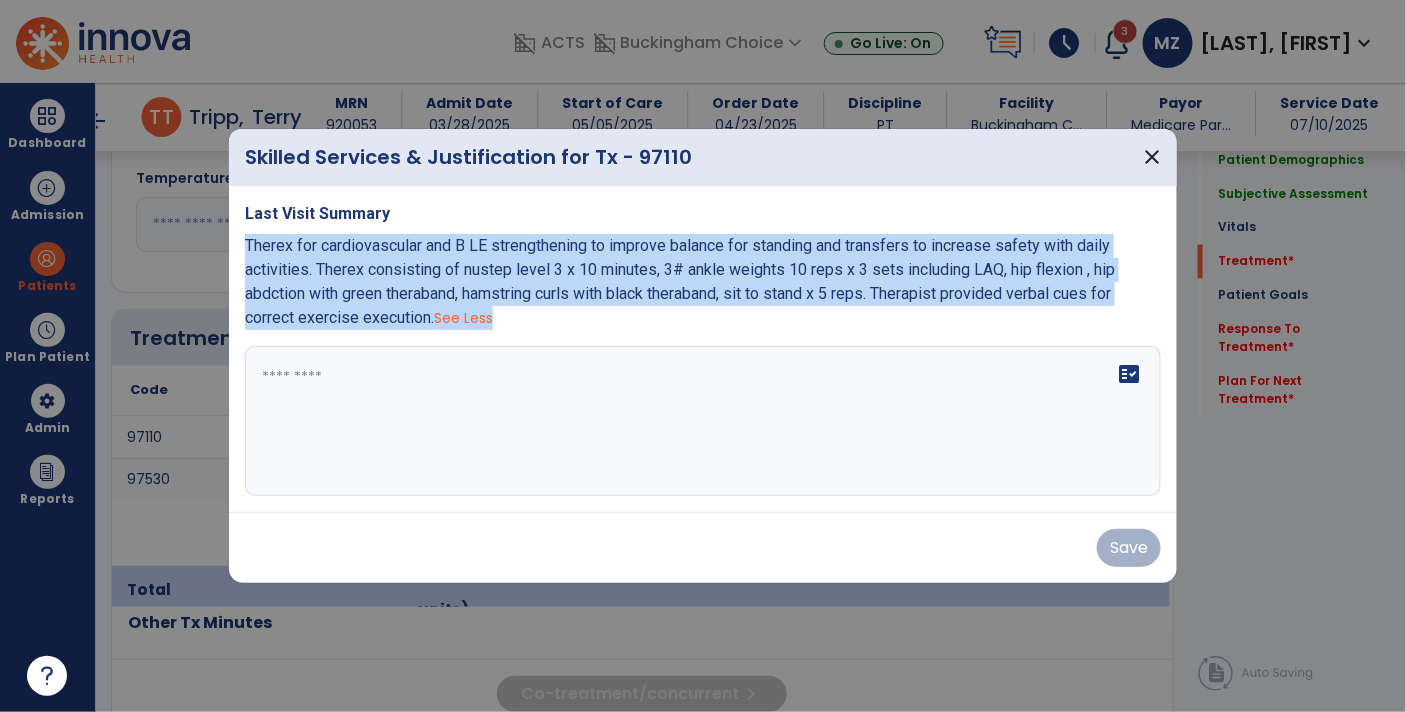 click on "fact_check" at bounding box center [703, 421] 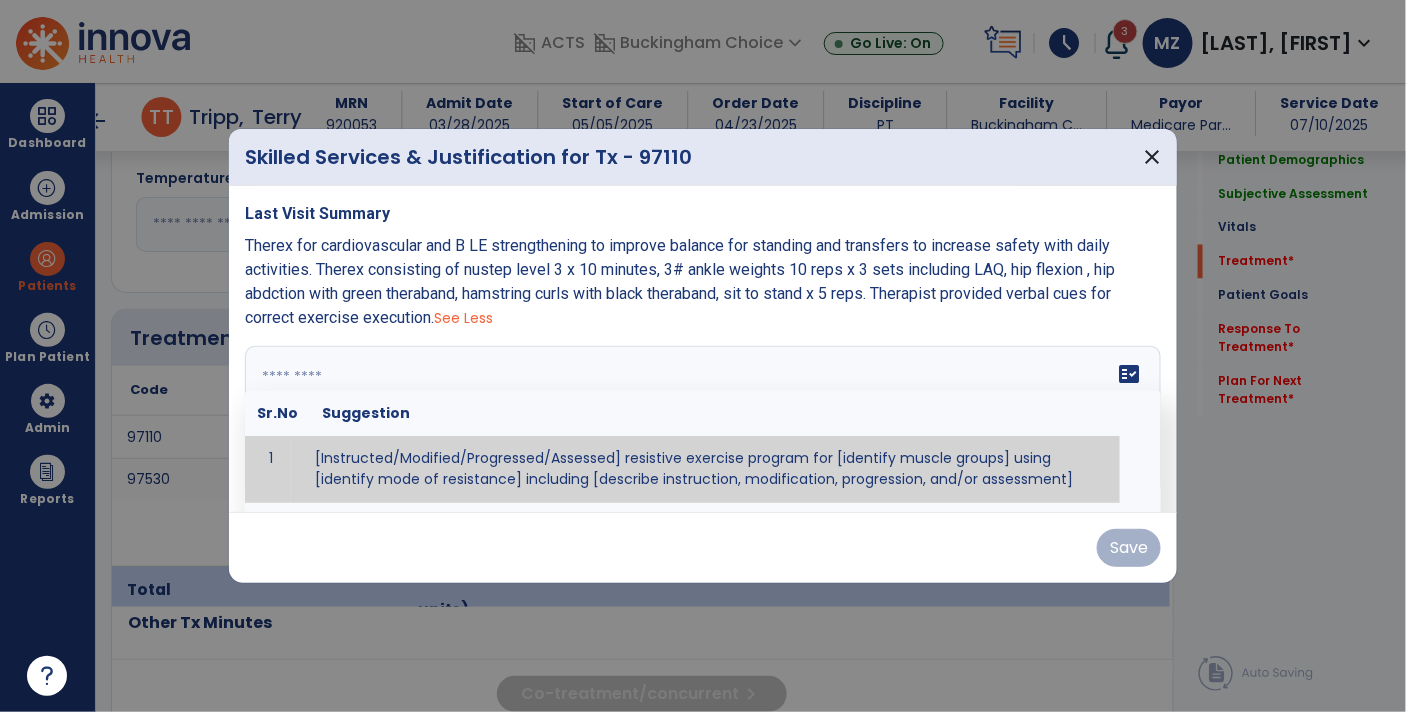 paste on "**********" 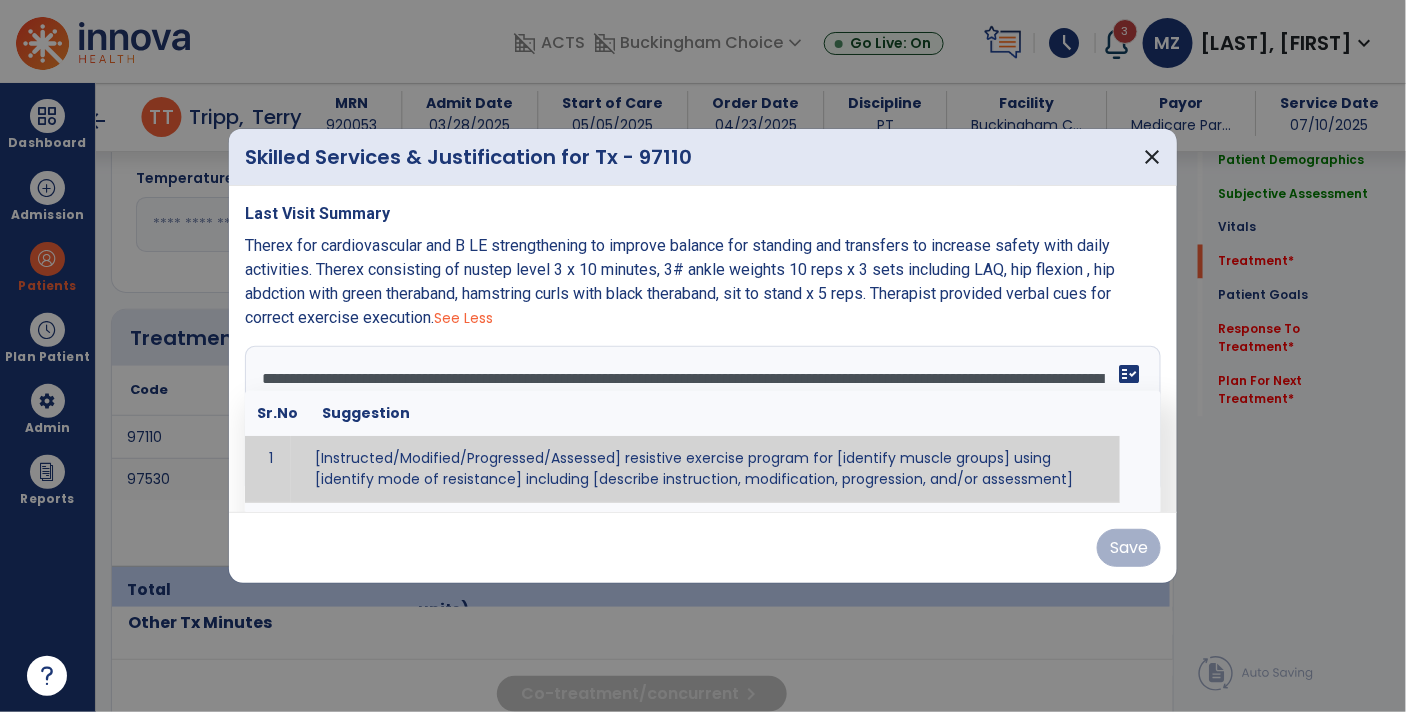 scroll, scrollTop: 15, scrollLeft: 0, axis: vertical 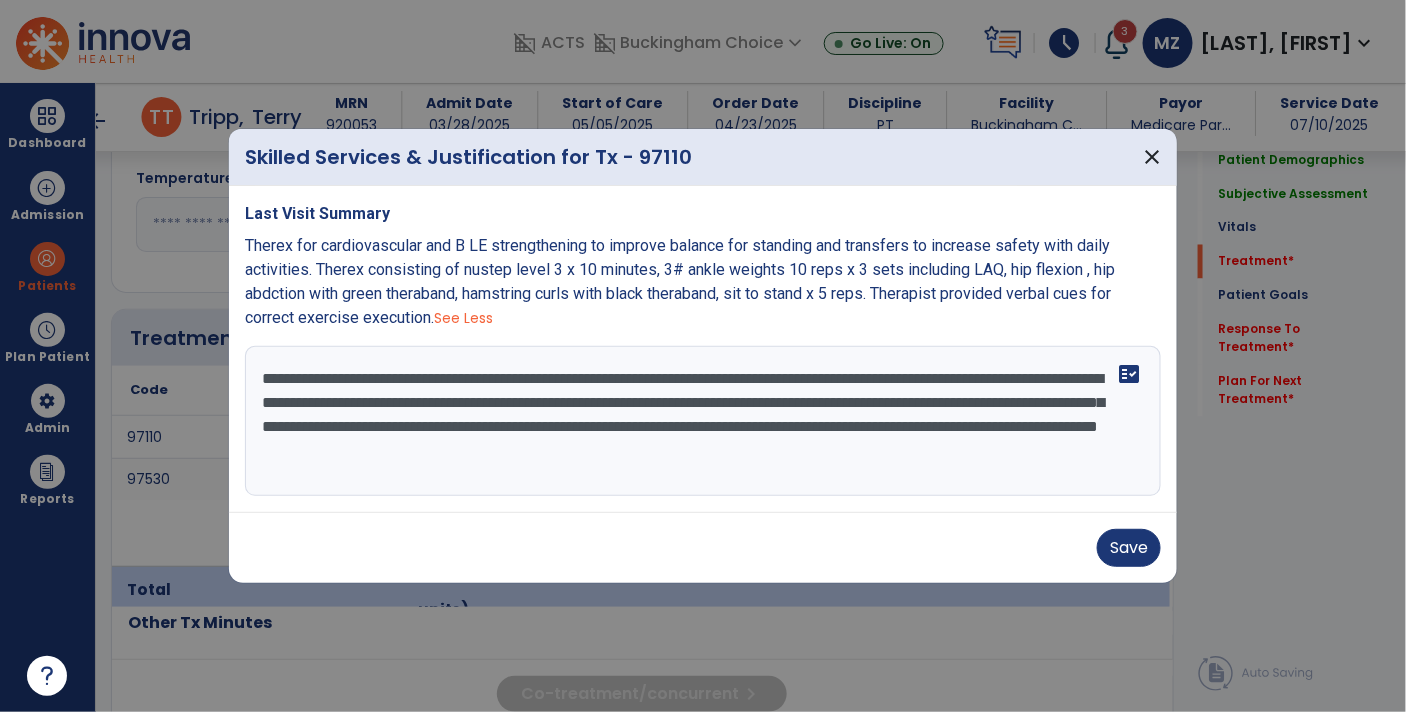 click on "**********" at bounding box center [703, 421] 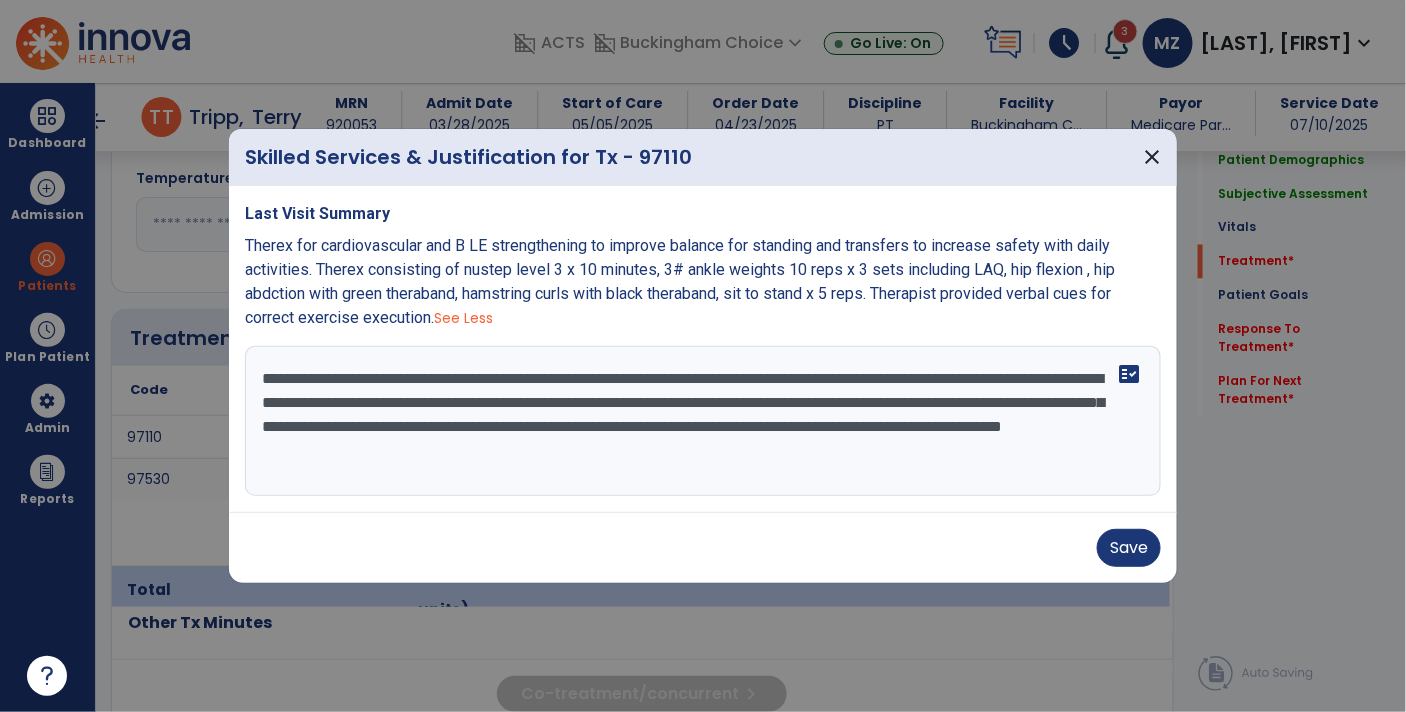 click on "**********" at bounding box center [703, 421] 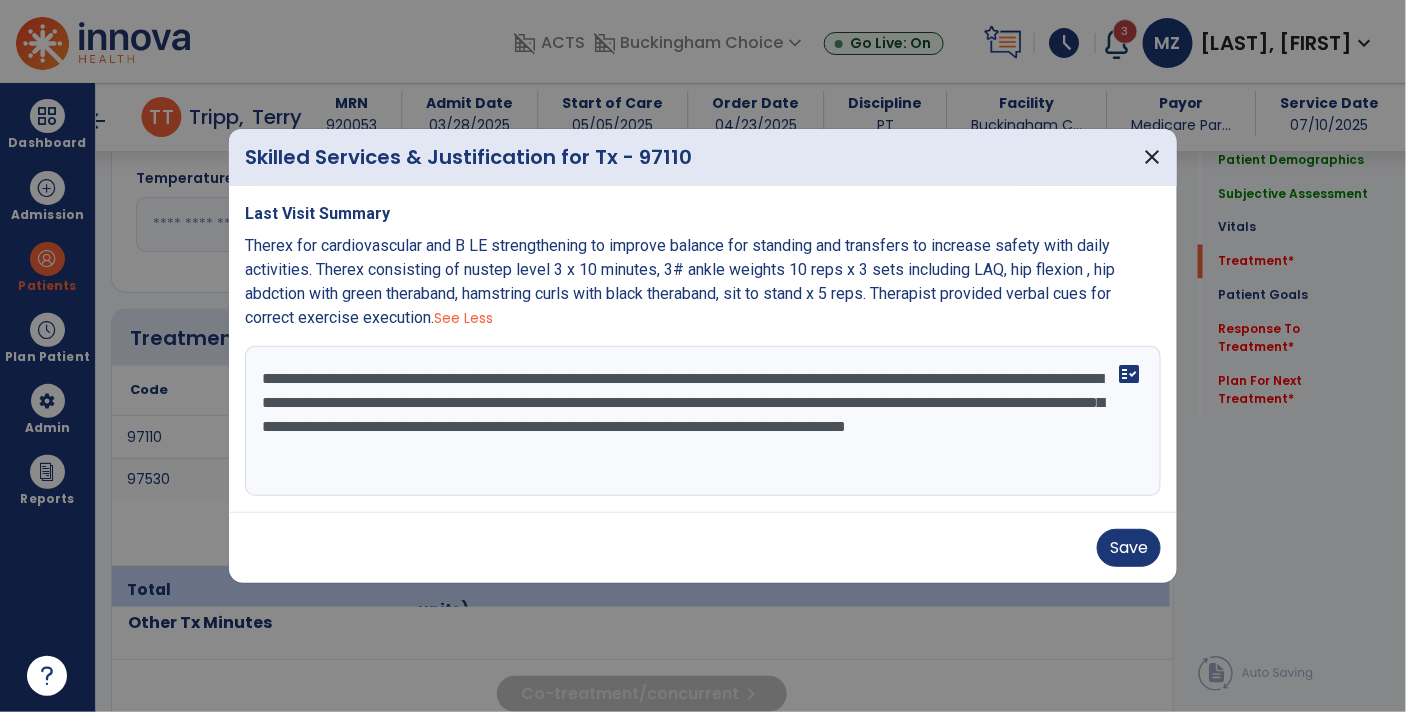 click on "**********" at bounding box center (703, 421) 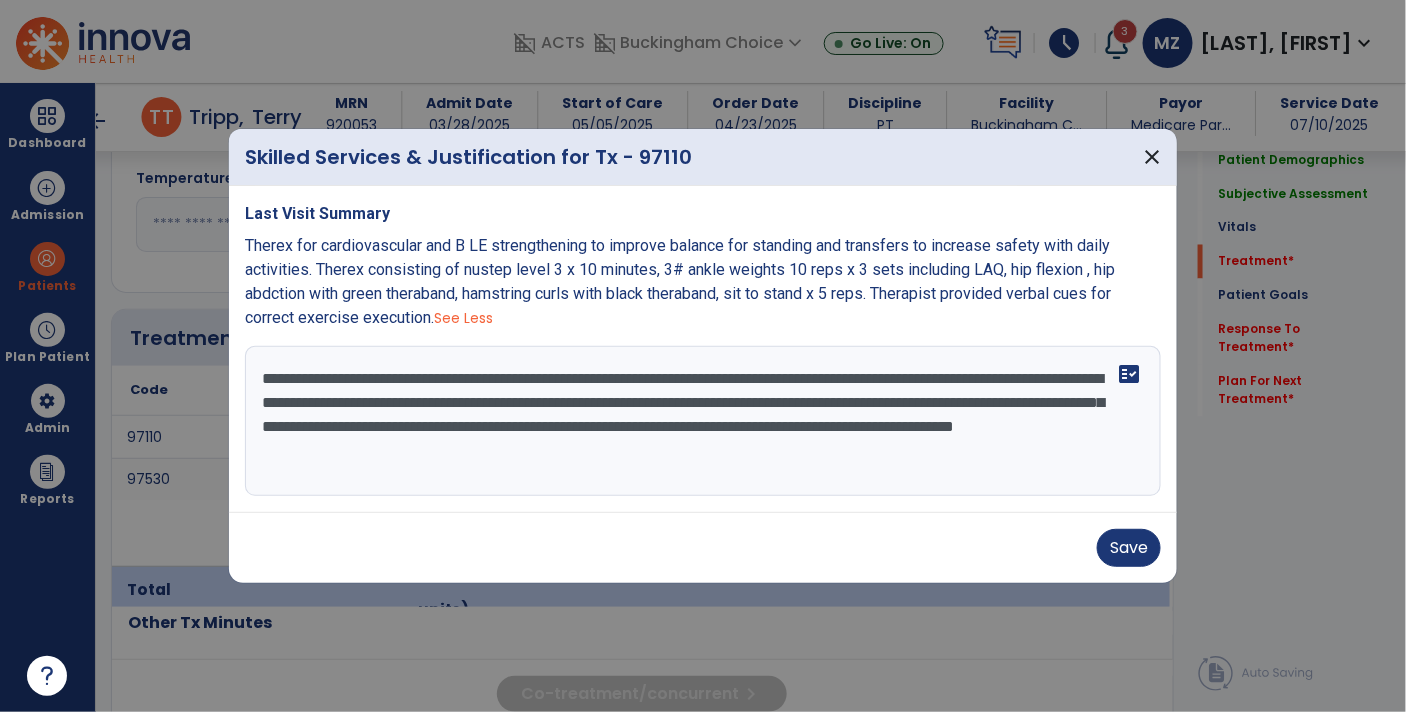 click on "**********" at bounding box center (703, 421) 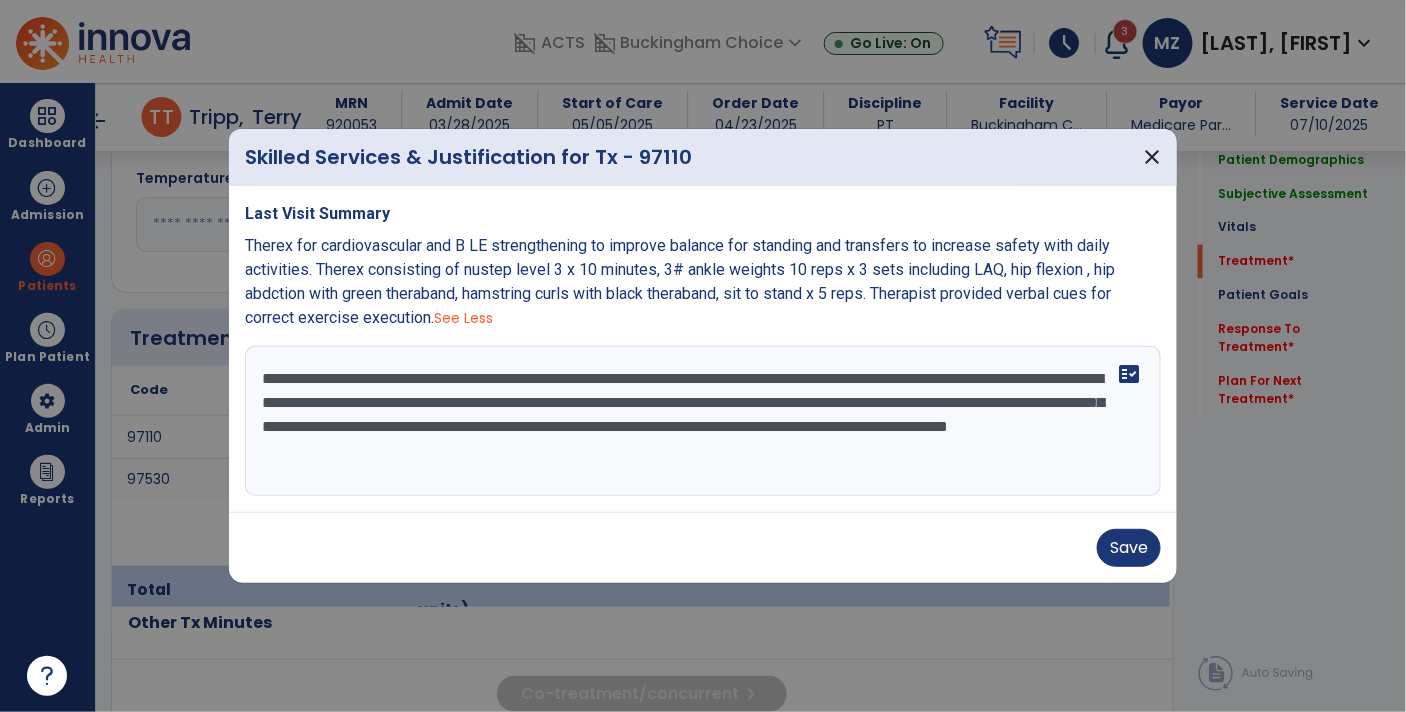 scroll, scrollTop: 0, scrollLeft: 0, axis: both 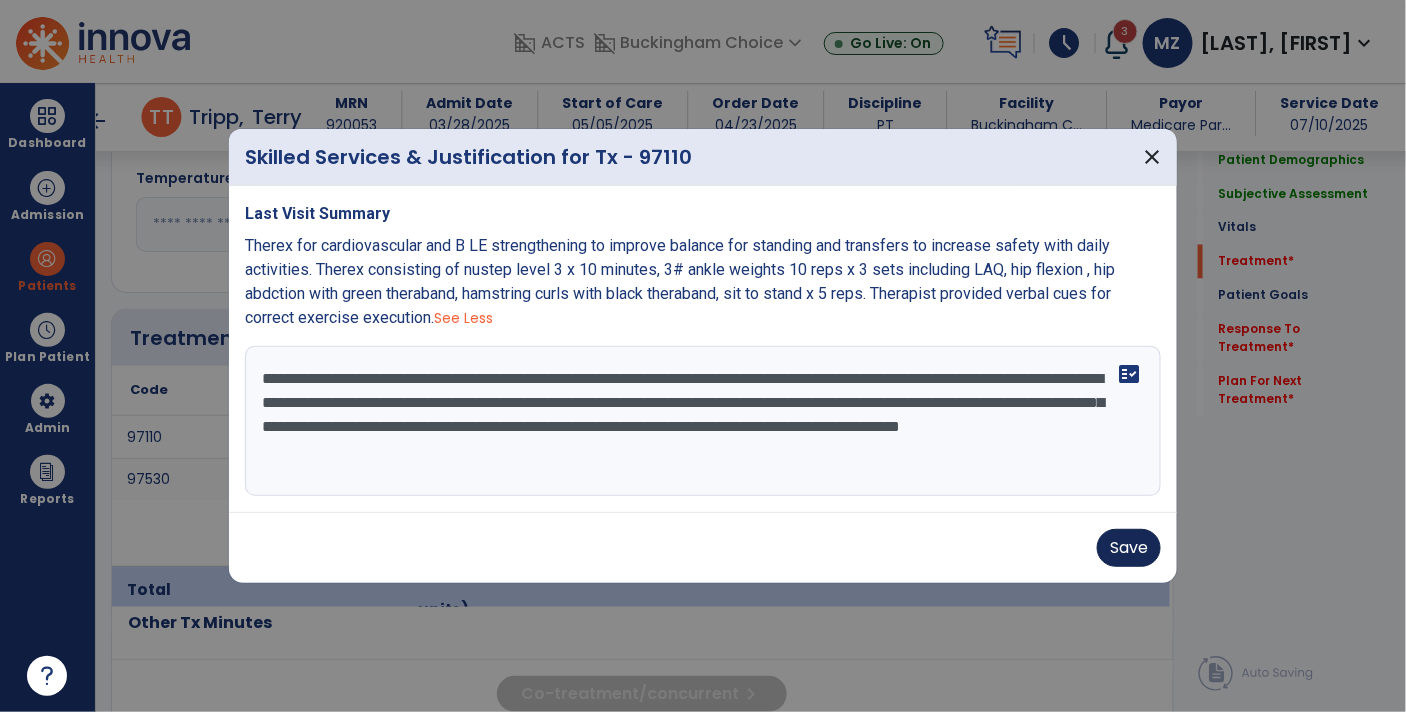 type on "**********" 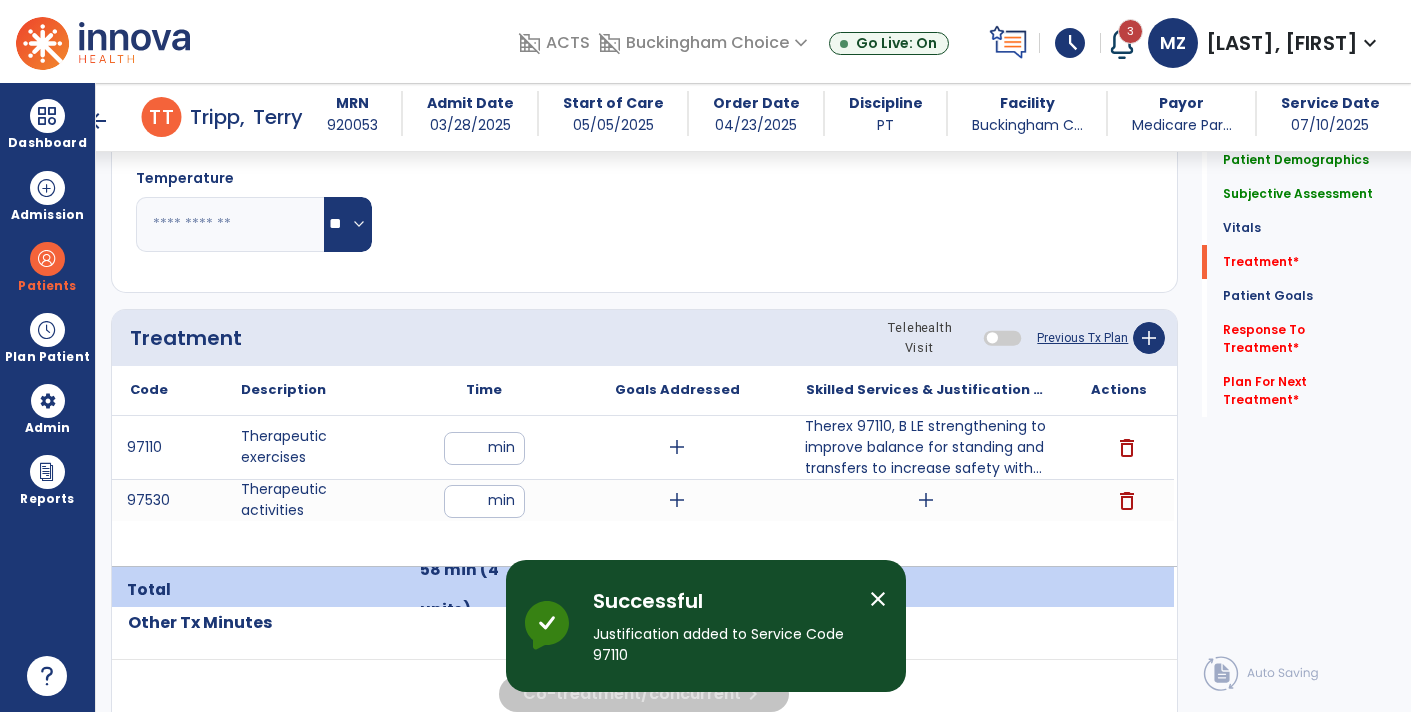 click on "add" at bounding box center [926, 500] 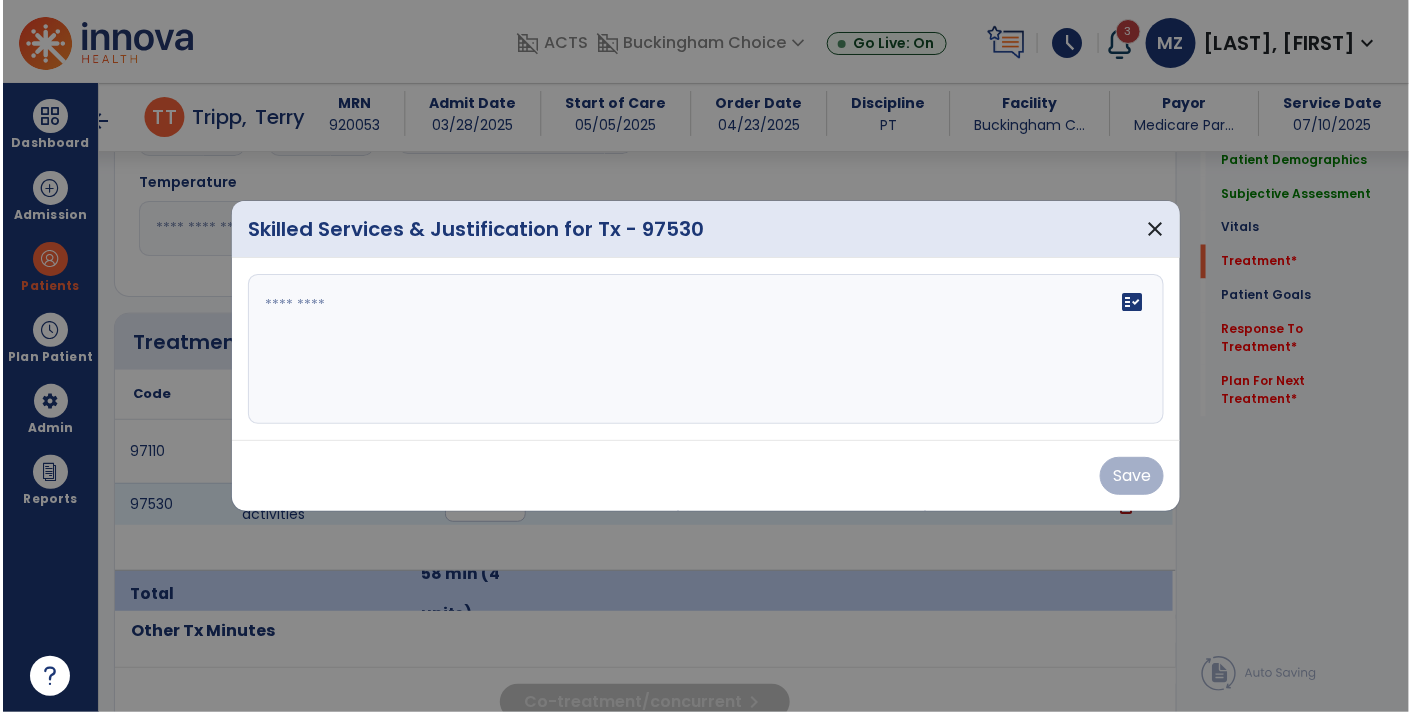 scroll, scrollTop: 1050, scrollLeft: 0, axis: vertical 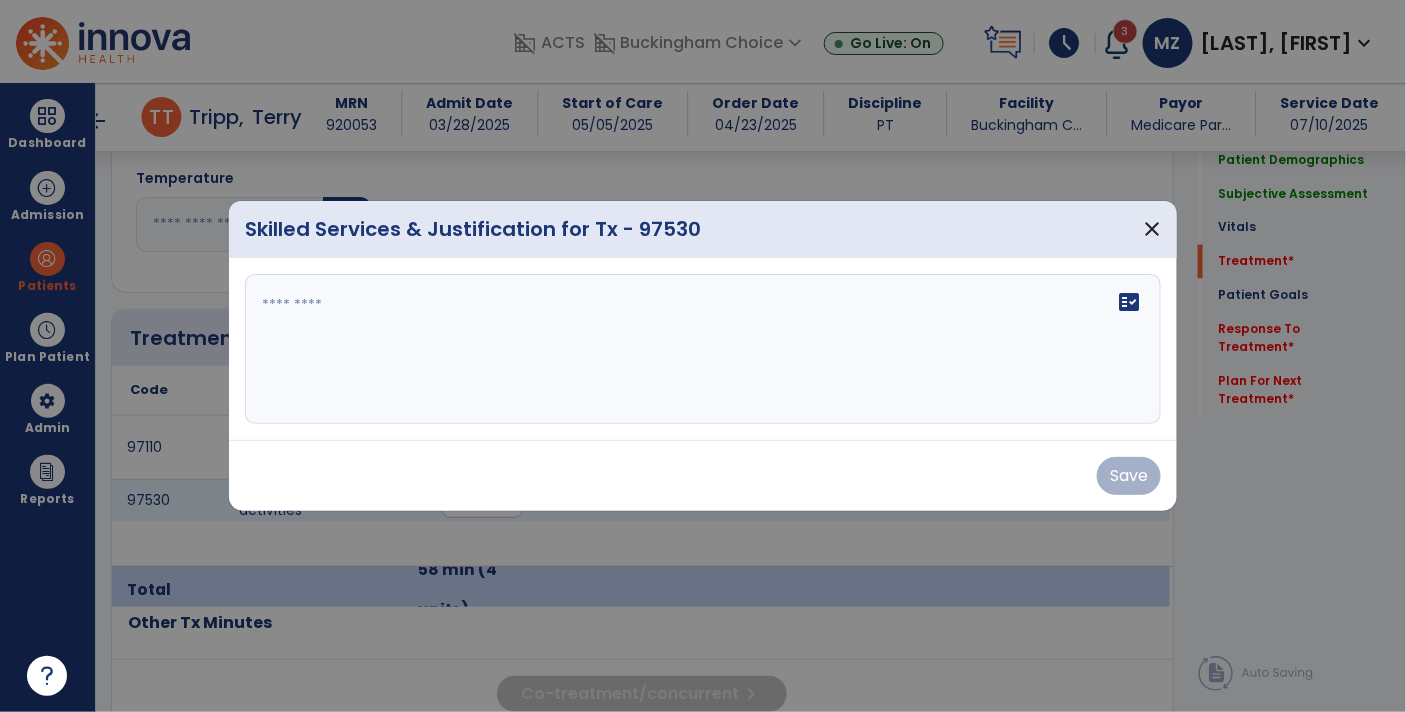 click on "fact_check" at bounding box center (1129, 302) 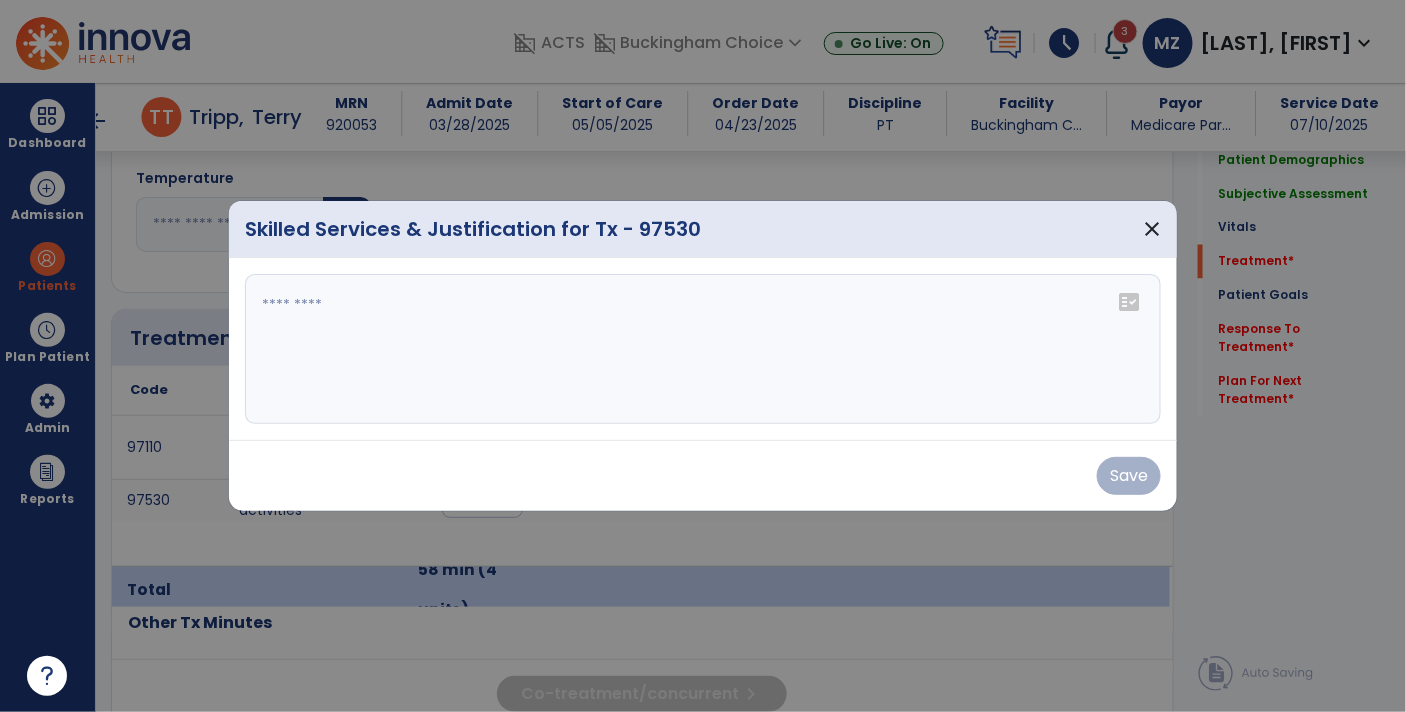 click on "fact_check" at bounding box center [1129, 302] 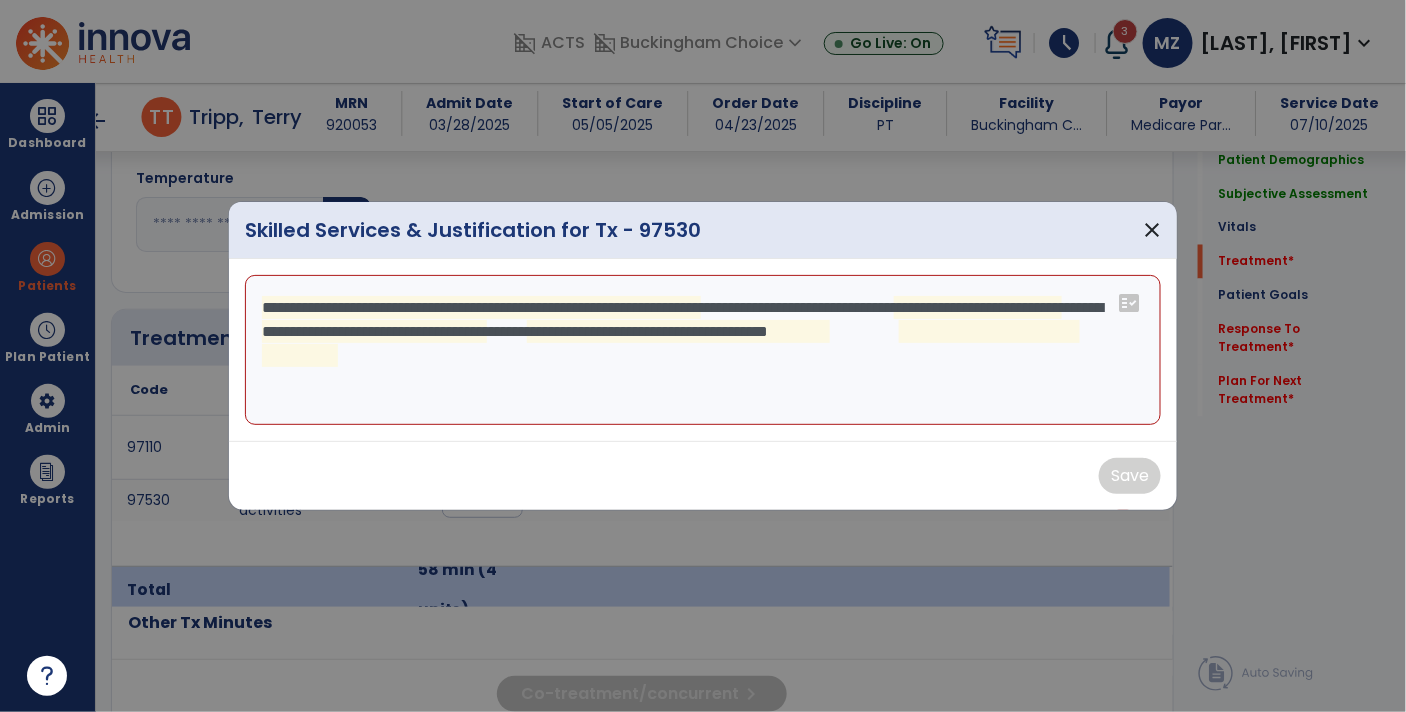 click on "**********" at bounding box center [703, 350] 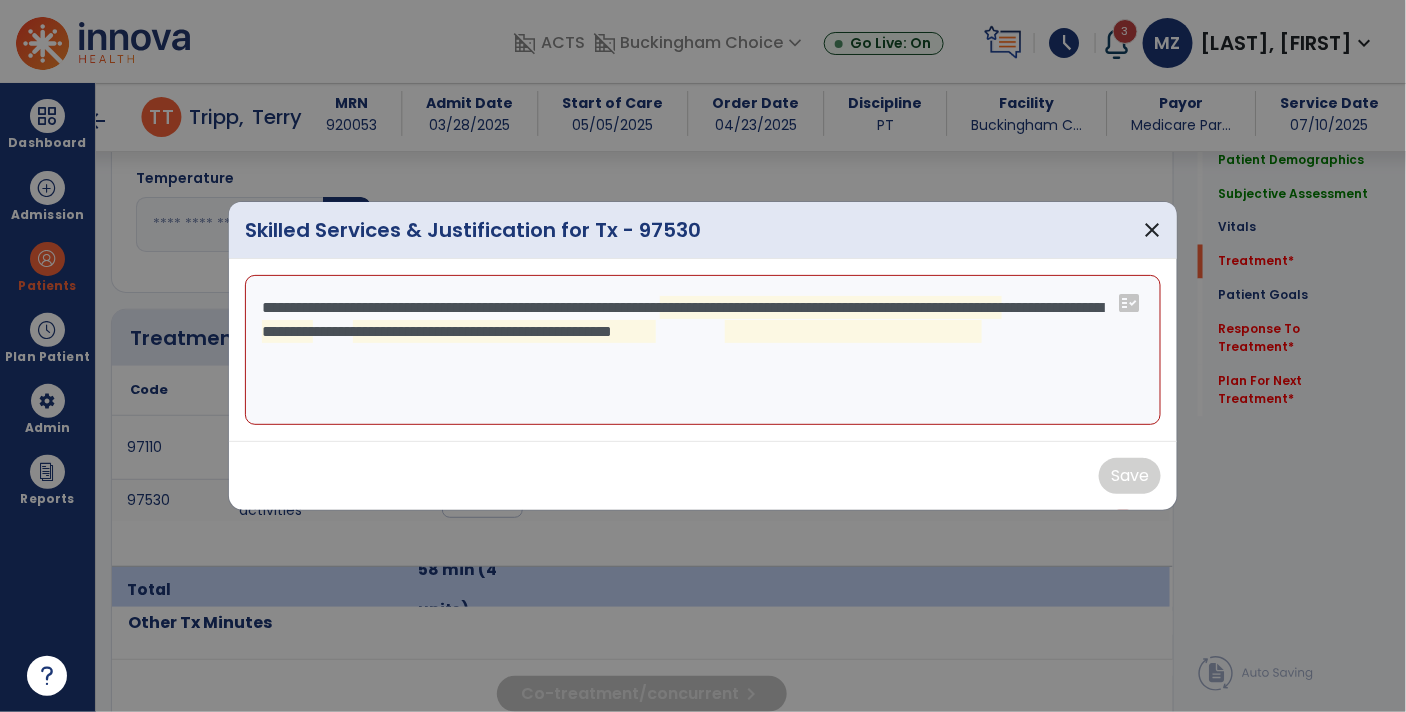 click on "**********" at bounding box center (703, 350) 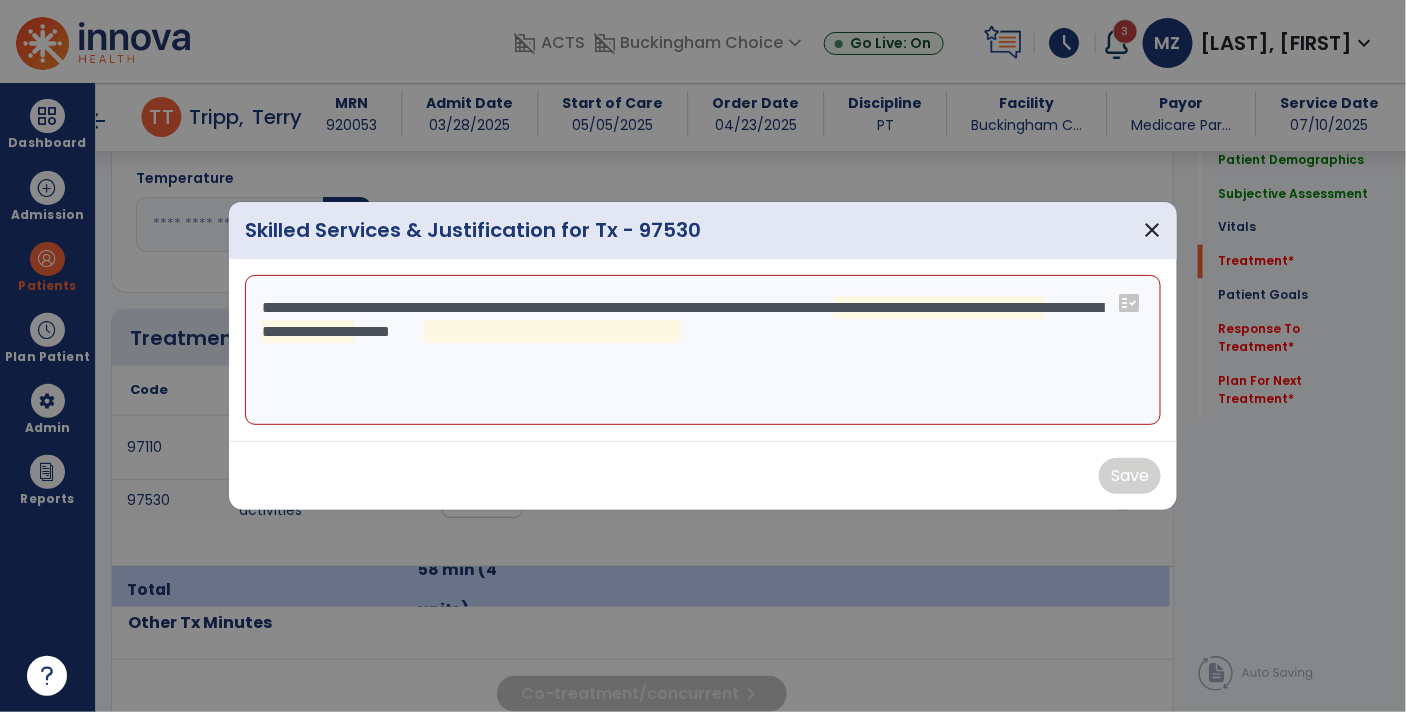 click on "**********" at bounding box center (703, 350) 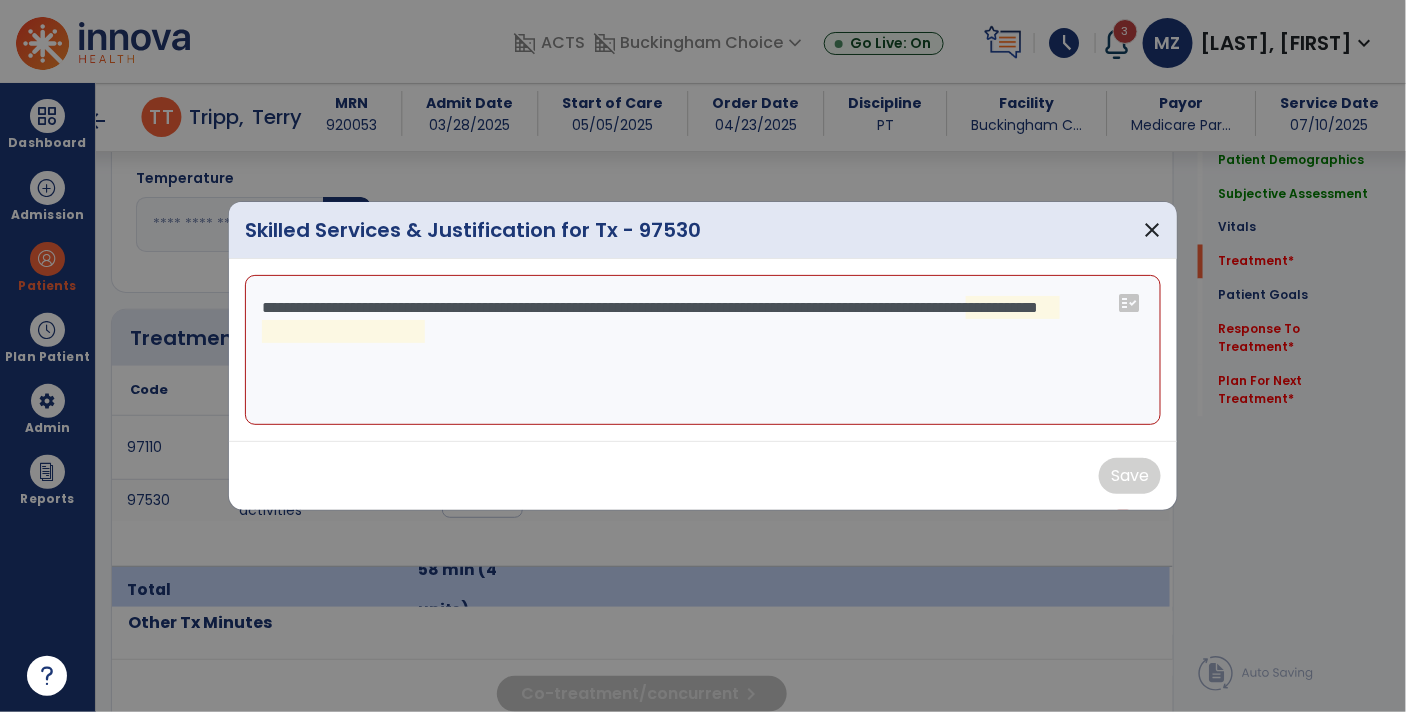 click on "**********" at bounding box center [703, 350] 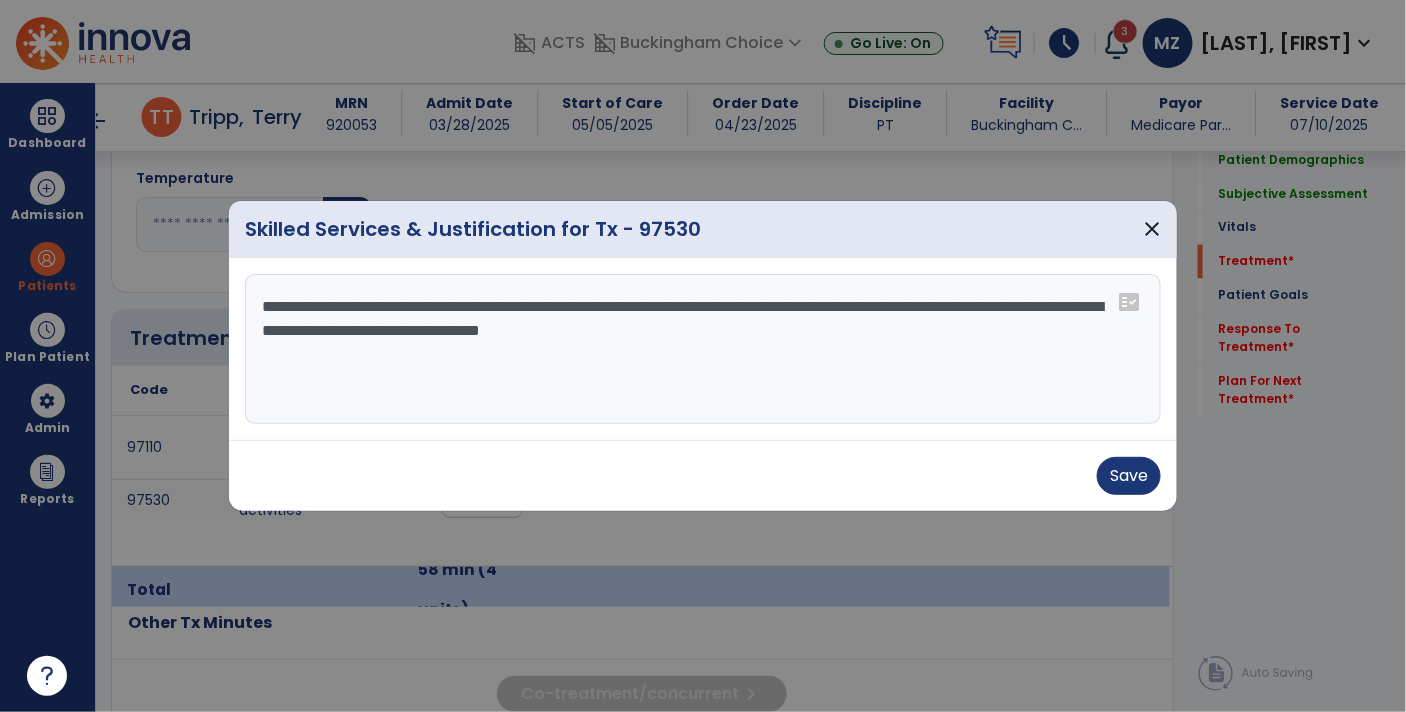 type on "**********" 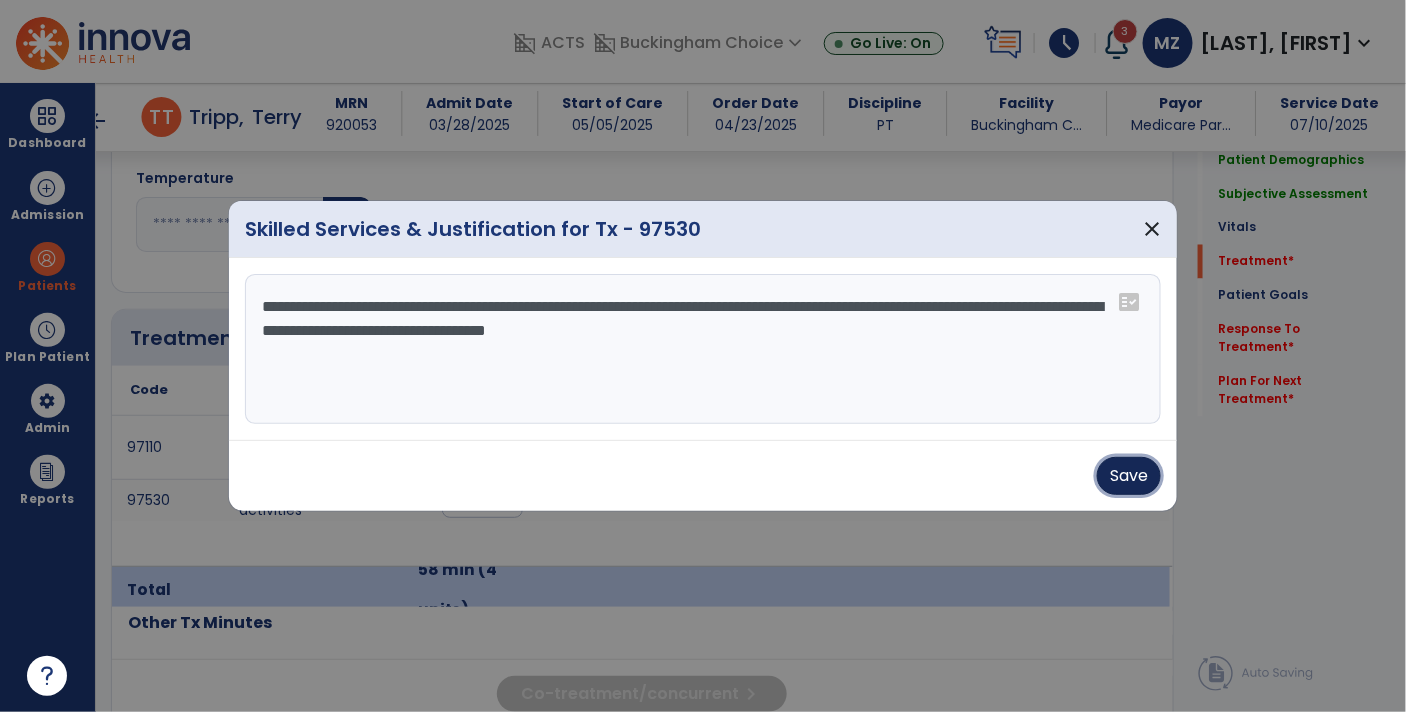 click on "Save" at bounding box center (1129, 476) 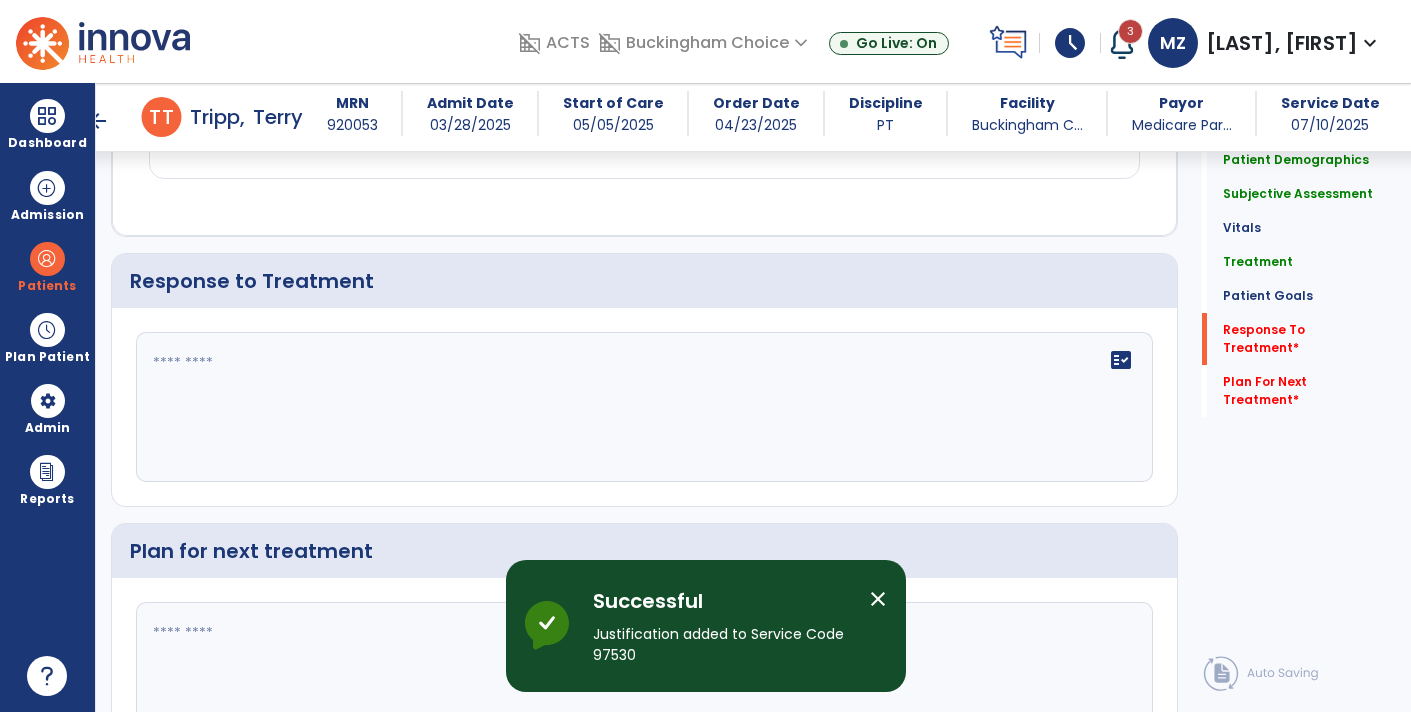 scroll, scrollTop: 2262, scrollLeft: 0, axis: vertical 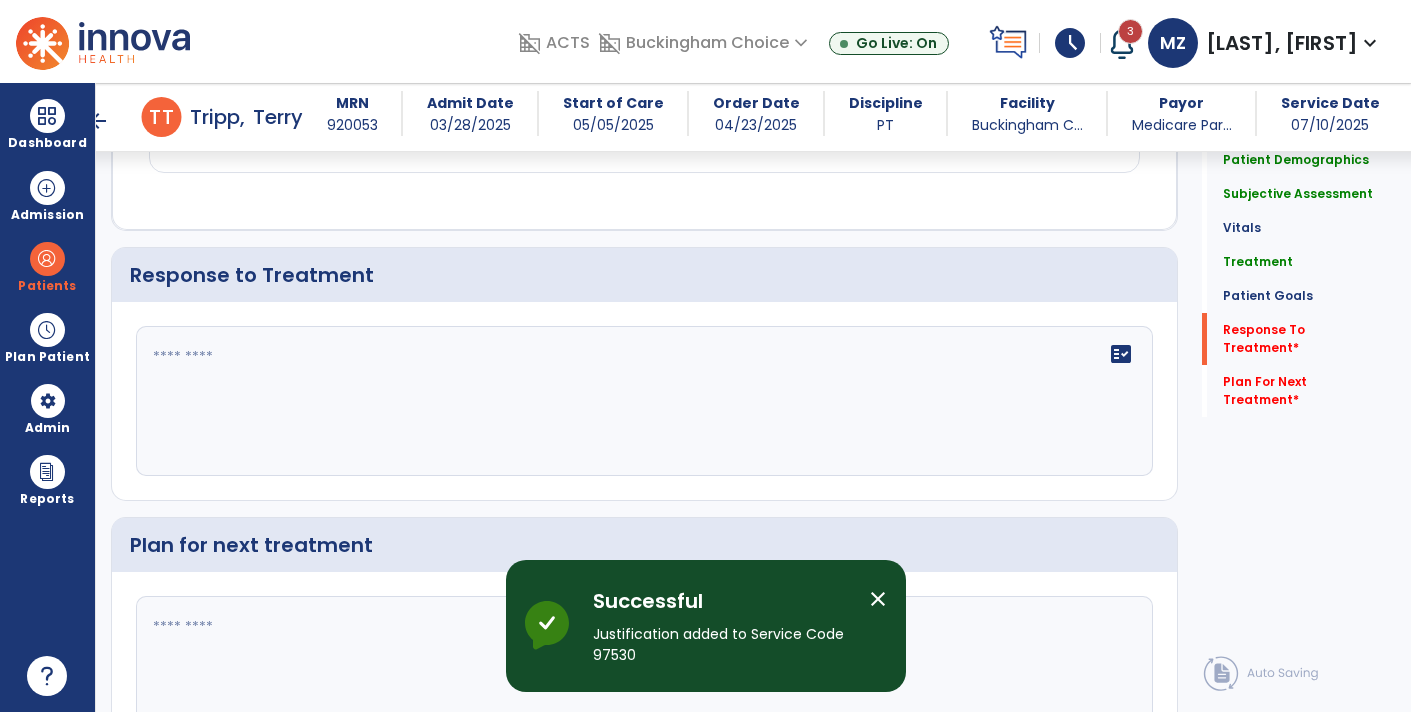 click on "fact_check" 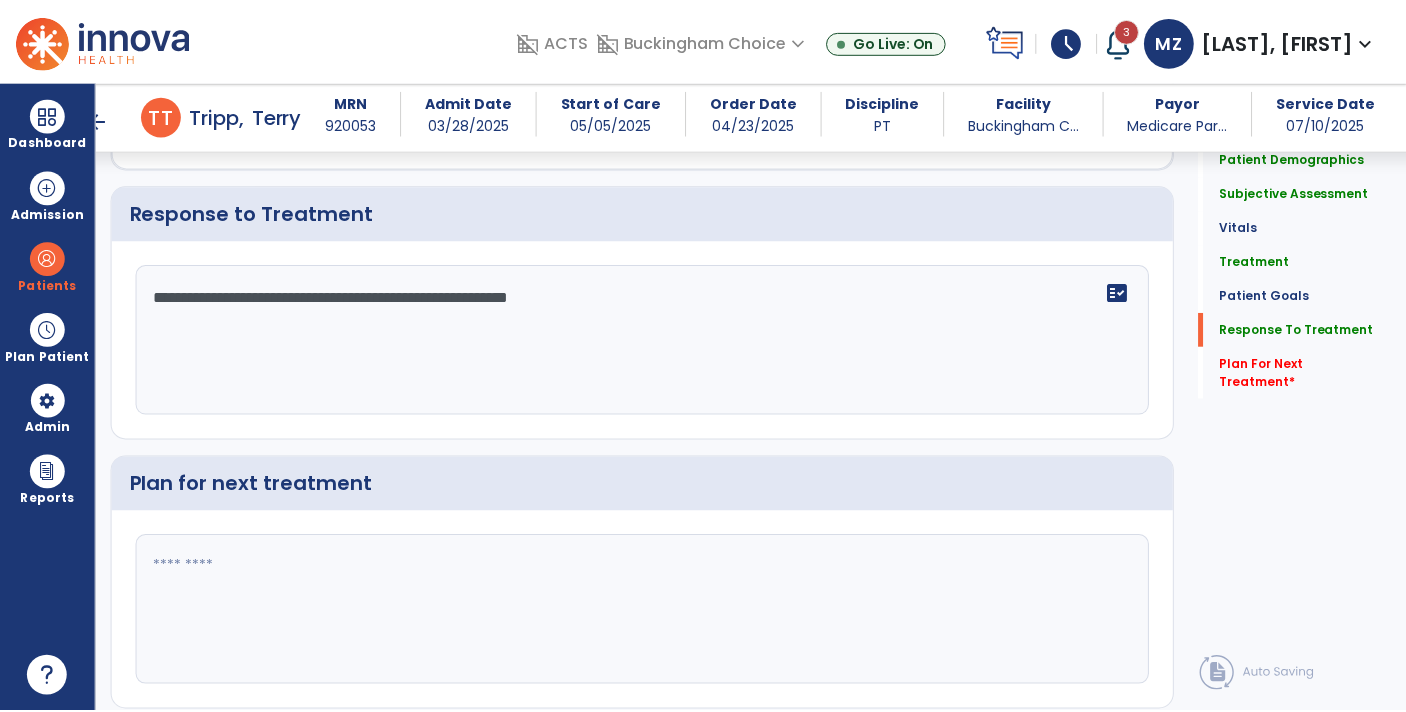 scroll, scrollTop: 2377, scrollLeft: 0, axis: vertical 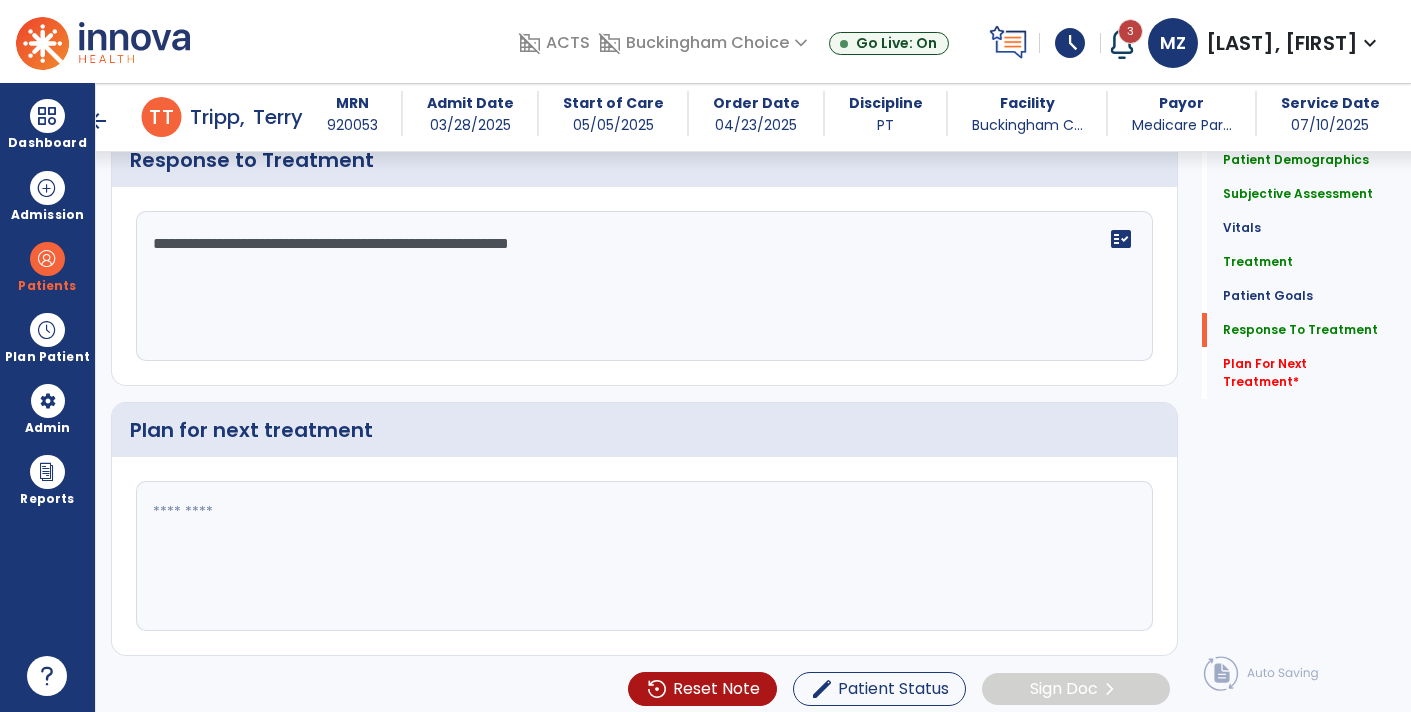 type on "**********" 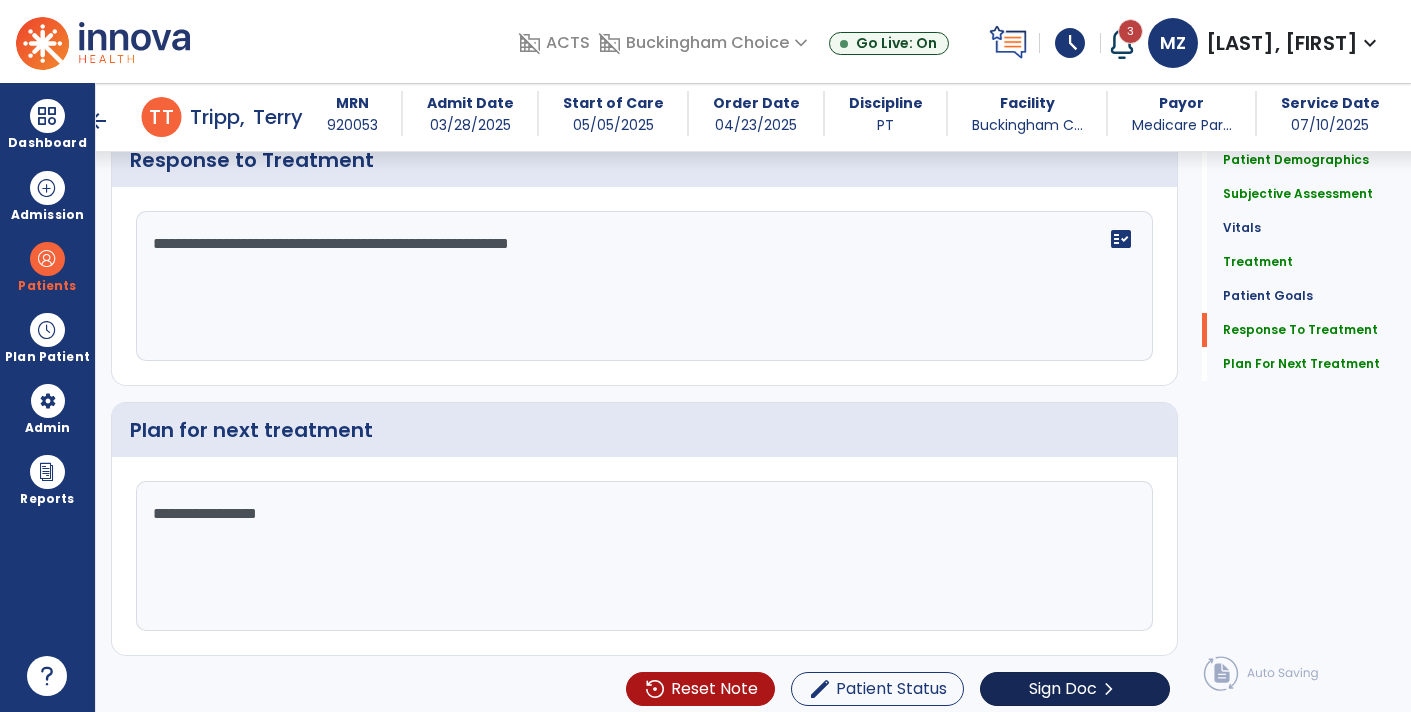 type on "**********" 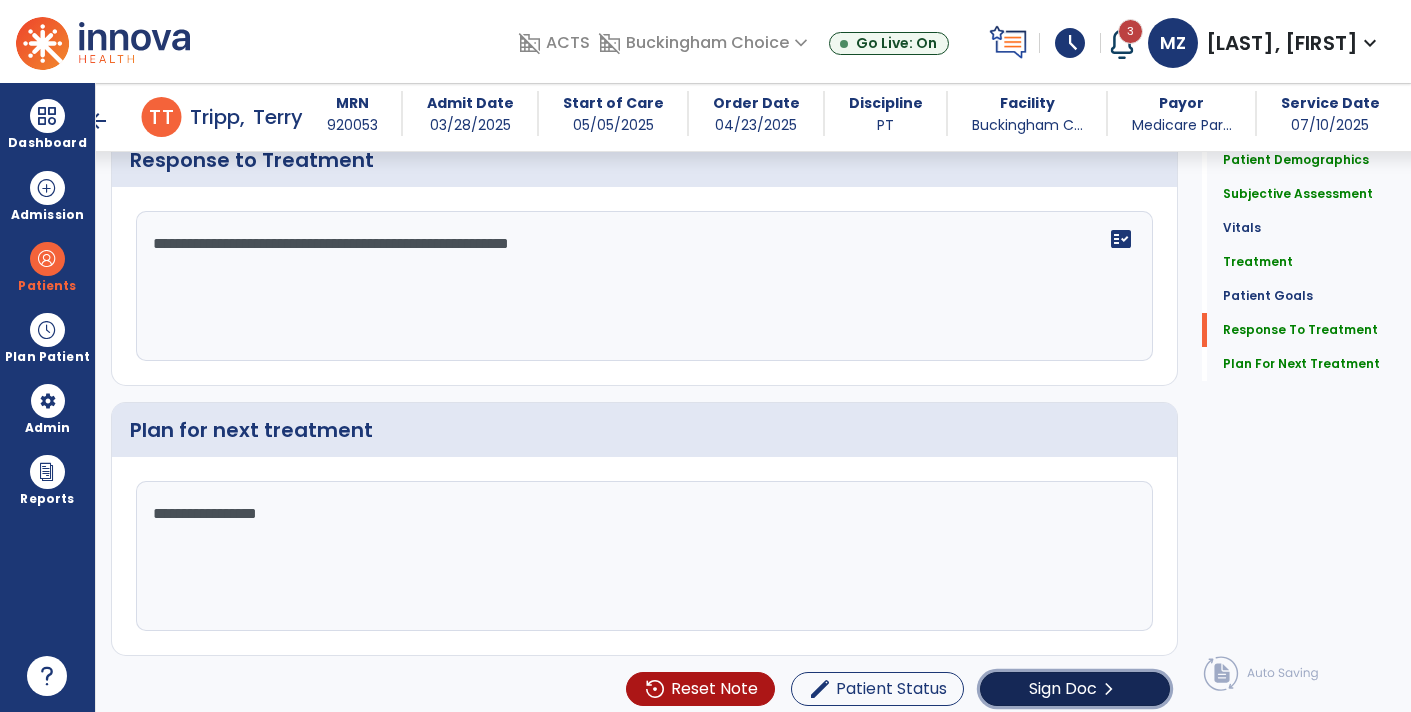 click on "Sign Doc" 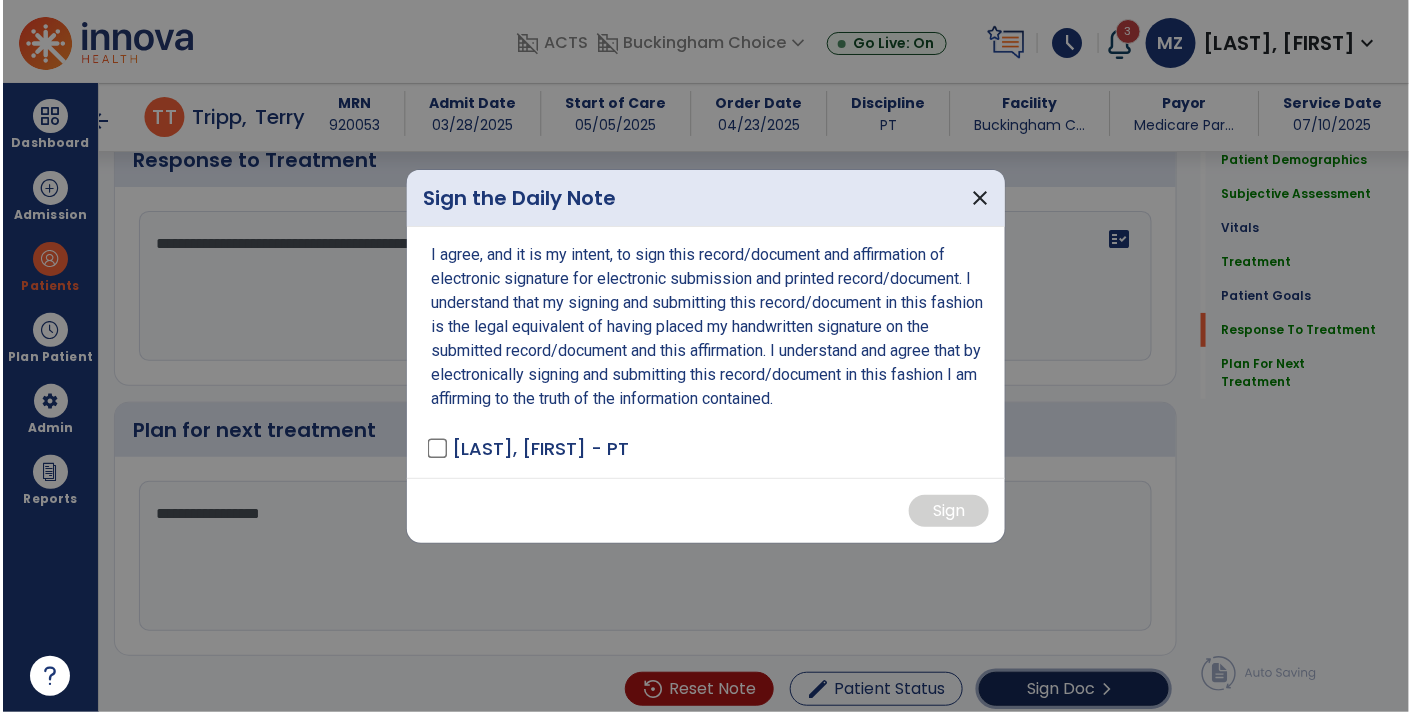 scroll, scrollTop: 2377, scrollLeft: 0, axis: vertical 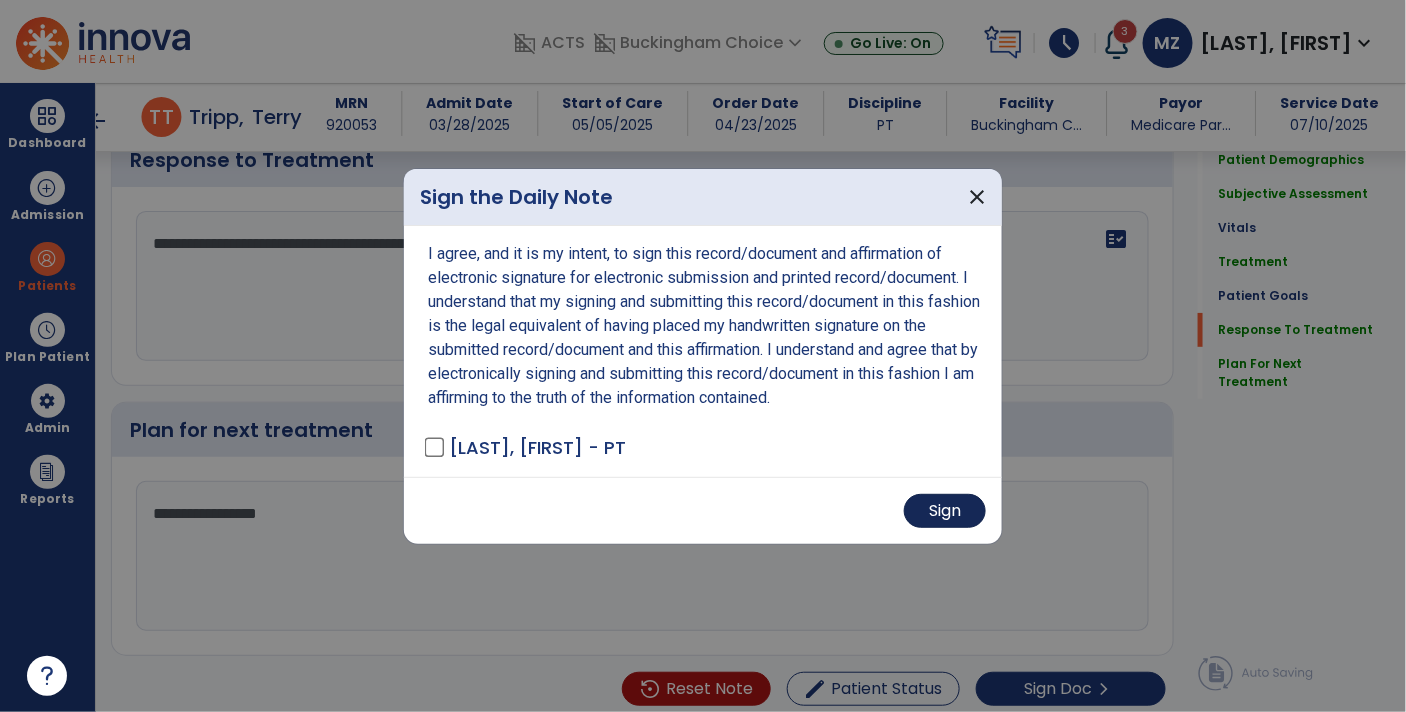 click on "Sign" at bounding box center [945, 511] 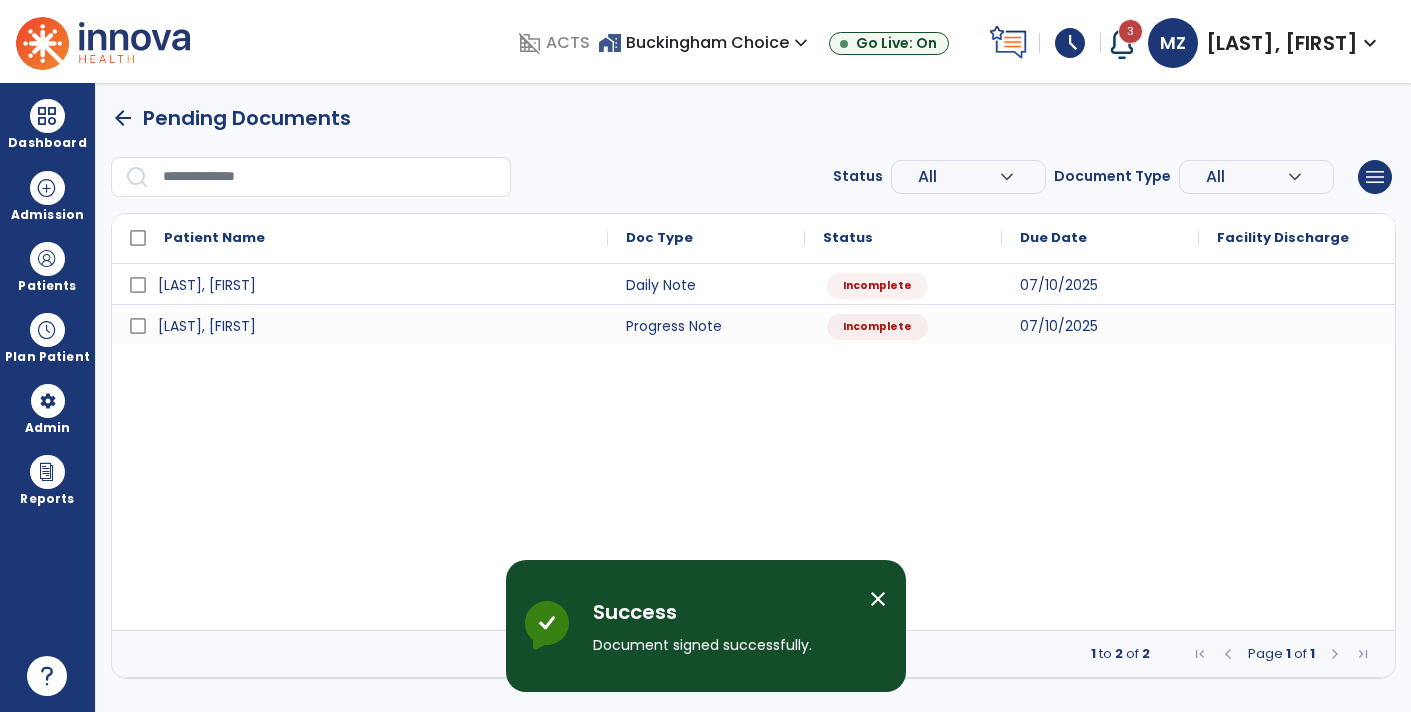 scroll, scrollTop: 0, scrollLeft: 0, axis: both 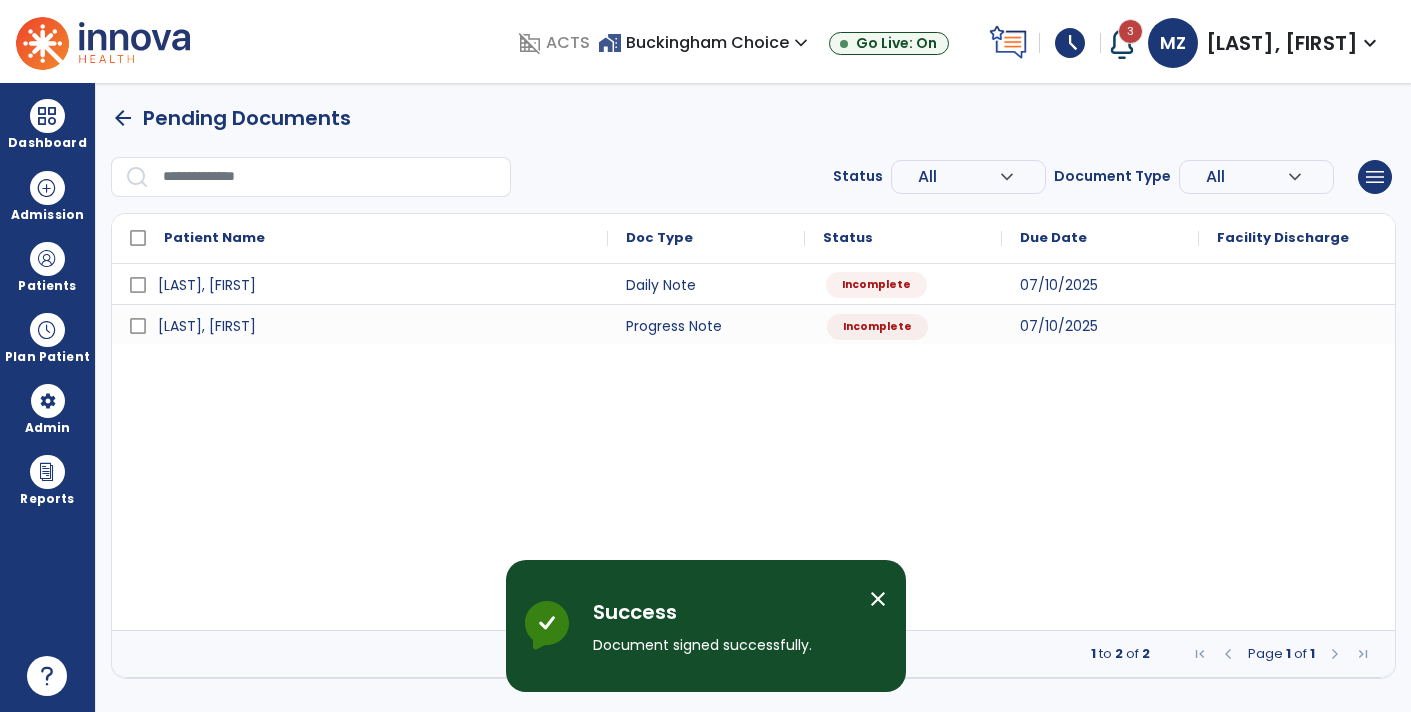 click on "Incomplete" at bounding box center (876, 285) 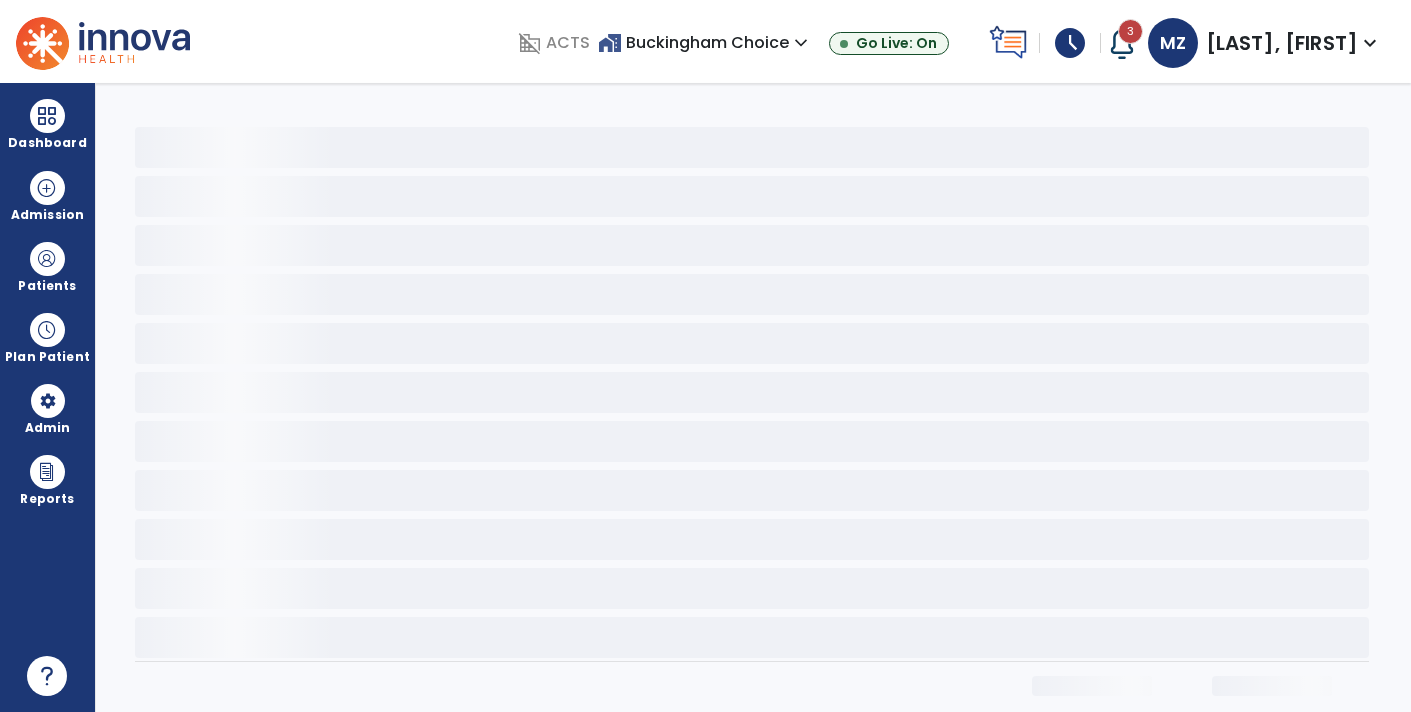 select on "*" 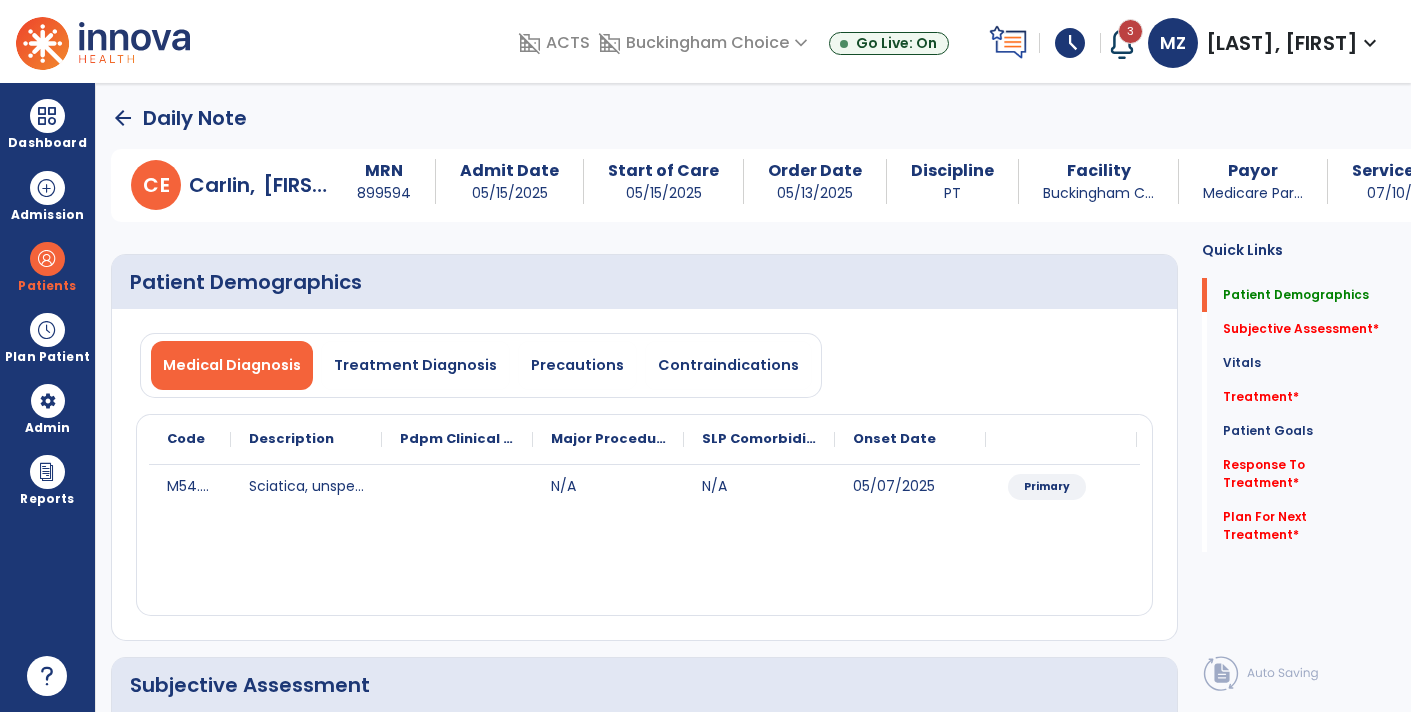 click on "arrow_back" 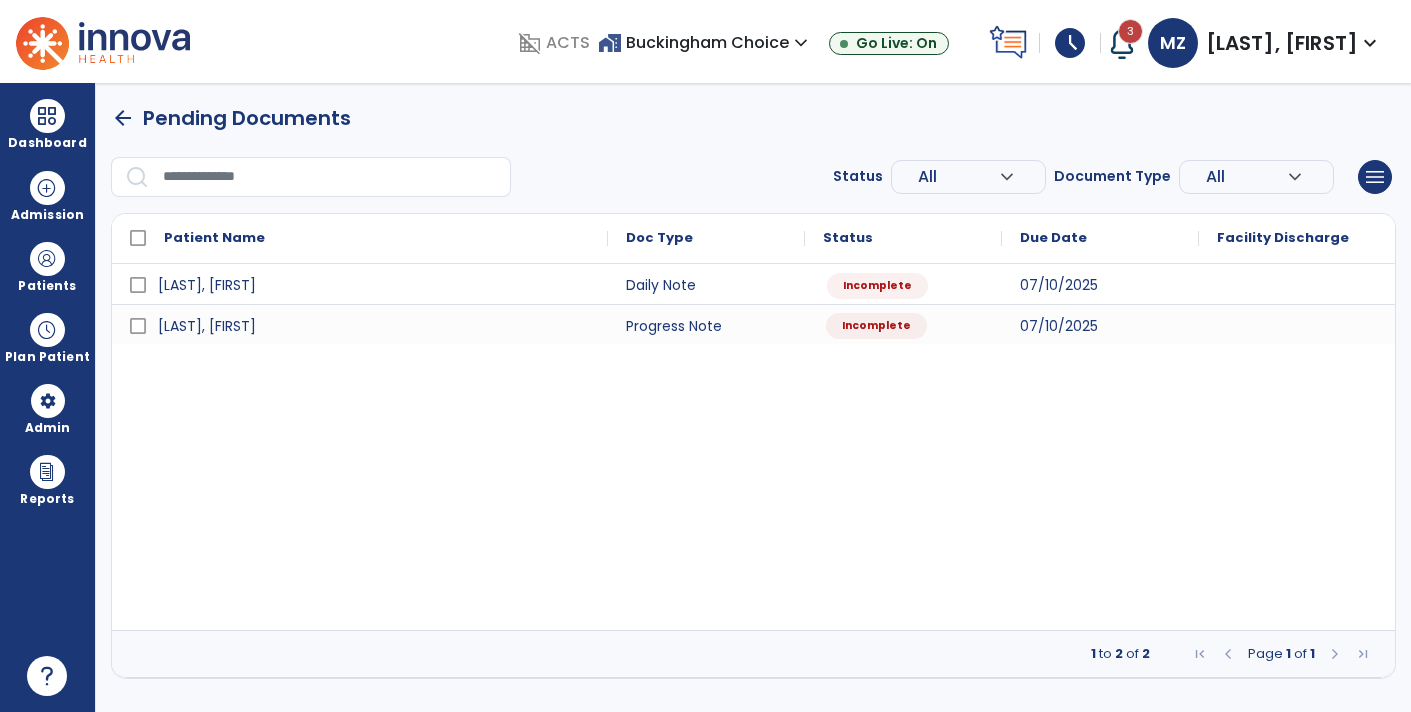 click on "Incomplete" at bounding box center (876, 326) 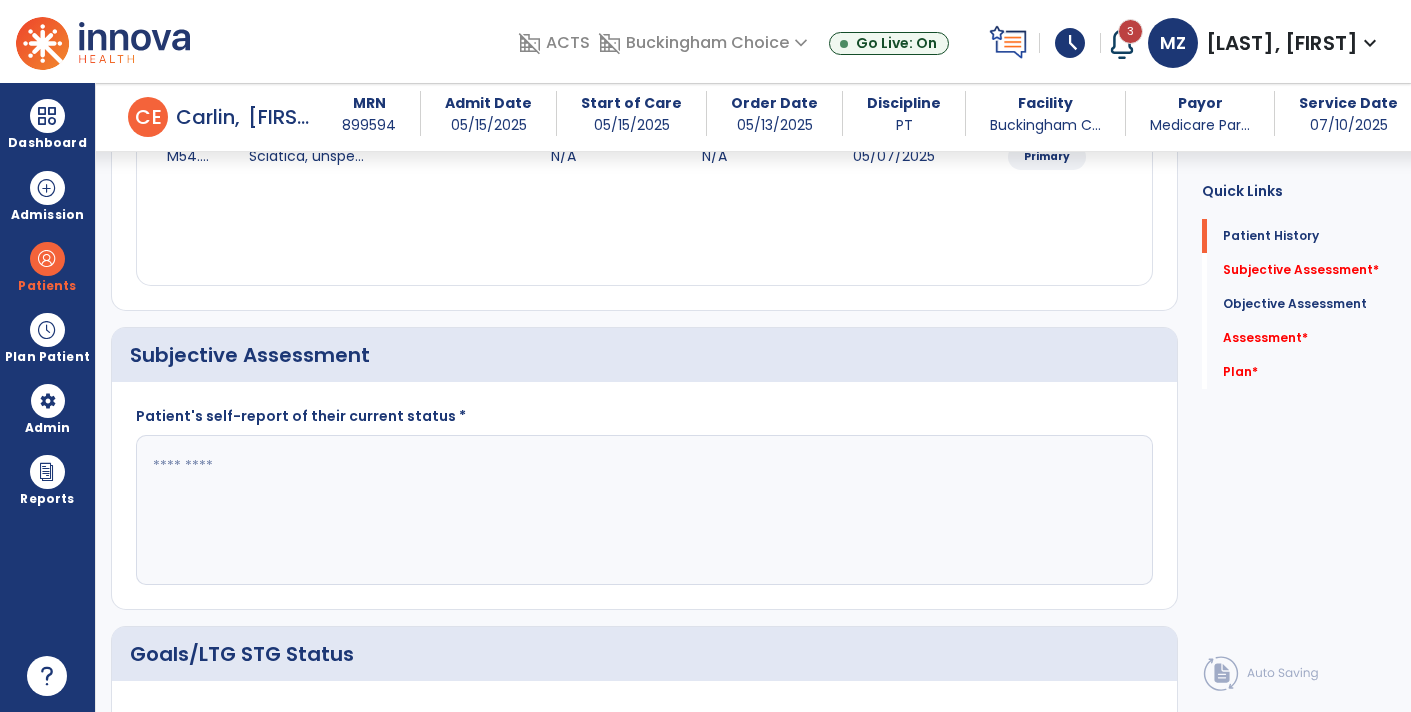 scroll, scrollTop: 320, scrollLeft: 0, axis: vertical 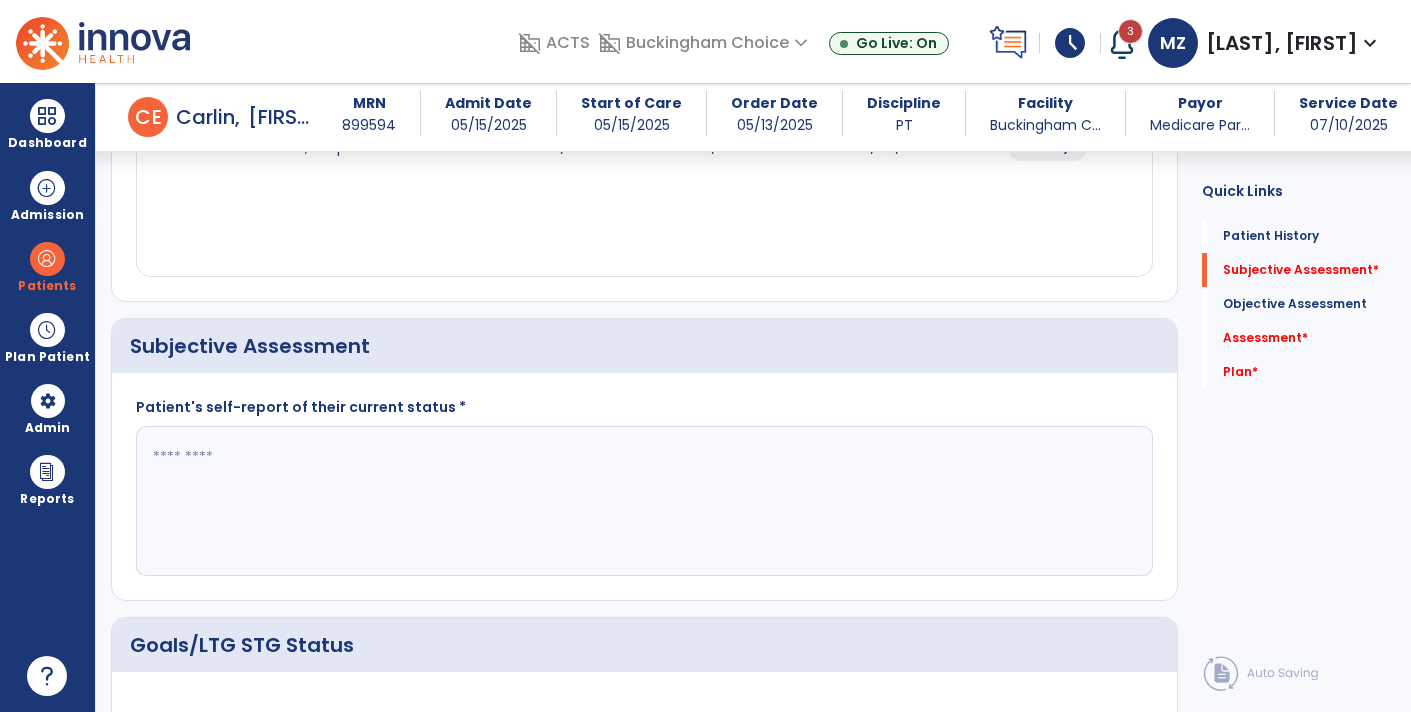 click 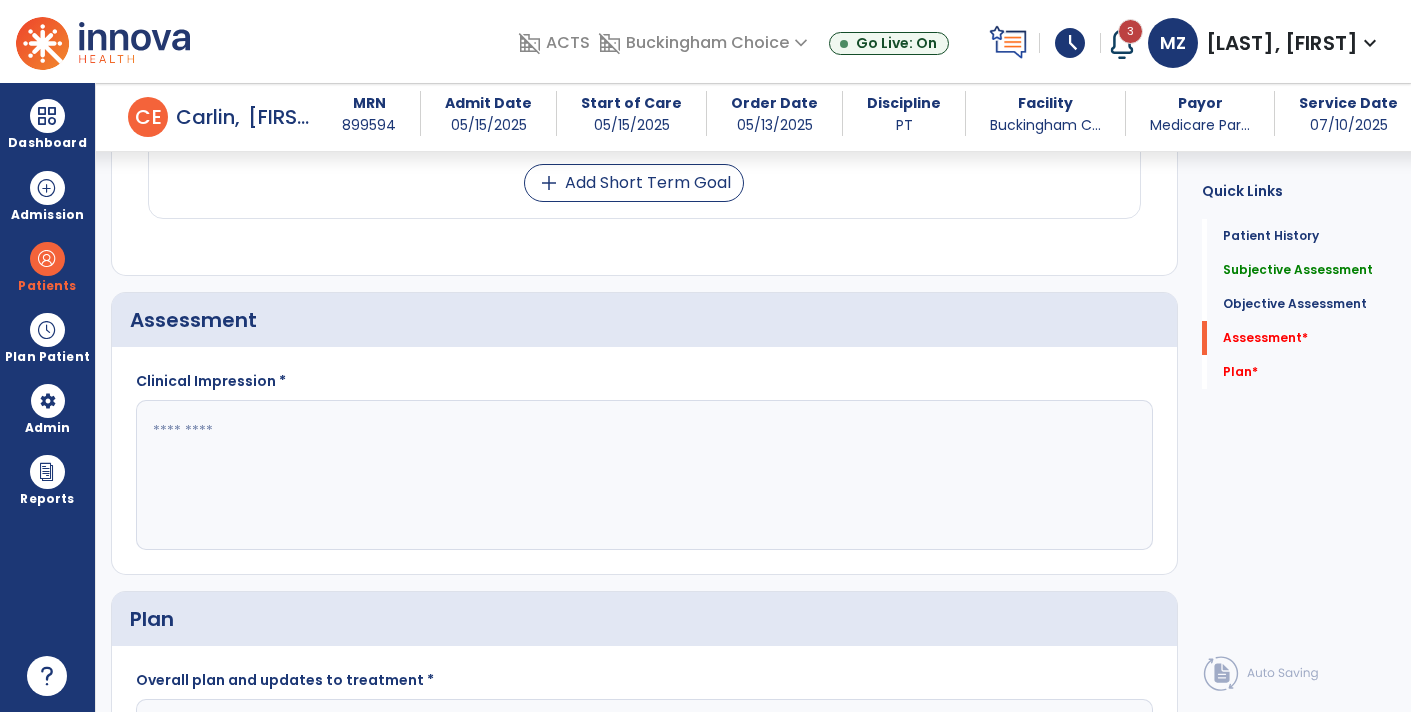 scroll, scrollTop: 1600, scrollLeft: 0, axis: vertical 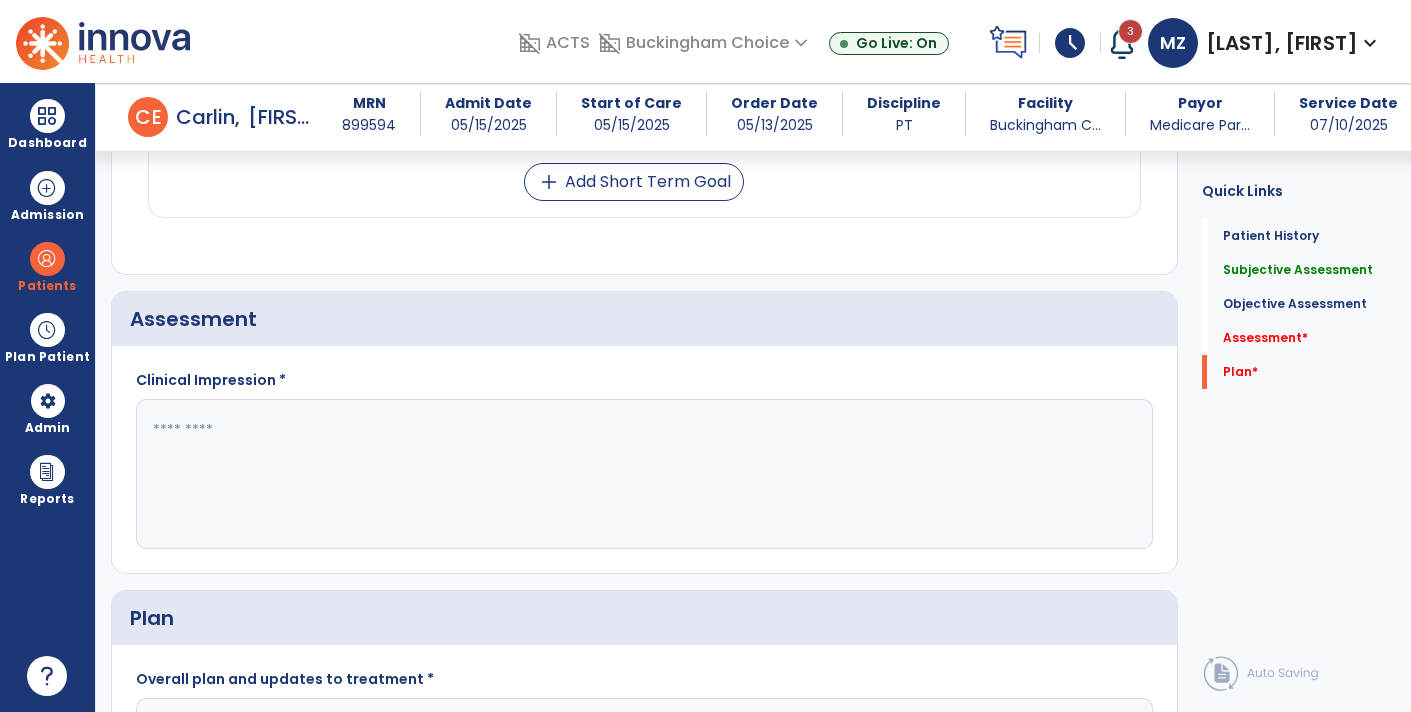 type on "**********" 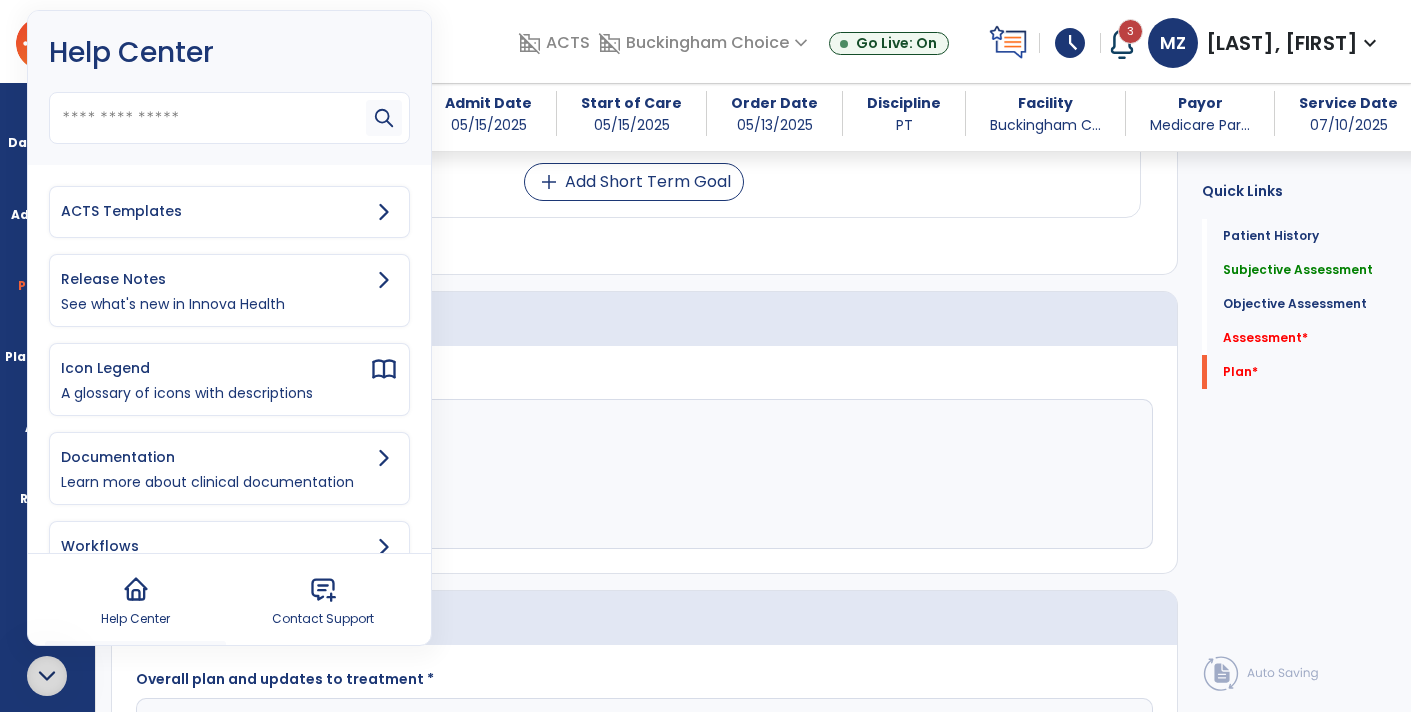 click on "ACTS Templates" at bounding box center [229, 212] 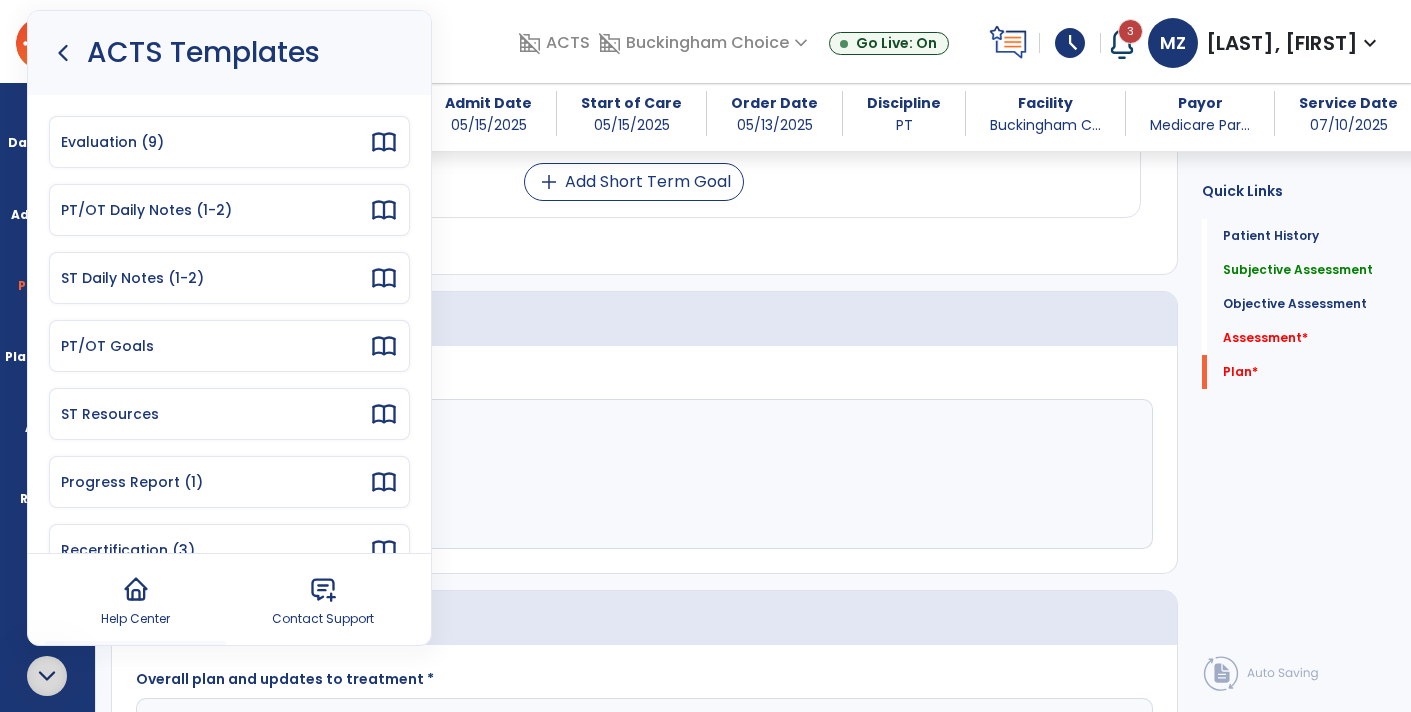 click on "Progress Report (1)" at bounding box center (215, 482) 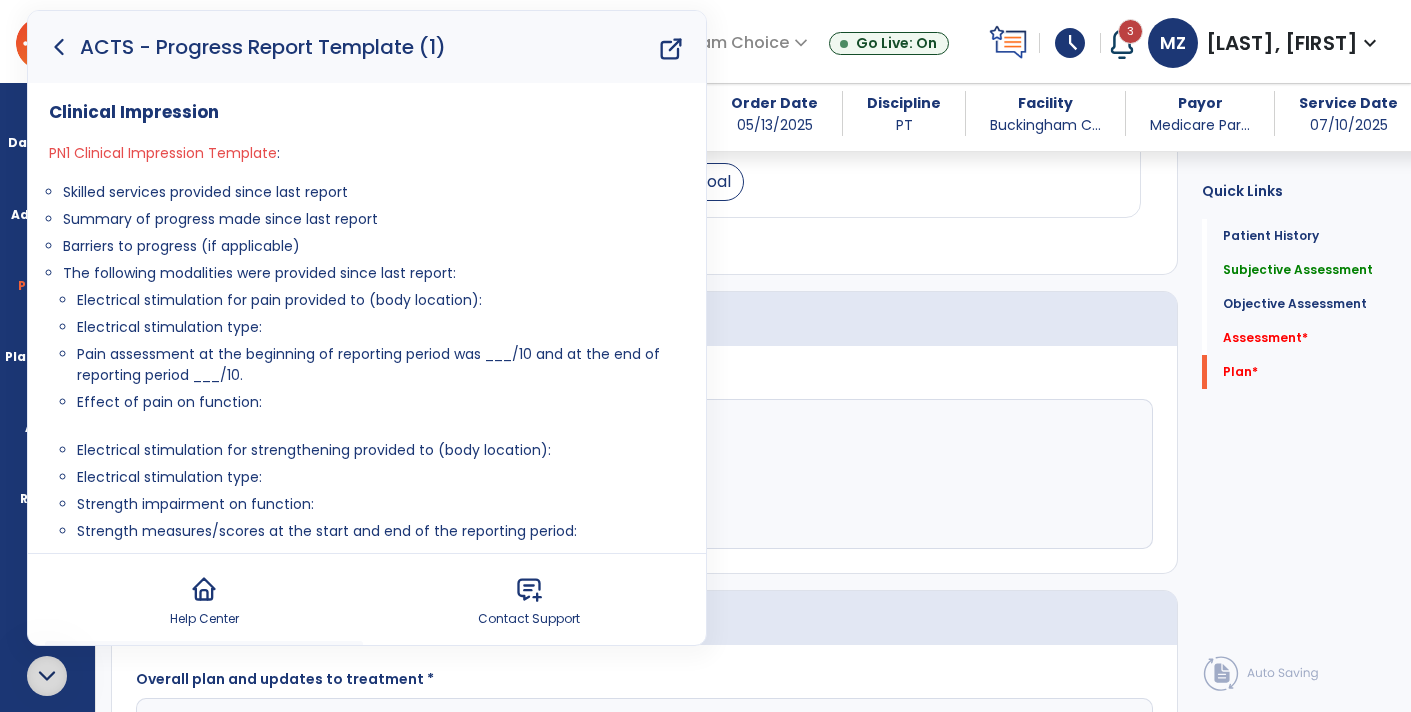 click on "Barriers to progress (if applicable)" at bounding box center (374, 246) 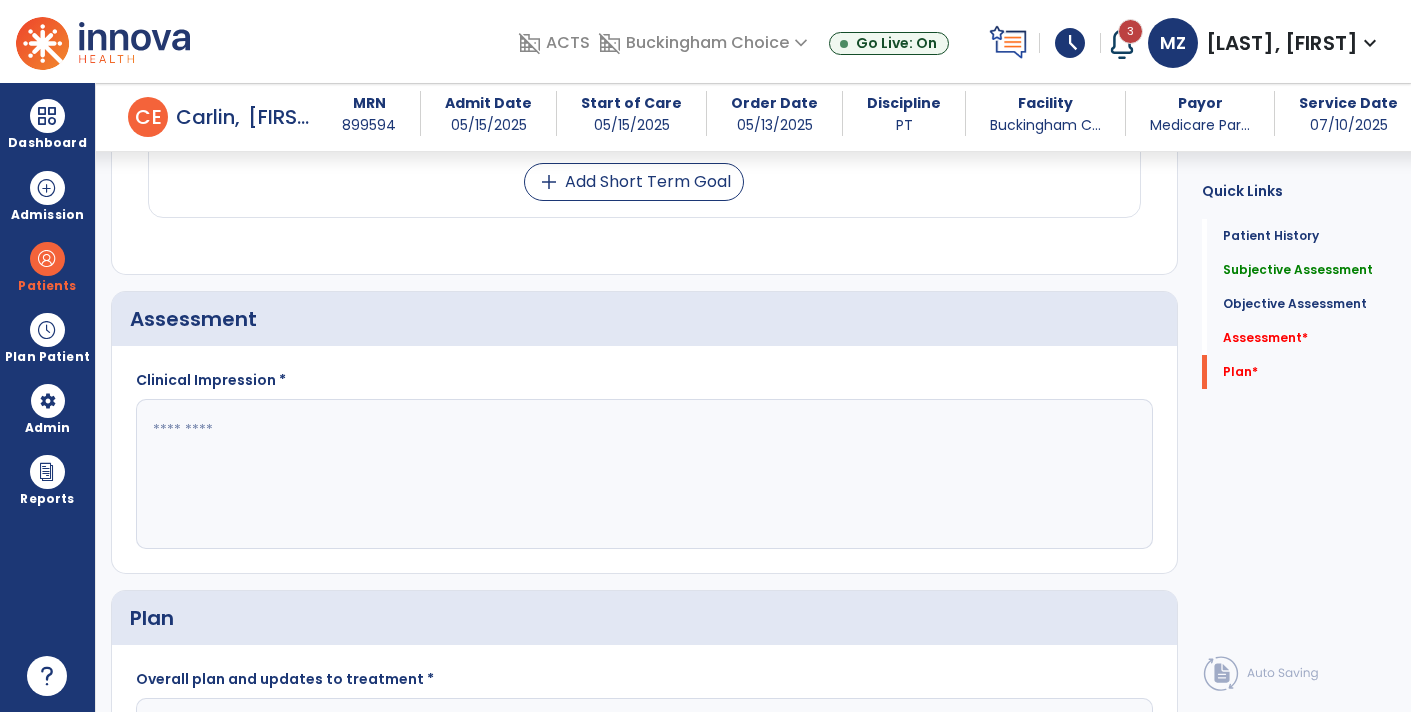 click 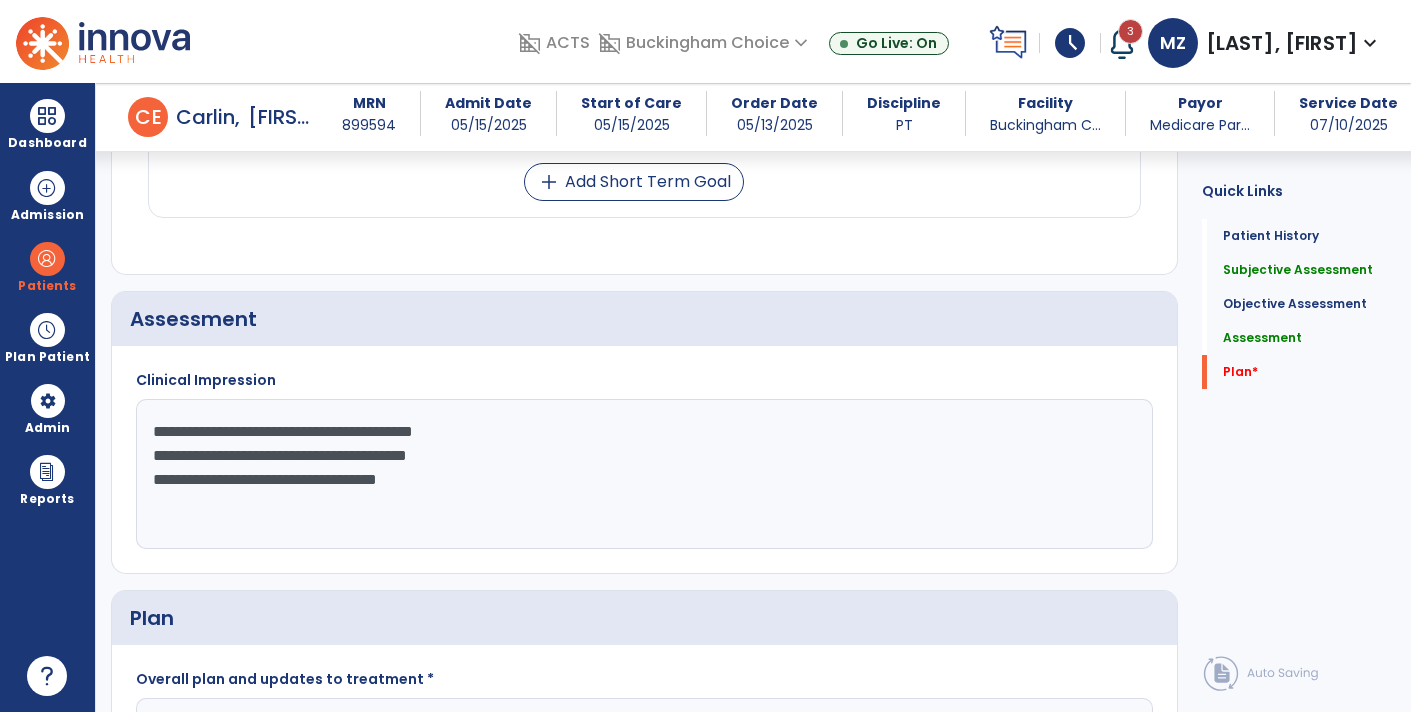 click on "**********" 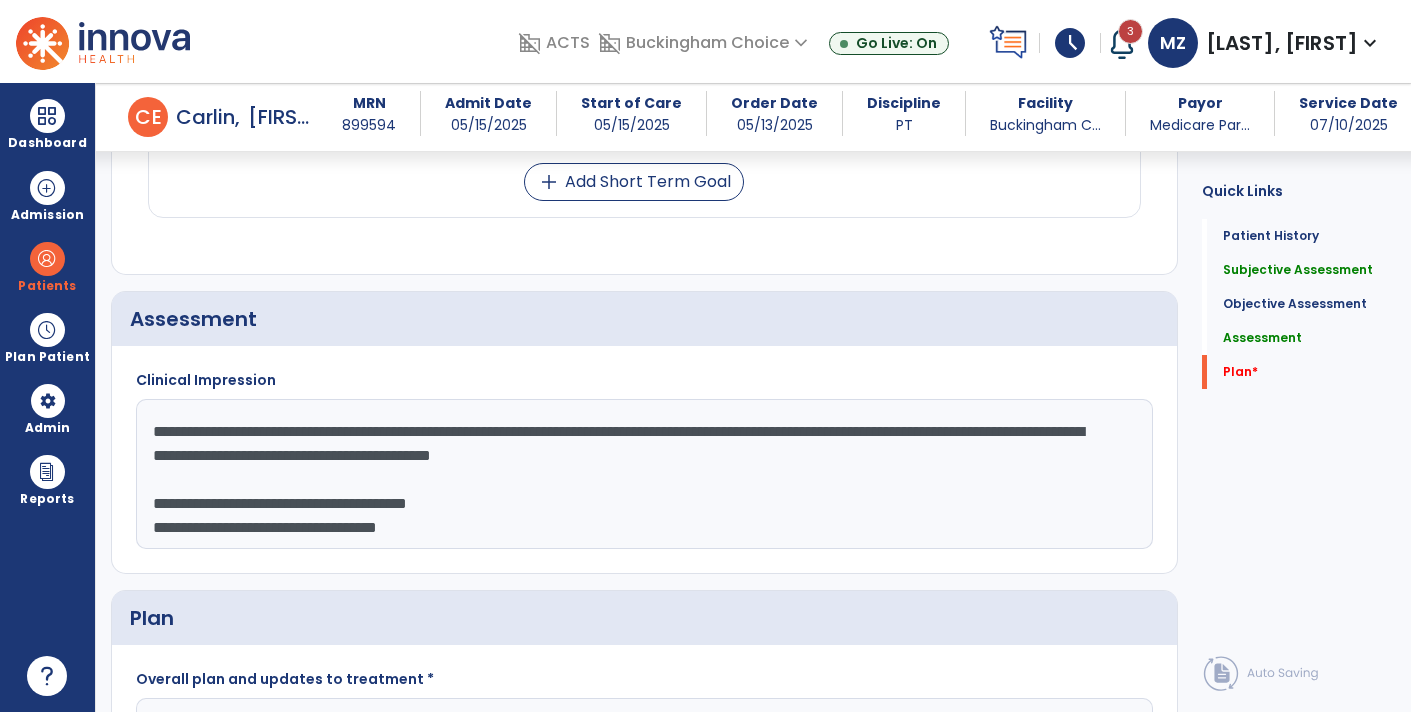 scroll, scrollTop: 24, scrollLeft: 0, axis: vertical 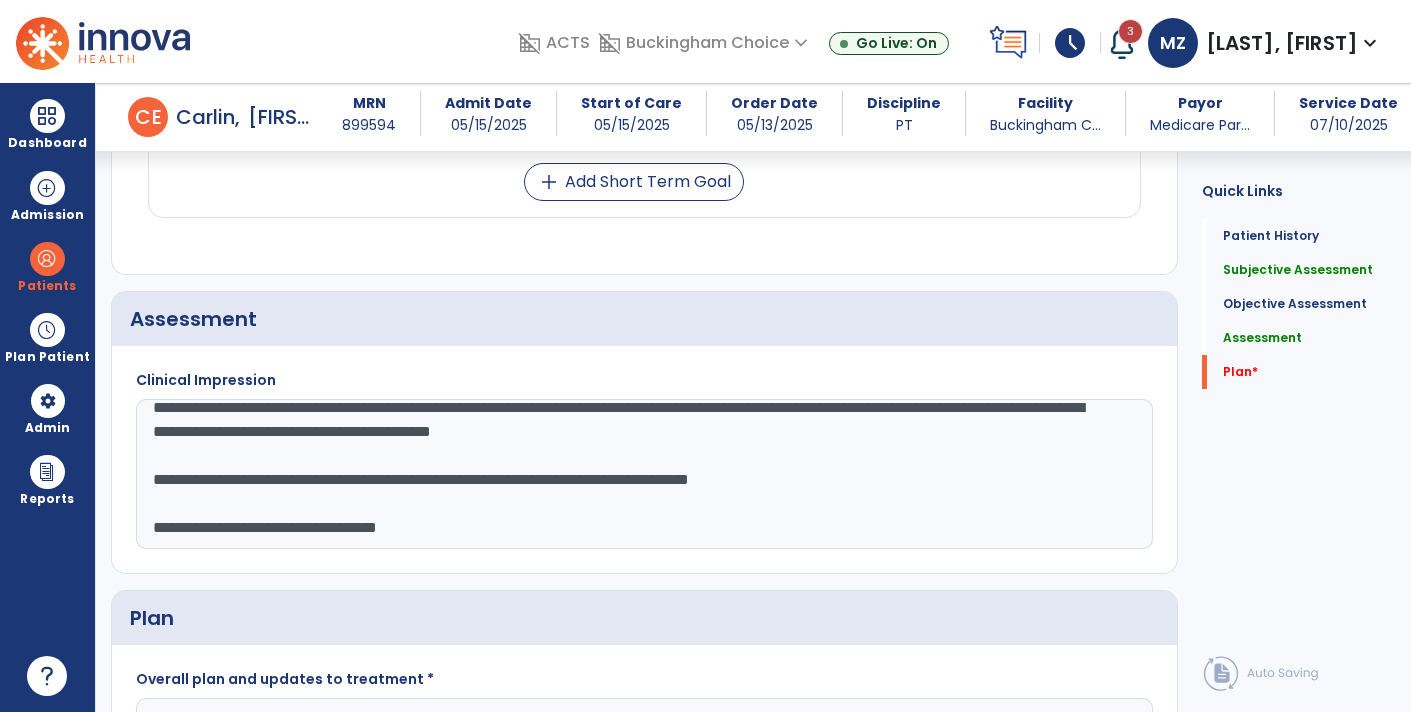 click on "**********" 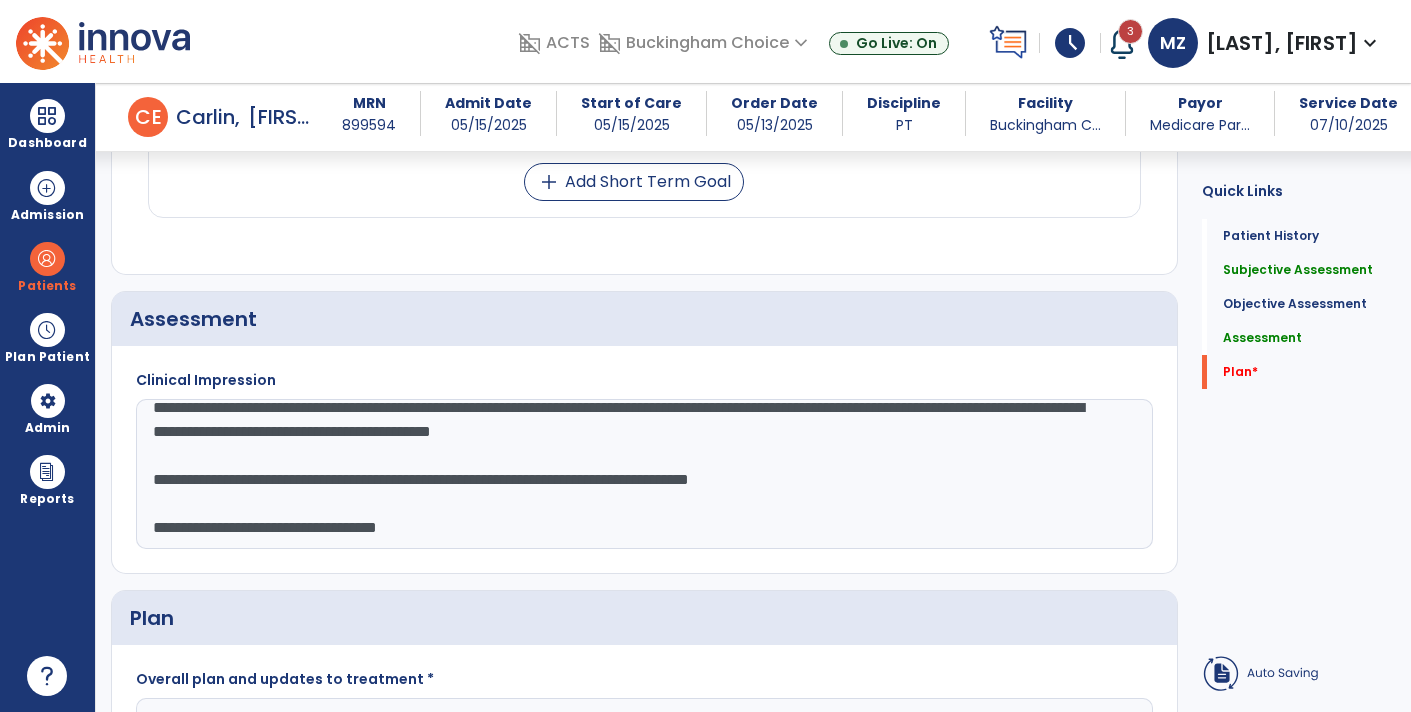 click on "**********" 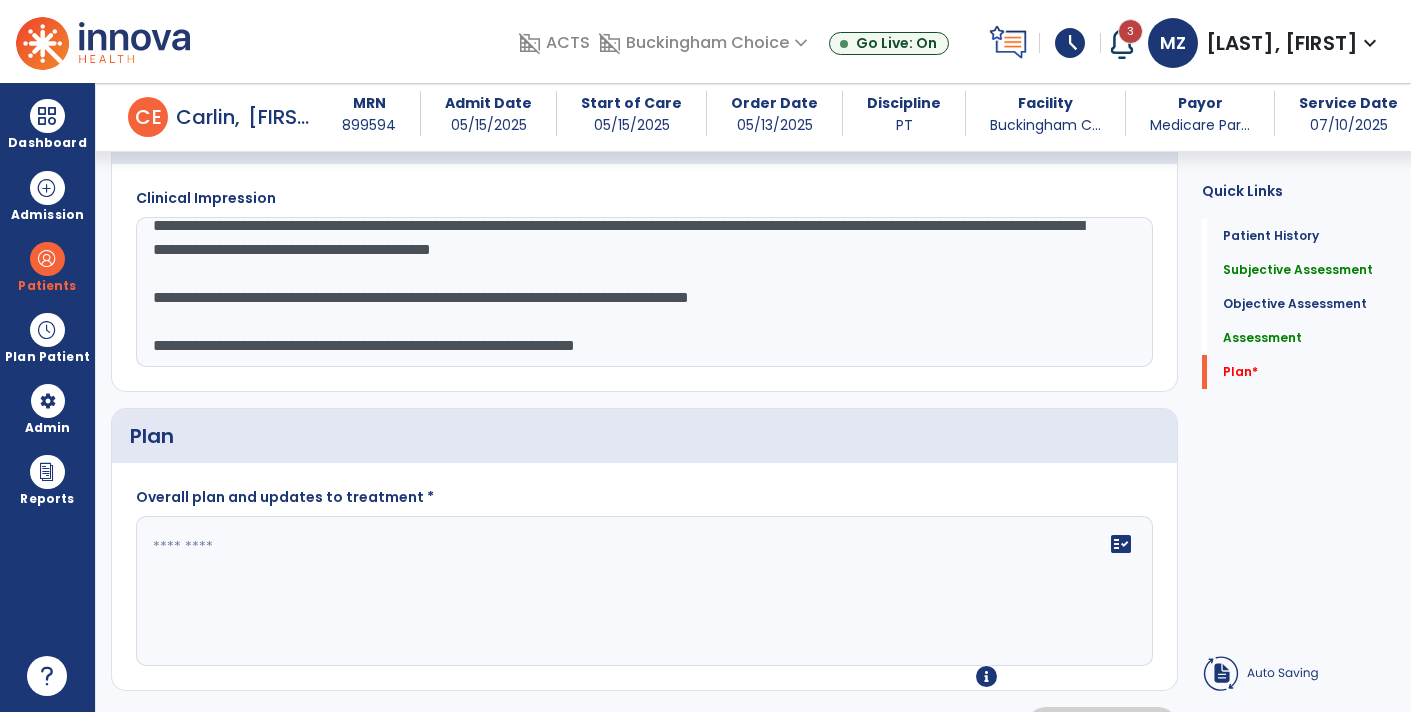 scroll, scrollTop: 1782, scrollLeft: 0, axis: vertical 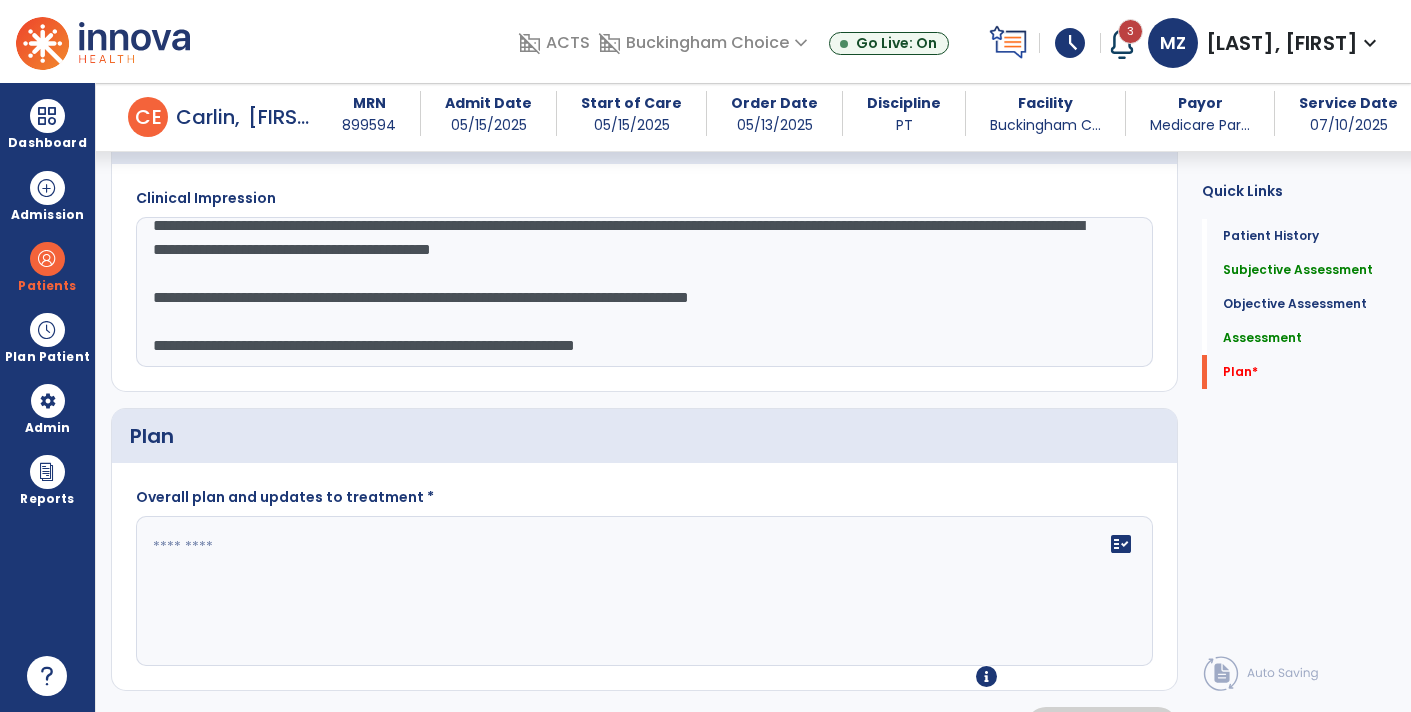 type on "**********" 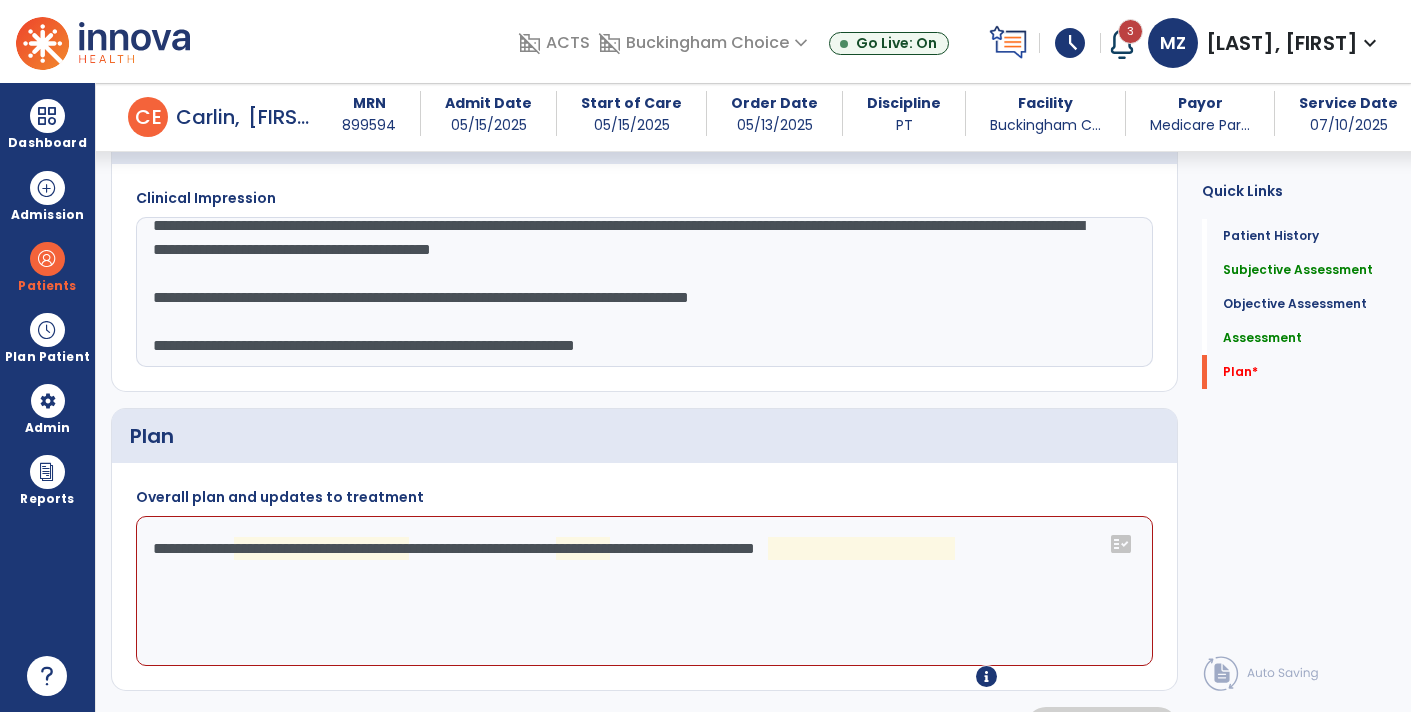 click on "**********" 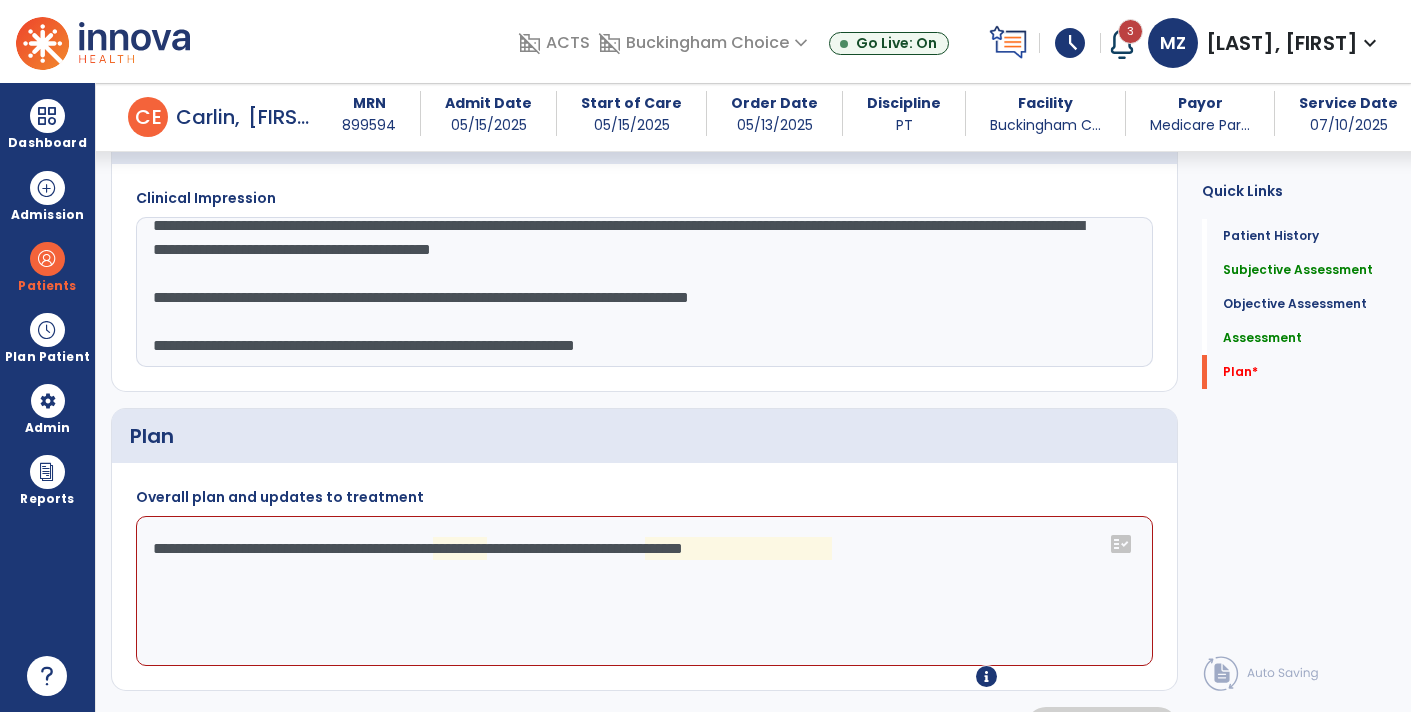 click on "**********" 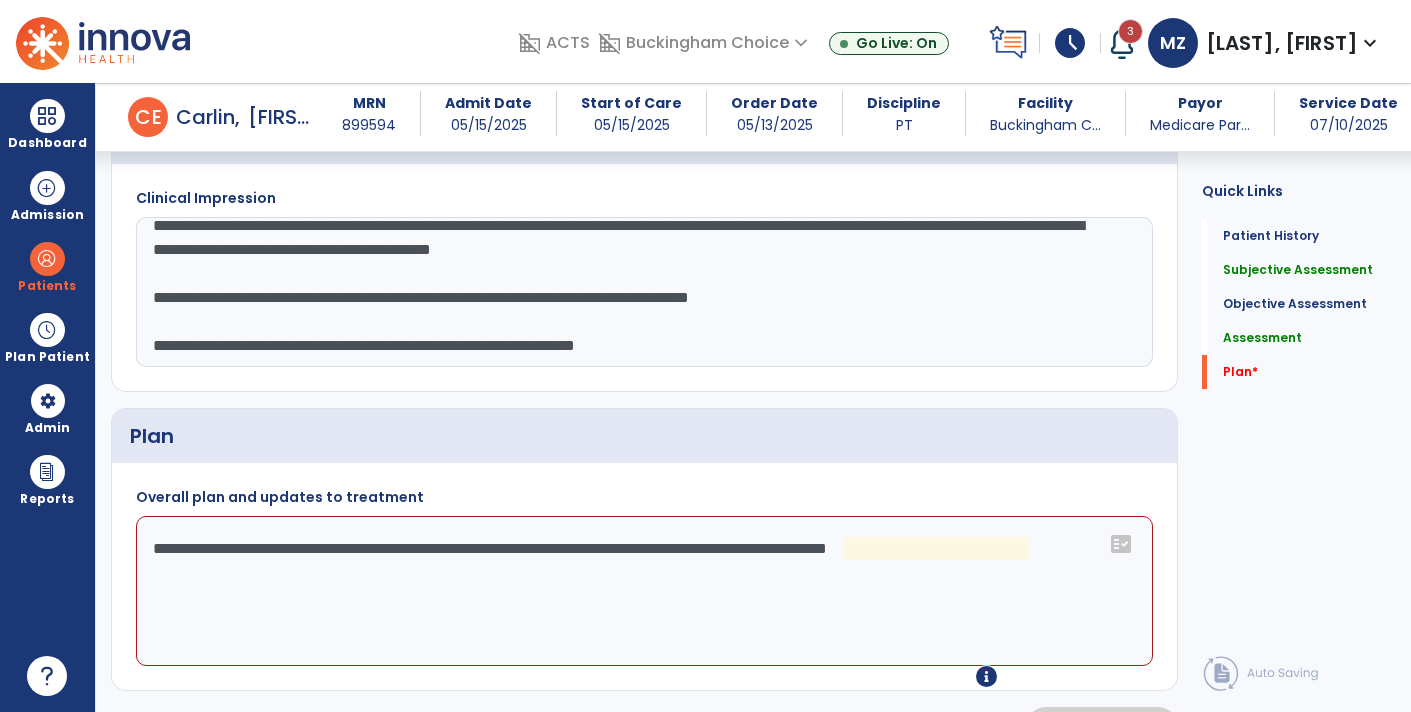 click on "**********" 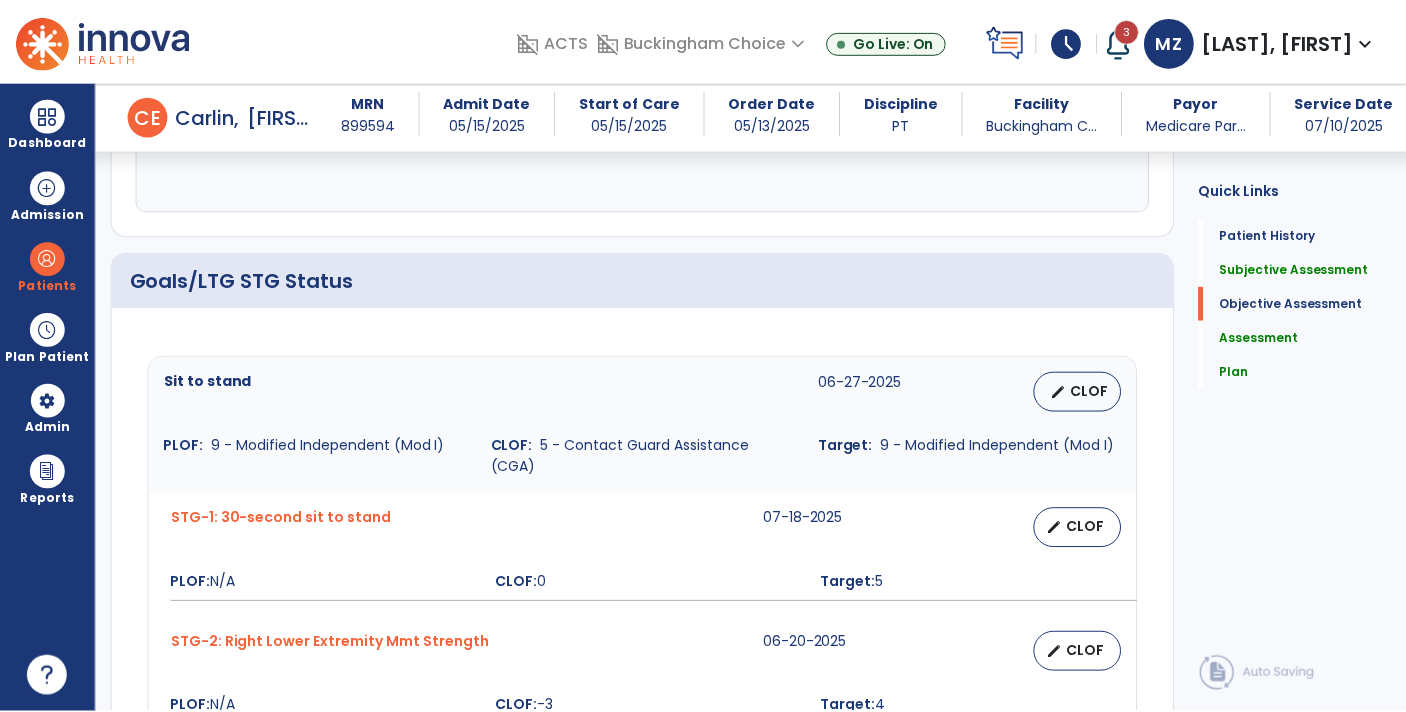 scroll, scrollTop: 701, scrollLeft: 0, axis: vertical 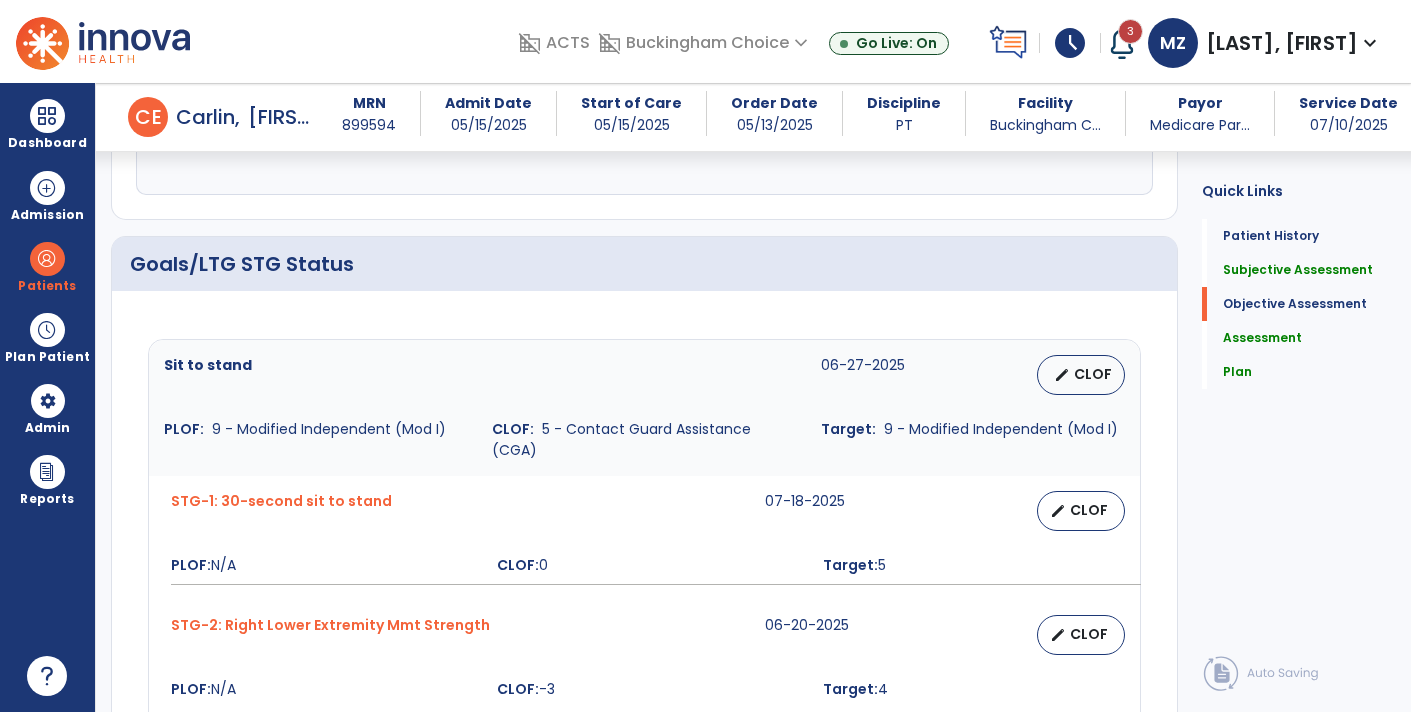 type on "**********" 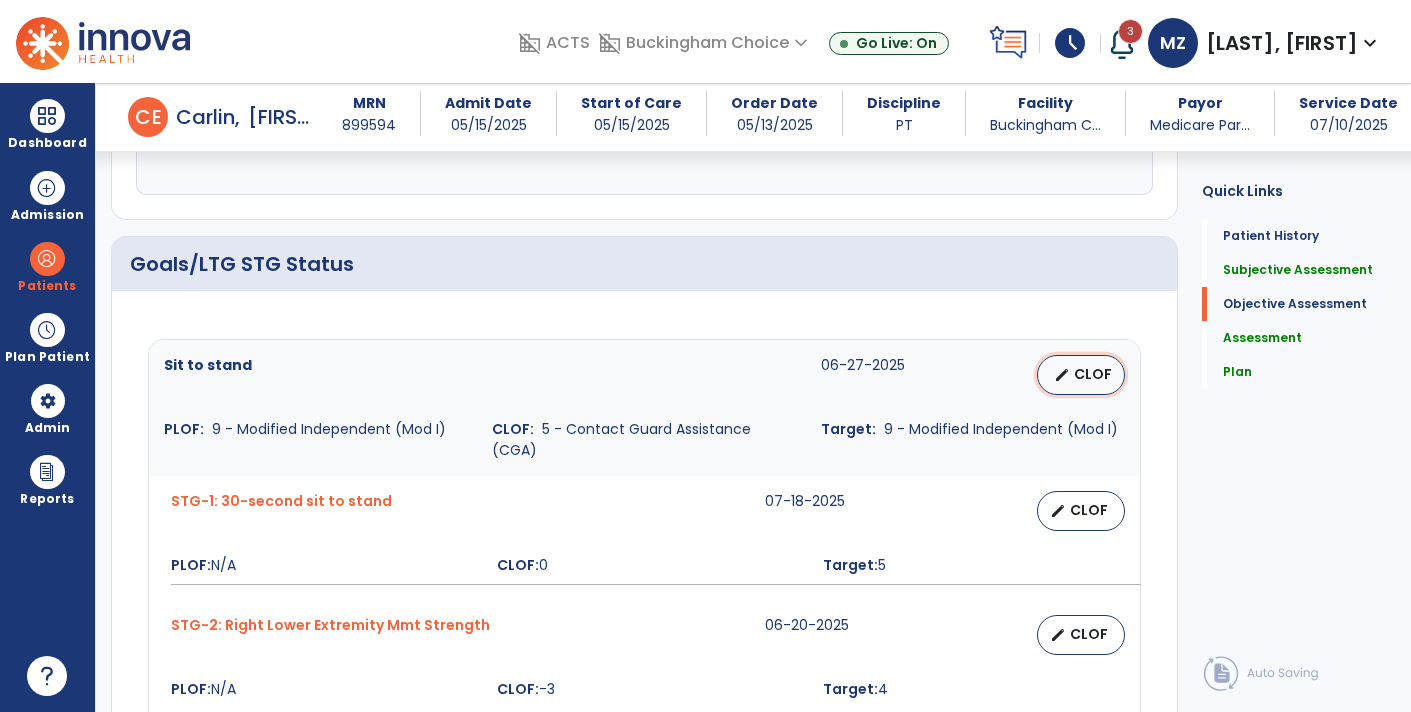 click on "edit   CLOF" at bounding box center (1081, 375) 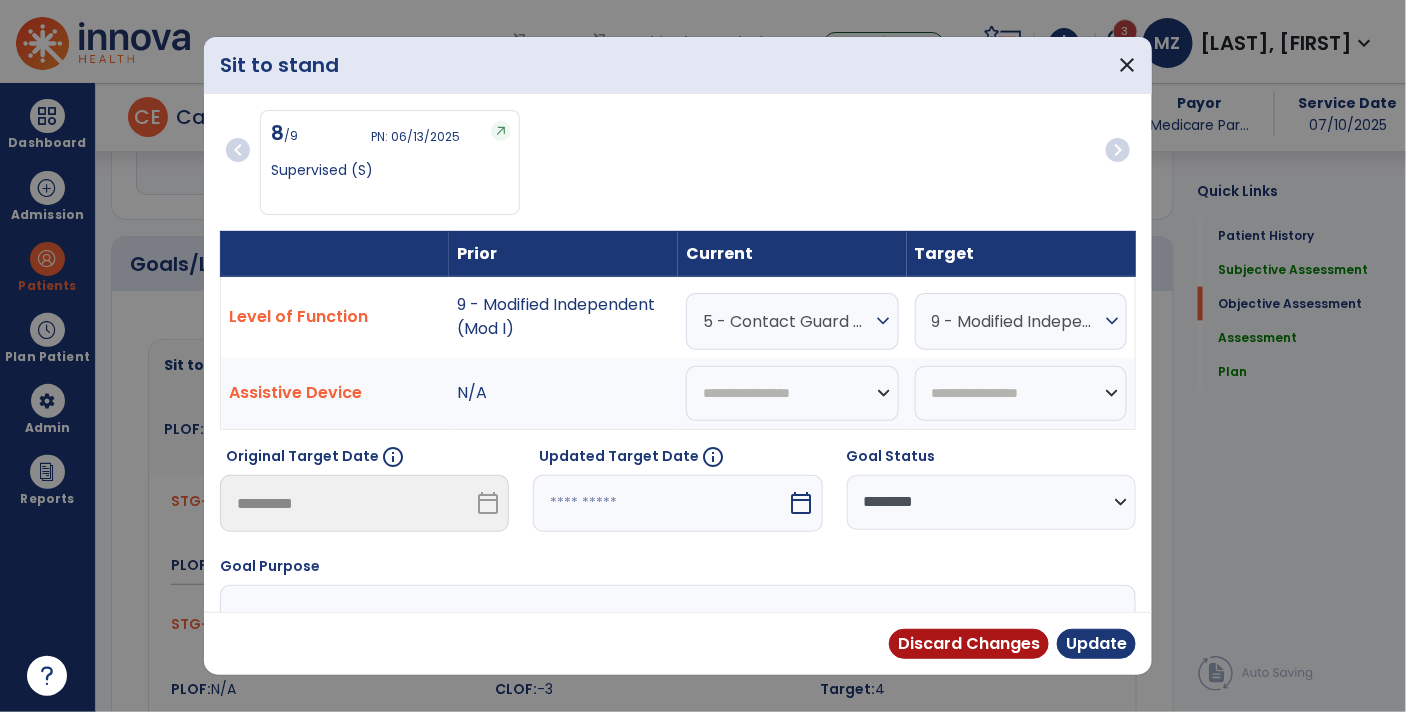 scroll, scrollTop: 701, scrollLeft: 0, axis: vertical 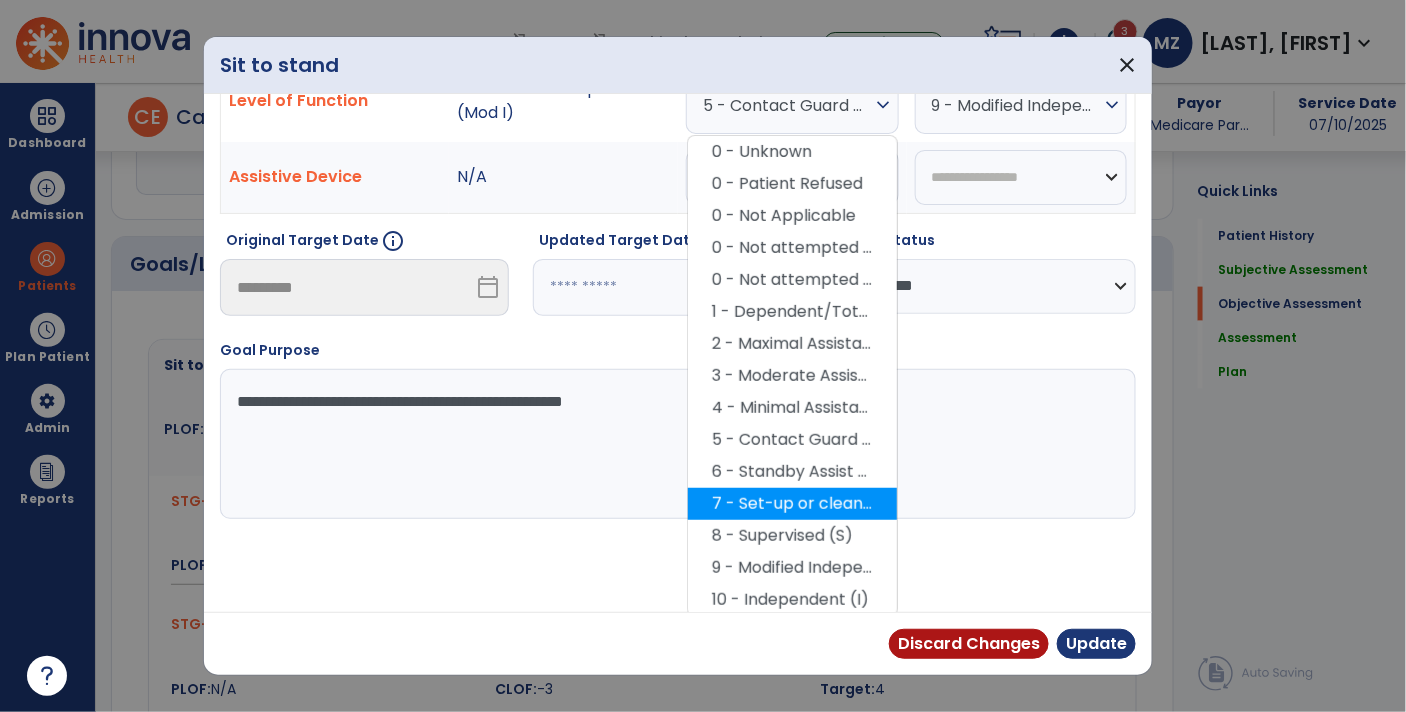 click on "7 - Set-up or clean-up assistance" at bounding box center [792, 504] 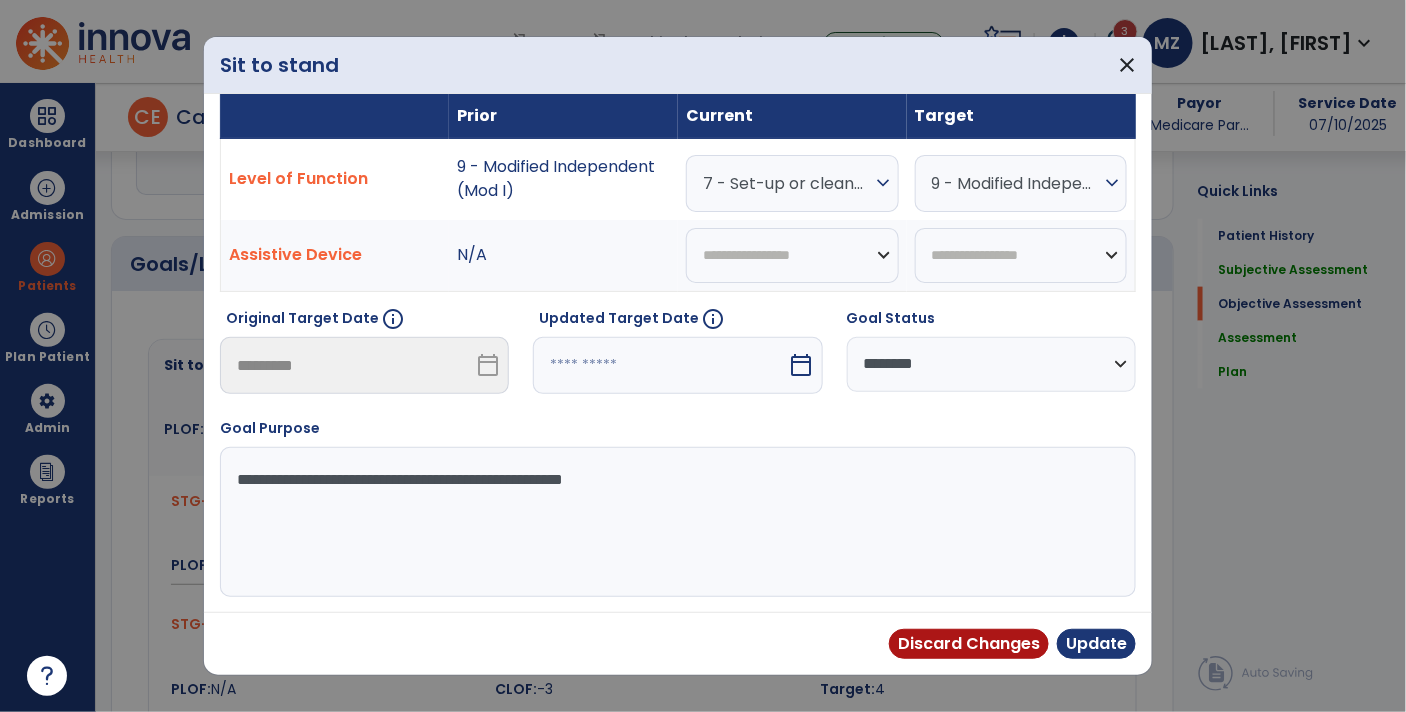 scroll, scrollTop: 133, scrollLeft: 0, axis: vertical 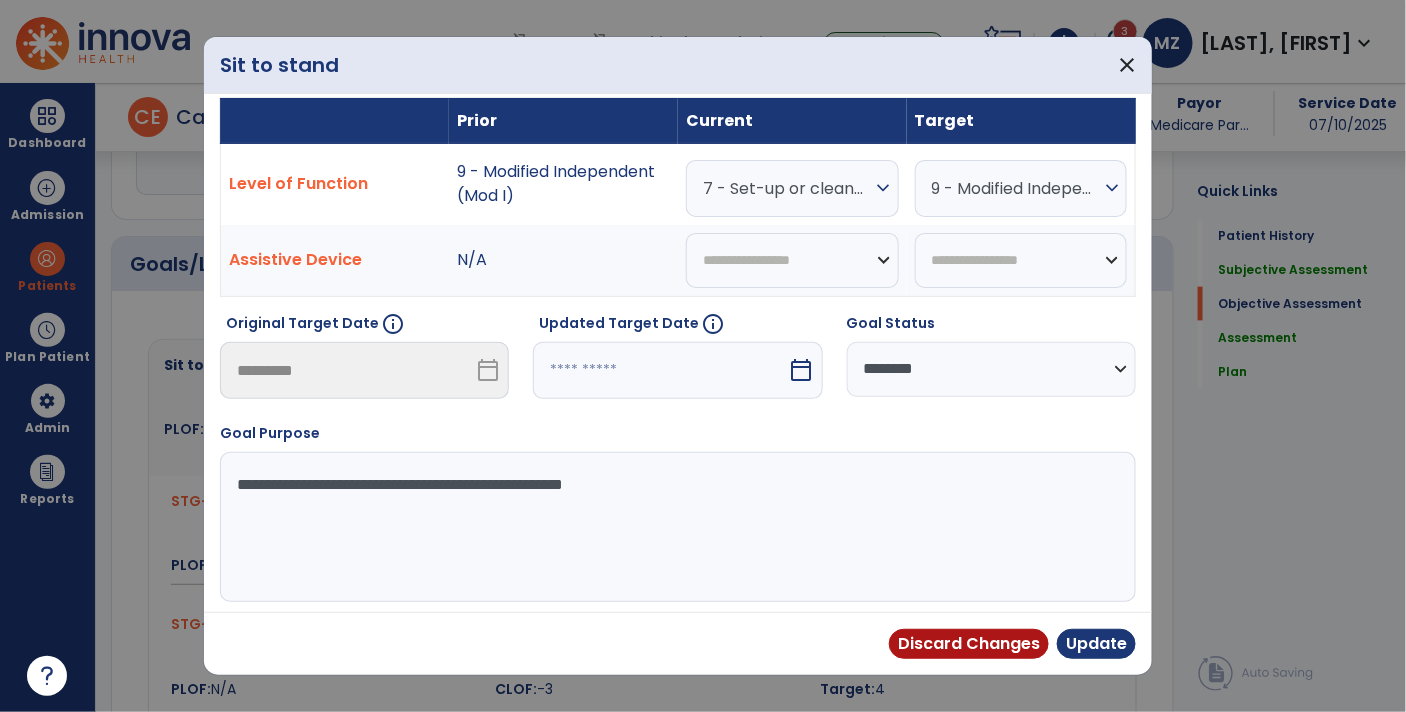 click on "calendar_today" at bounding box center (802, 370) 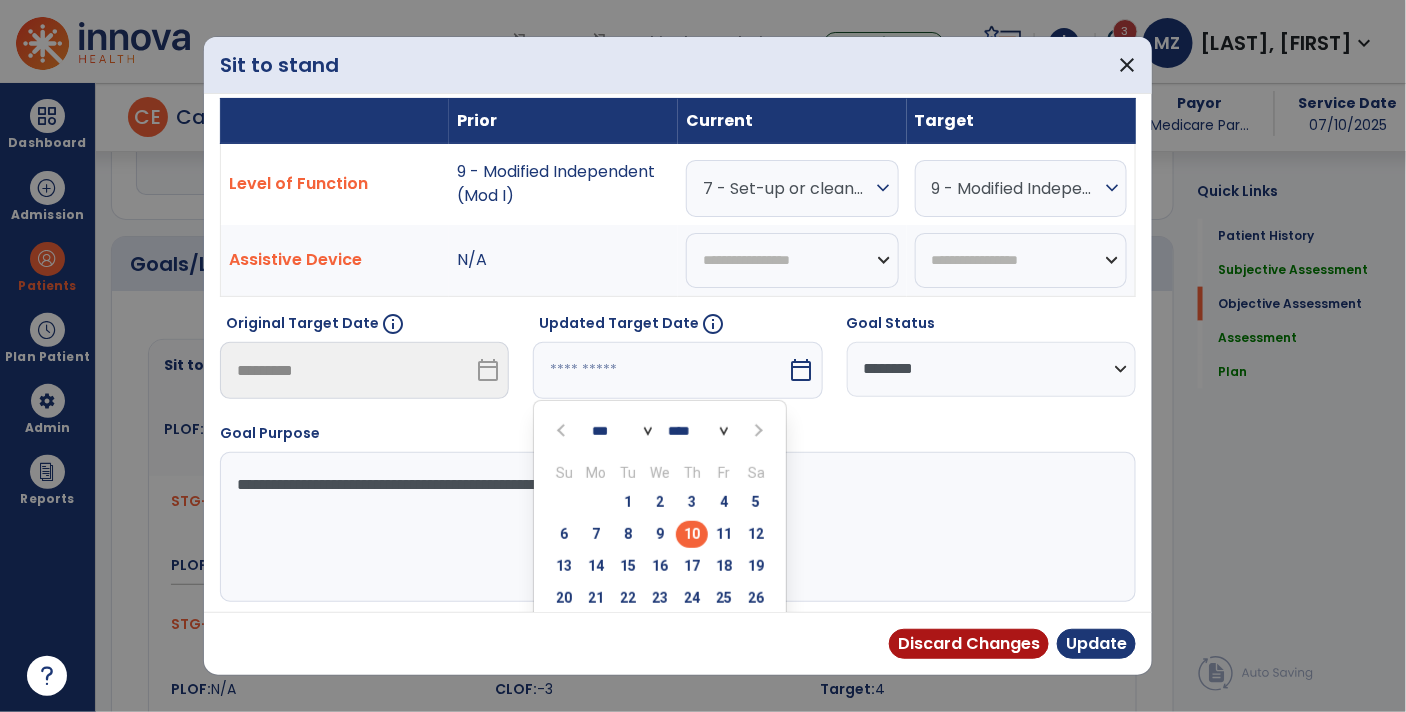 scroll, scrollTop: 157, scrollLeft: 0, axis: vertical 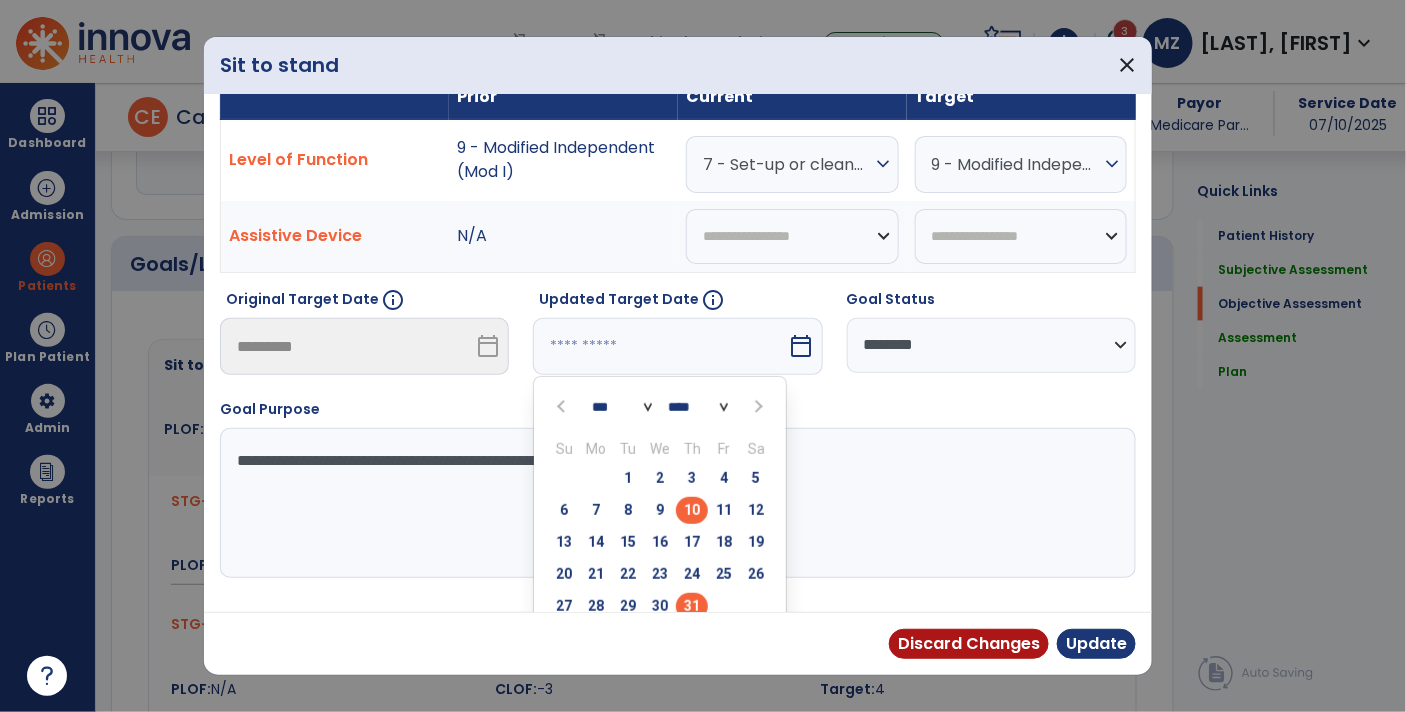 click on "31" at bounding box center [692, 606] 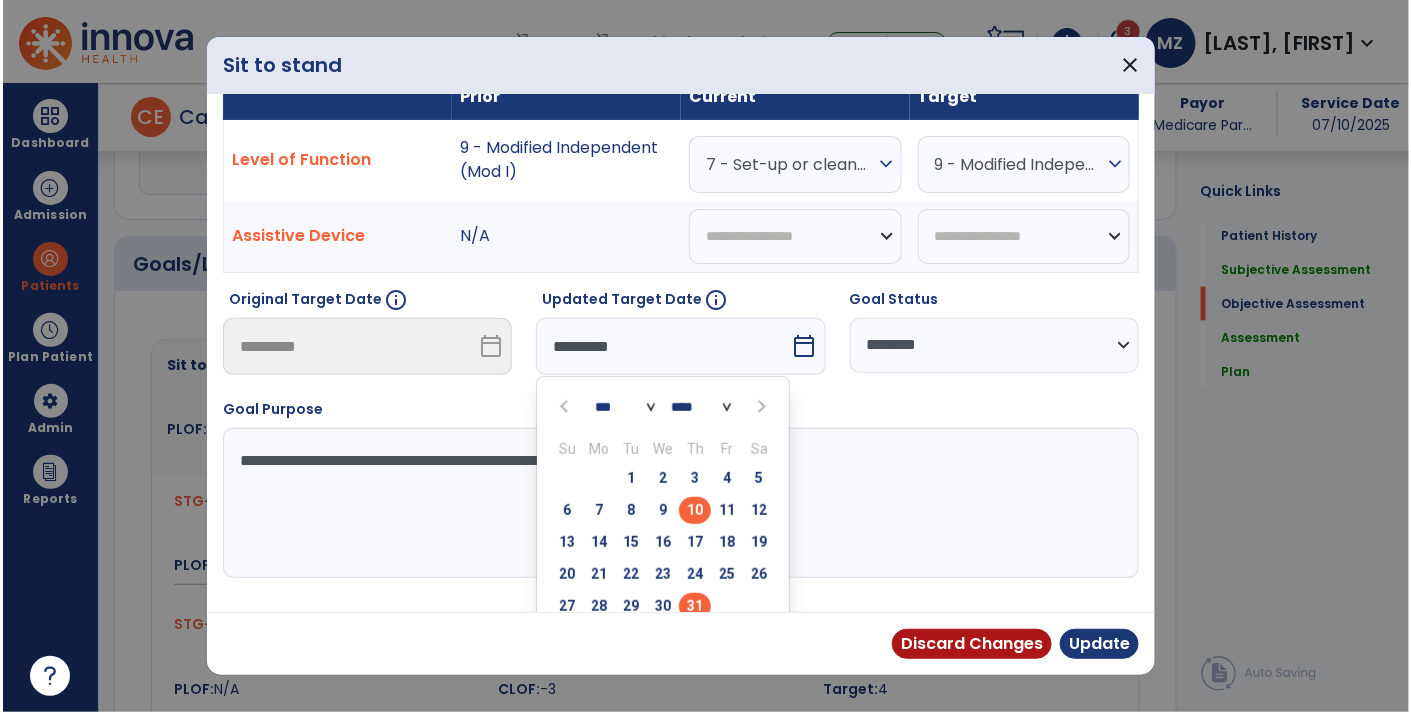 scroll, scrollTop: 133, scrollLeft: 0, axis: vertical 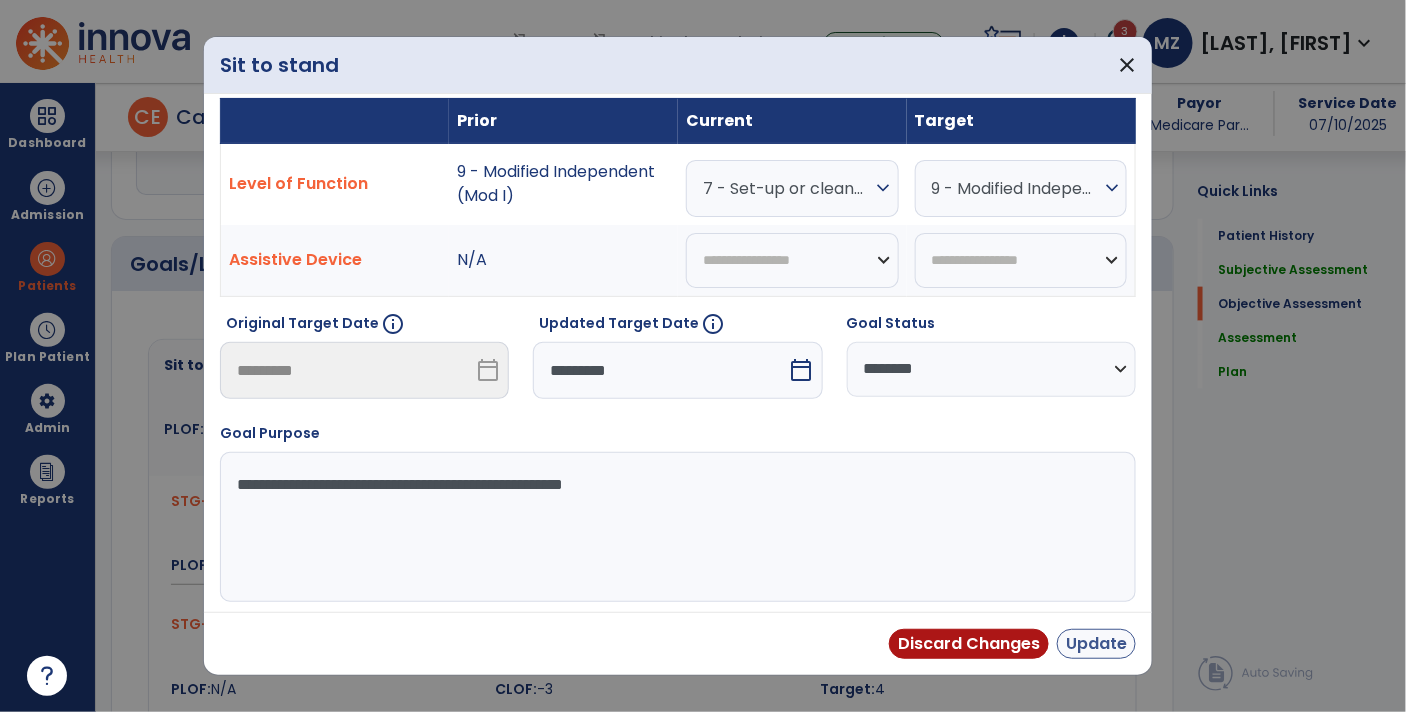 click on "Update" at bounding box center (1096, 644) 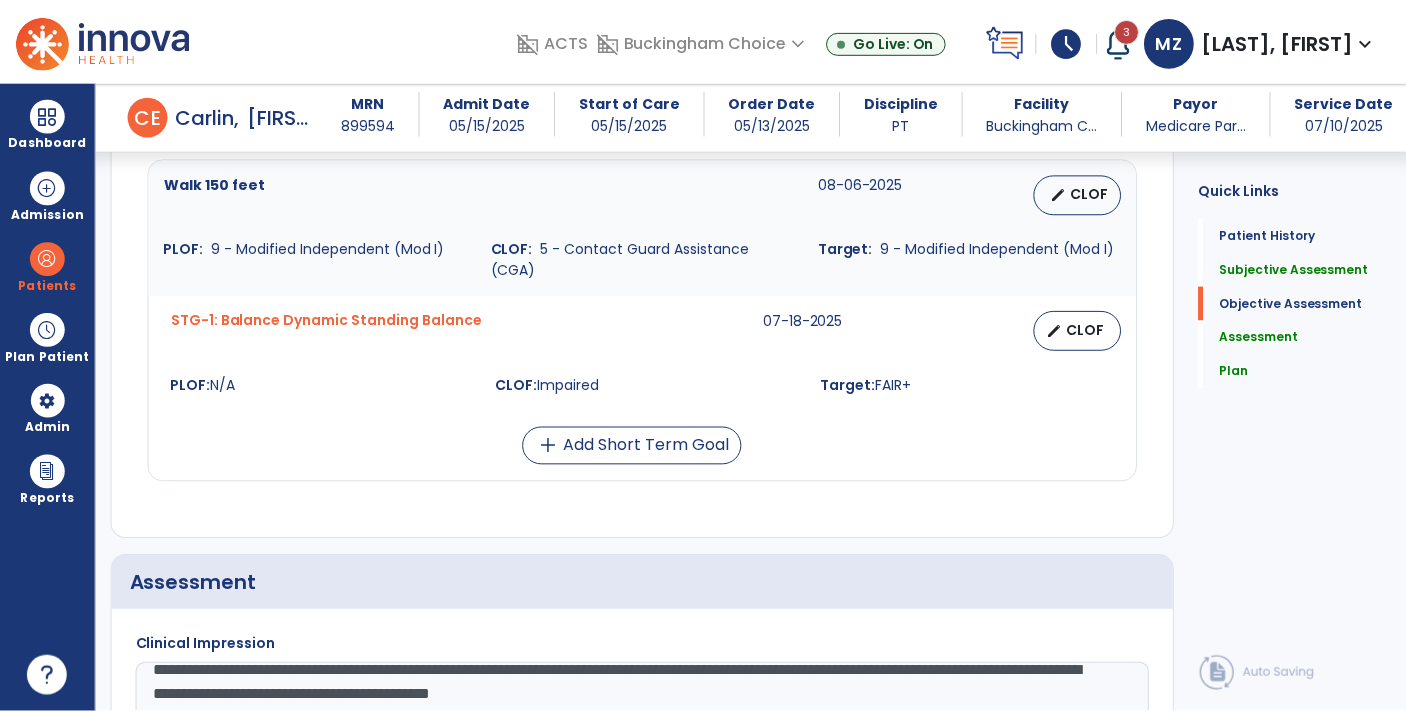 scroll, scrollTop: 1316, scrollLeft: 0, axis: vertical 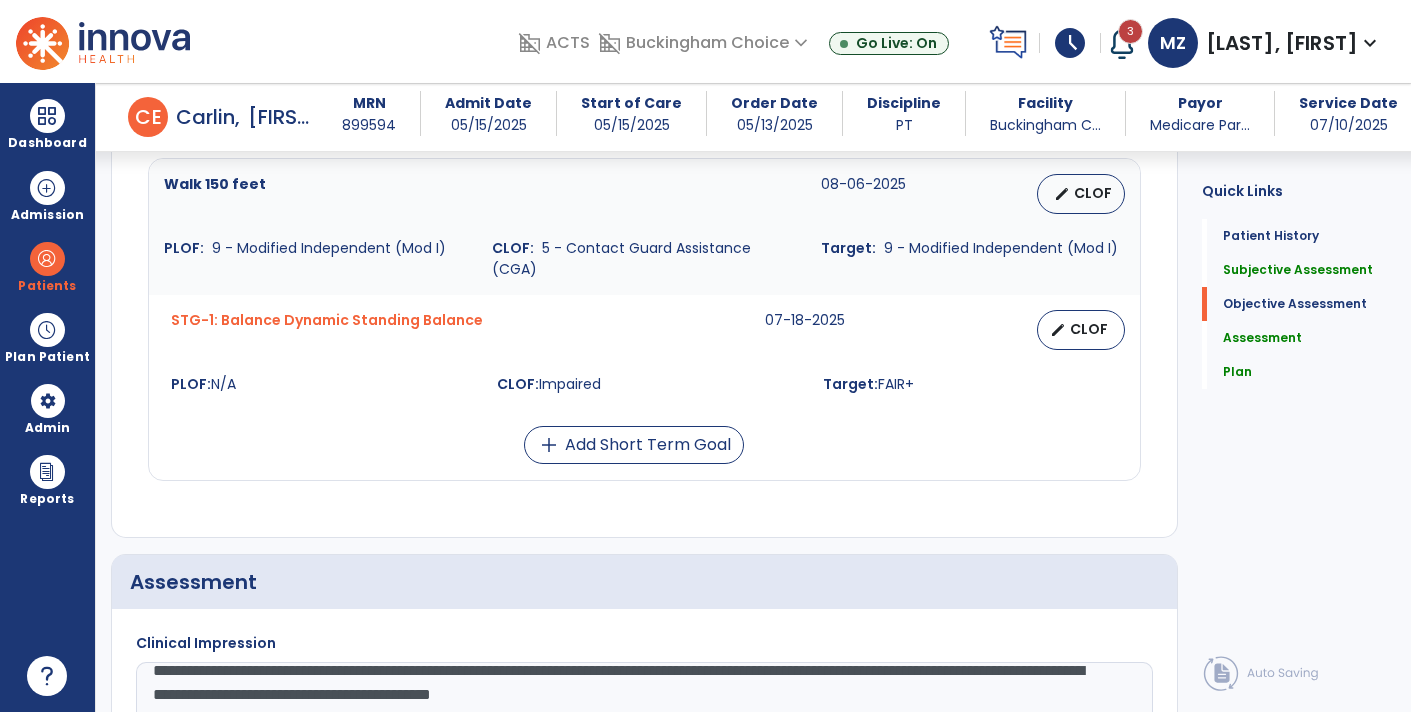 click on "CLOF" at bounding box center [1093, 193] 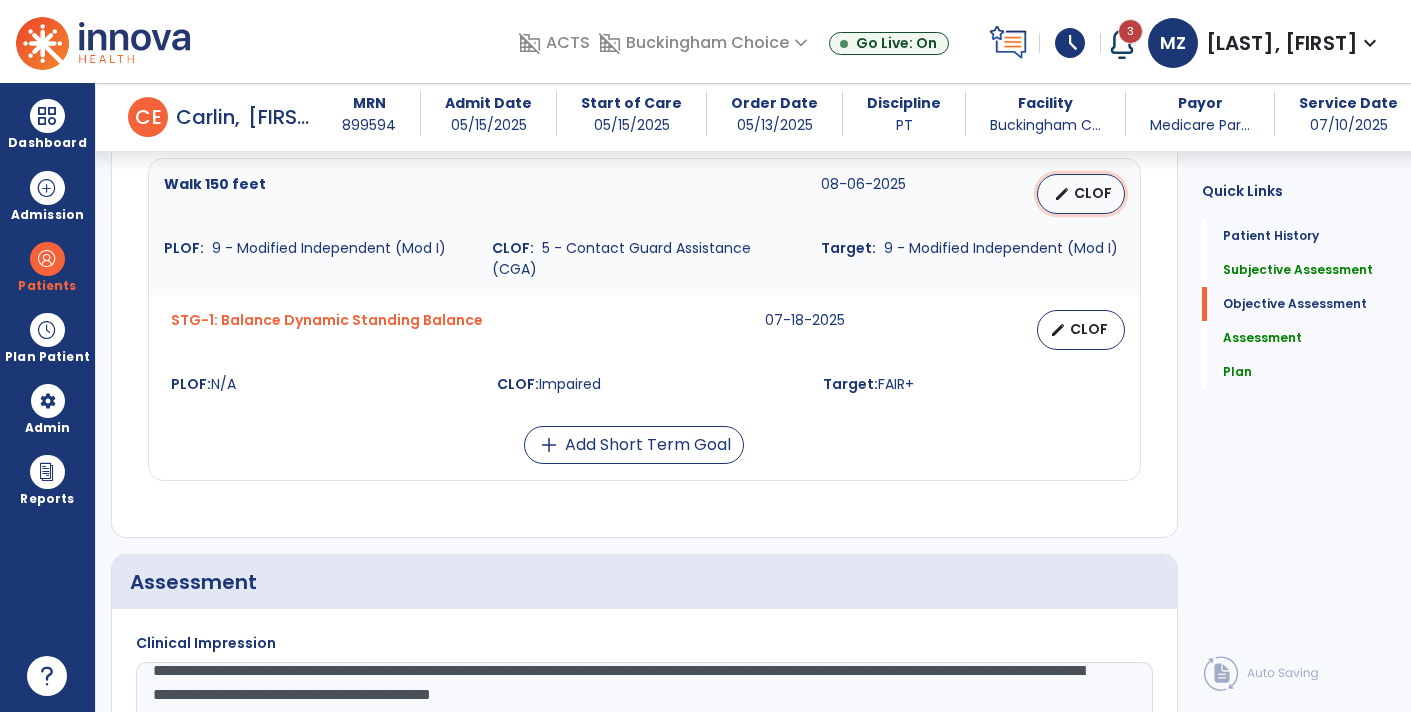 select on "********" 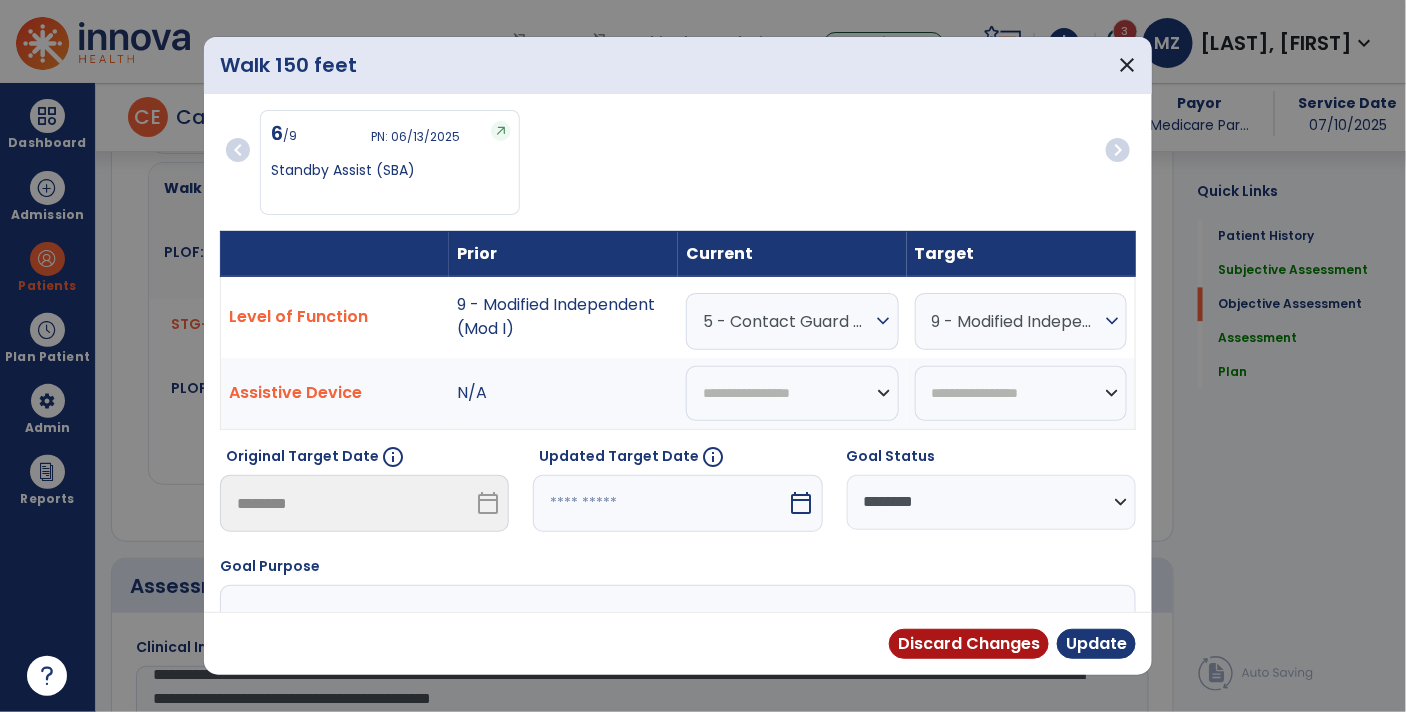 scroll, scrollTop: 1316, scrollLeft: 0, axis: vertical 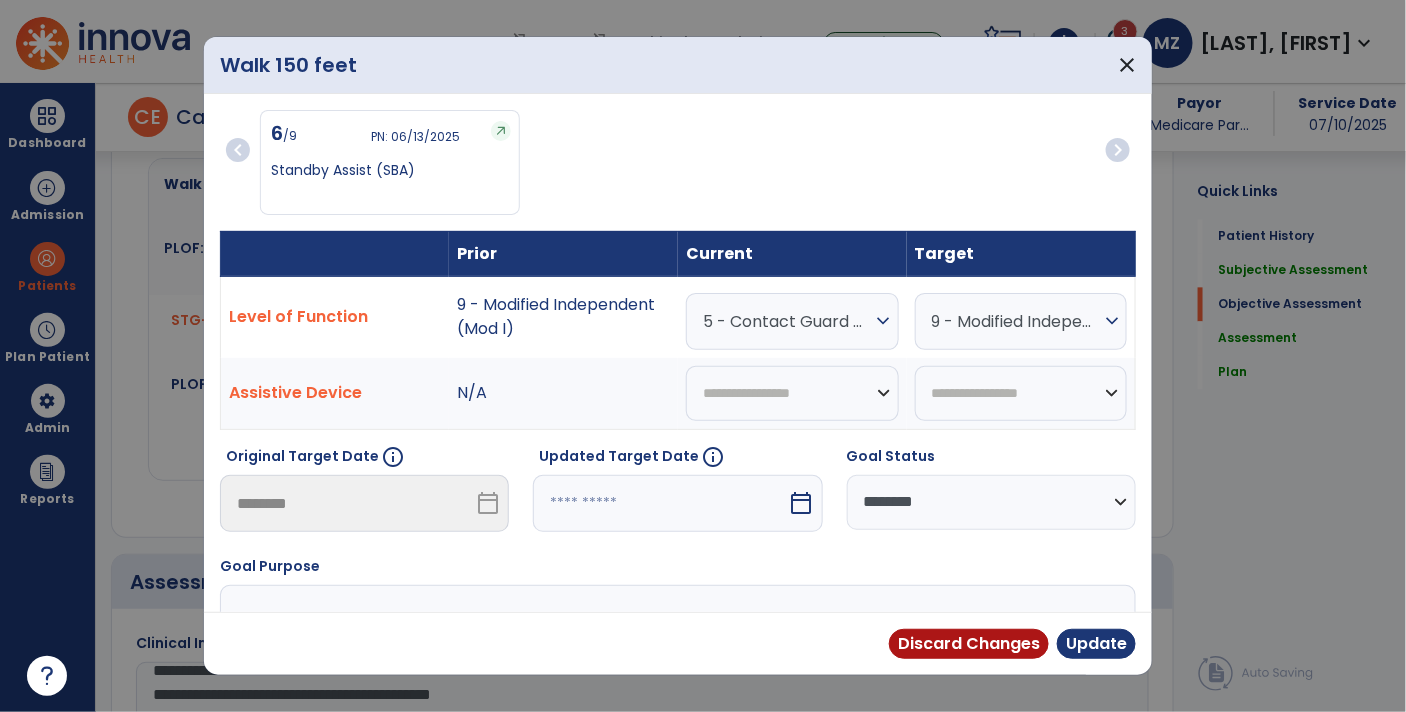 click on "5 - Contact Guard Assistance (CGA)" at bounding box center [787, 321] 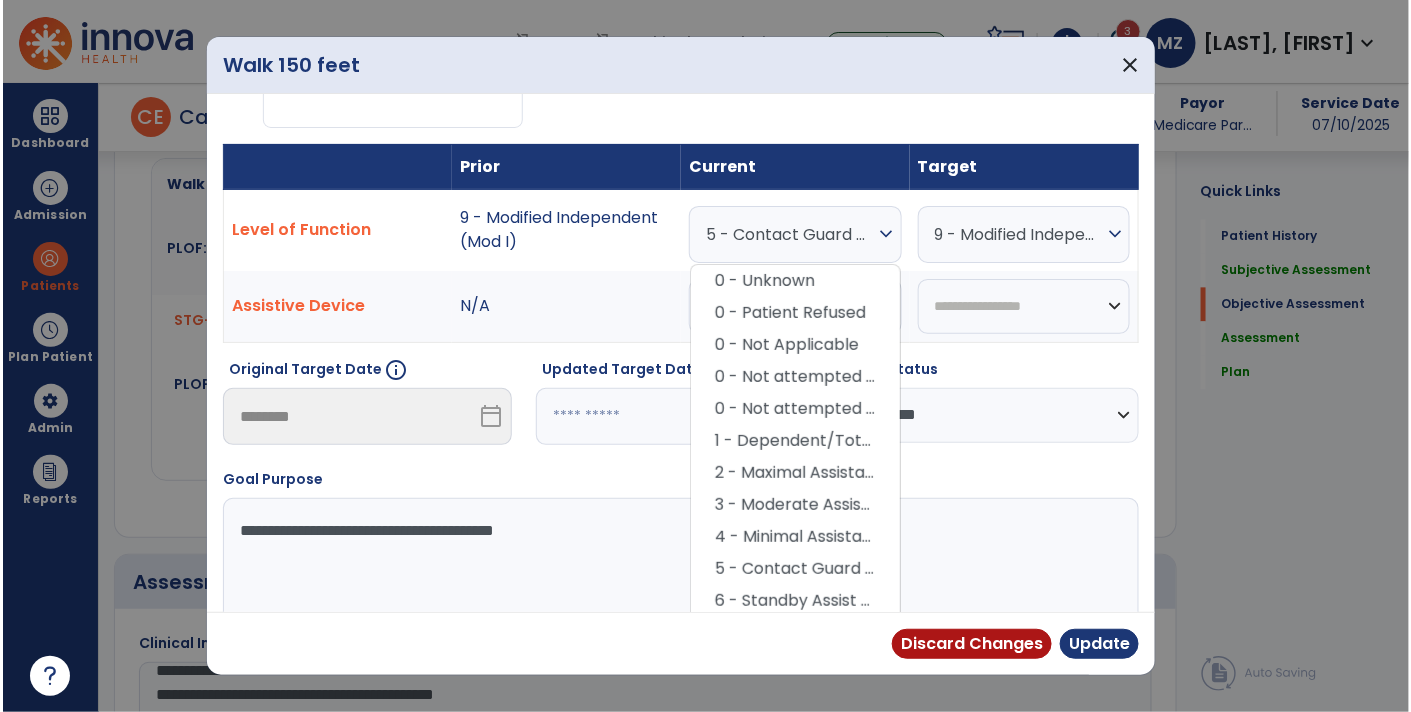 scroll, scrollTop: 85, scrollLeft: 0, axis: vertical 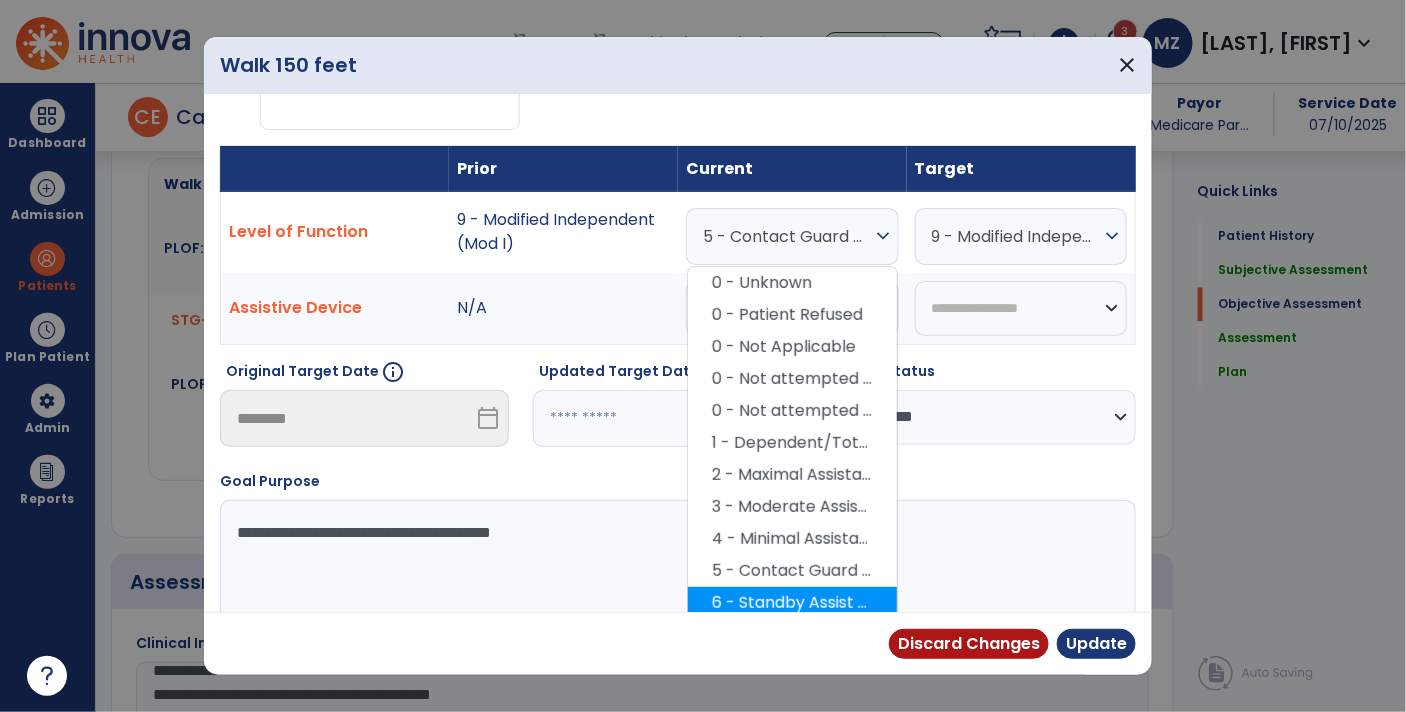 click on "6 - Standby Assist (SBA)" at bounding box center (792, 603) 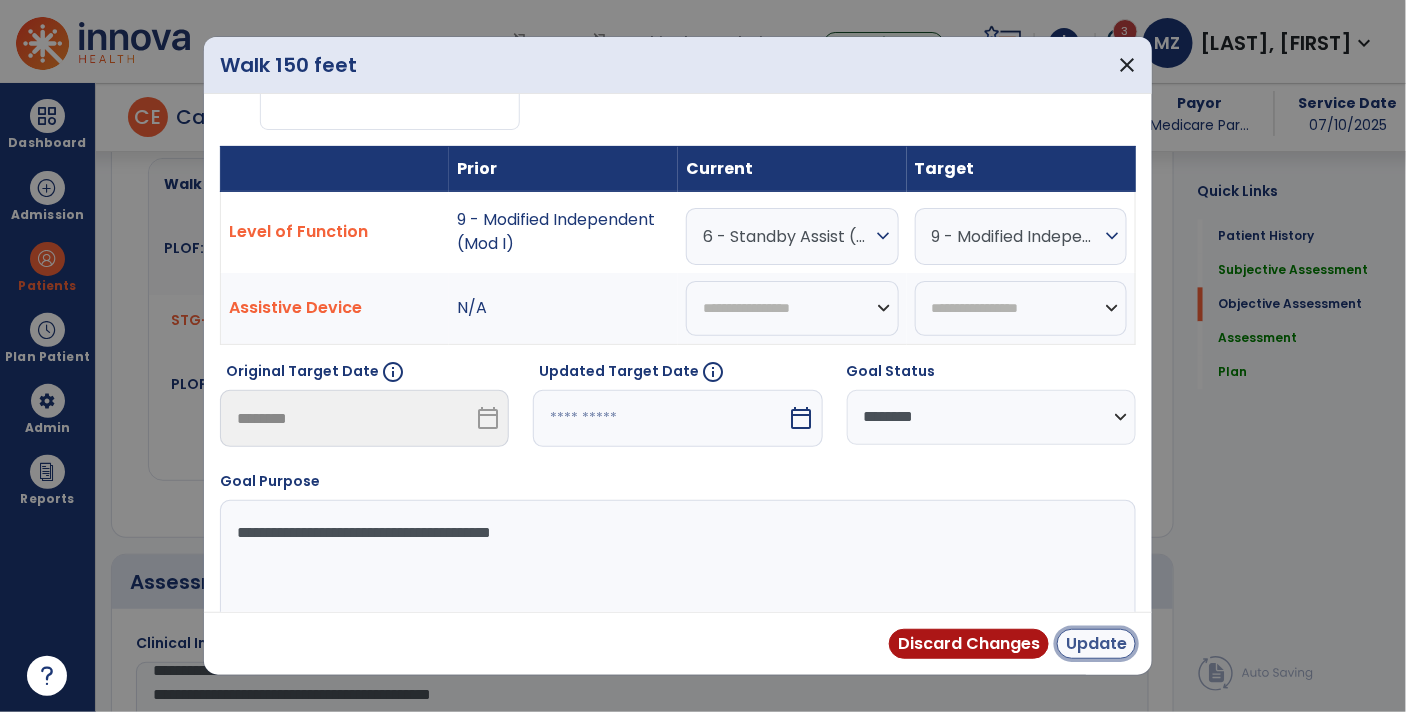 click on "Update" at bounding box center (1096, 644) 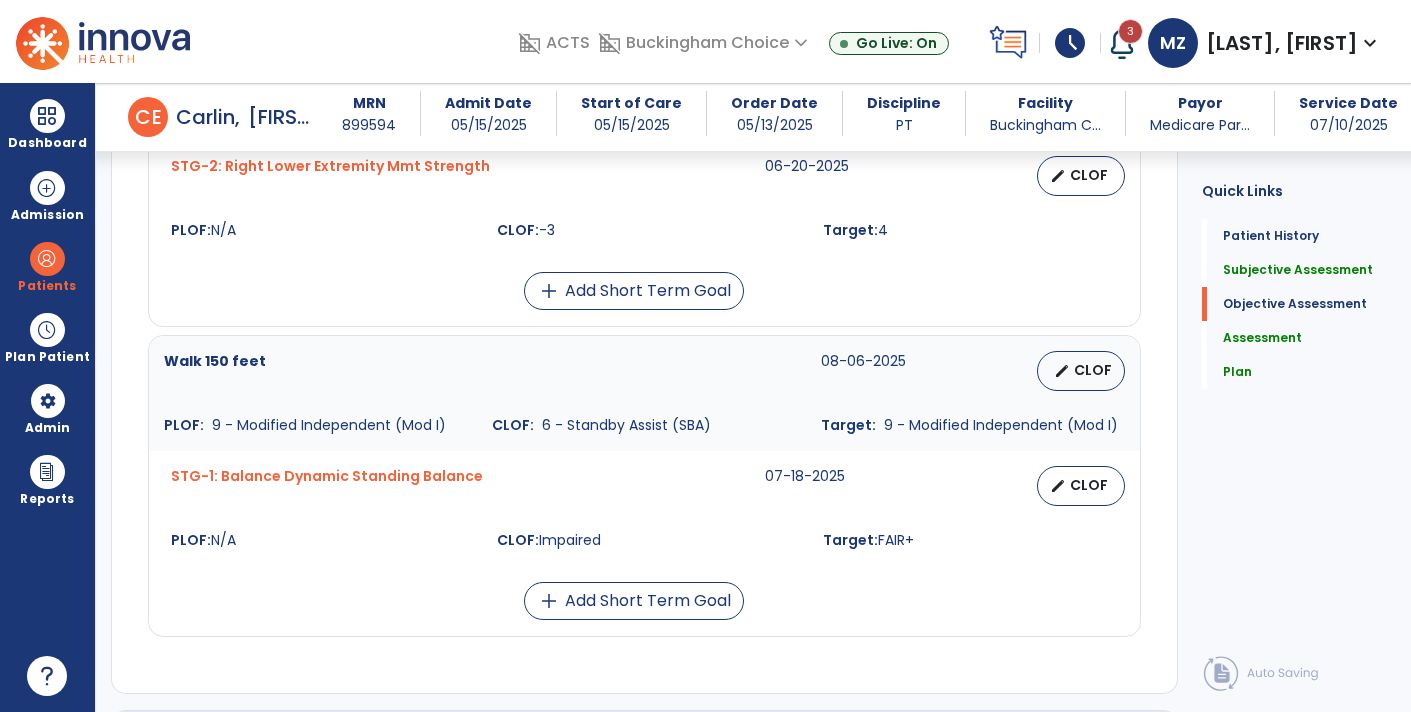 scroll, scrollTop: 1137, scrollLeft: 0, axis: vertical 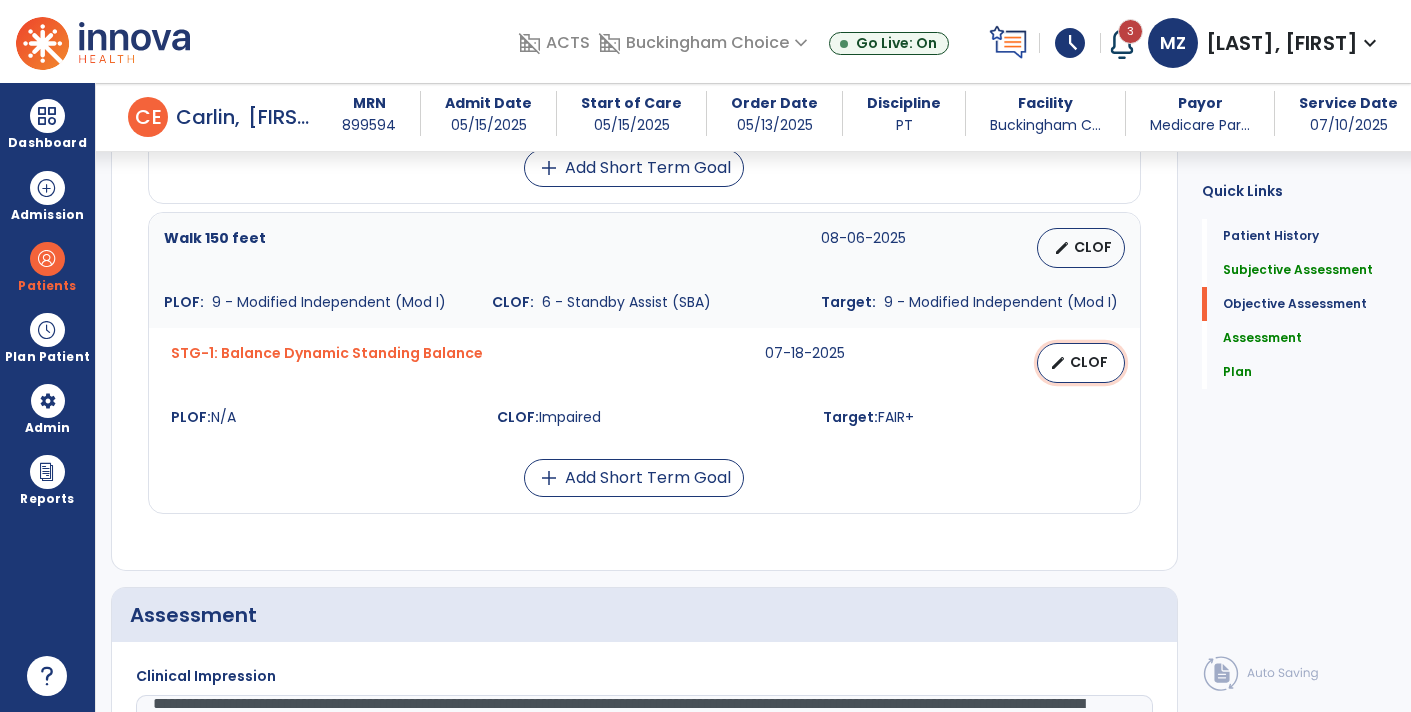 click on "CLOF" at bounding box center (1089, 362) 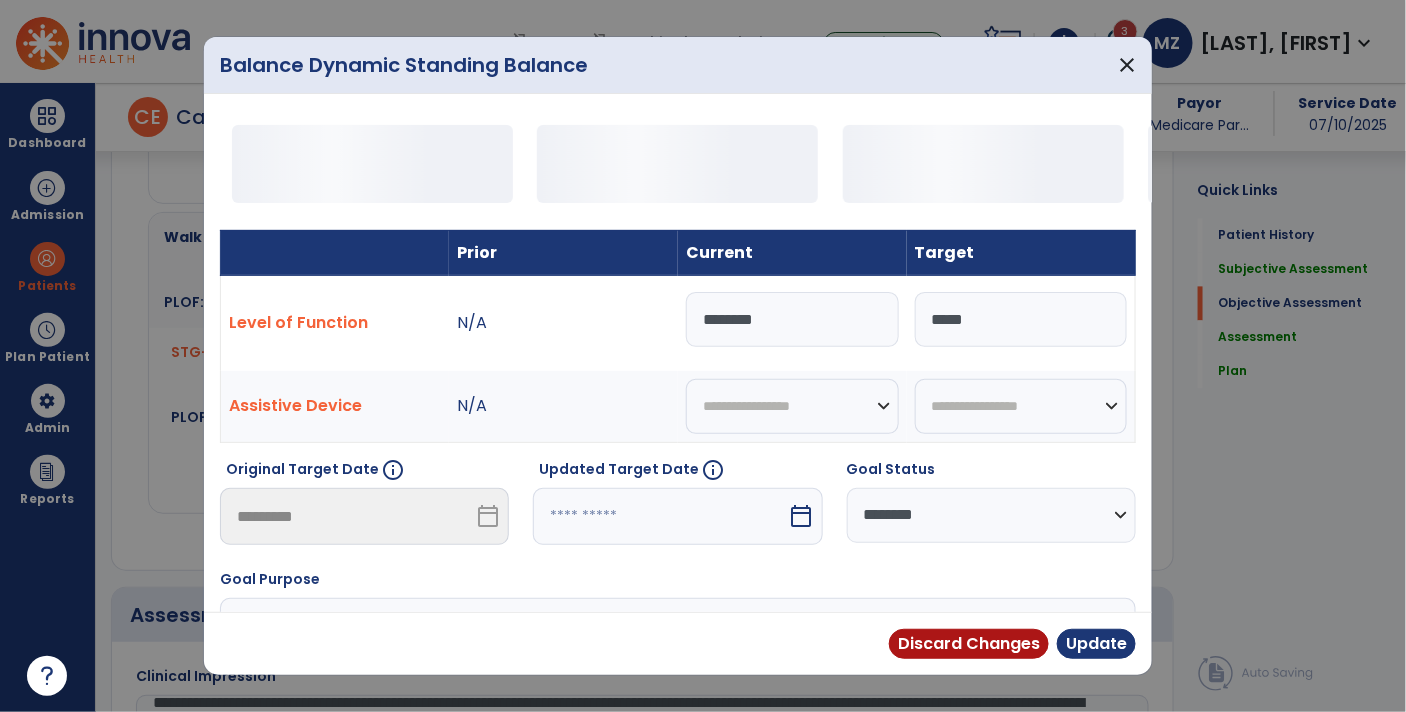 scroll, scrollTop: 1262, scrollLeft: 0, axis: vertical 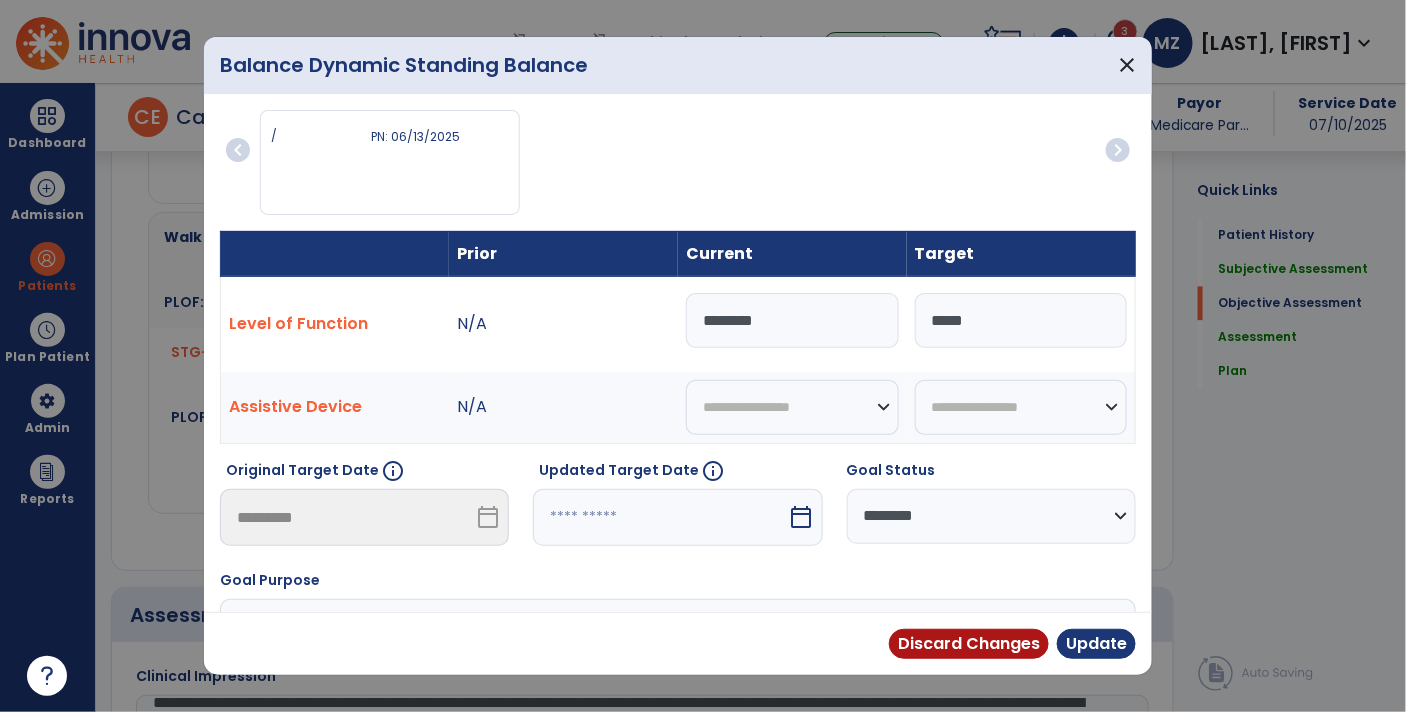 click on "********" at bounding box center (792, 320) 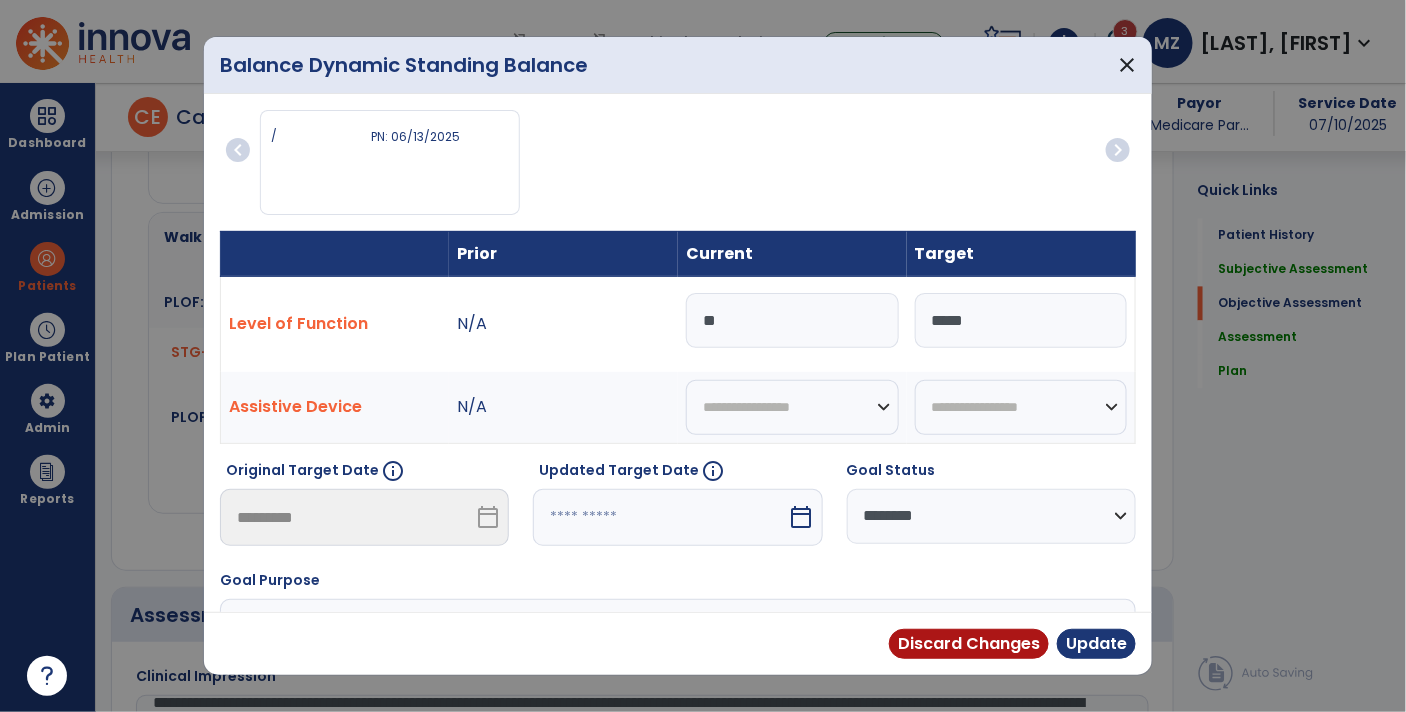type on "*" 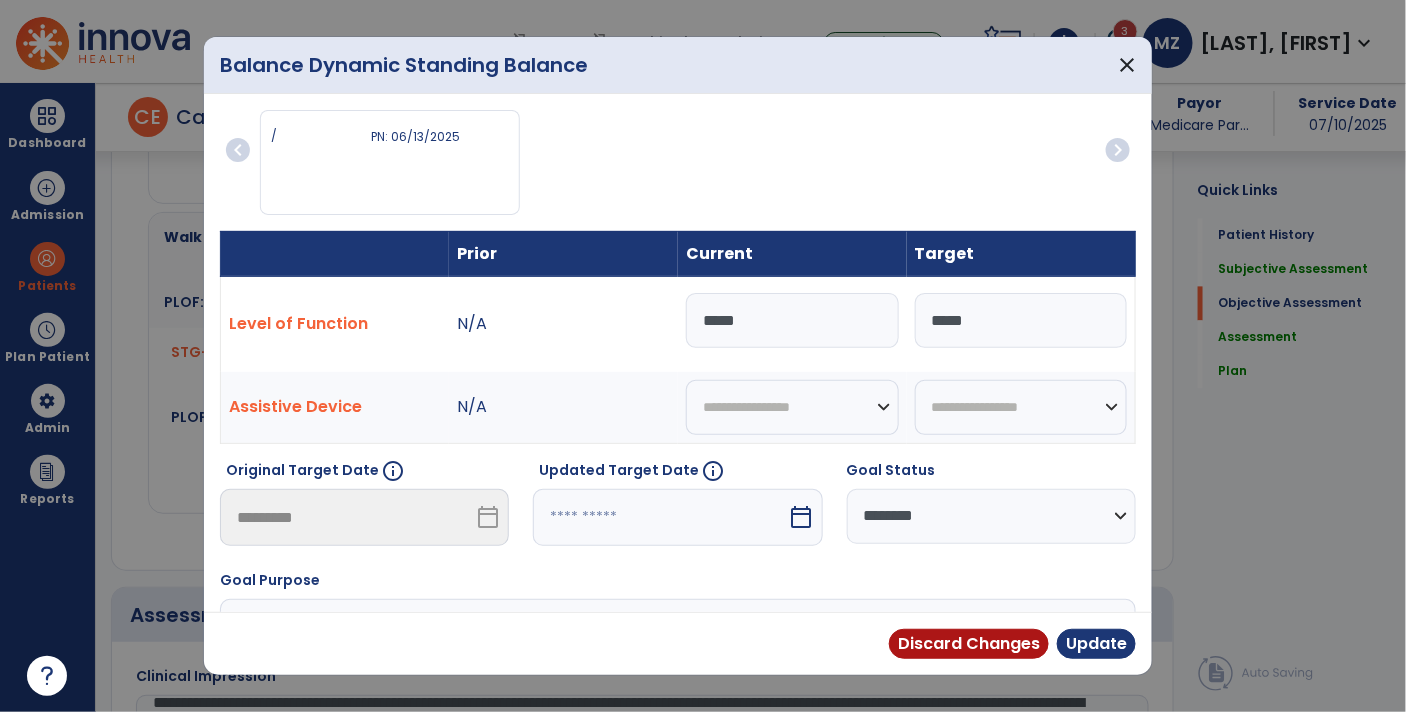 type on "*****" 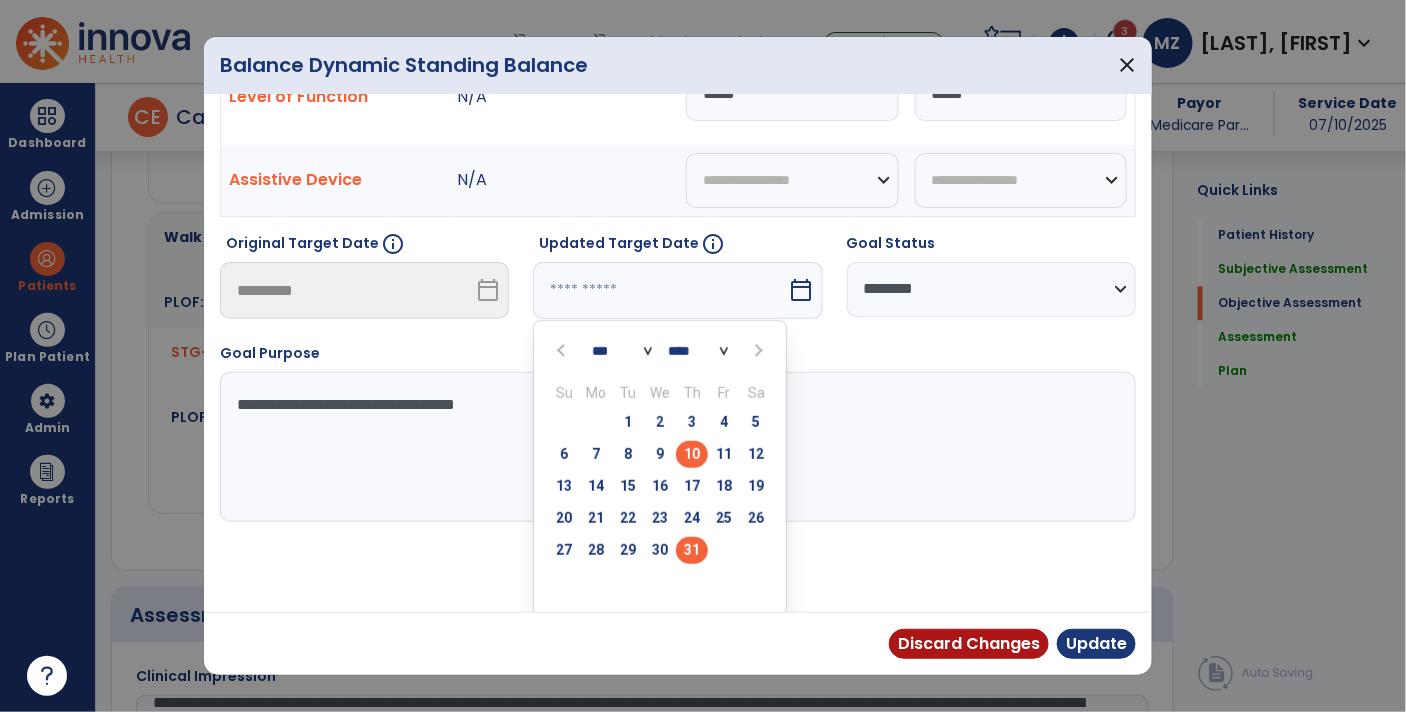 click on "31" at bounding box center (692, 550) 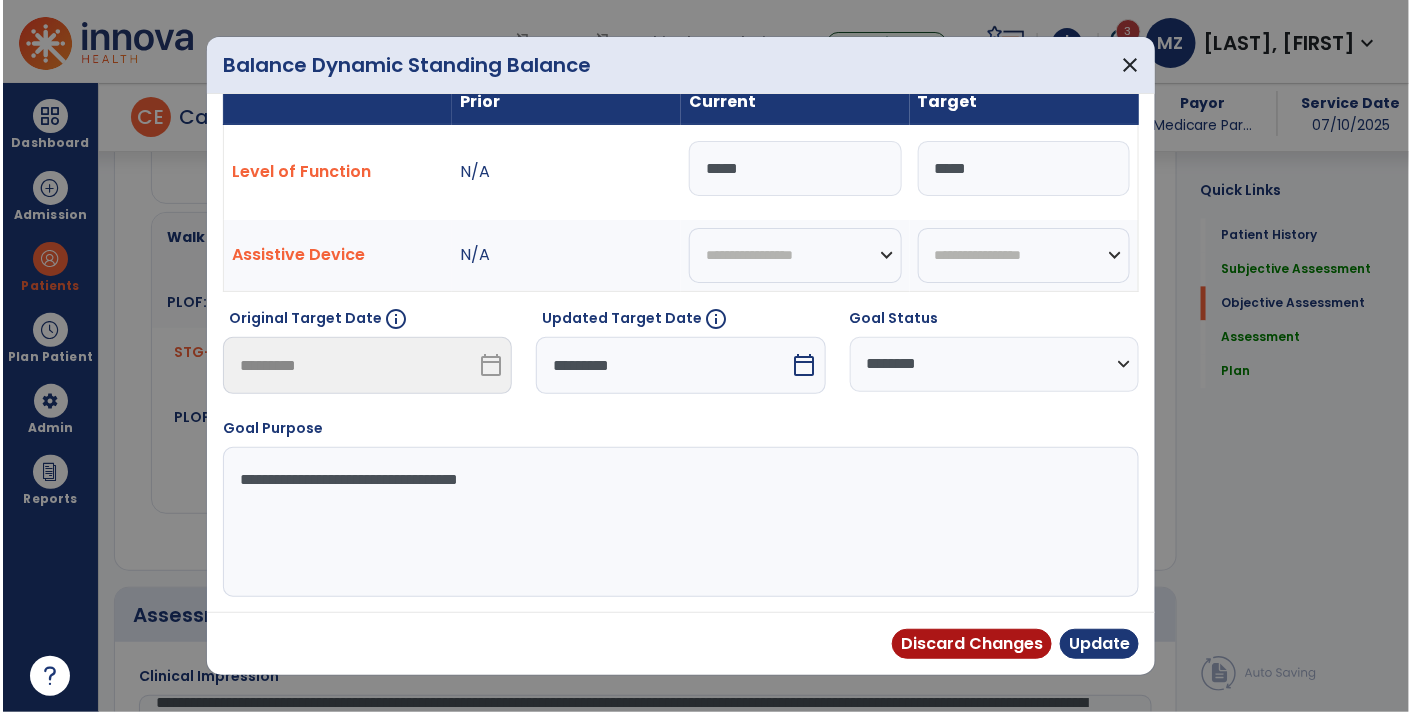 scroll, scrollTop: 148, scrollLeft: 0, axis: vertical 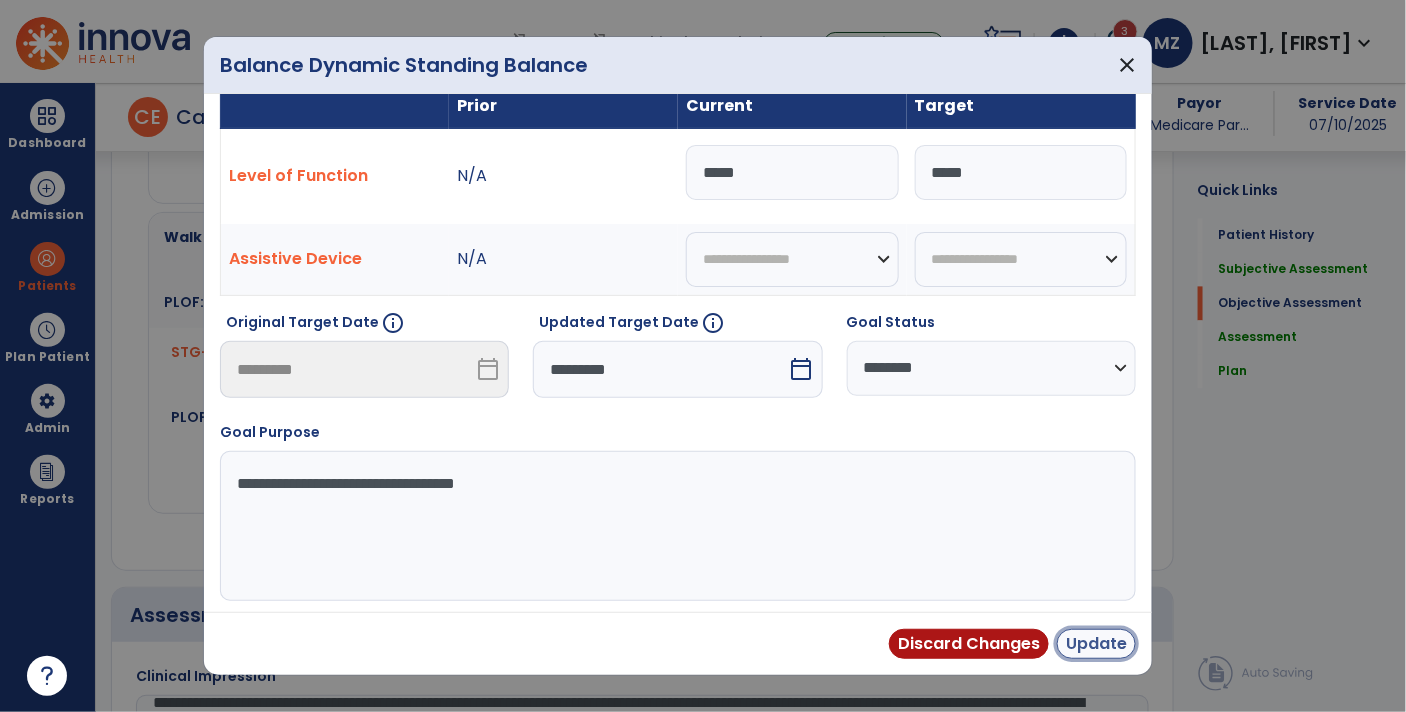 click on "Update" at bounding box center [1096, 644] 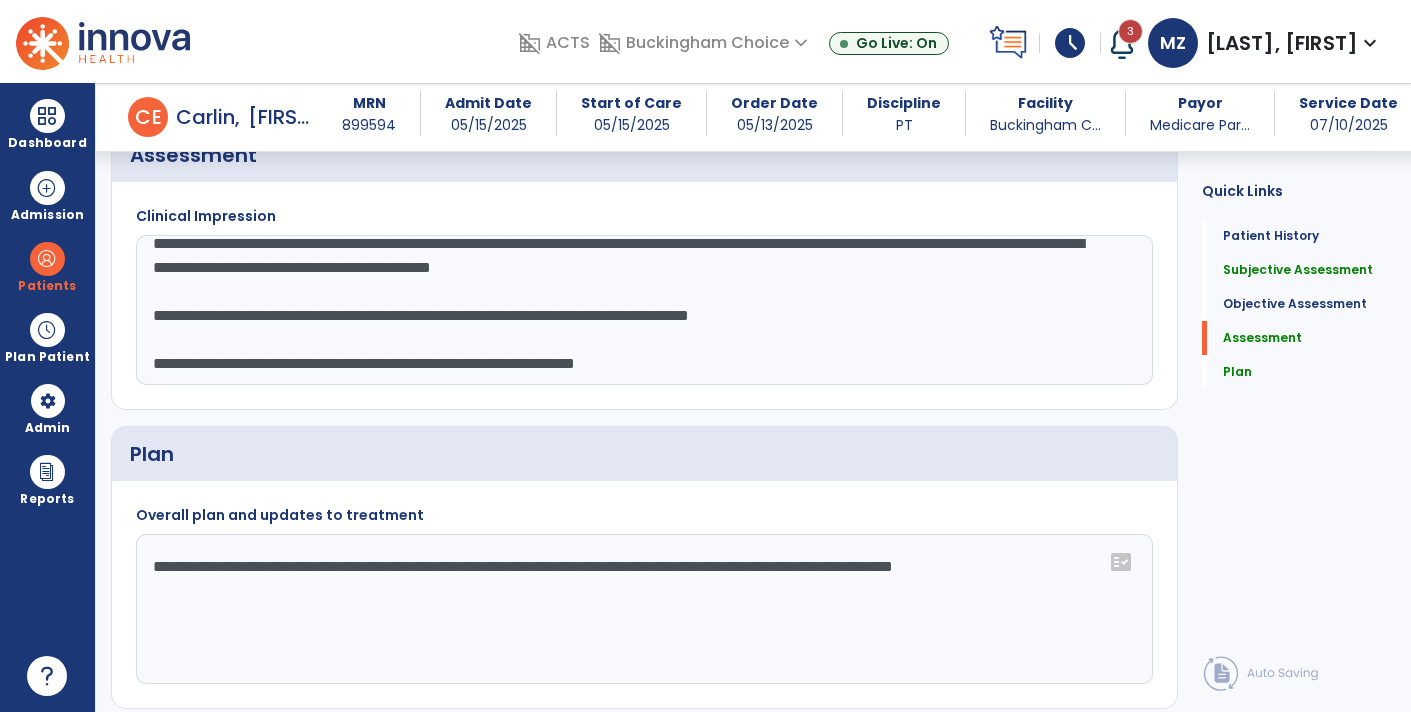 scroll, scrollTop: 1721, scrollLeft: 0, axis: vertical 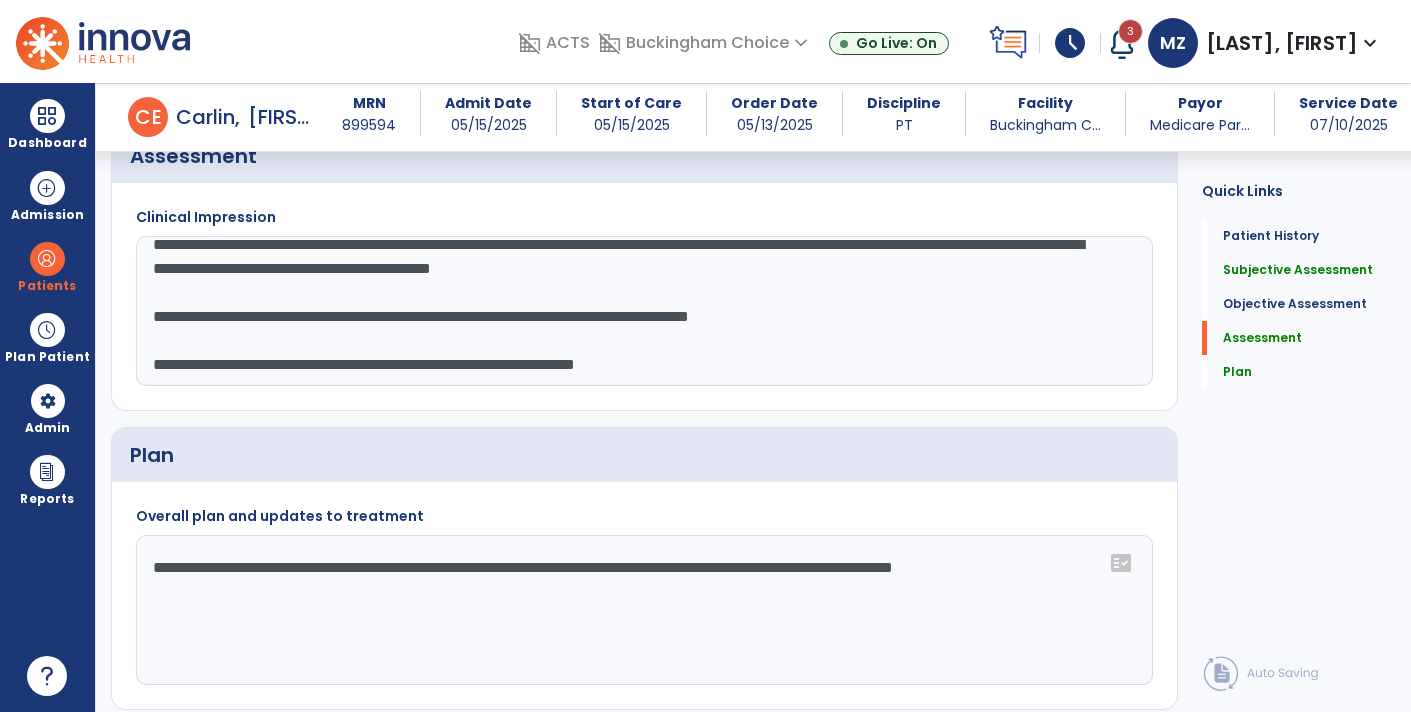 click on "**********" 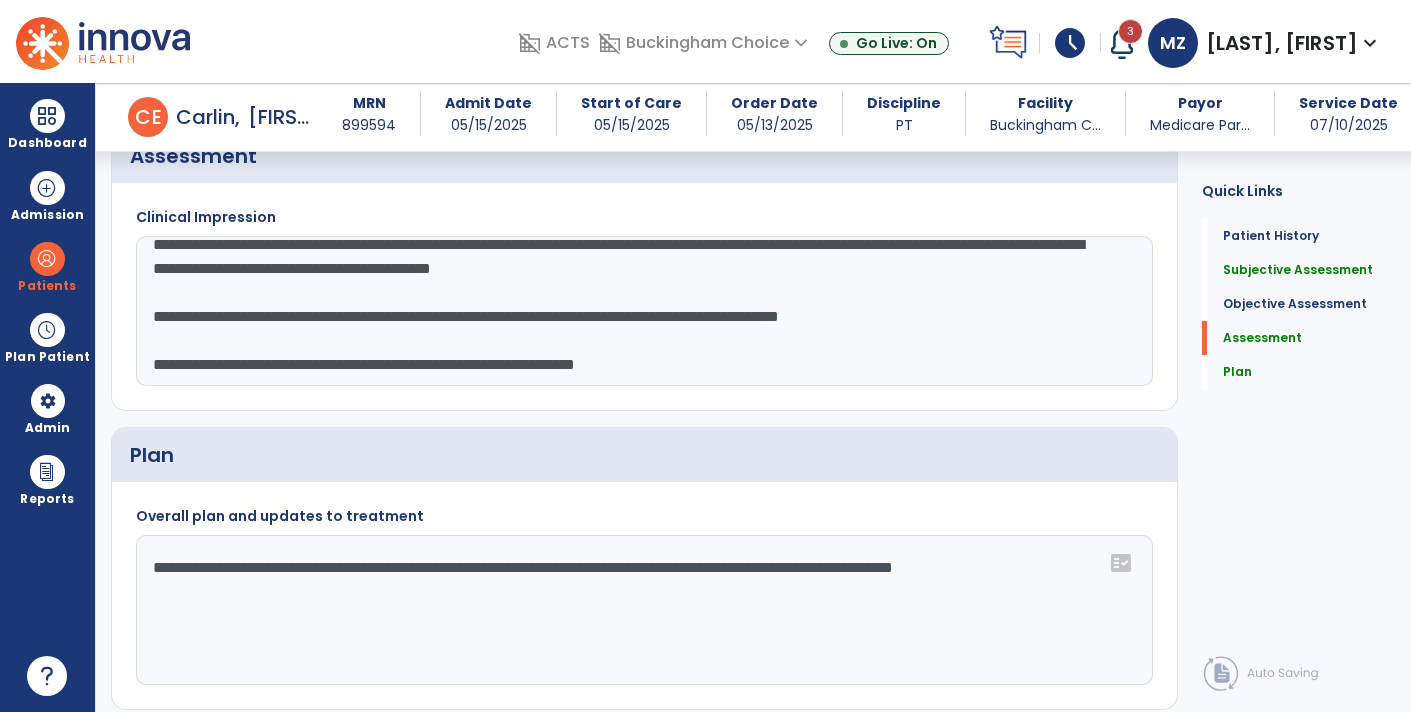 click on "**********" 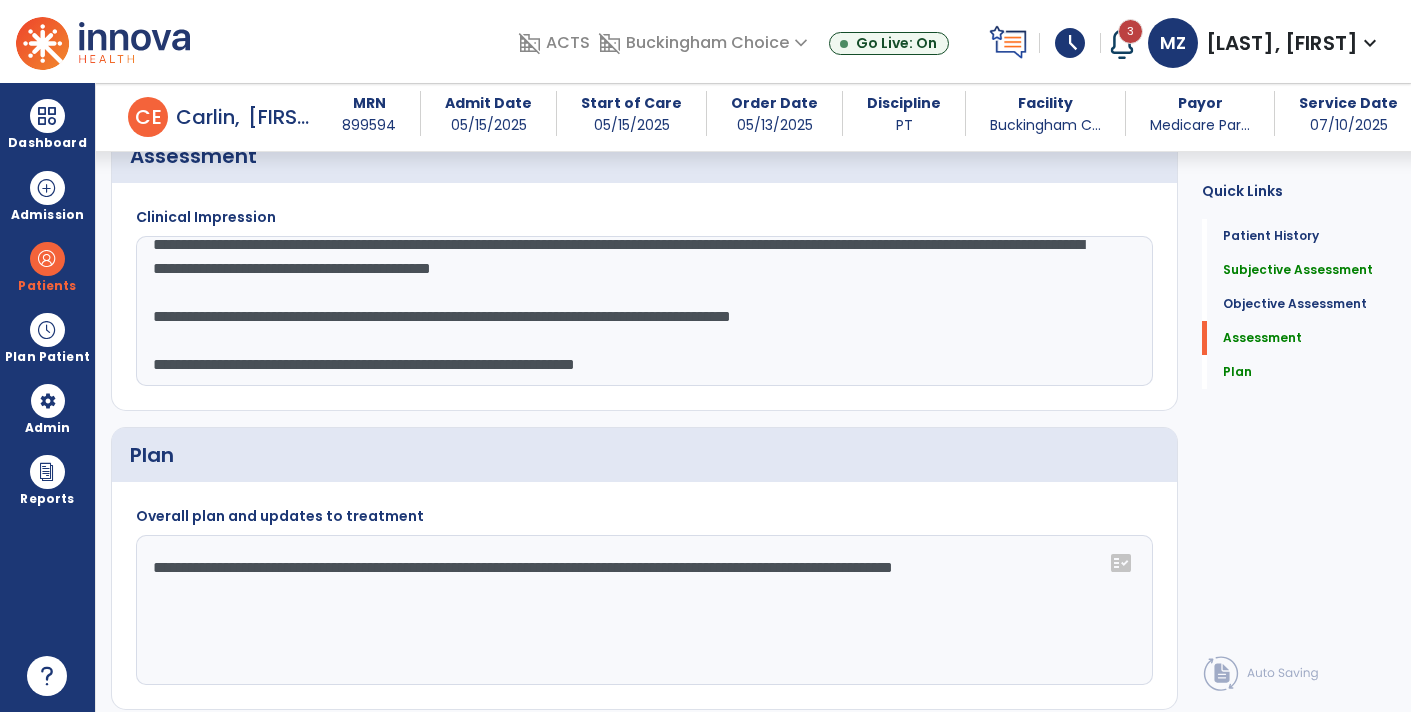 click on "**********" 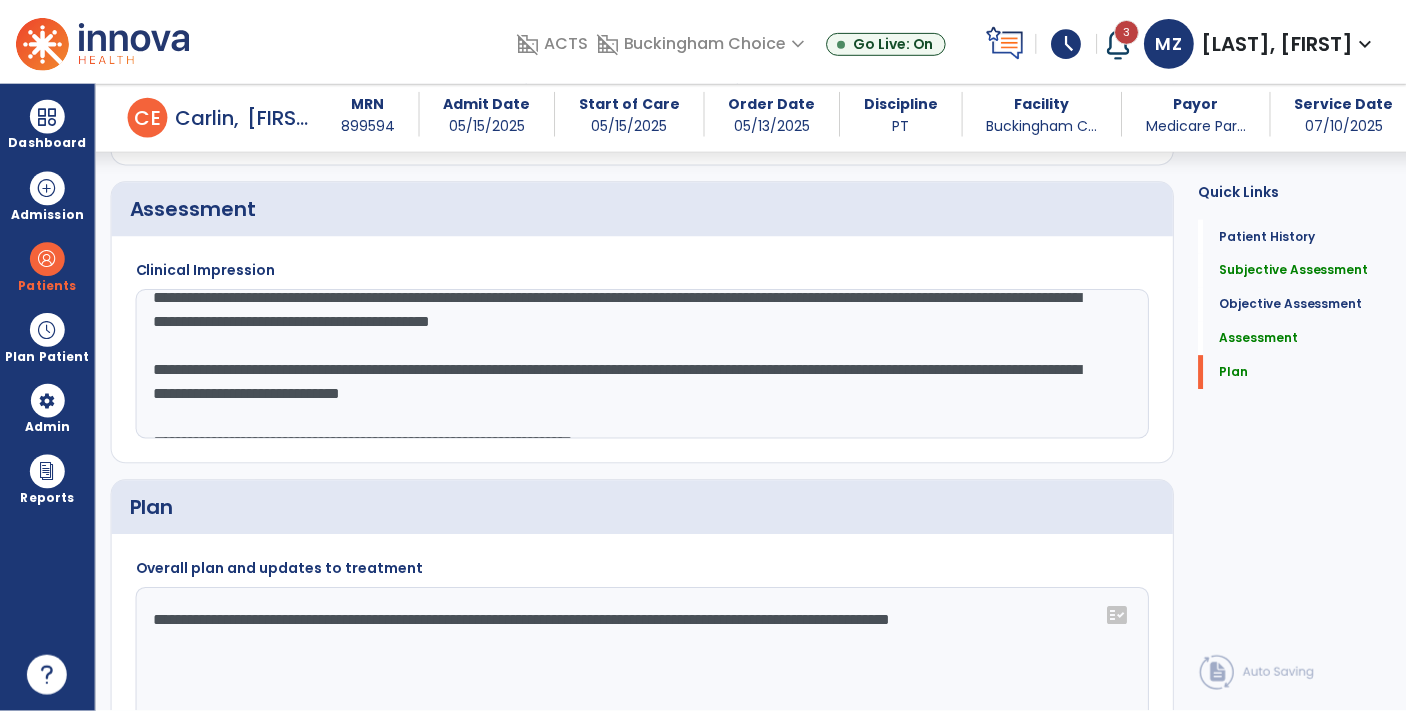 scroll, scrollTop: 1784, scrollLeft: 0, axis: vertical 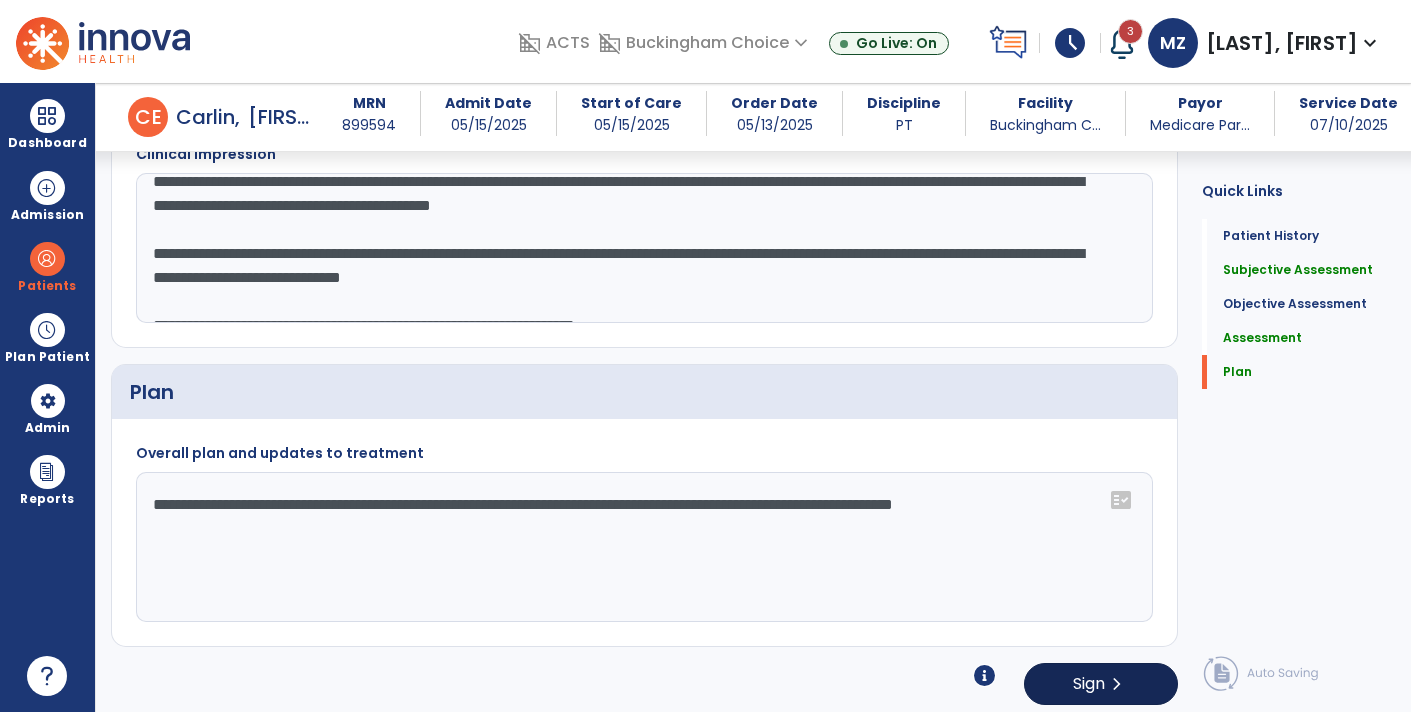 type on "**********" 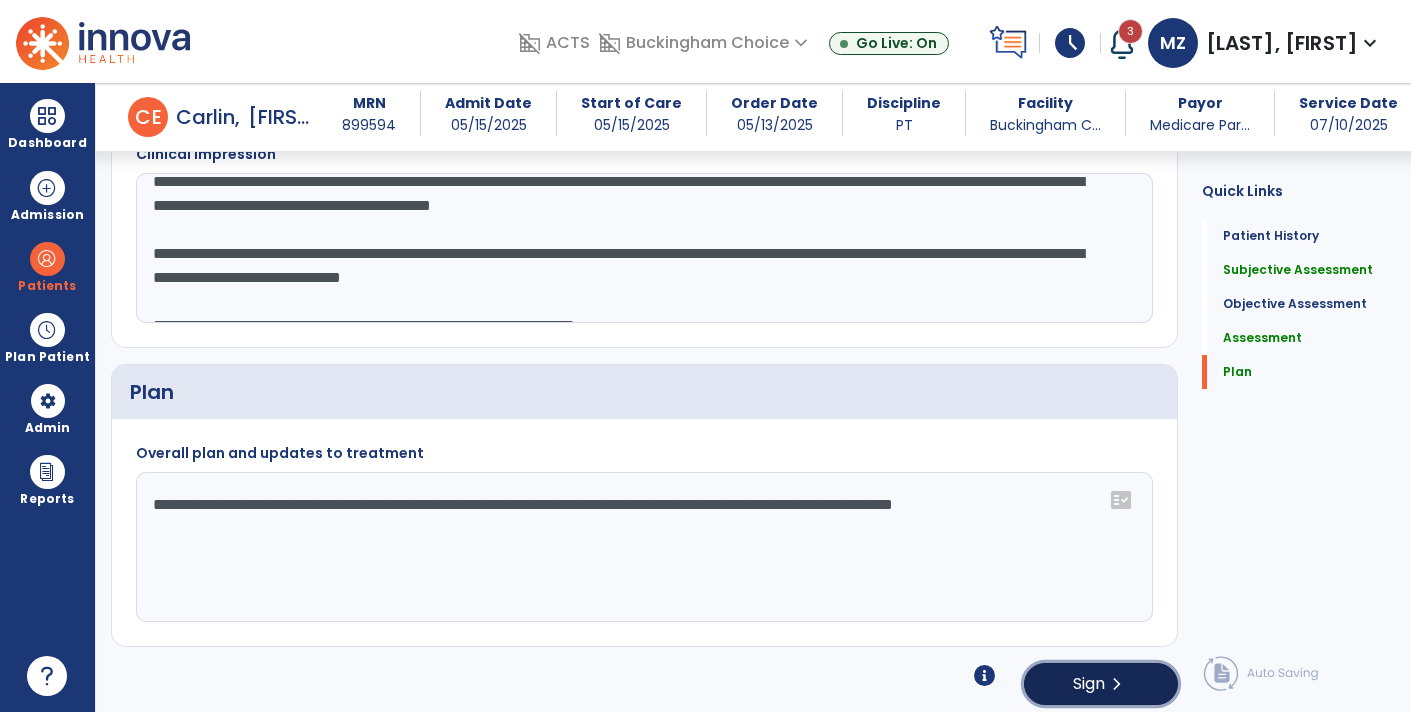 click on "chevron_right" 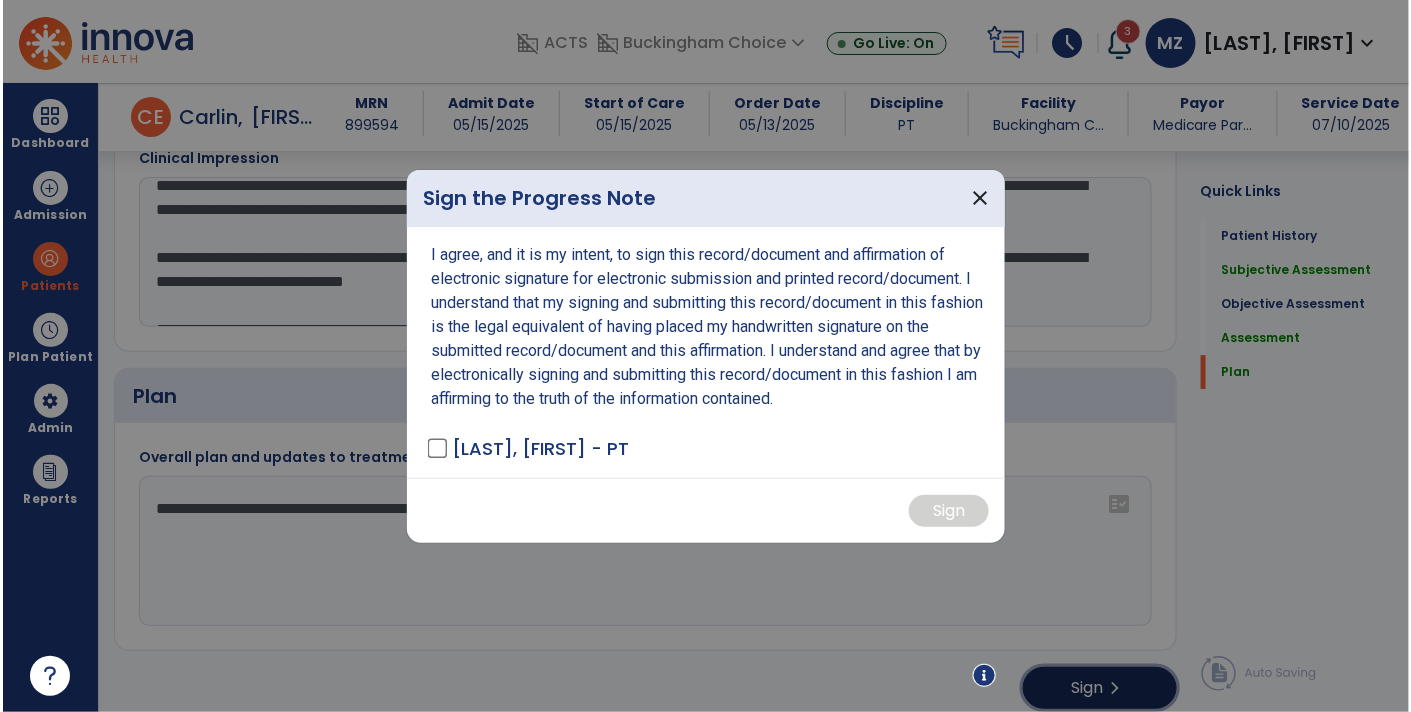 scroll, scrollTop: 1784, scrollLeft: 0, axis: vertical 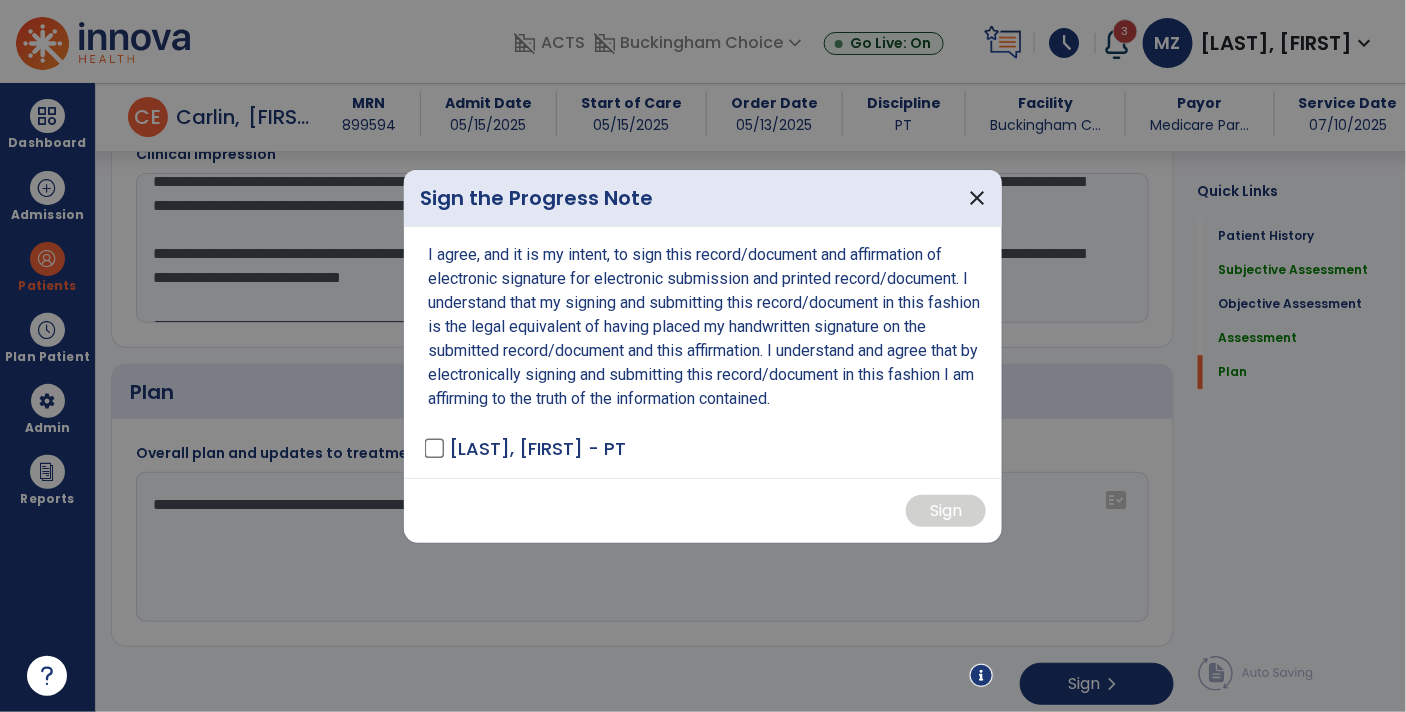 click on "I agree, and it is my intent, to sign this record/document and affirmation of electronic signature for electronic submission and printed record/document. I understand that my signing and submitting this record/document in this fashion is the legal equivalent of having placed my handwritten signature on the submitted record/document and this affirmation. I understand and agree that by electronically signing and submitting this record/document in this fashion I am affirming to the truth of the information contained. [LAST], [FIRST] - PT" at bounding box center [703, 352] 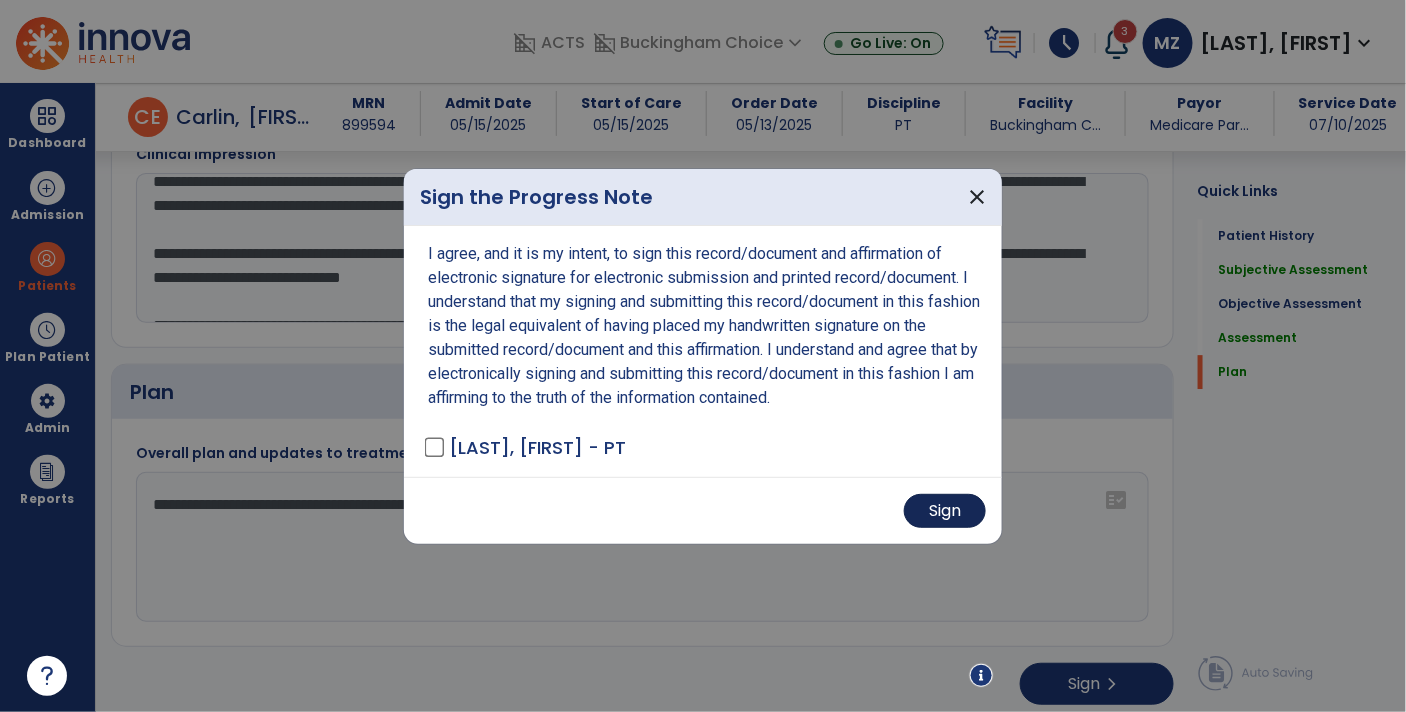 click on "Sign" at bounding box center [945, 511] 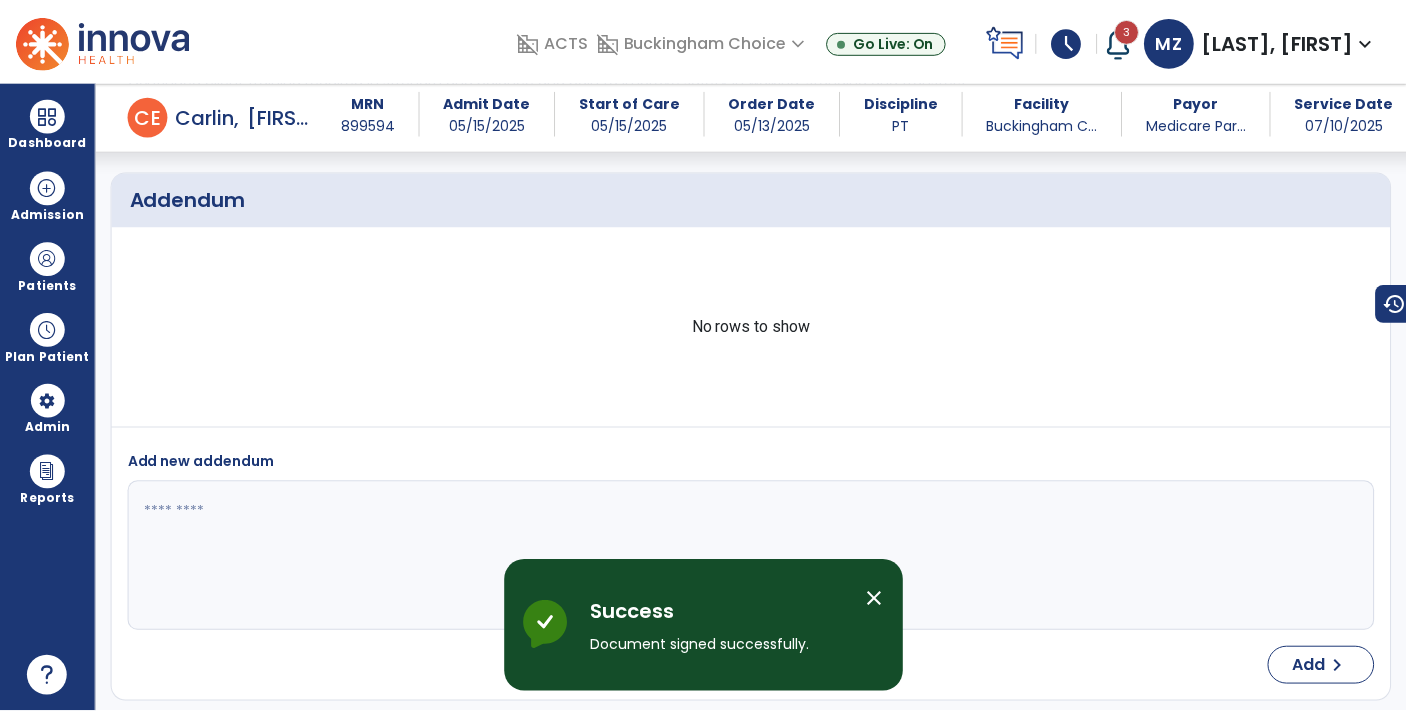 scroll, scrollTop: 2345, scrollLeft: 0, axis: vertical 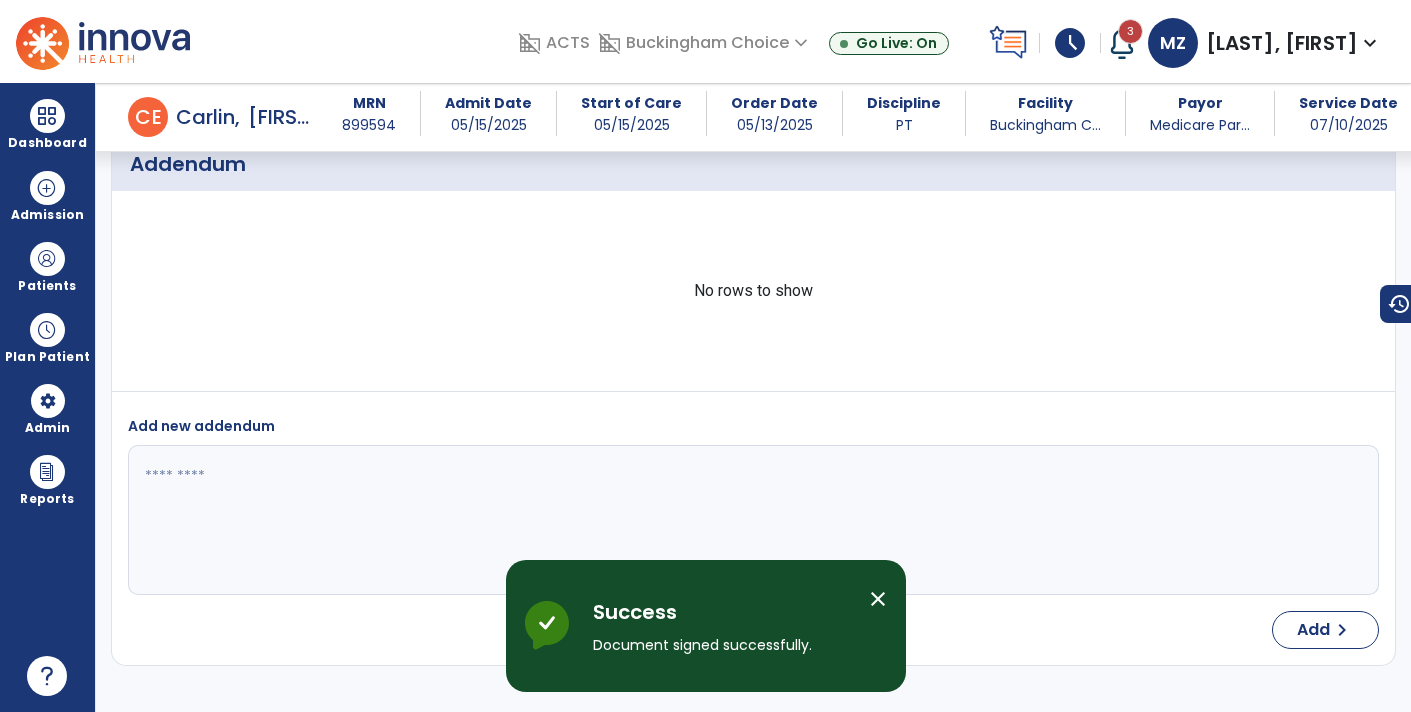click at bounding box center (752, 520) 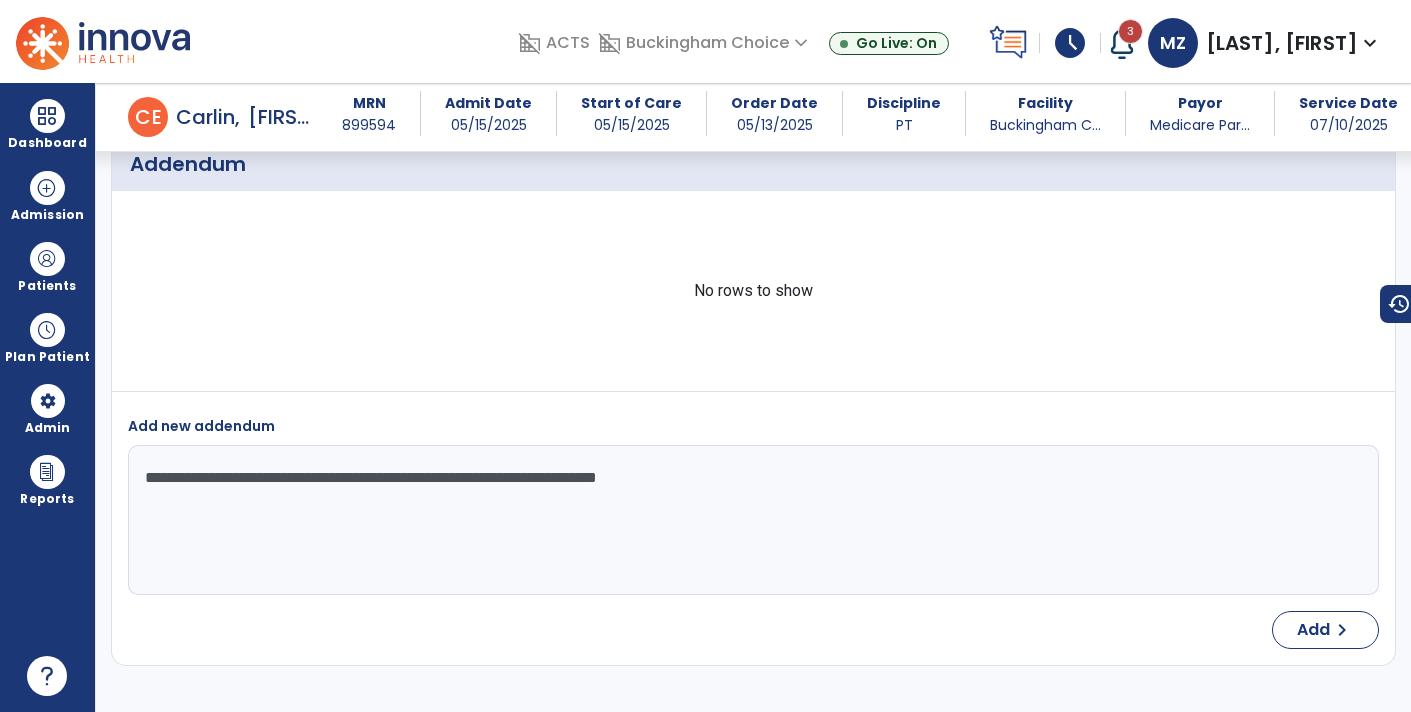 click on "**********" at bounding box center [752, 520] 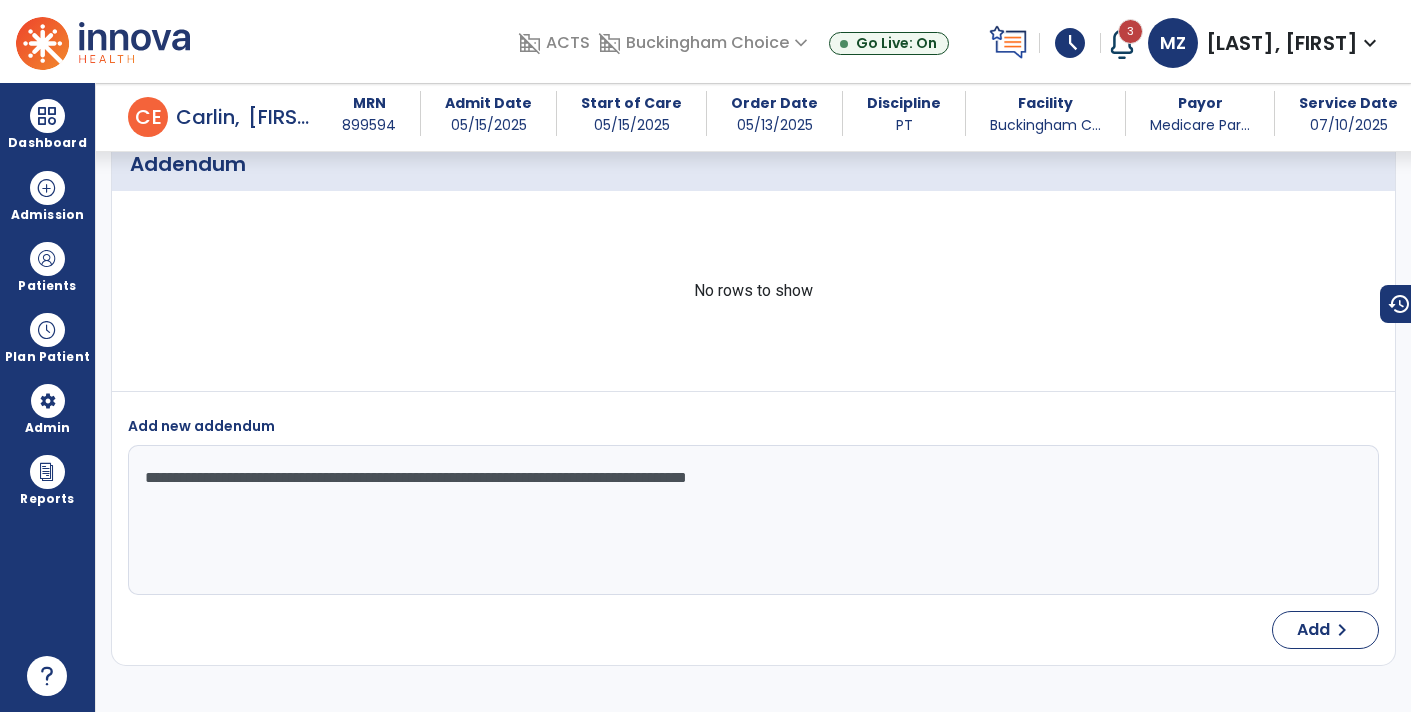 click on "**********" at bounding box center [752, 520] 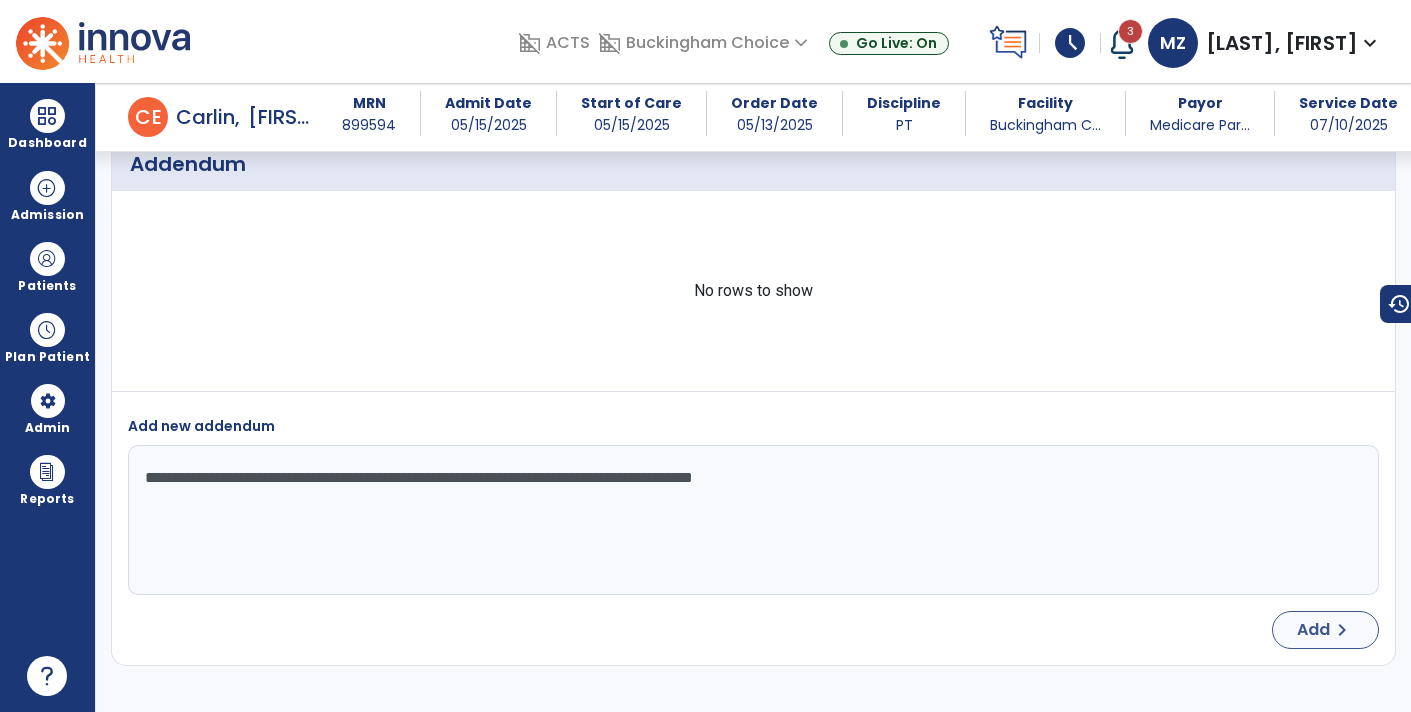 type on "**********" 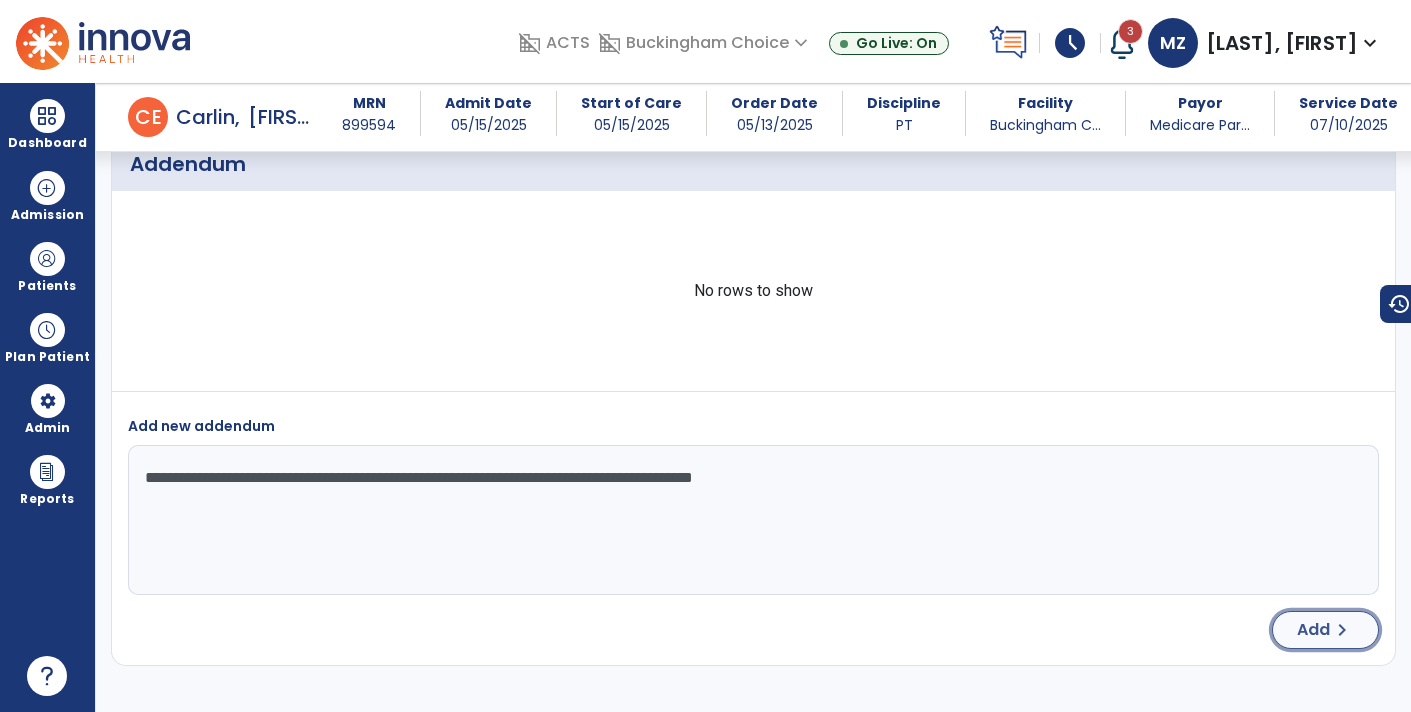 click on "Add" at bounding box center (1313, 630) 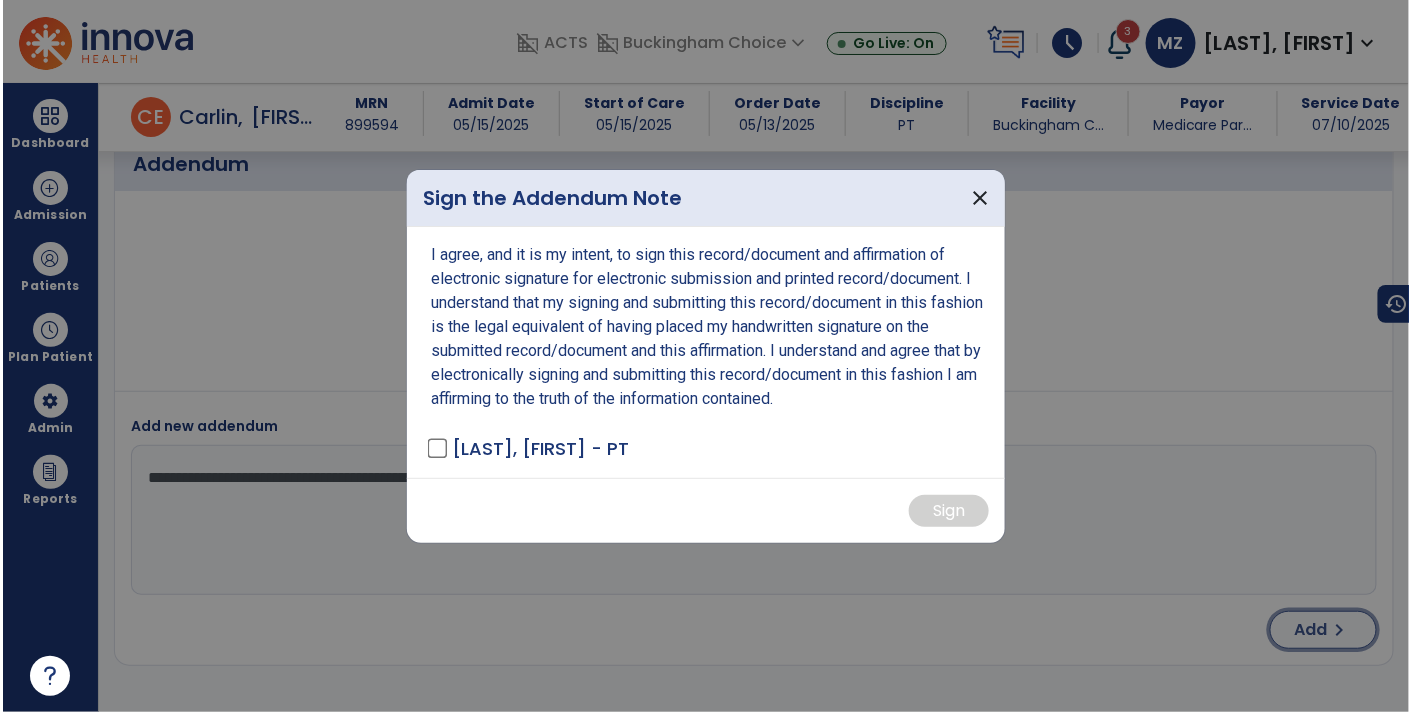 scroll, scrollTop: 2345, scrollLeft: 0, axis: vertical 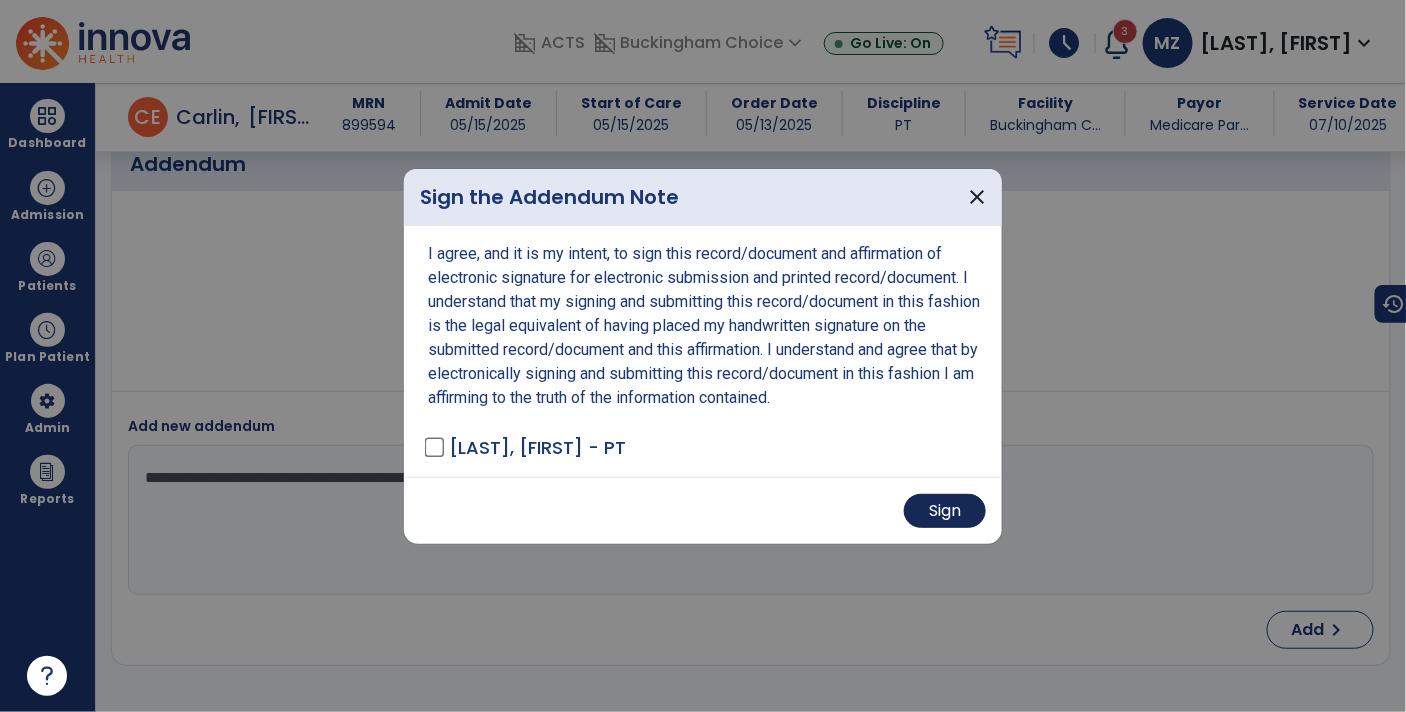 click on "Sign" at bounding box center [945, 511] 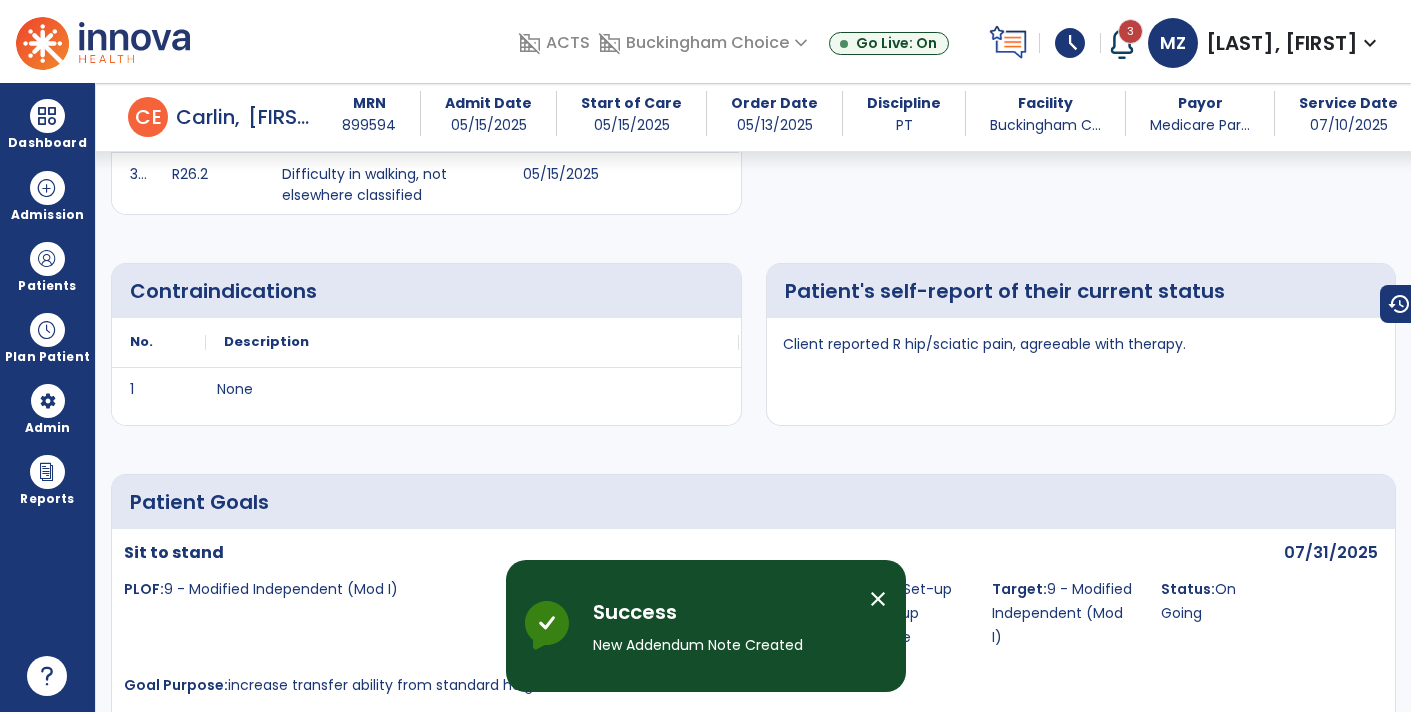 scroll, scrollTop: 0, scrollLeft: 0, axis: both 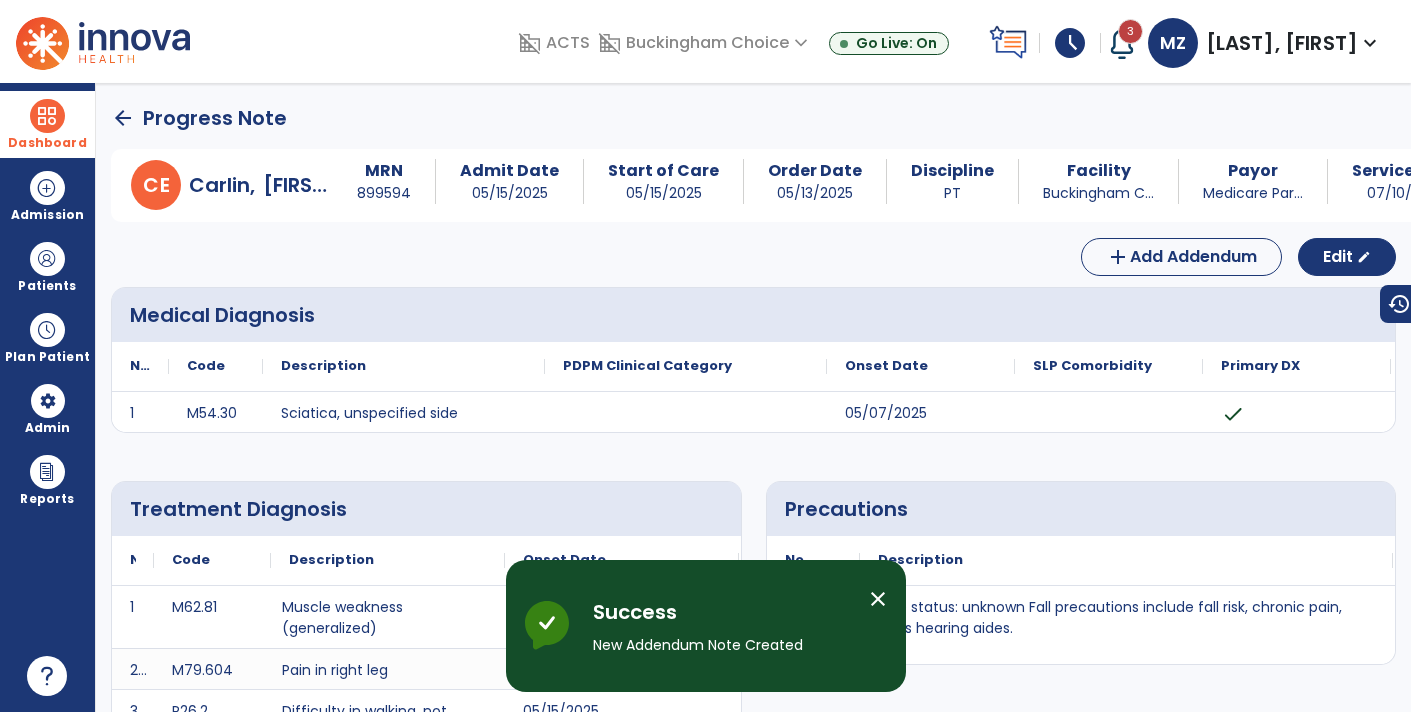 click at bounding box center [47, 116] 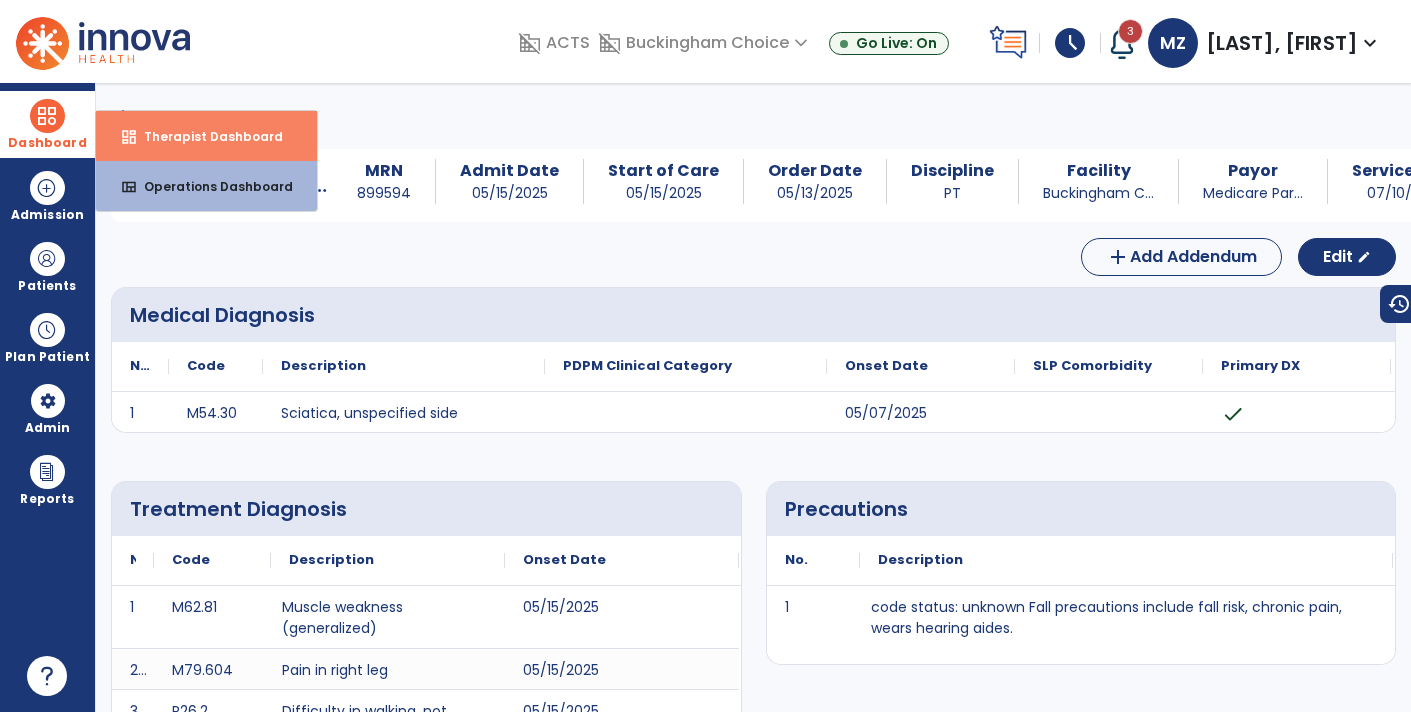 click on "Therapist Dashboard" at bounding box center [205, 136] 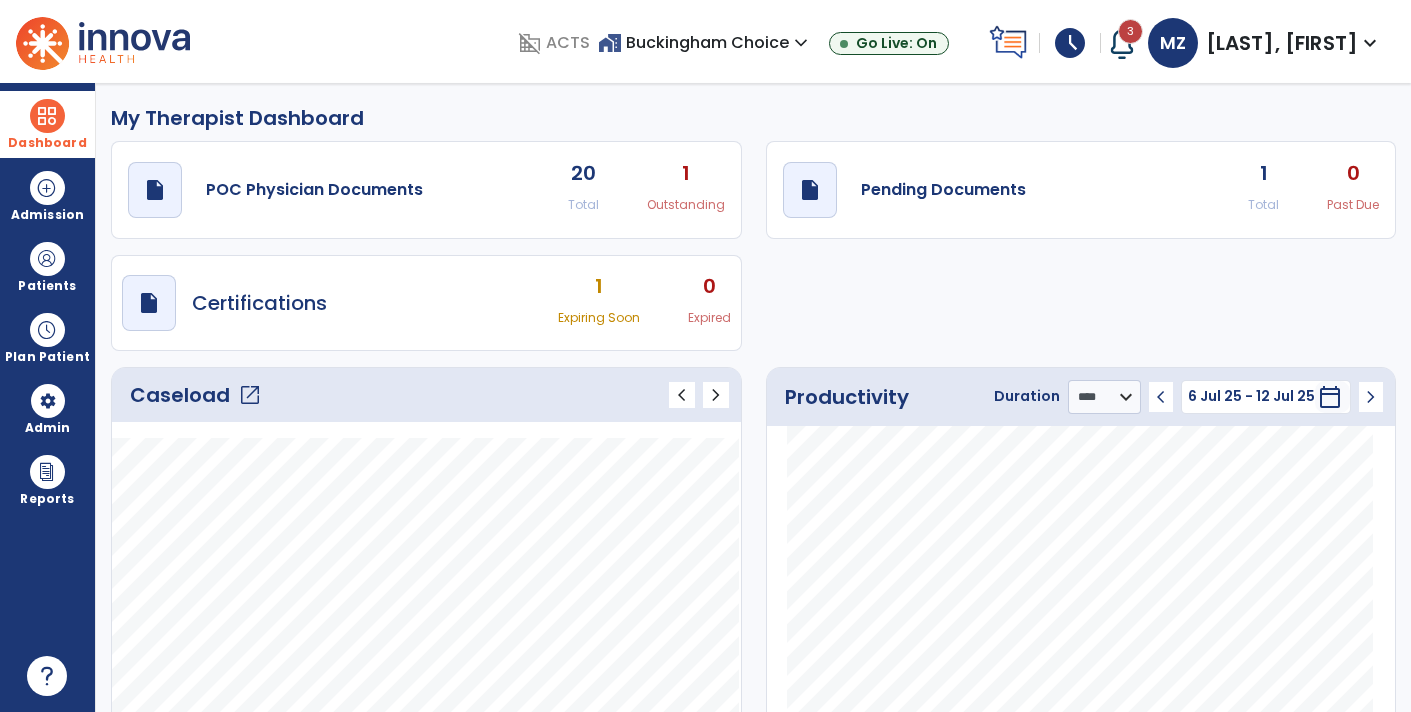 click on "1" 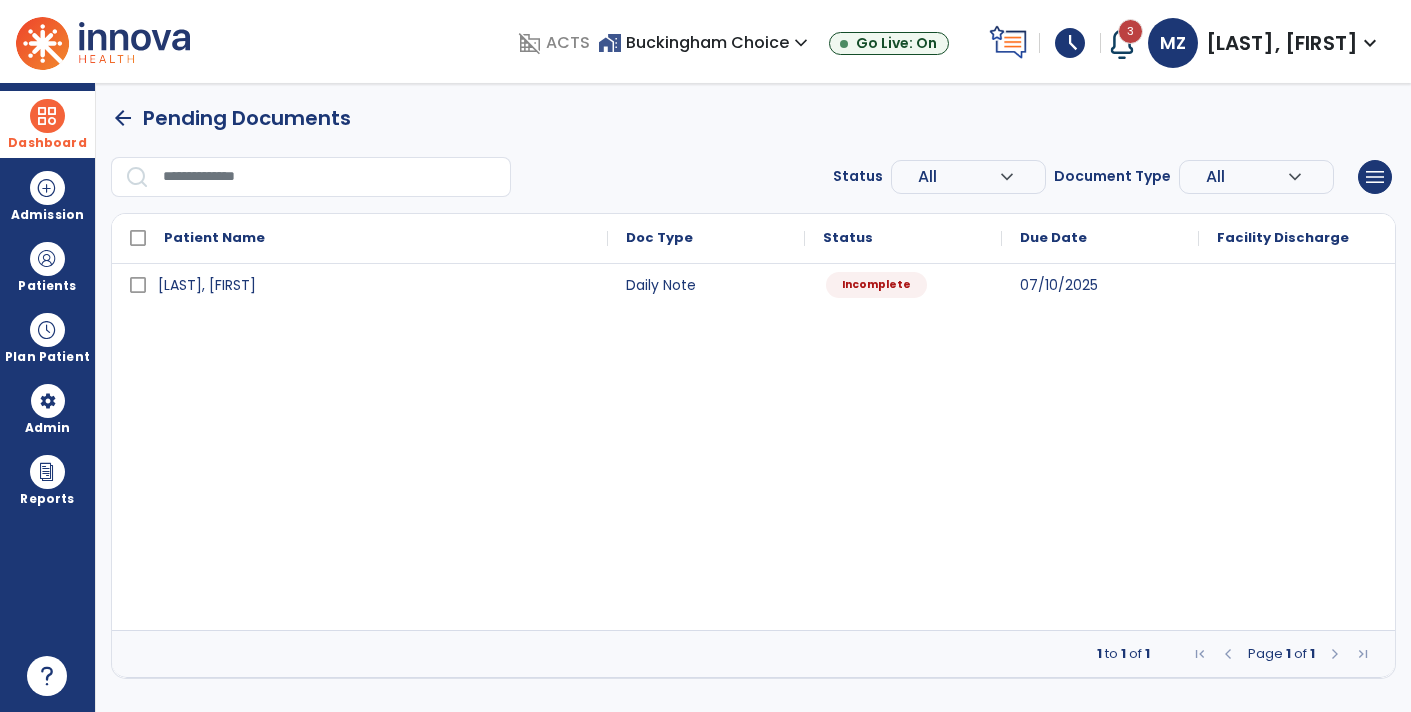 click on "Incomplete" at bounding box center (876, 285) 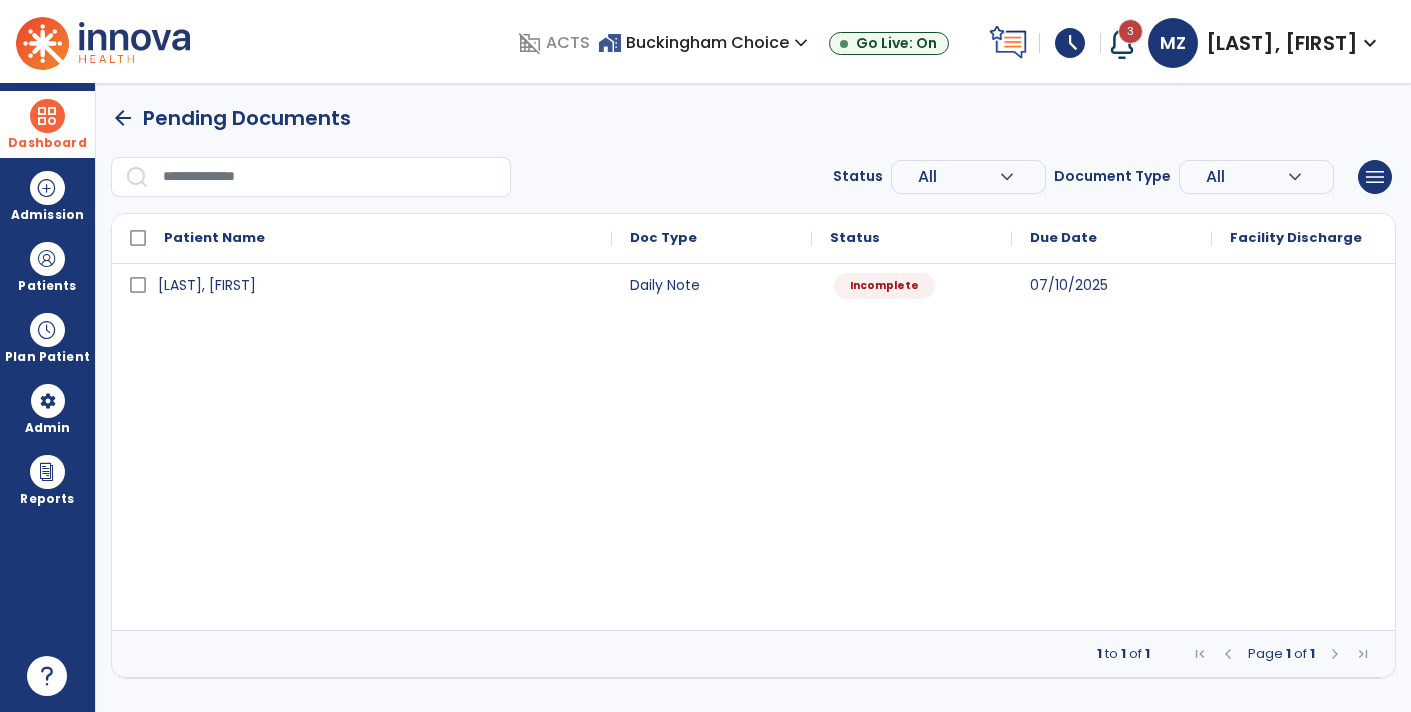 select on "*" 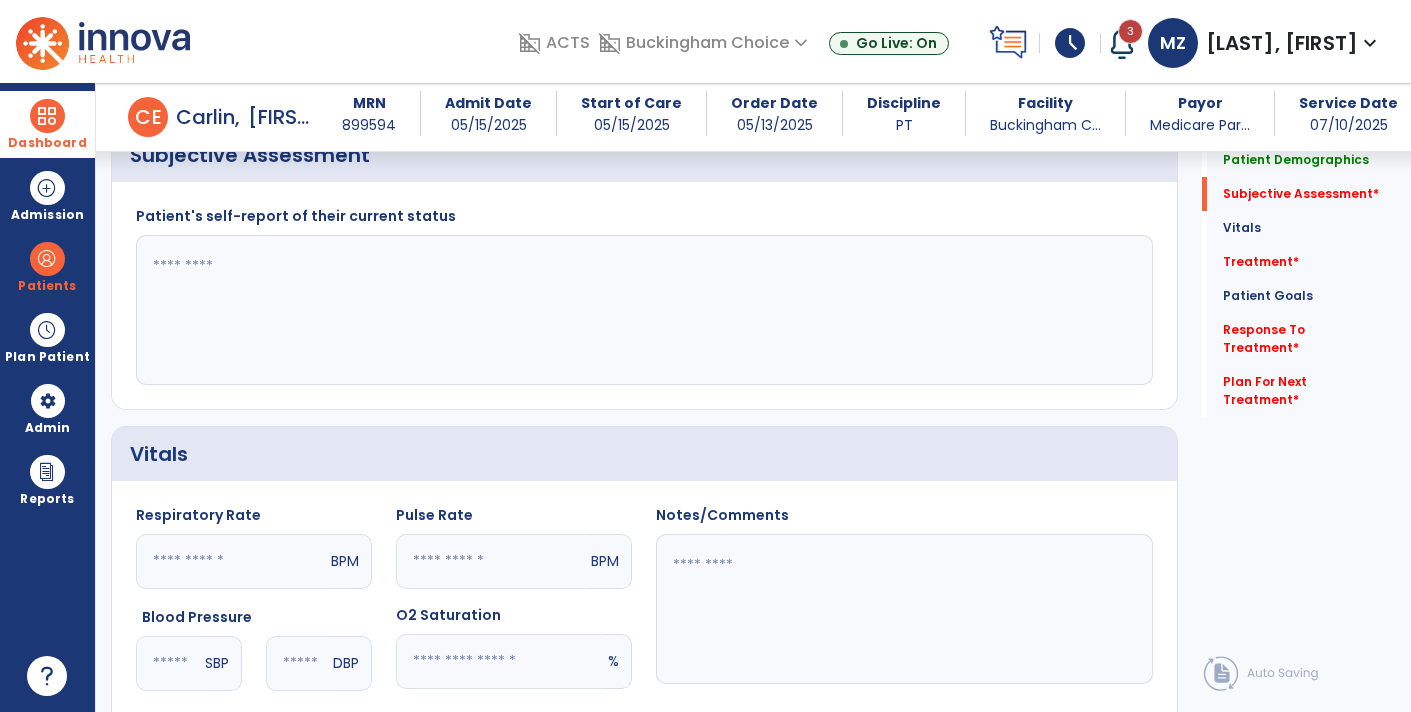 scroll, scrollTop: 235, scrollLeft: 0, axis: vertical 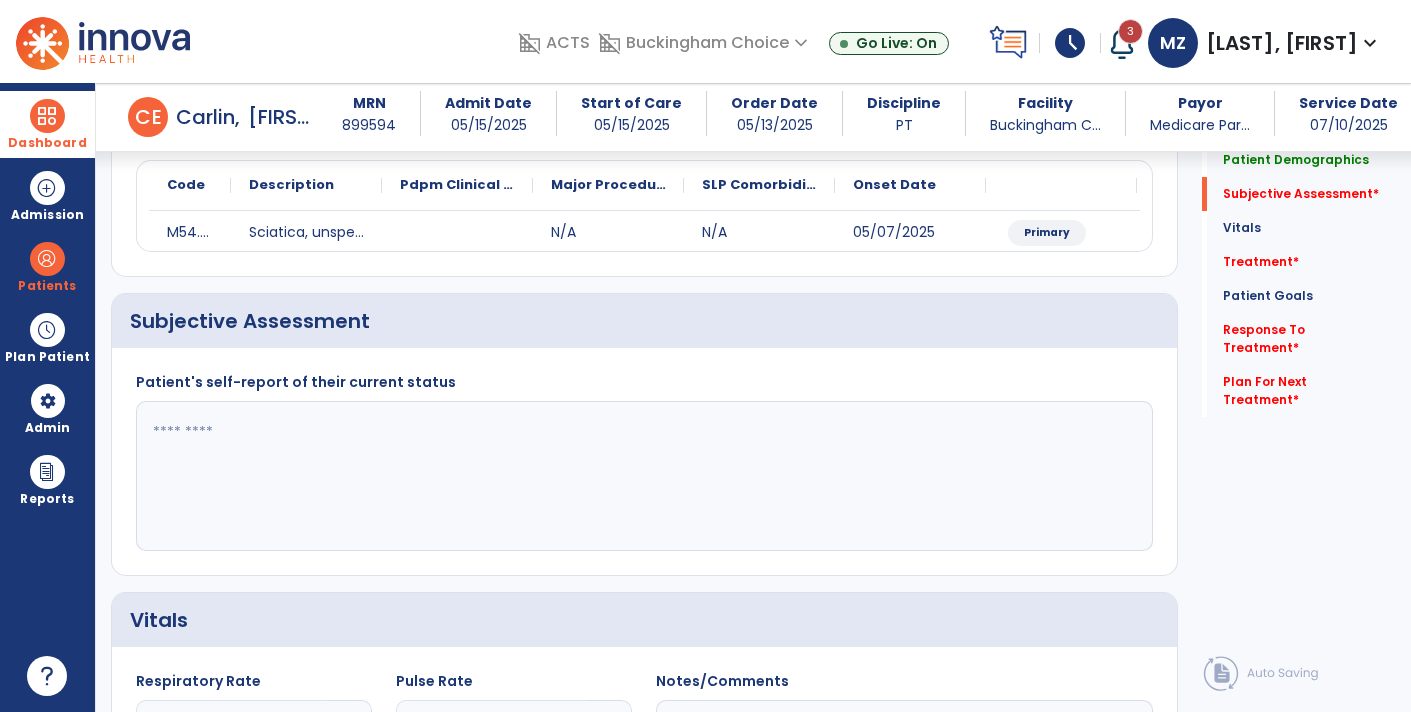 click 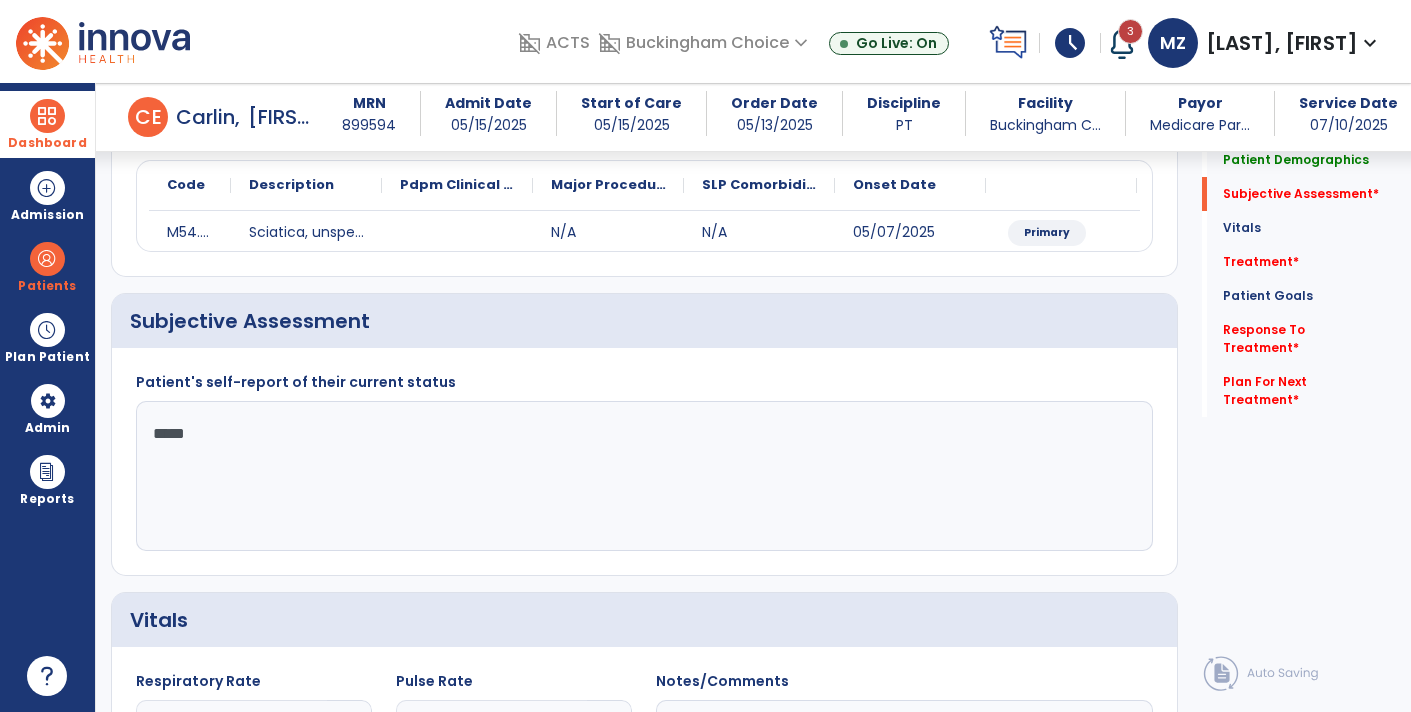 type on "******" 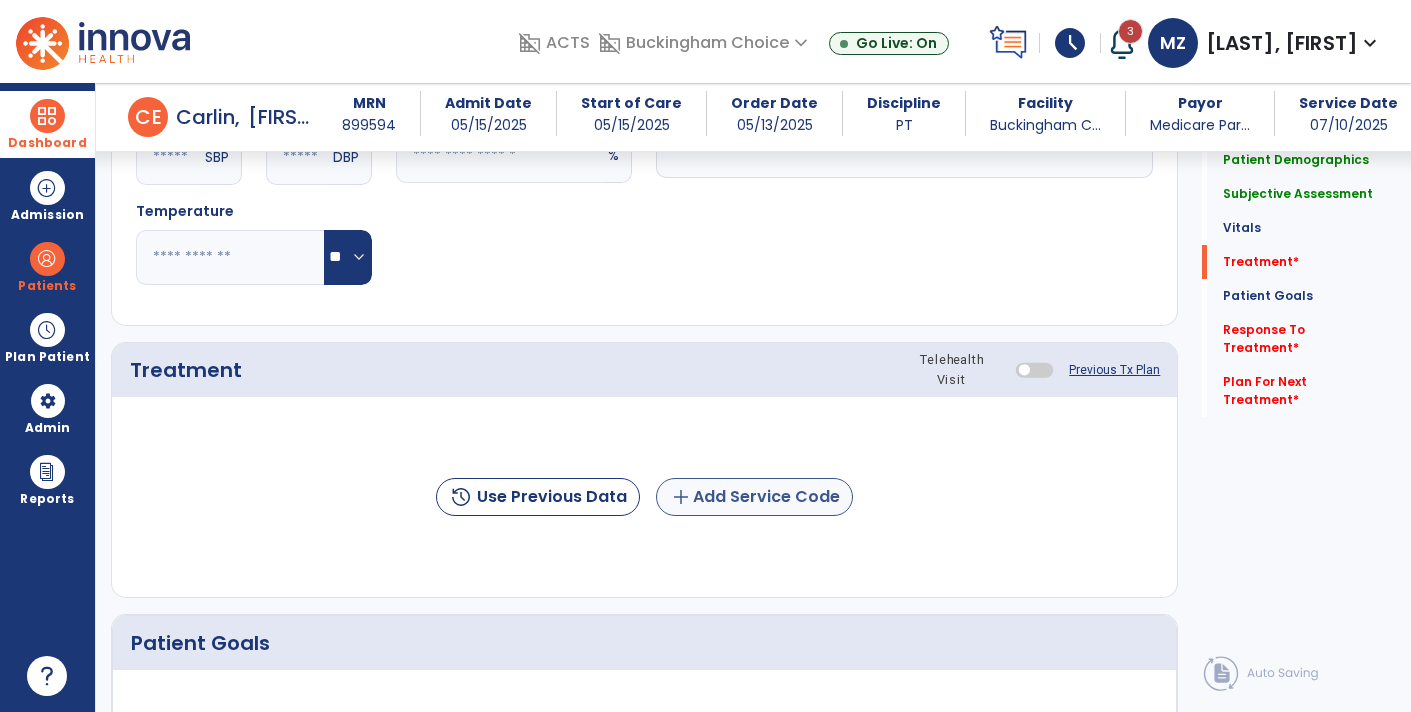 type on "**********" 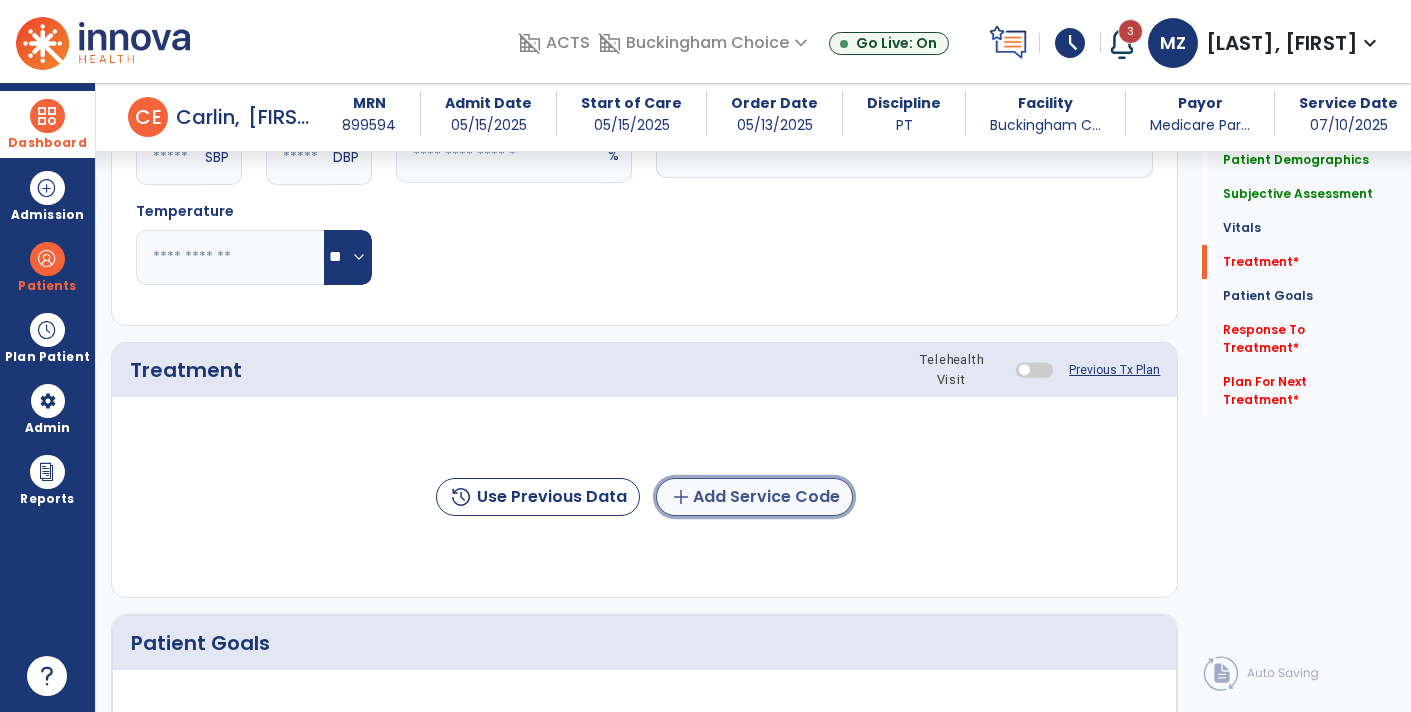 click on "add  Add Service Code" 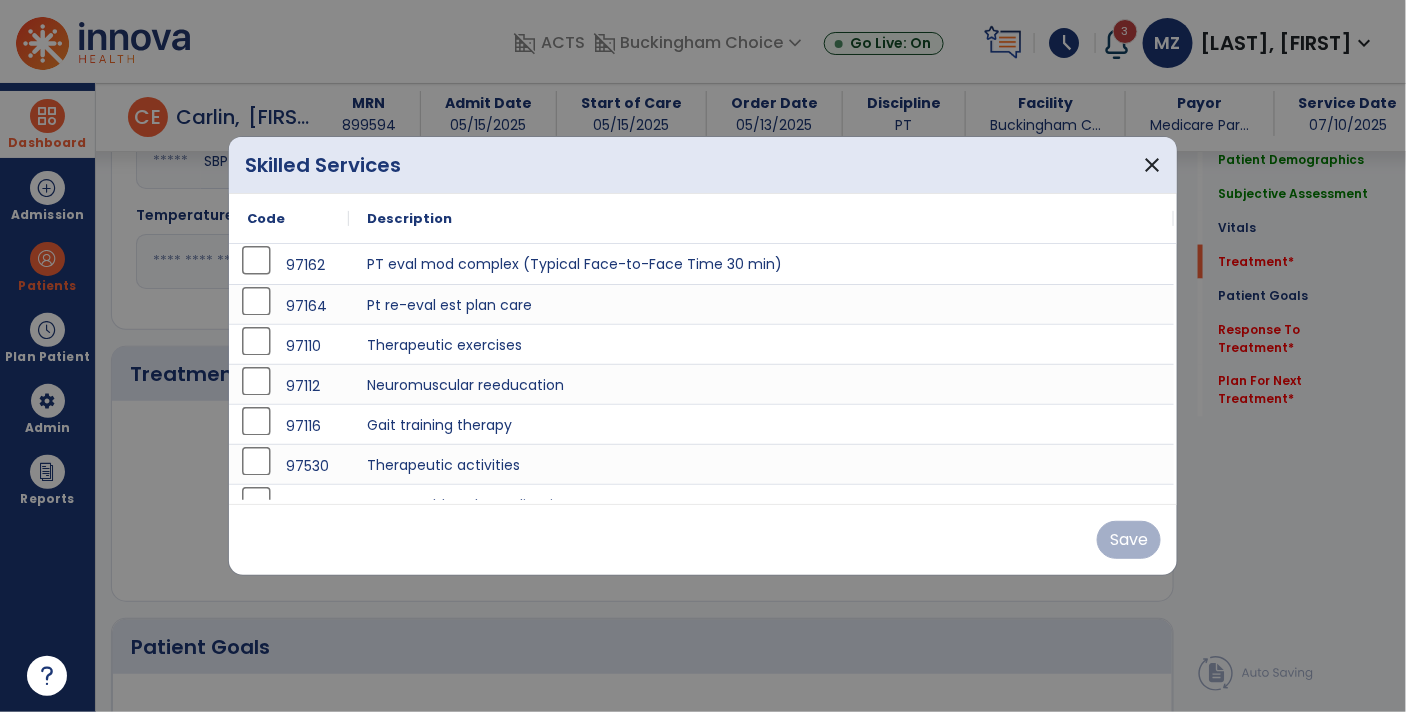 scroll, scrollTop: 907, scrollLeft: 0, axis: vertical 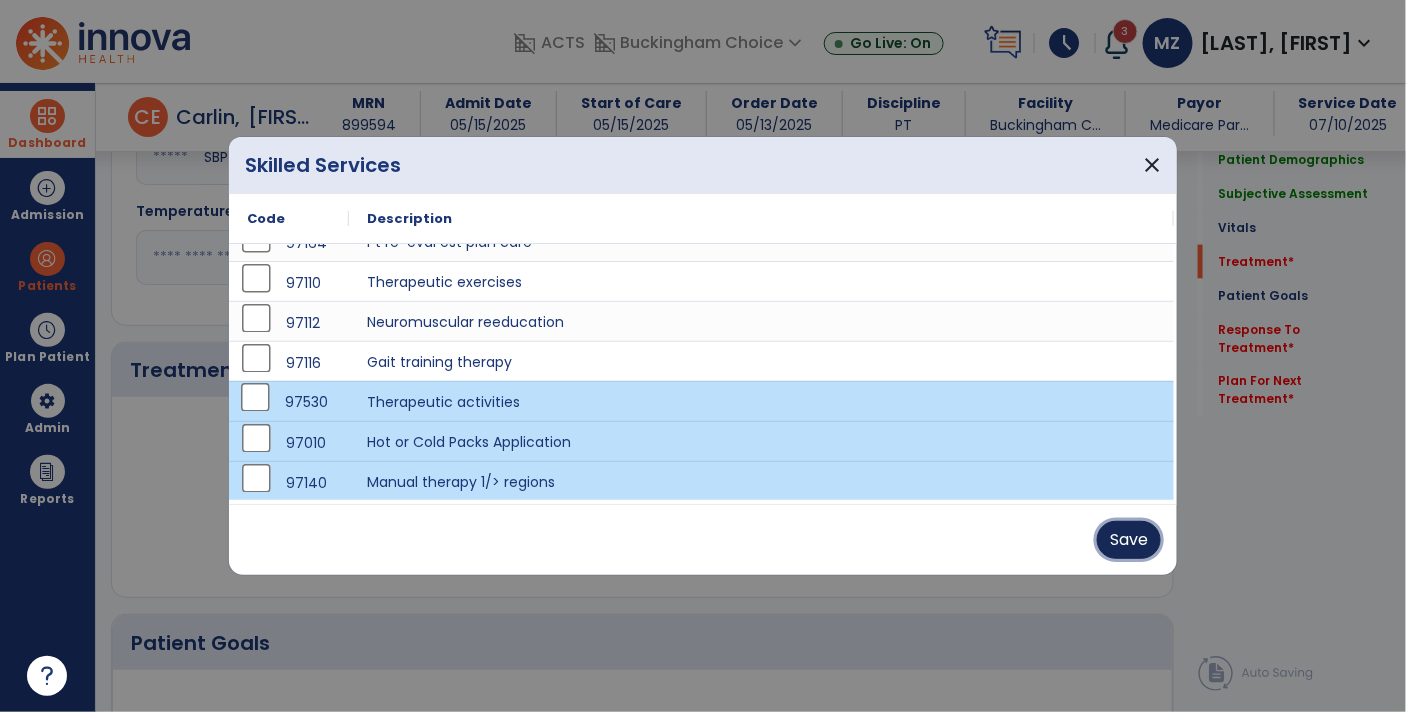 click on "Save" at bounding box center (1129, 540) 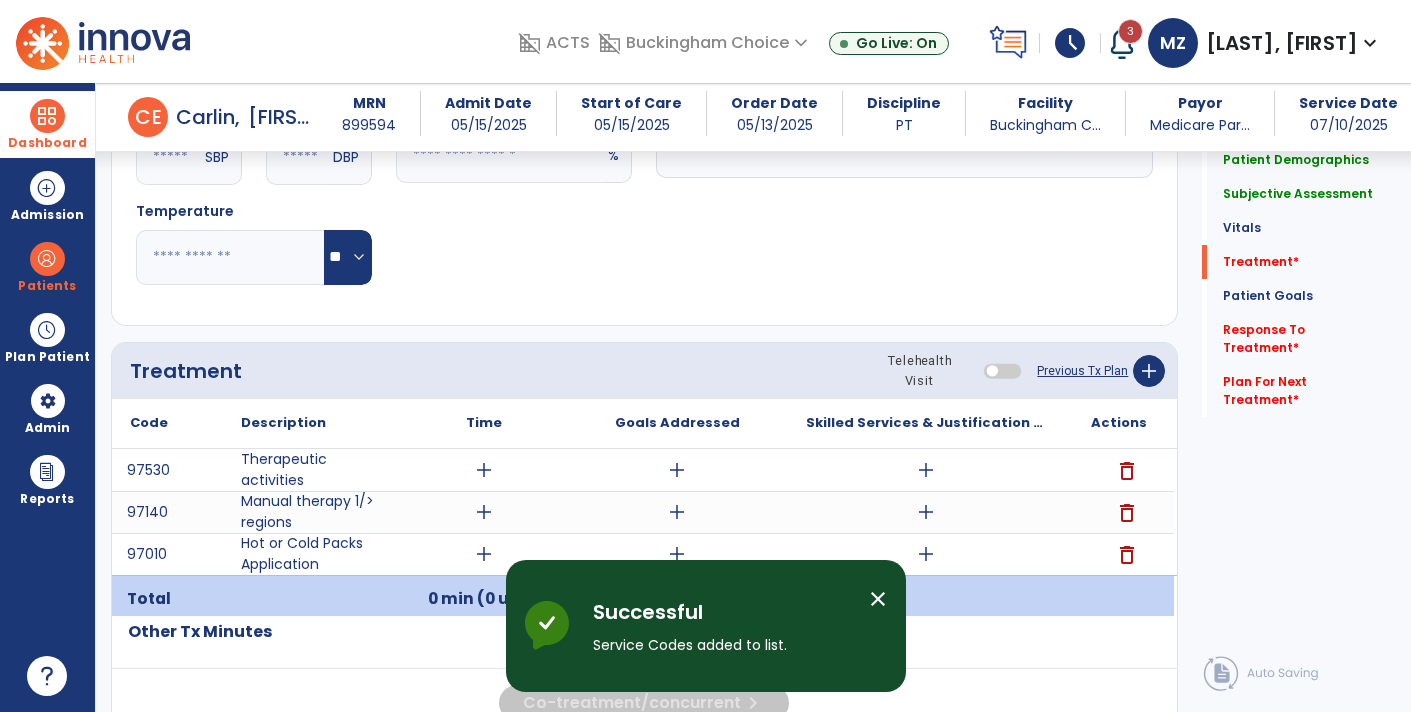 click on "add" at bounding box center (484, 470) 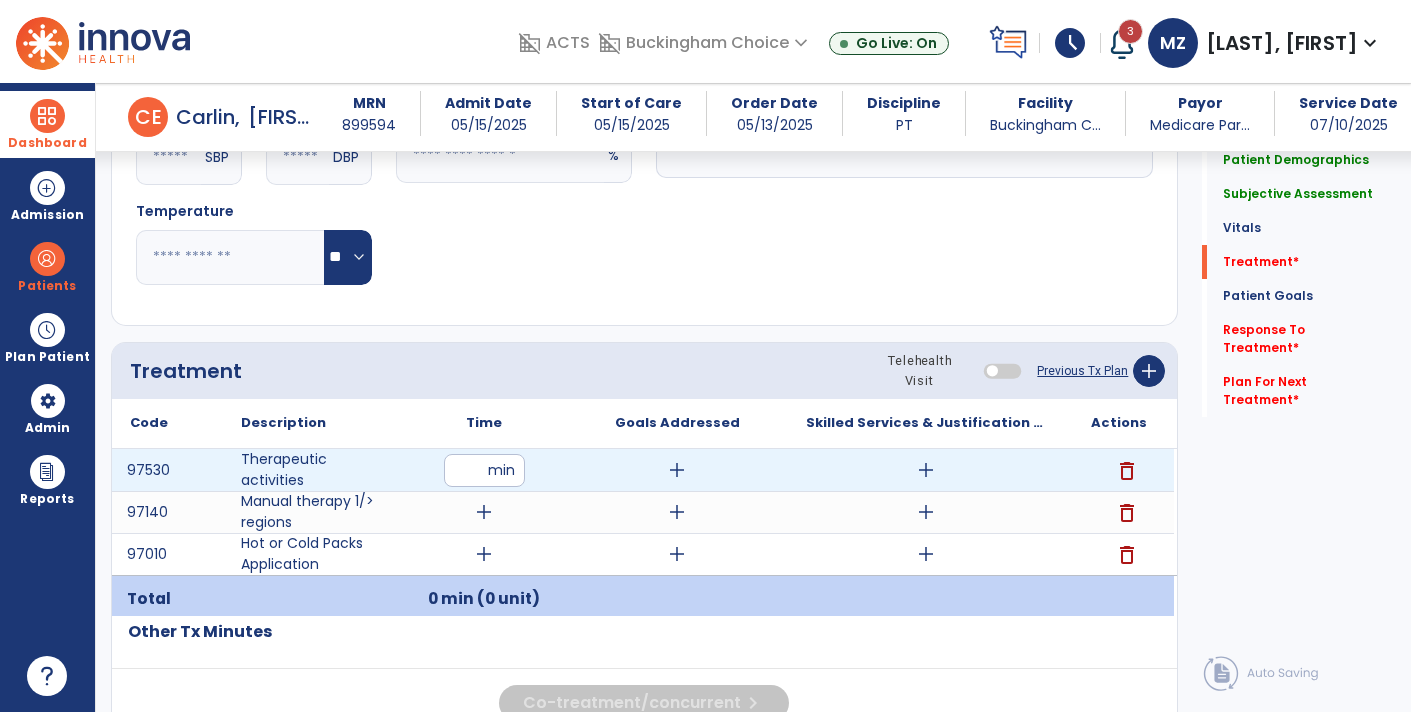 type on "**" 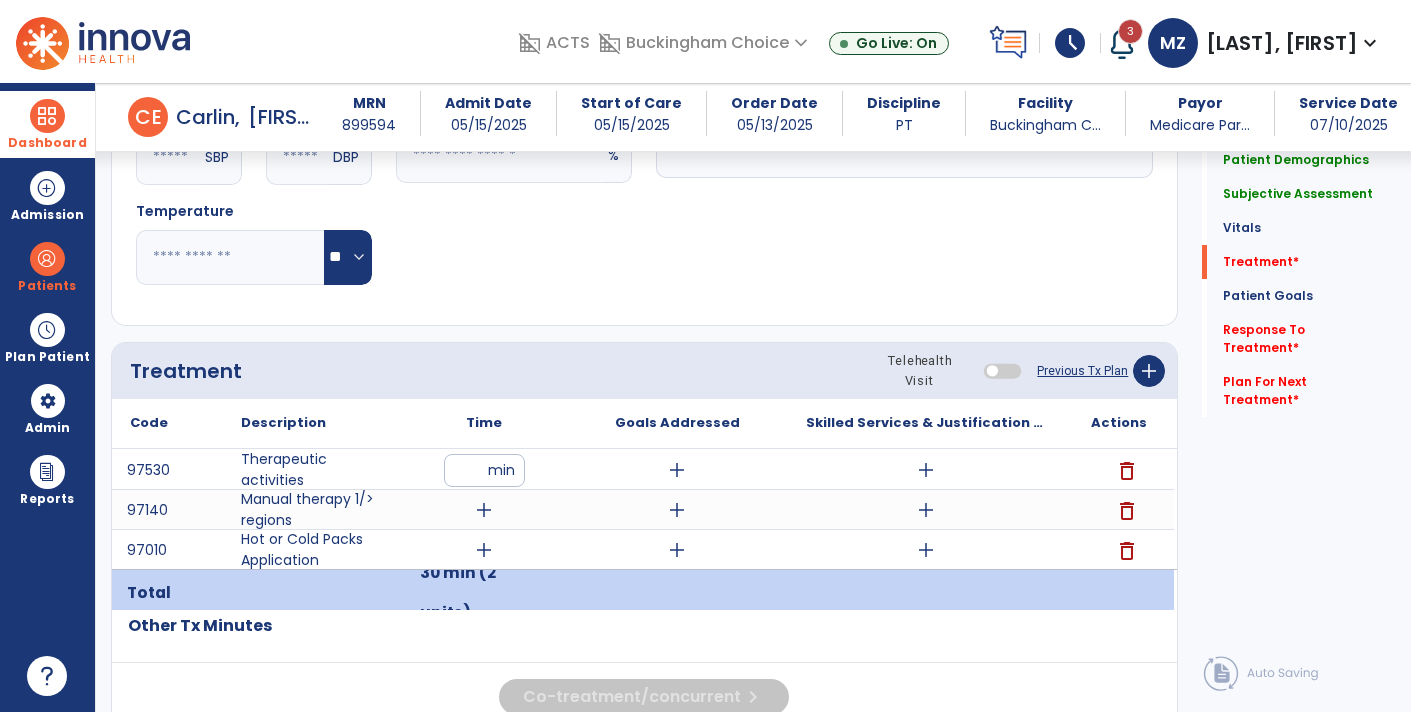 click on "add" at bounding box center [484, 510] 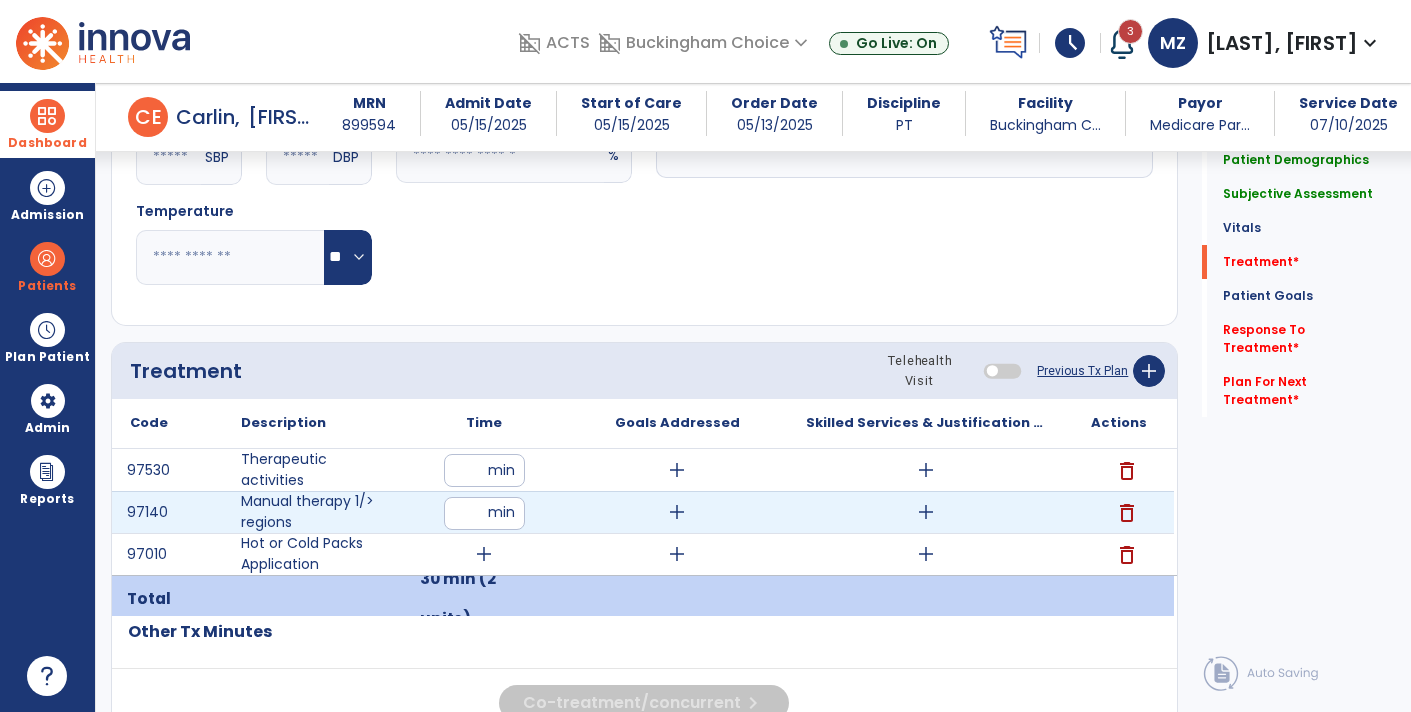 type on "**" 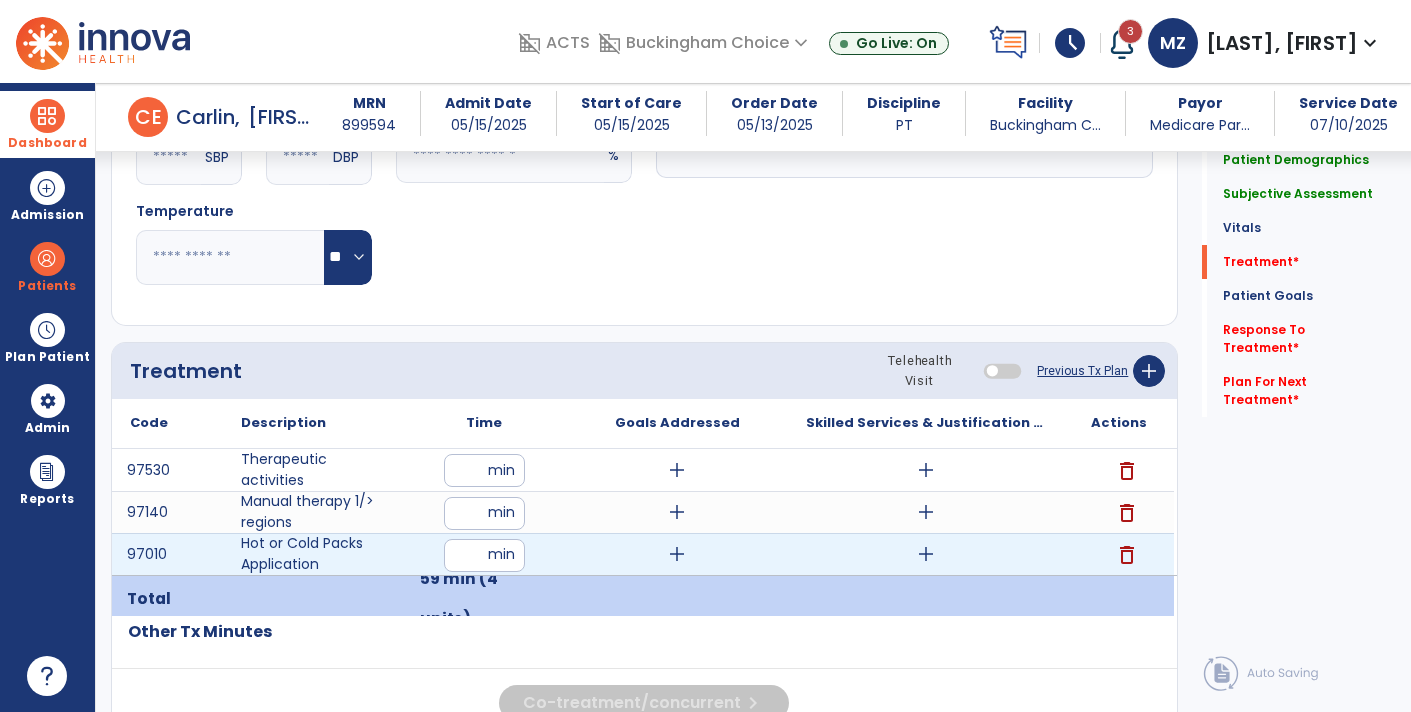 type on "*" 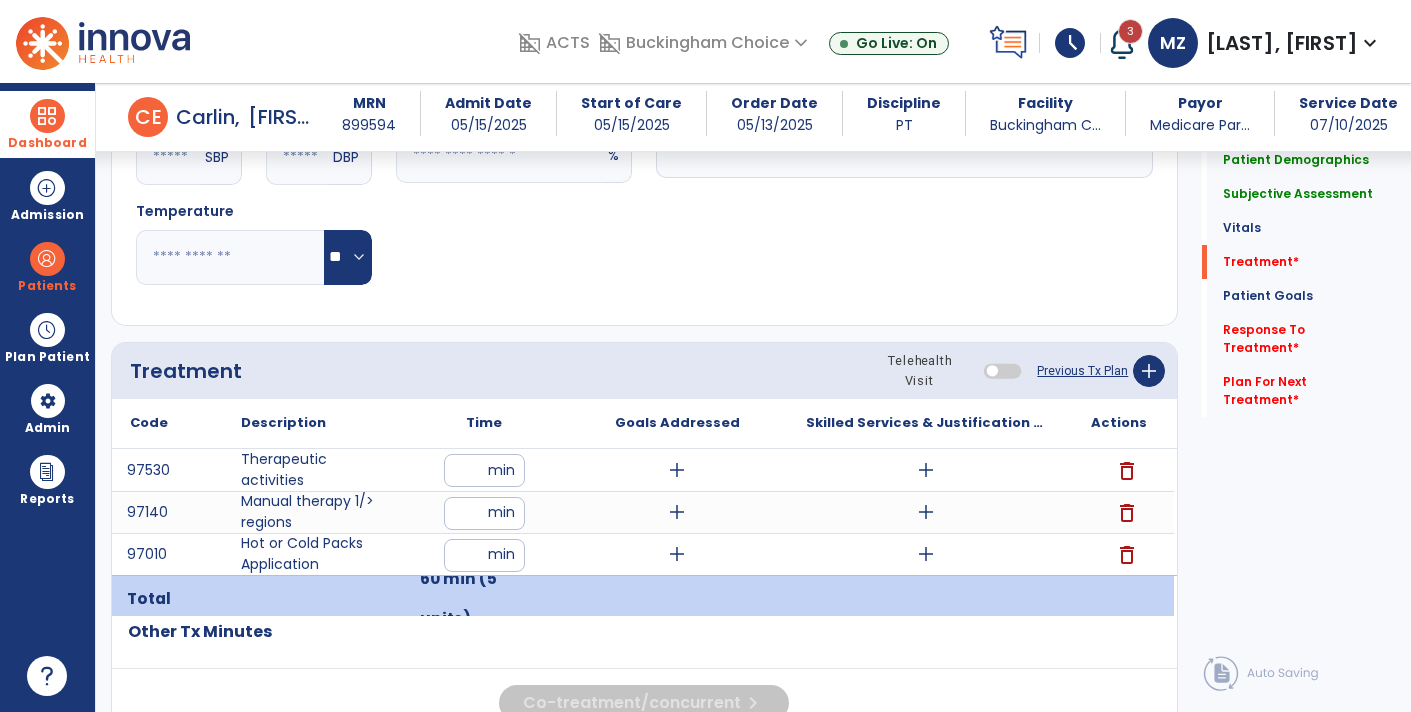 click on "add" at bounding box center (926, 470) 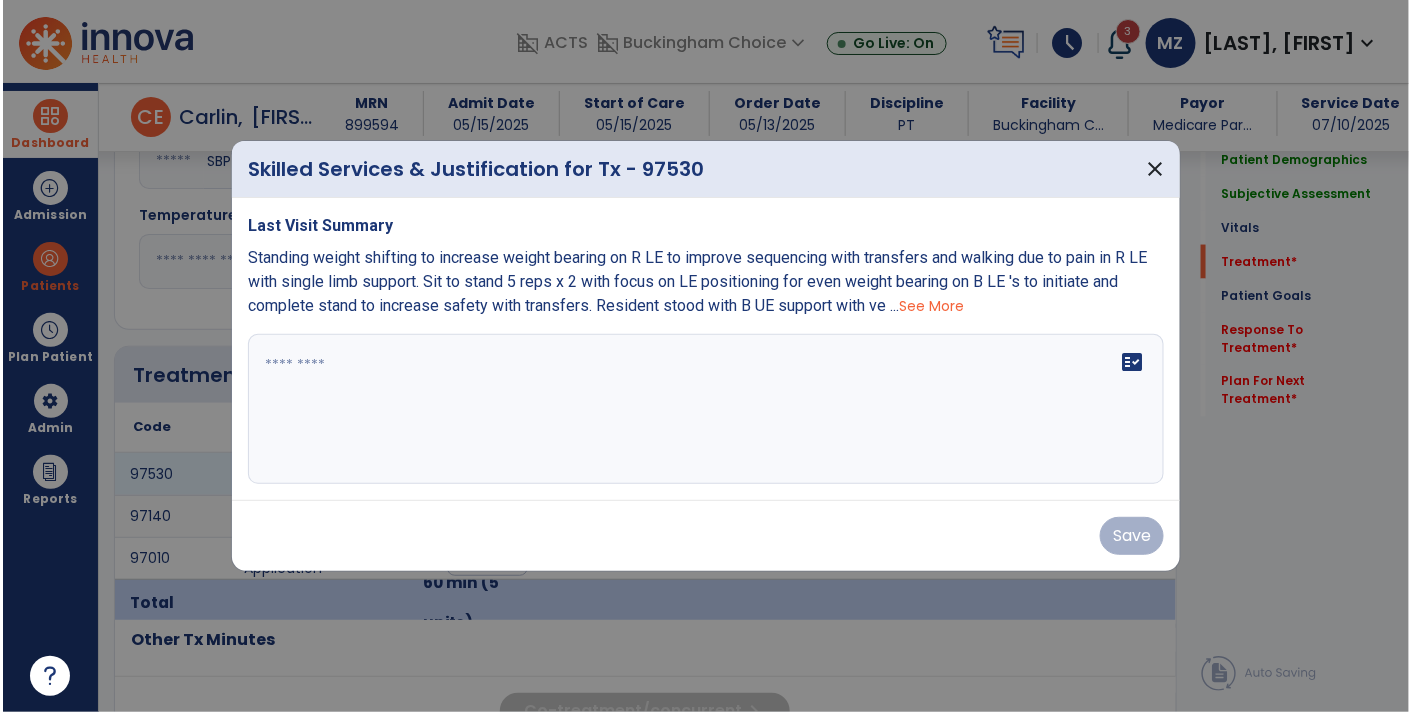 scroll, scrollTop: 907, scrollLeft: 0, axis: vertical 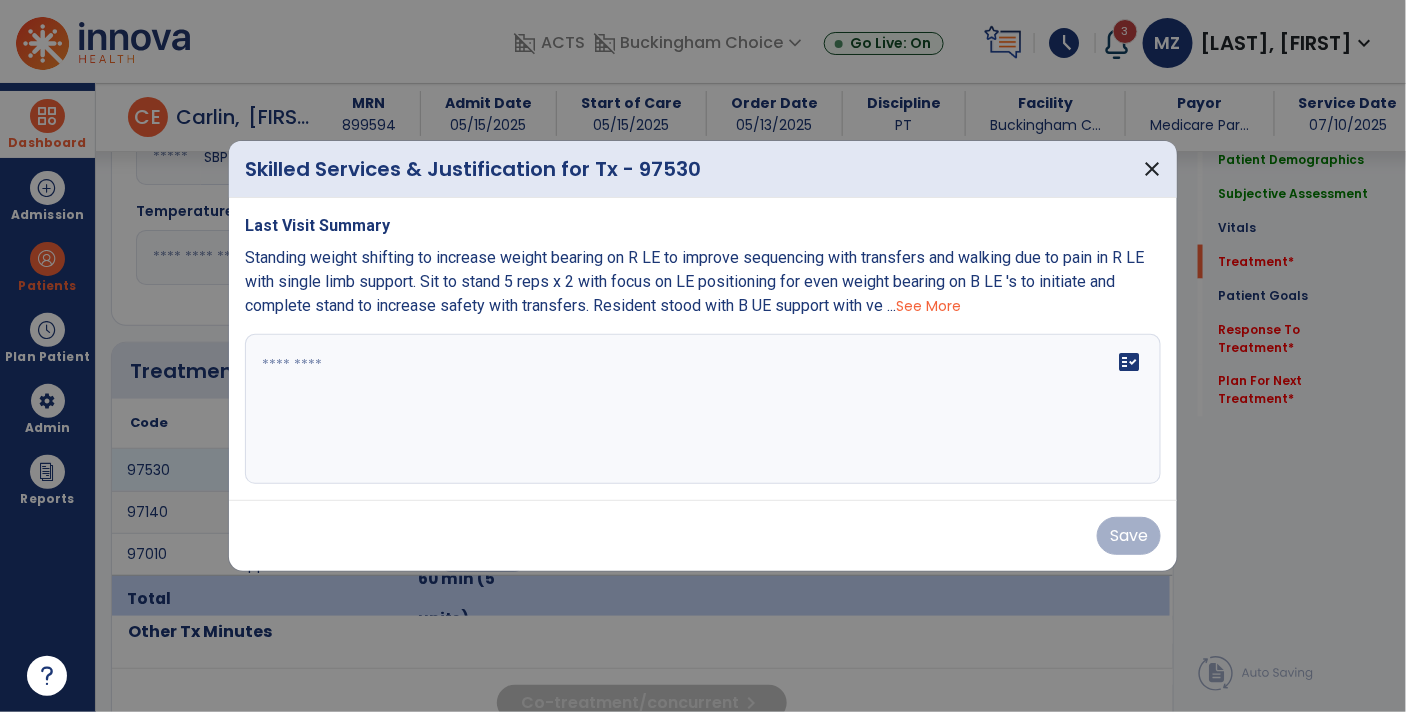click on "fact_check" at bounding box center [1129, 362] 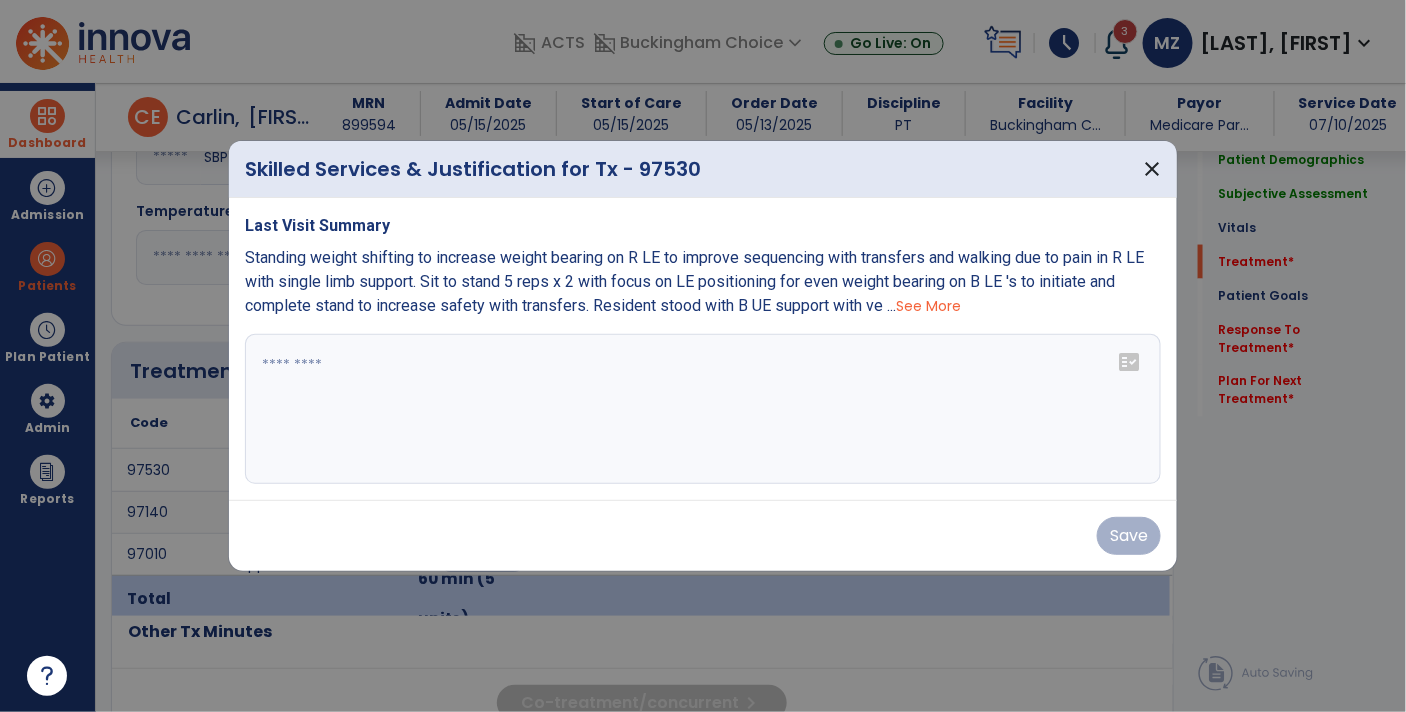 click on "fact_check" at bounding box center [1129, 362] 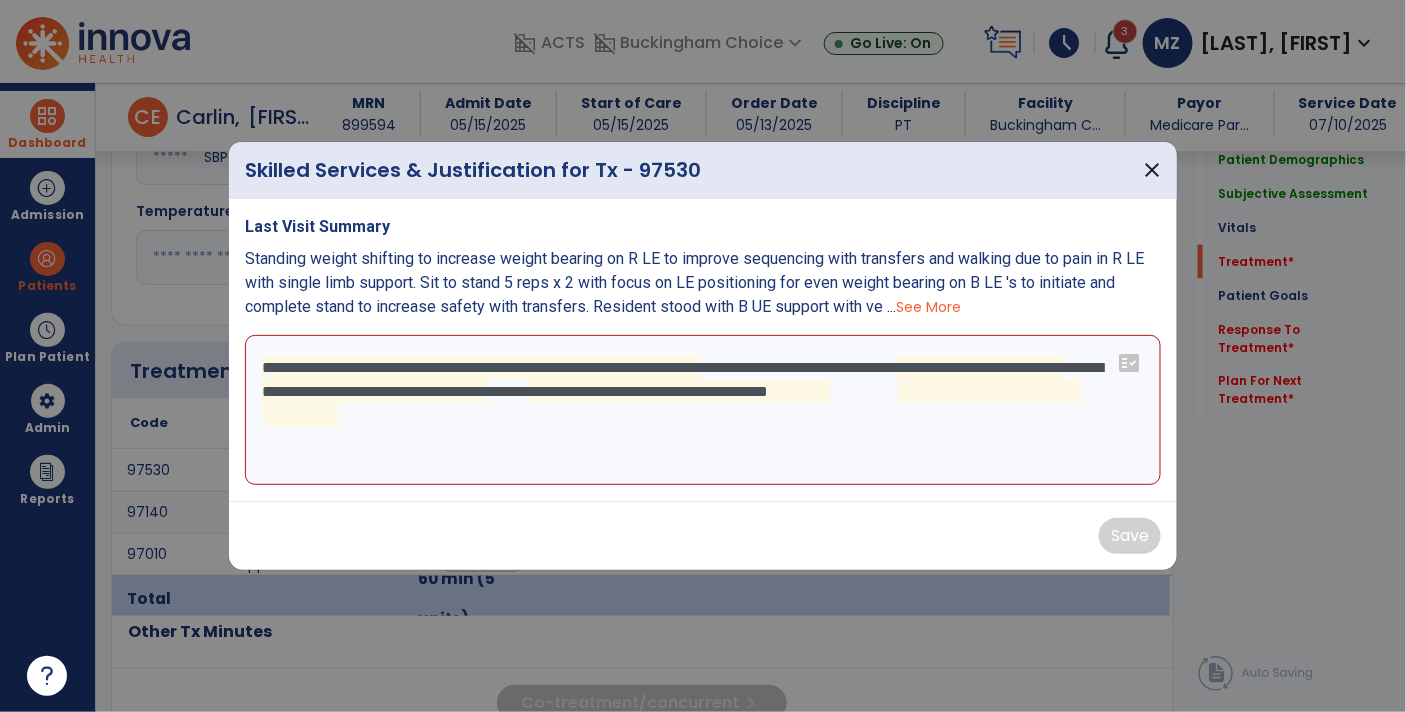 click on "**********" at bounding box center [703, 410] 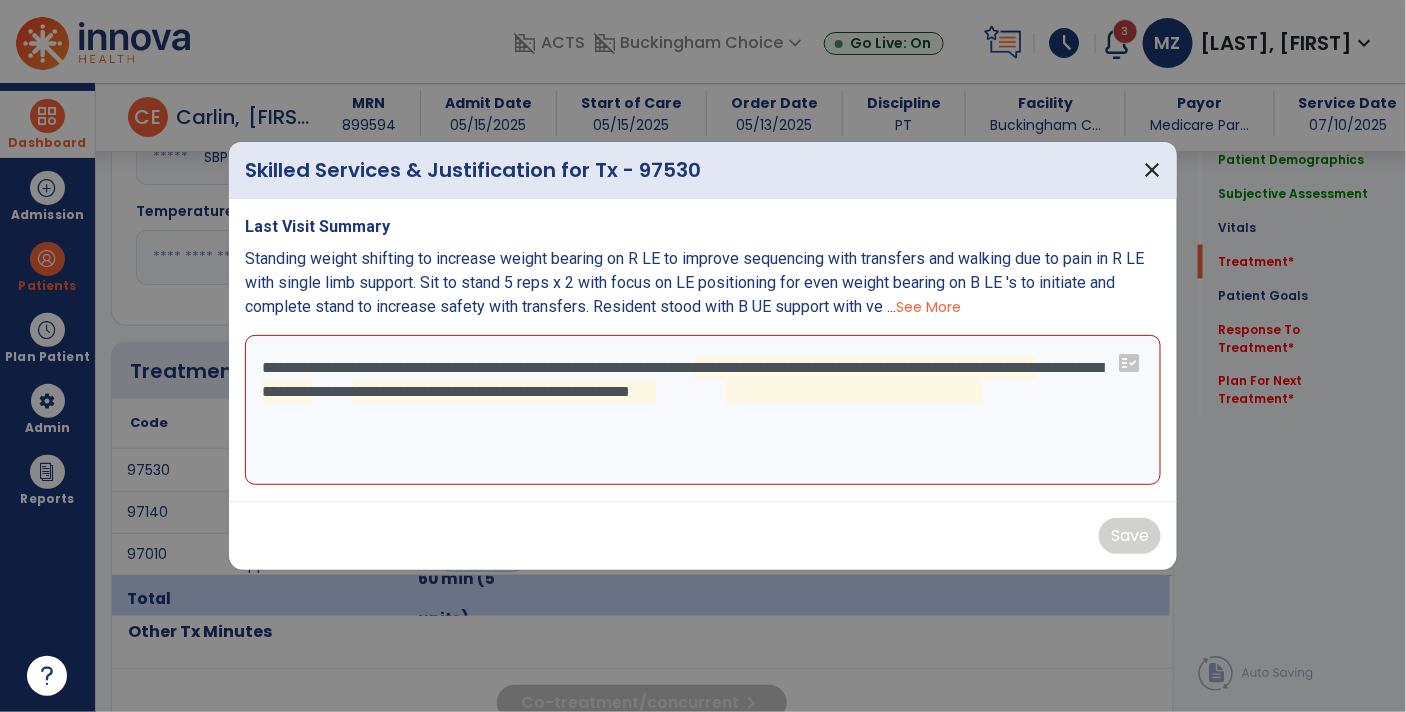 click on "**********" at bounding box center [703, 410] 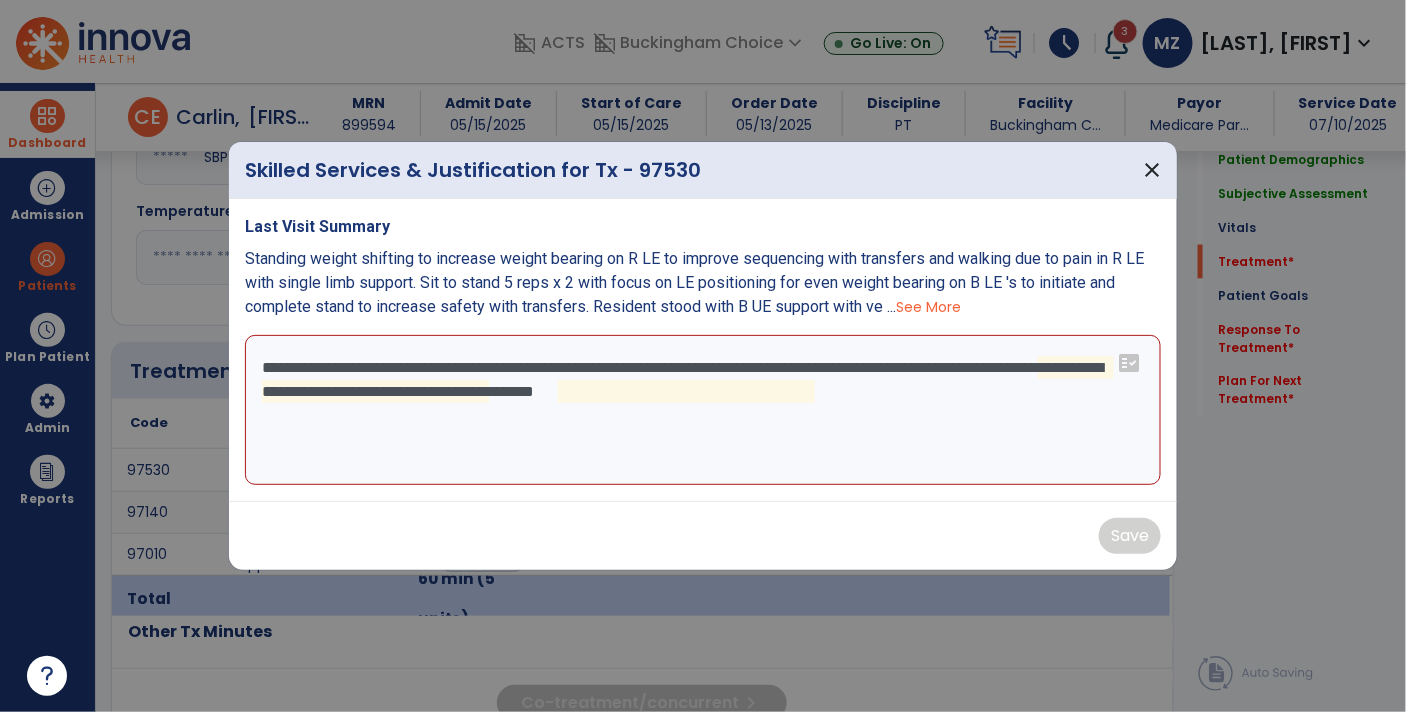 click on "**********" at bounding box center (703, 410) 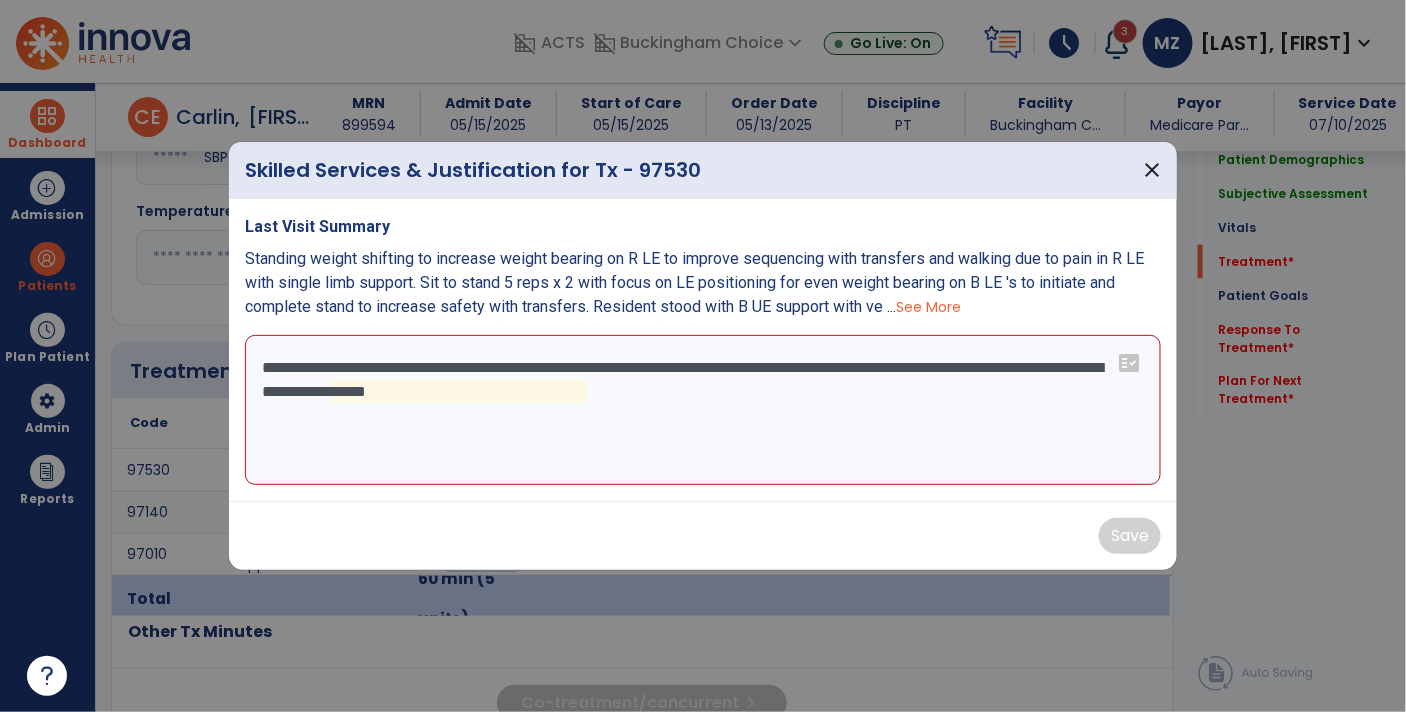 click on "**********" at bounding box center (703, 410) 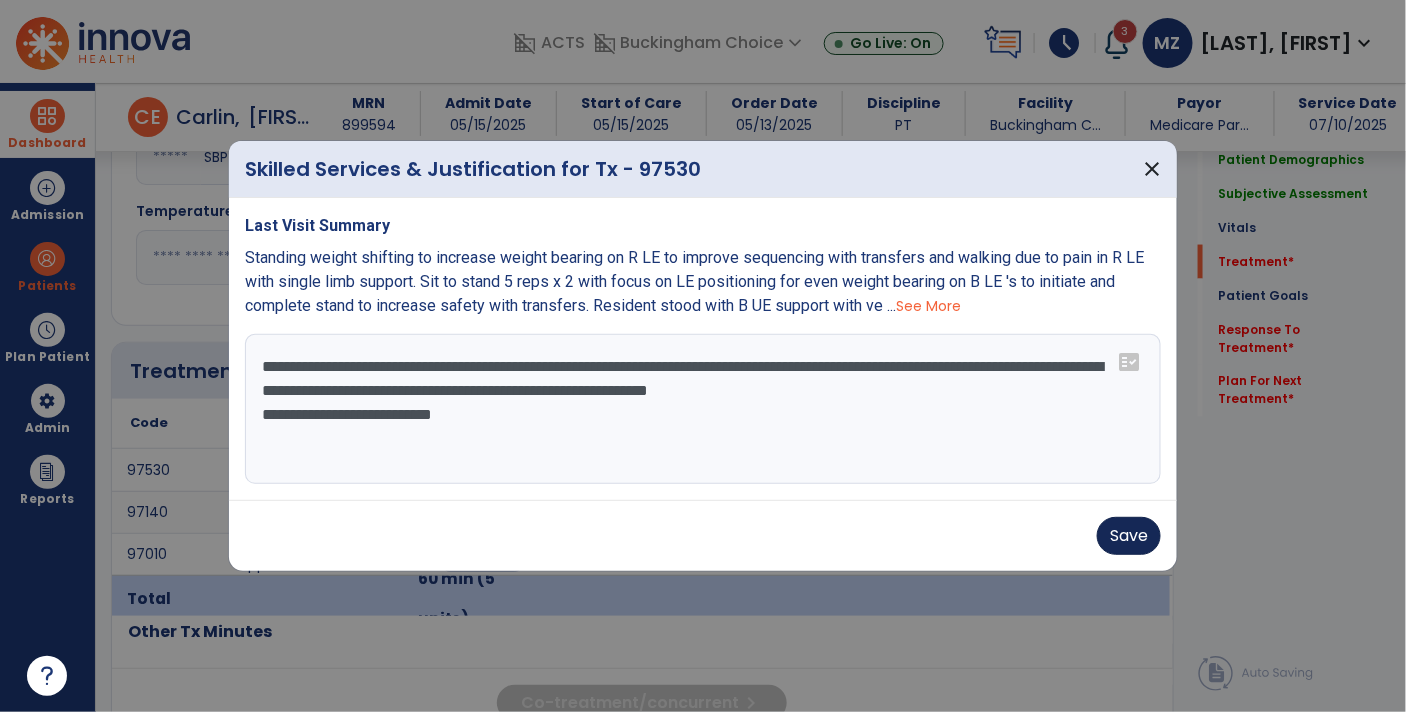 type on "**********" 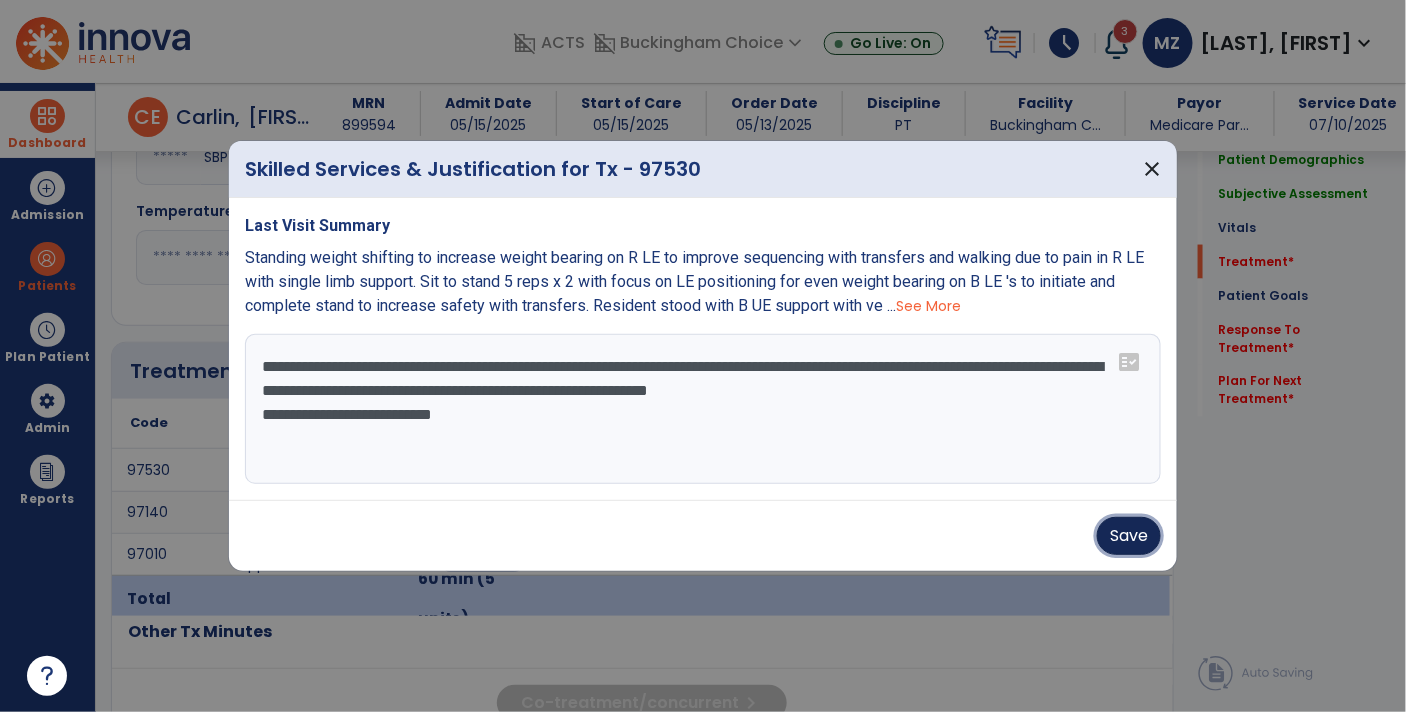 click on "Save" at bounding box center [1129, 536] 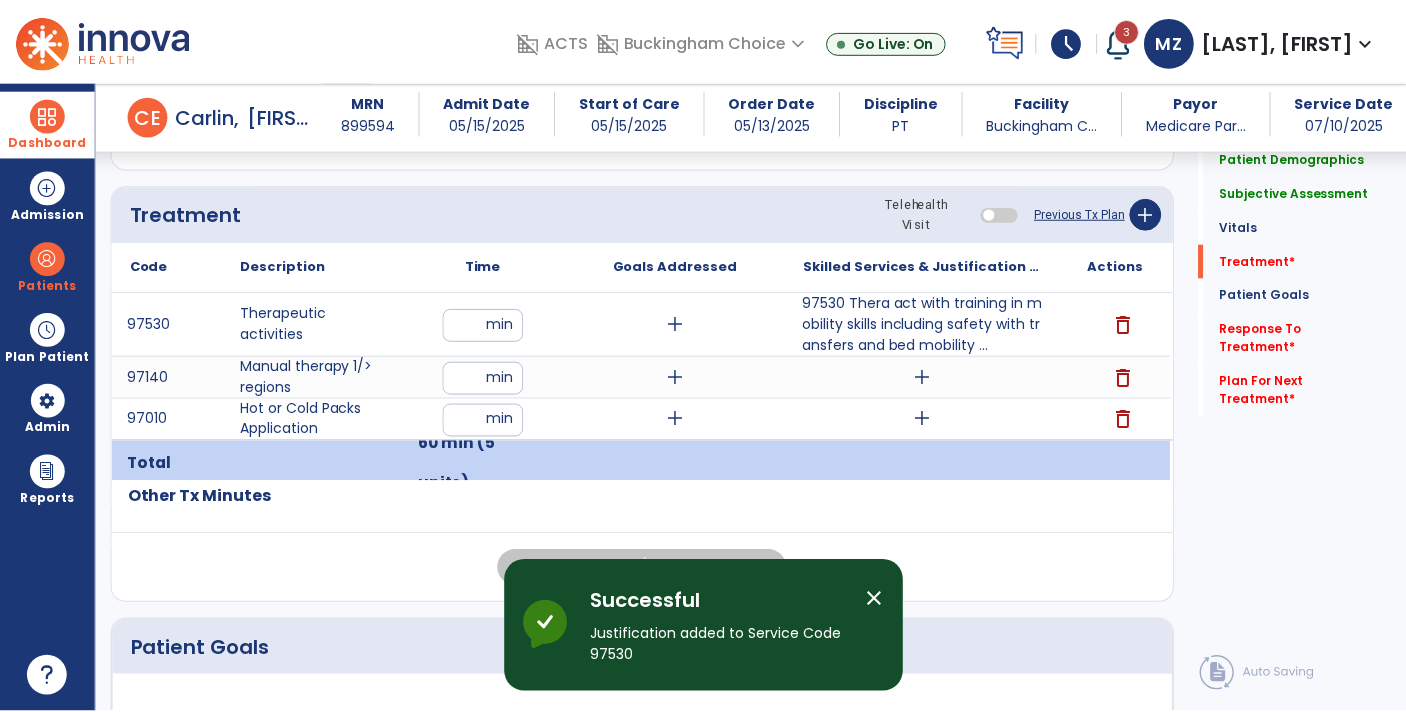 scroll, scrollTop: 1074, scrollLeft: 0, axis: vertical 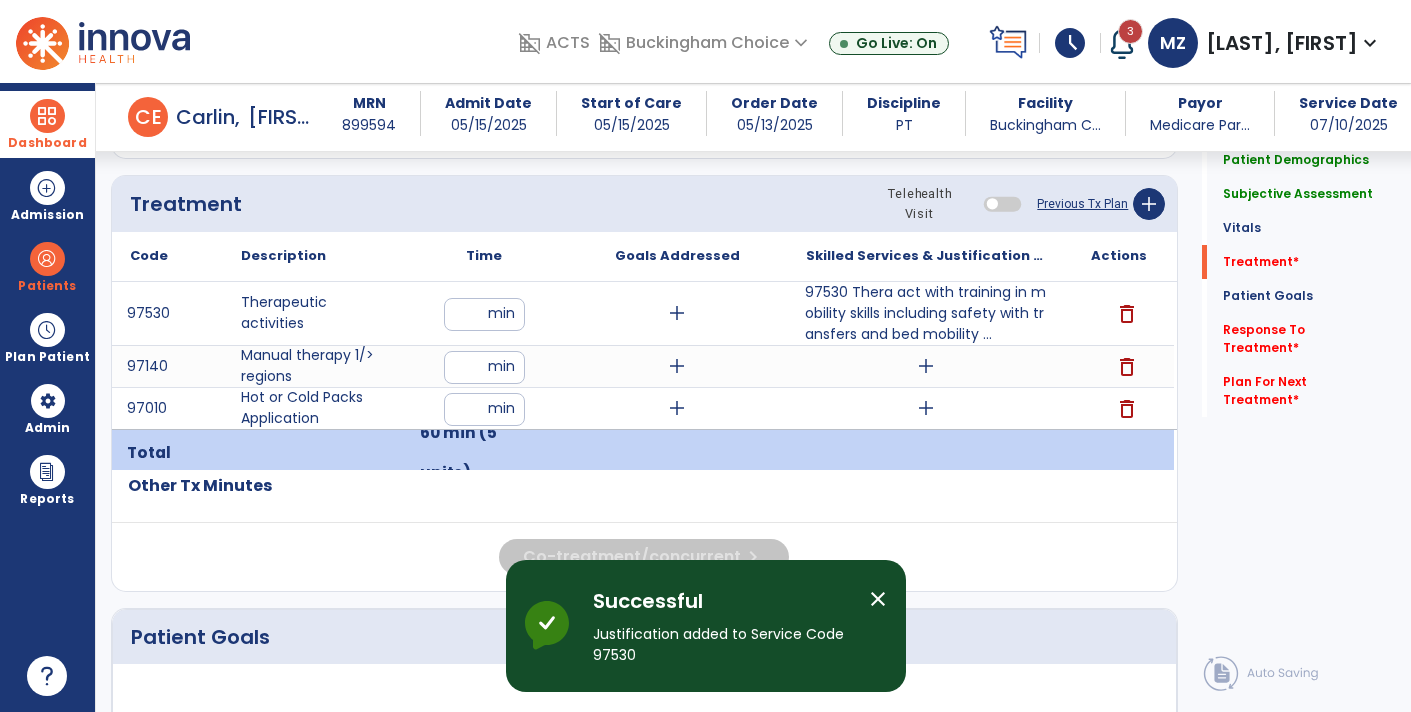 click on "add" at bounding box center (926, 366) 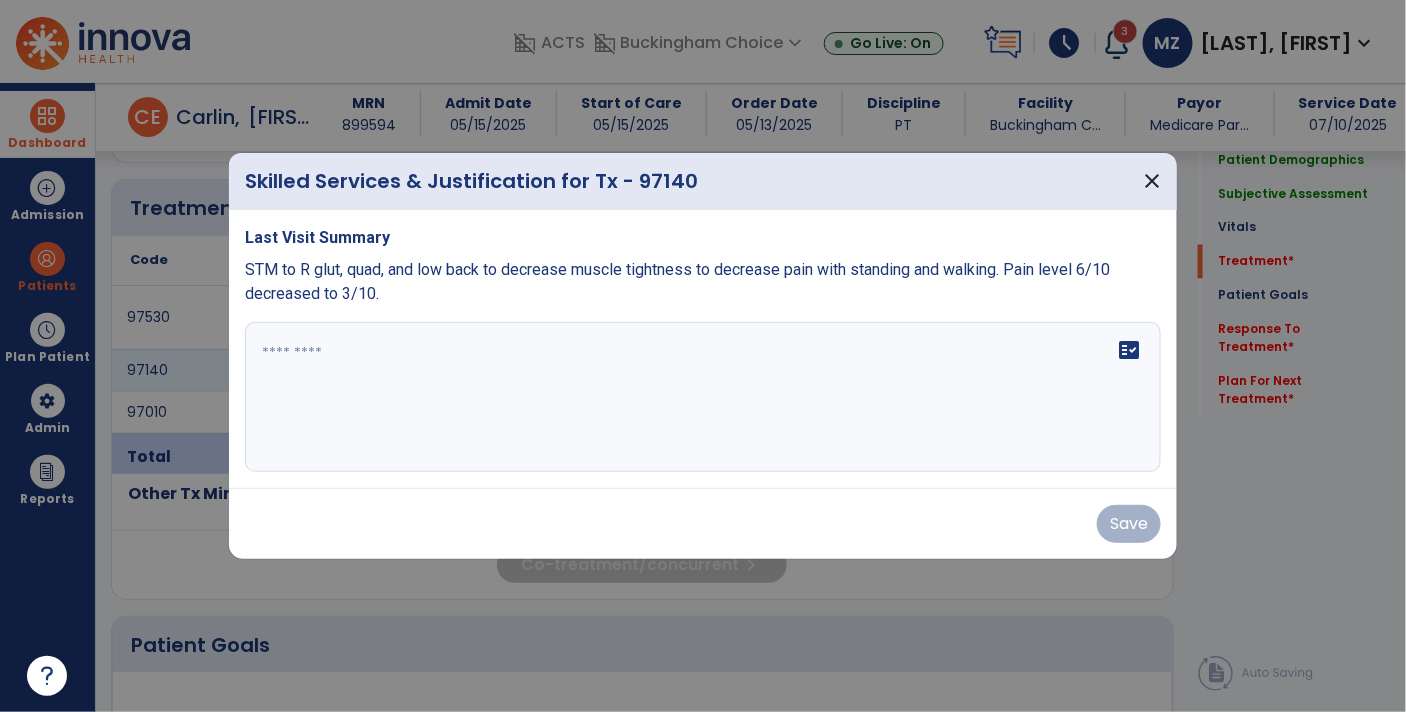 scroll, scrollTop: 1074, scrollLeft: 0, axis: vertical 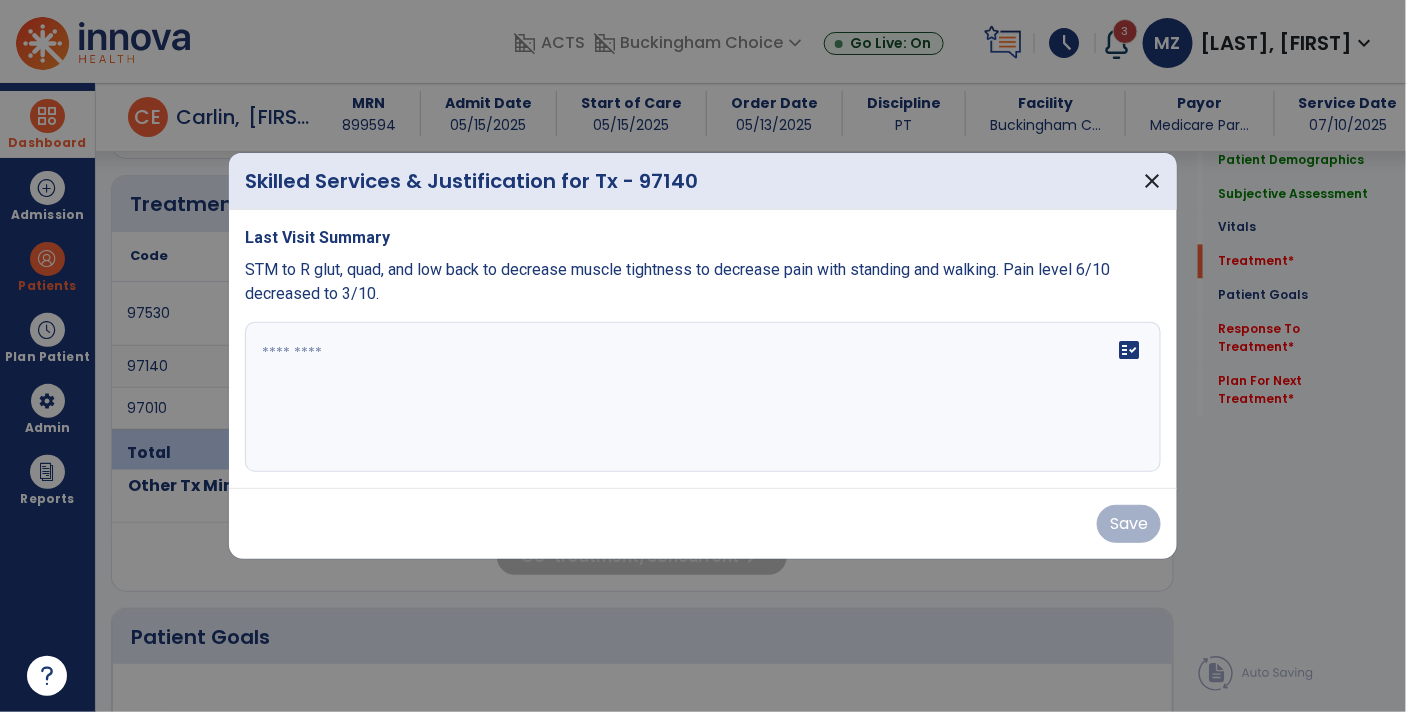 click on "STM to R glut, quad, and low back to decrease muscle tightness to decrease pain with standing and walking. Pain level 6/10 decreased to 3/10." at bounding box center [677, 281] 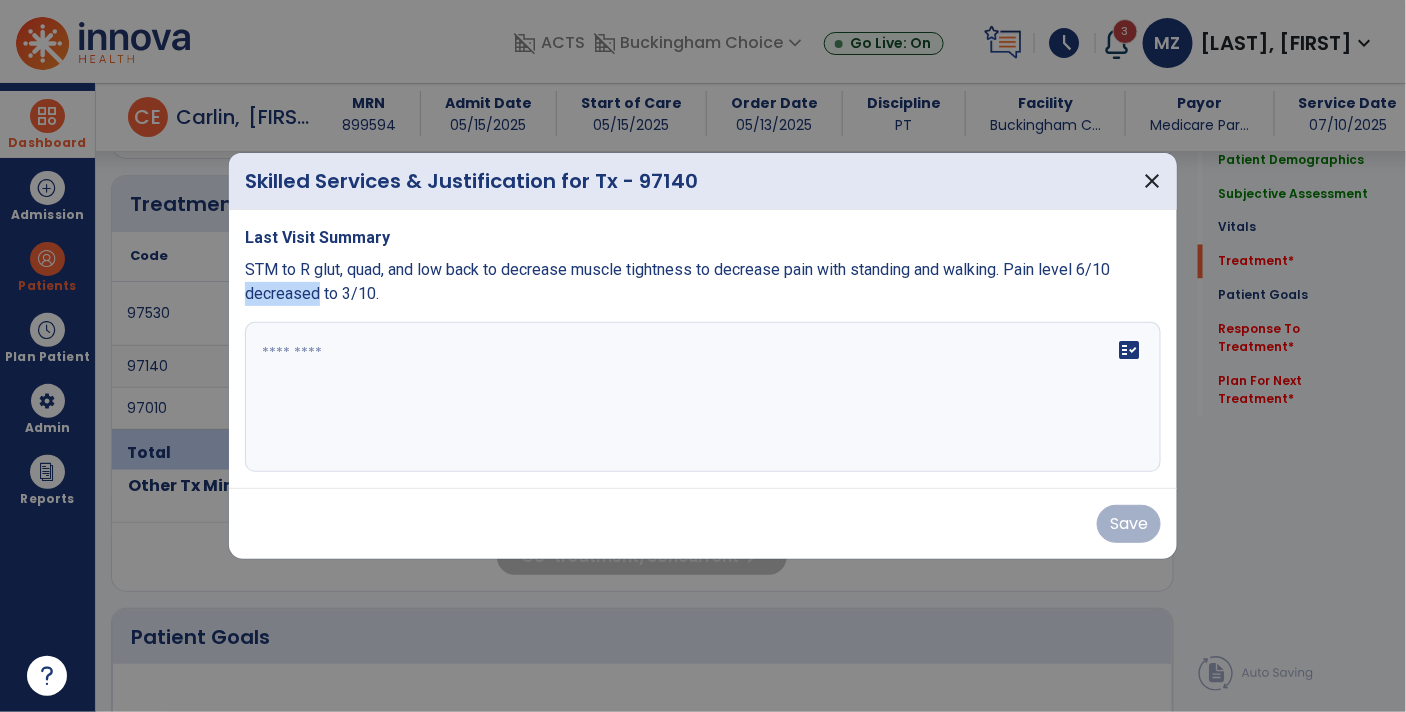 click on "STM to R glut, quad, and low back to decrease muscle tightness to decrease pain with standing and walking. Pain level 6/10 decreased to 3/10." at bounding box center [677, 281] 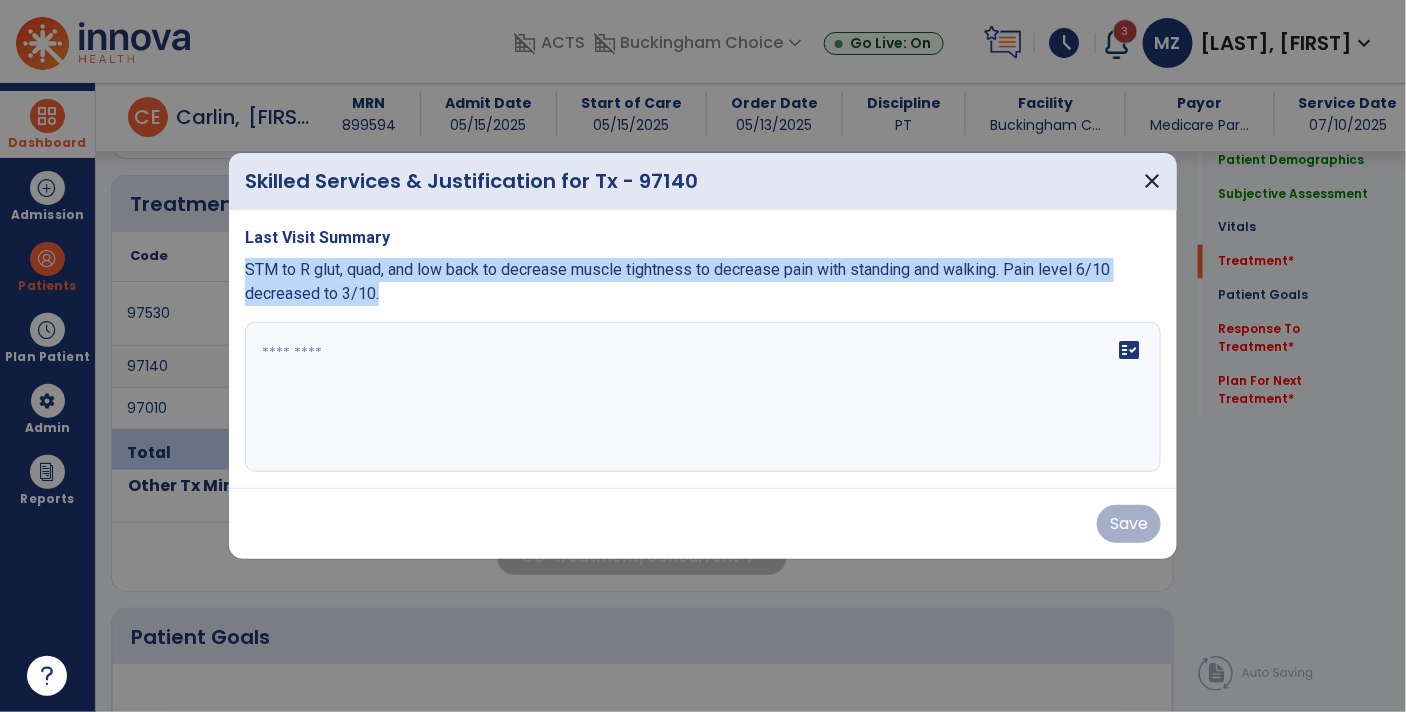 copy on "STM to R glut, quad, and low back to decrease muscle tightness to decrease pain with standing and walking. Pain level 6/10 decreased to 3/10." 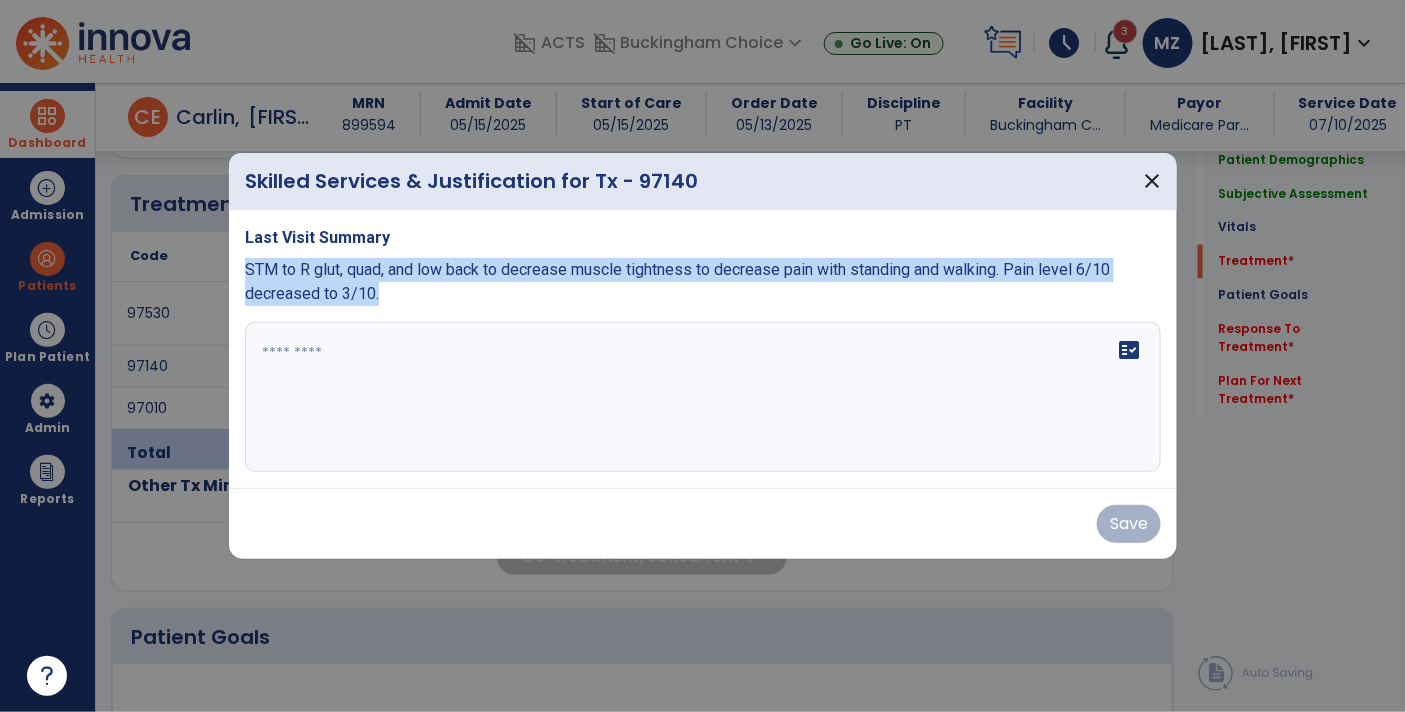 click at bounding box center [703, 397] 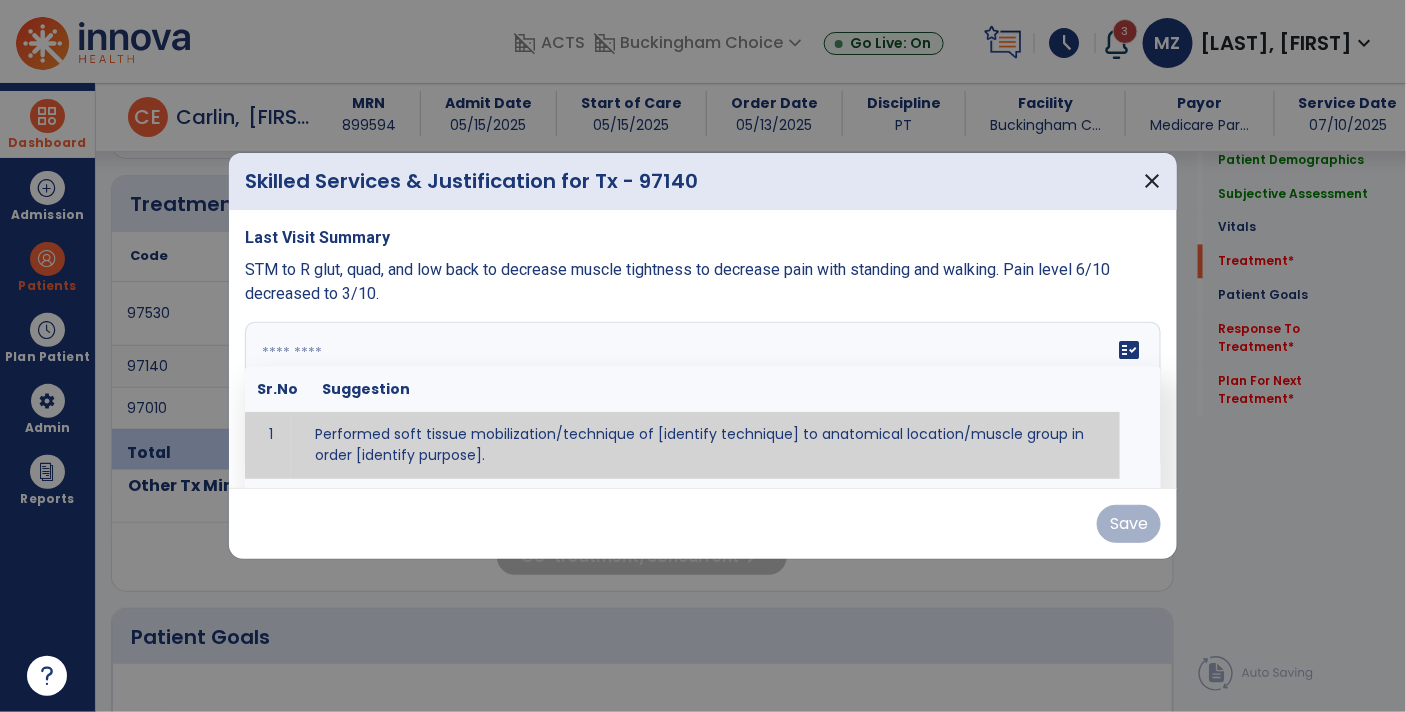 paste on "**********" 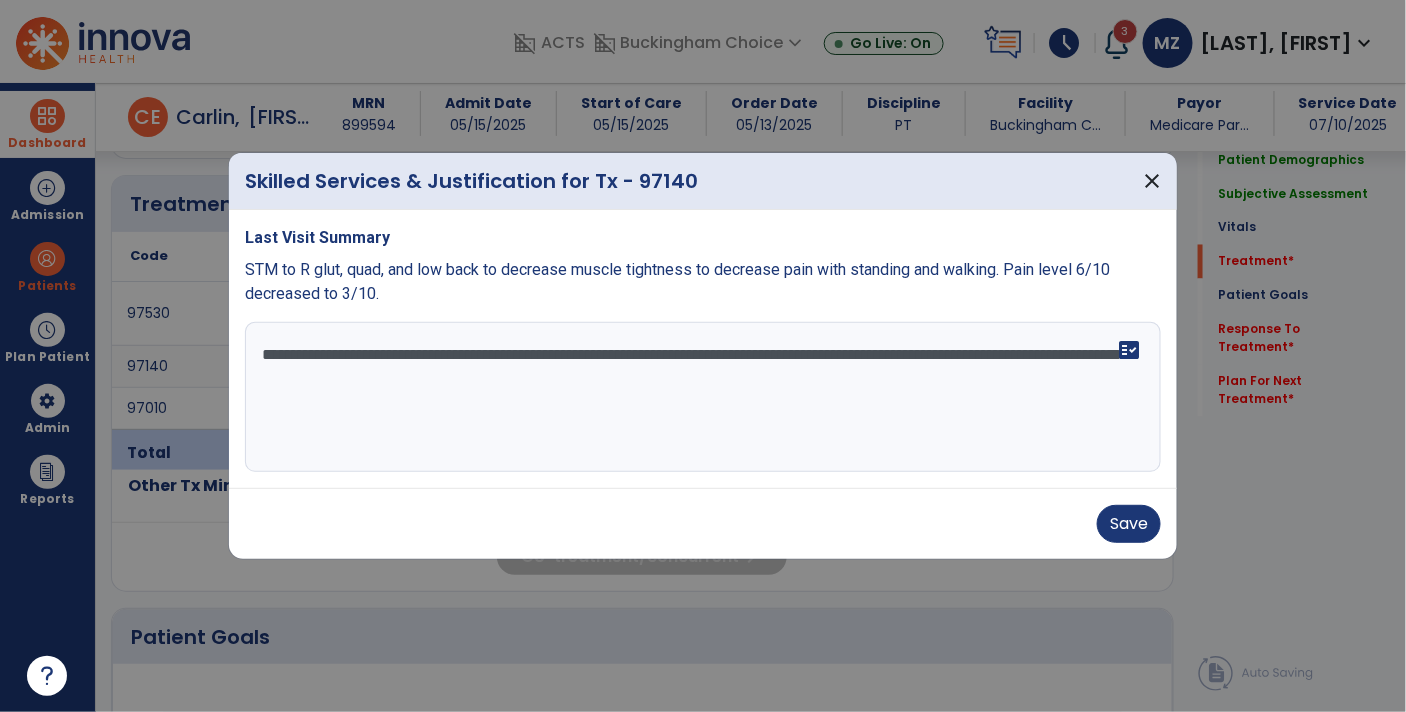 click on "**********" at bounding box center [703, 397] 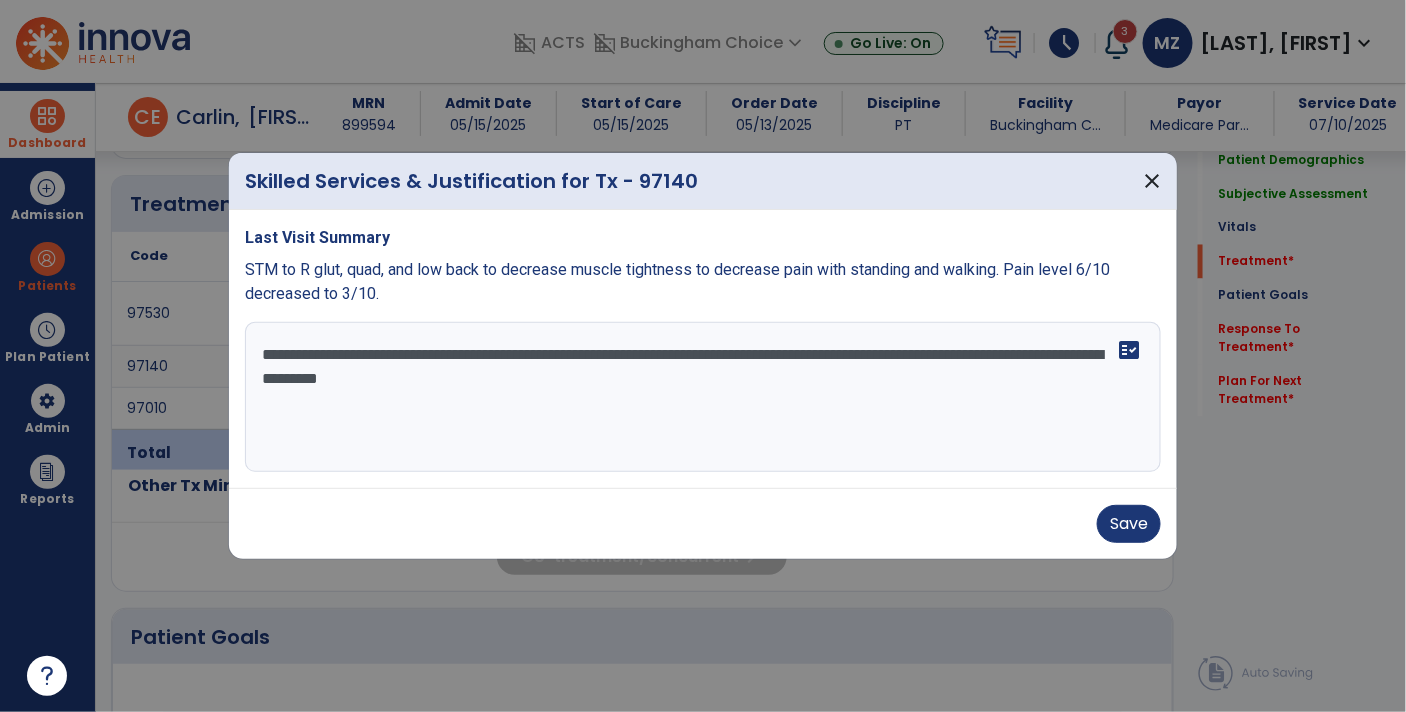 click on "**********" at bounding box center (703, 397) 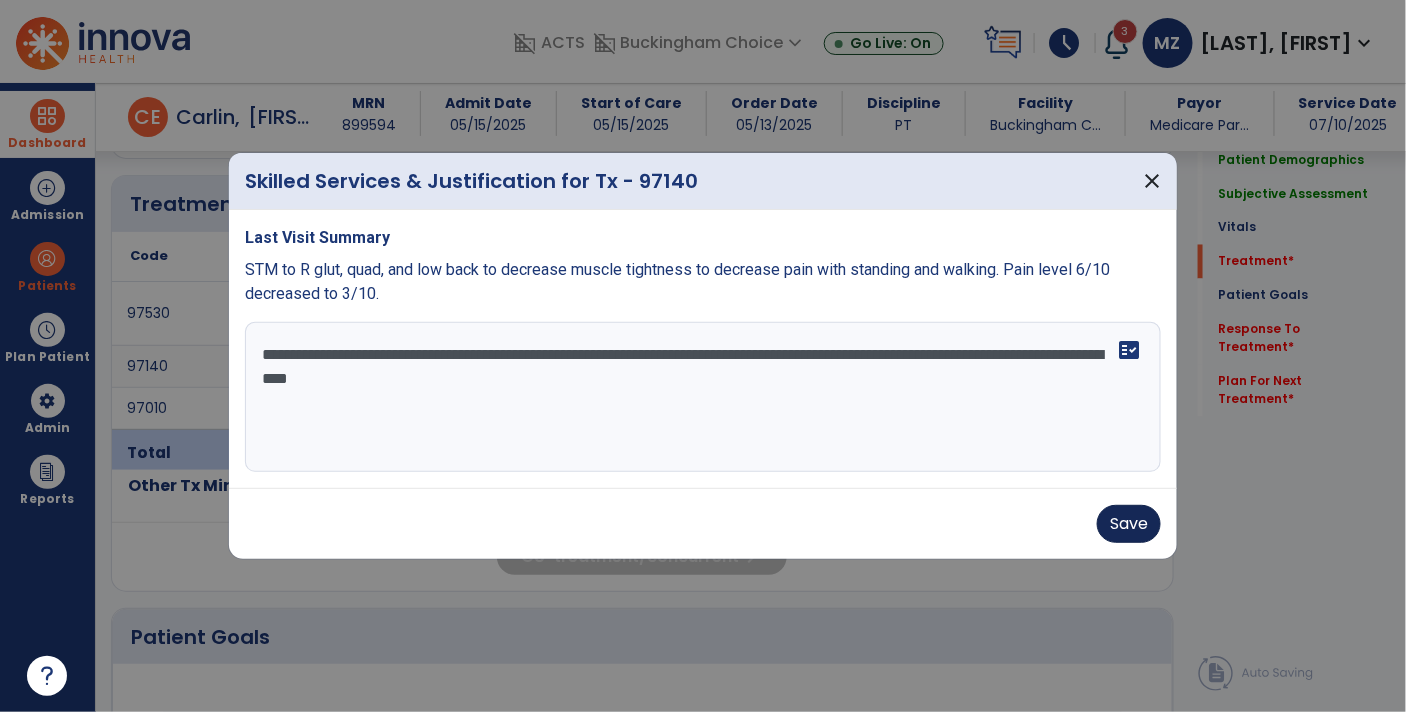 type on "**********" 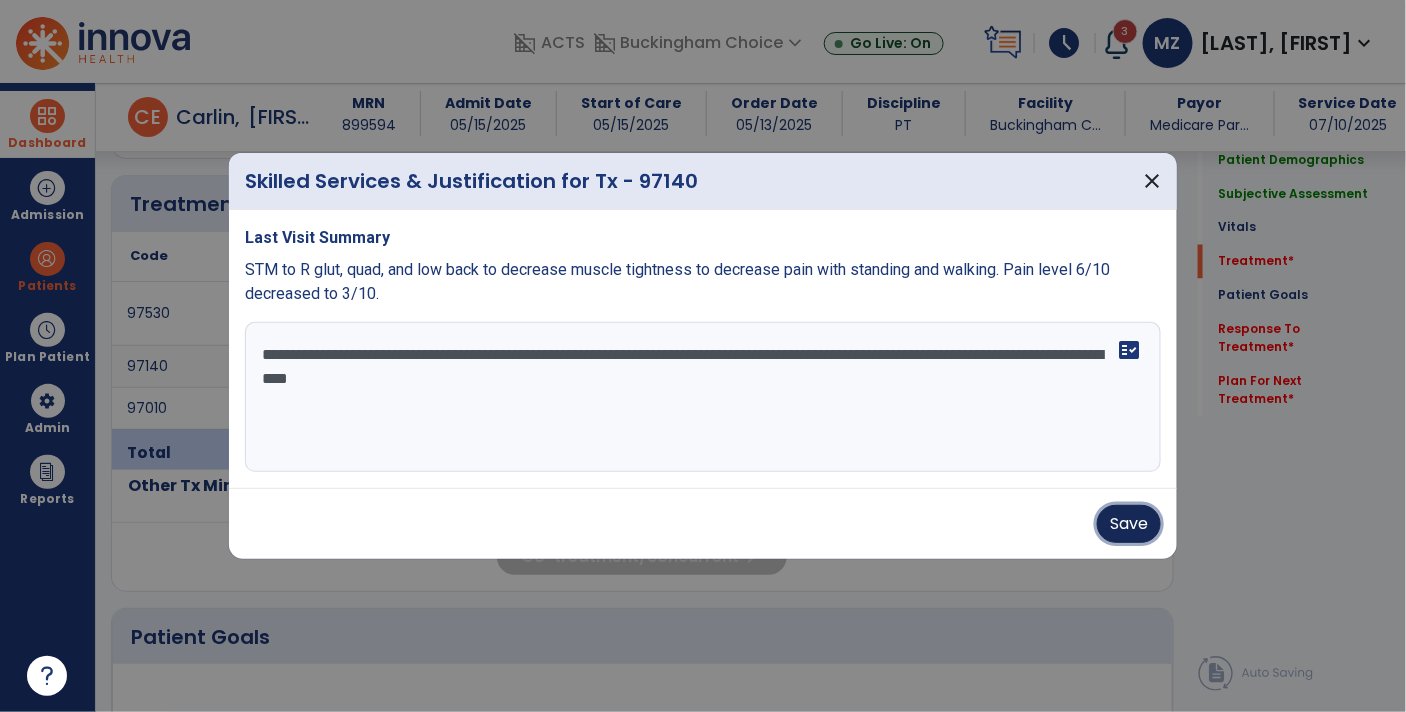 click on "Save" at bounding box center (1129, 524) 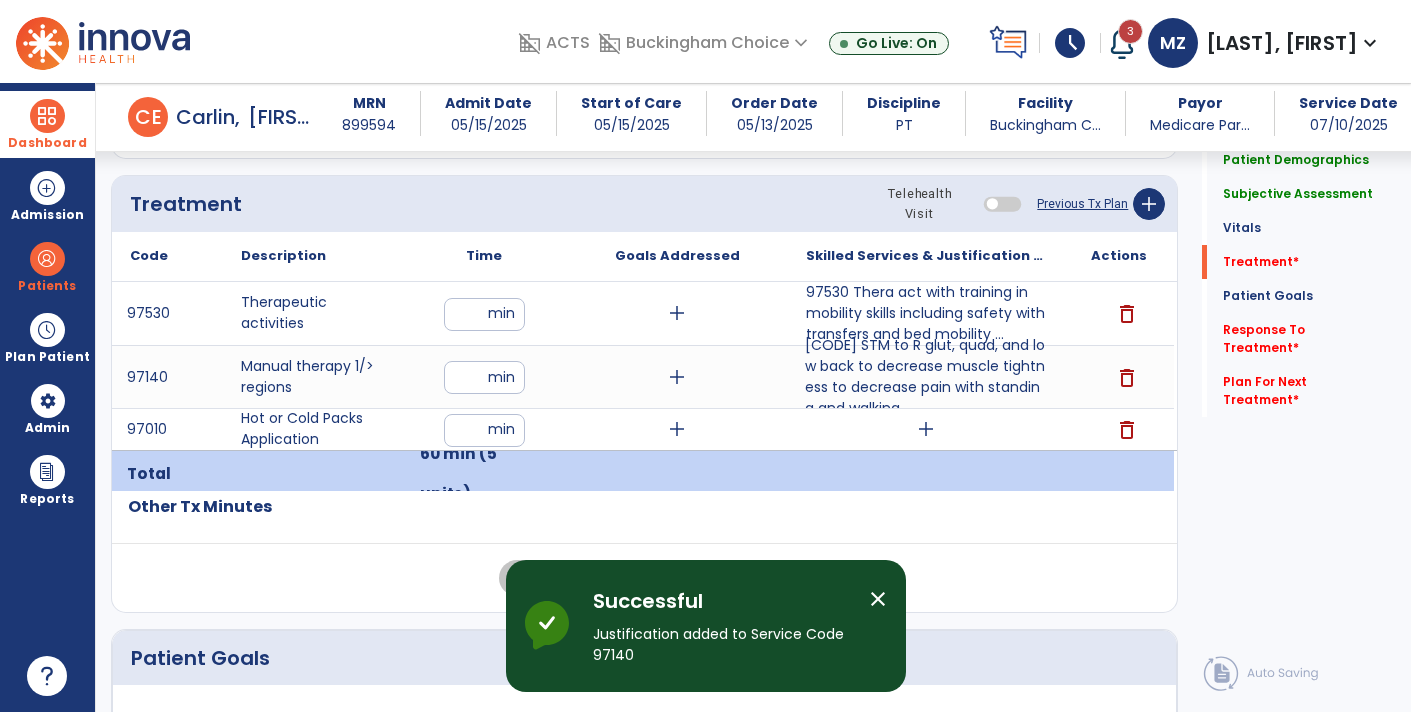 click on "add" at bounding box center [926, 429] 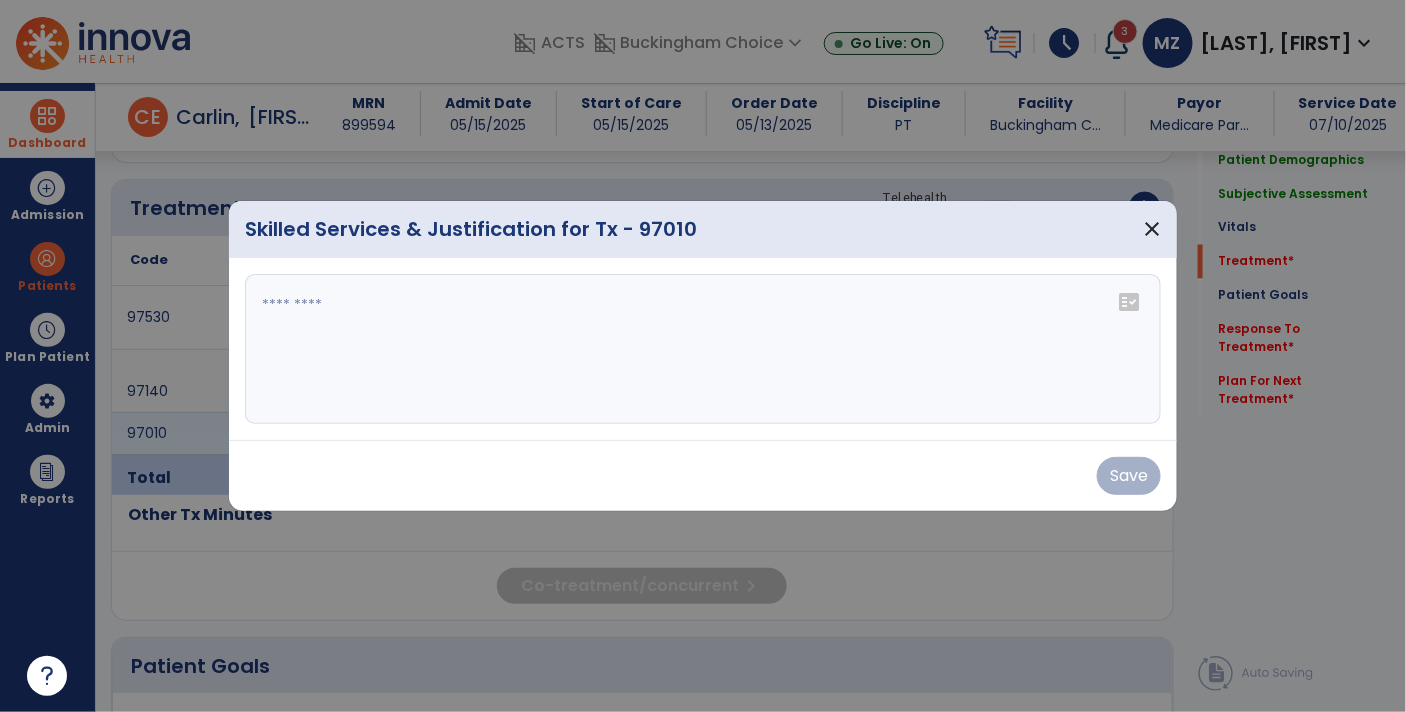 scroll, scrollTop: 1074, scrollLeft: 0, axis: vertical 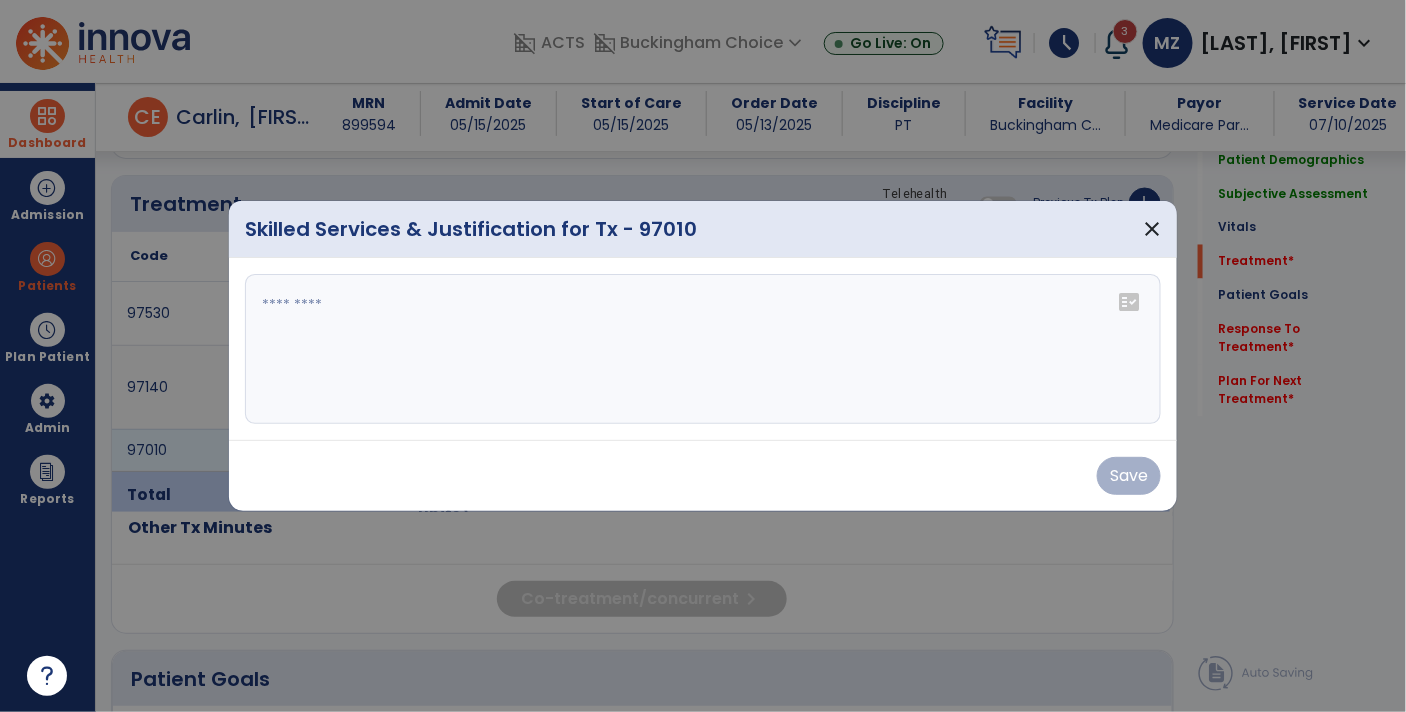click 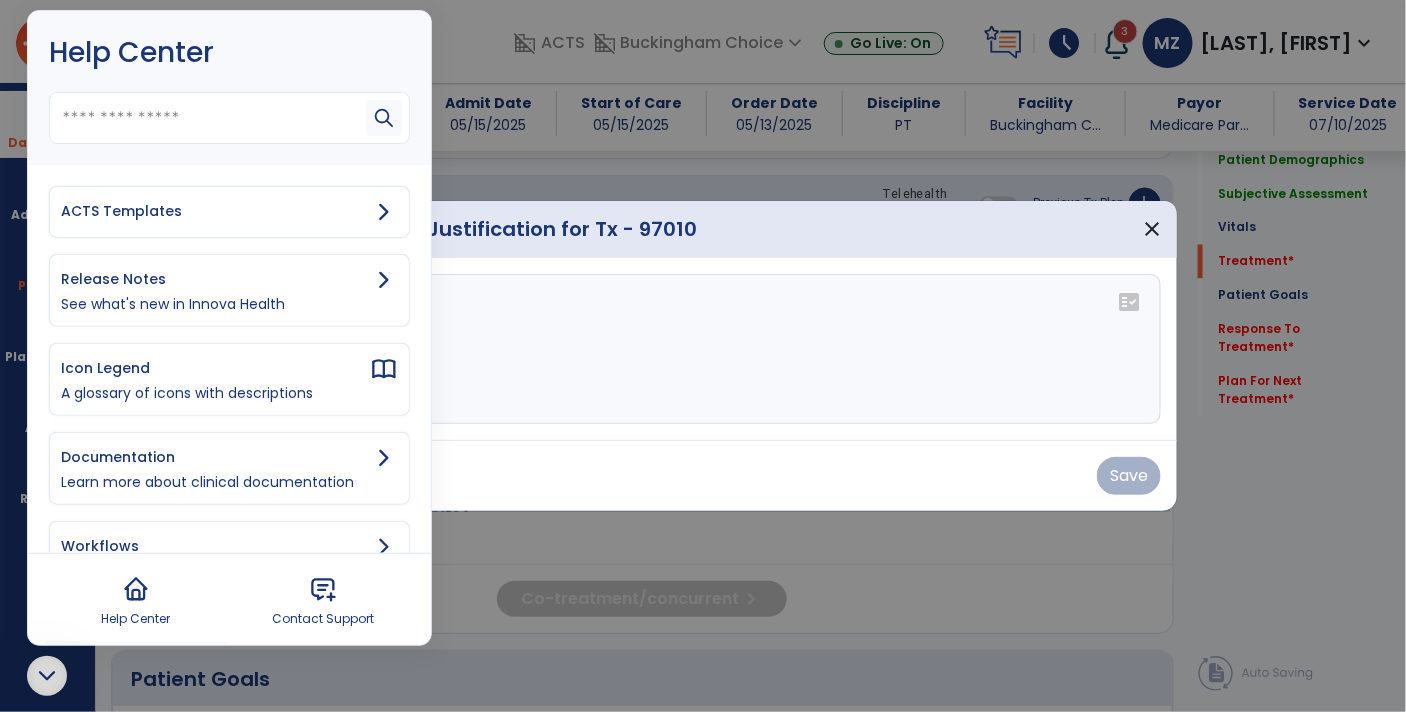click 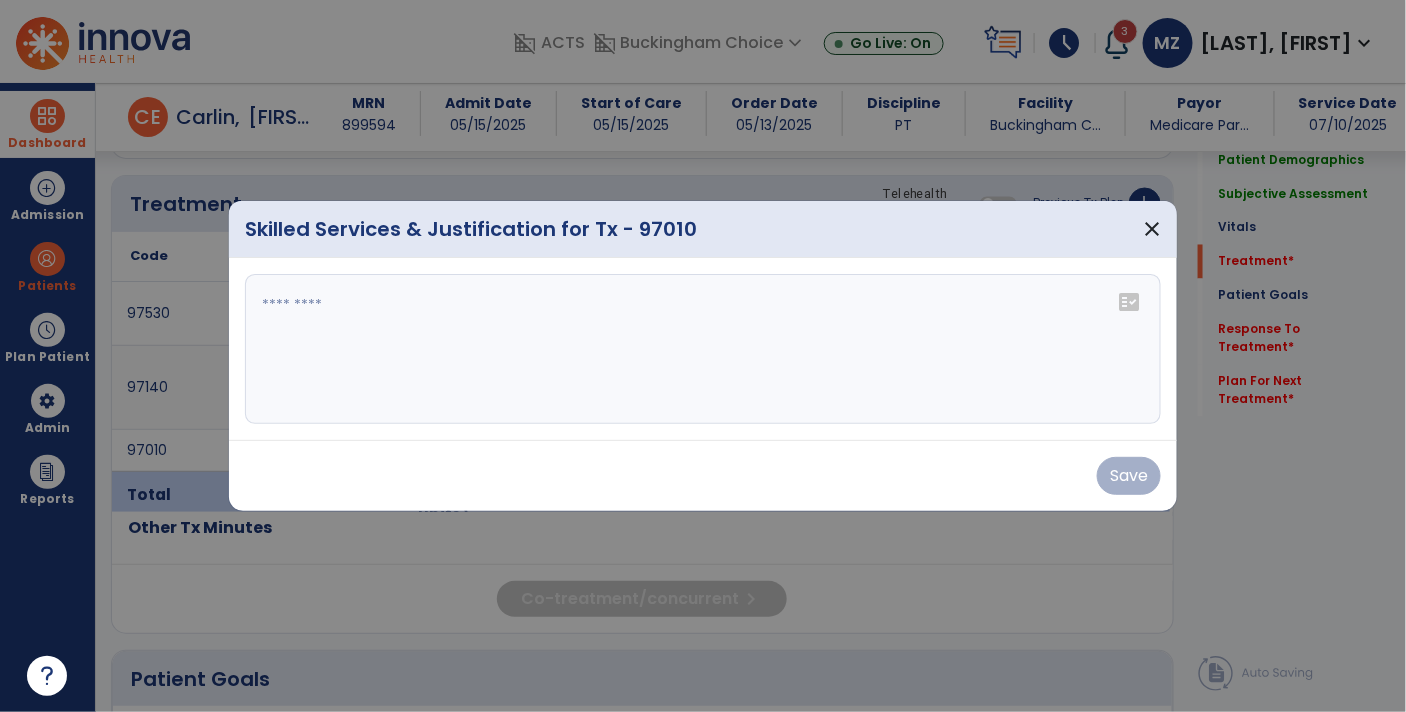 click at bounding box center (703, 349) 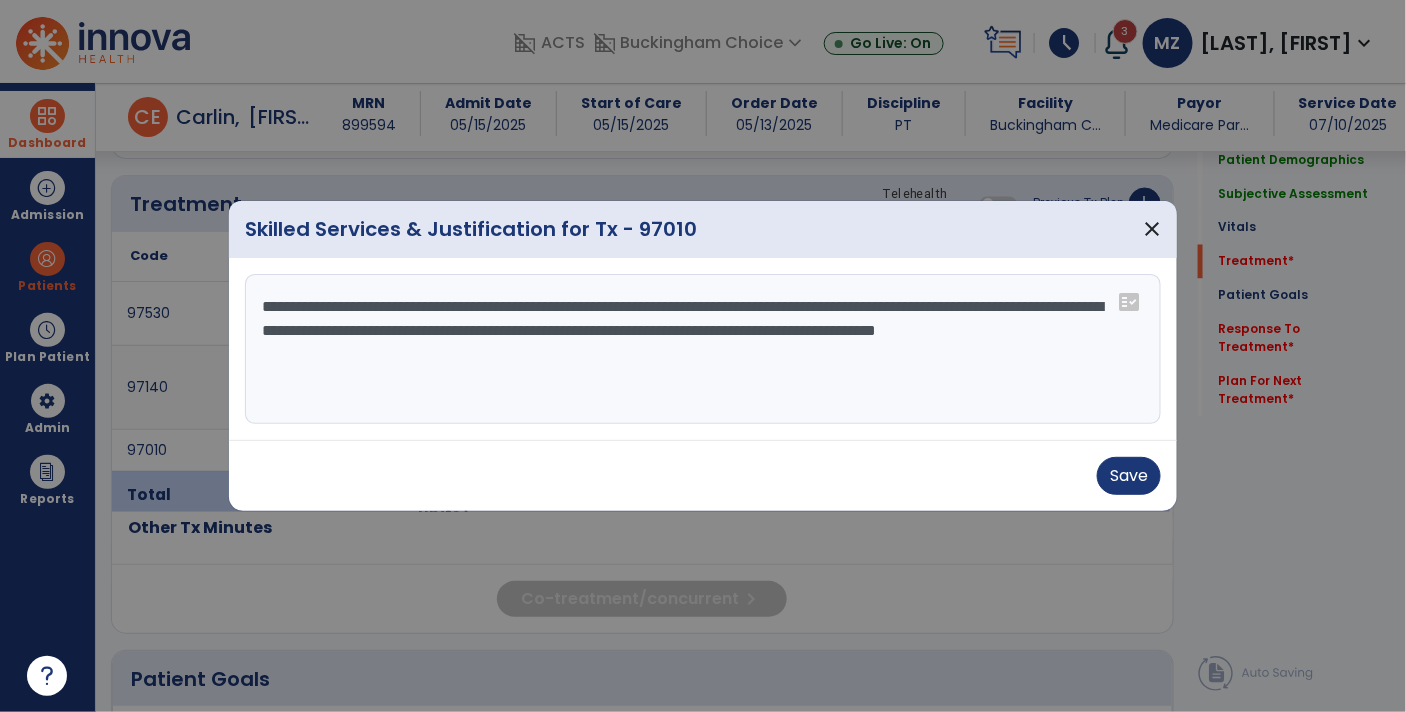 click on "**********" at bounding box center [703, 349] 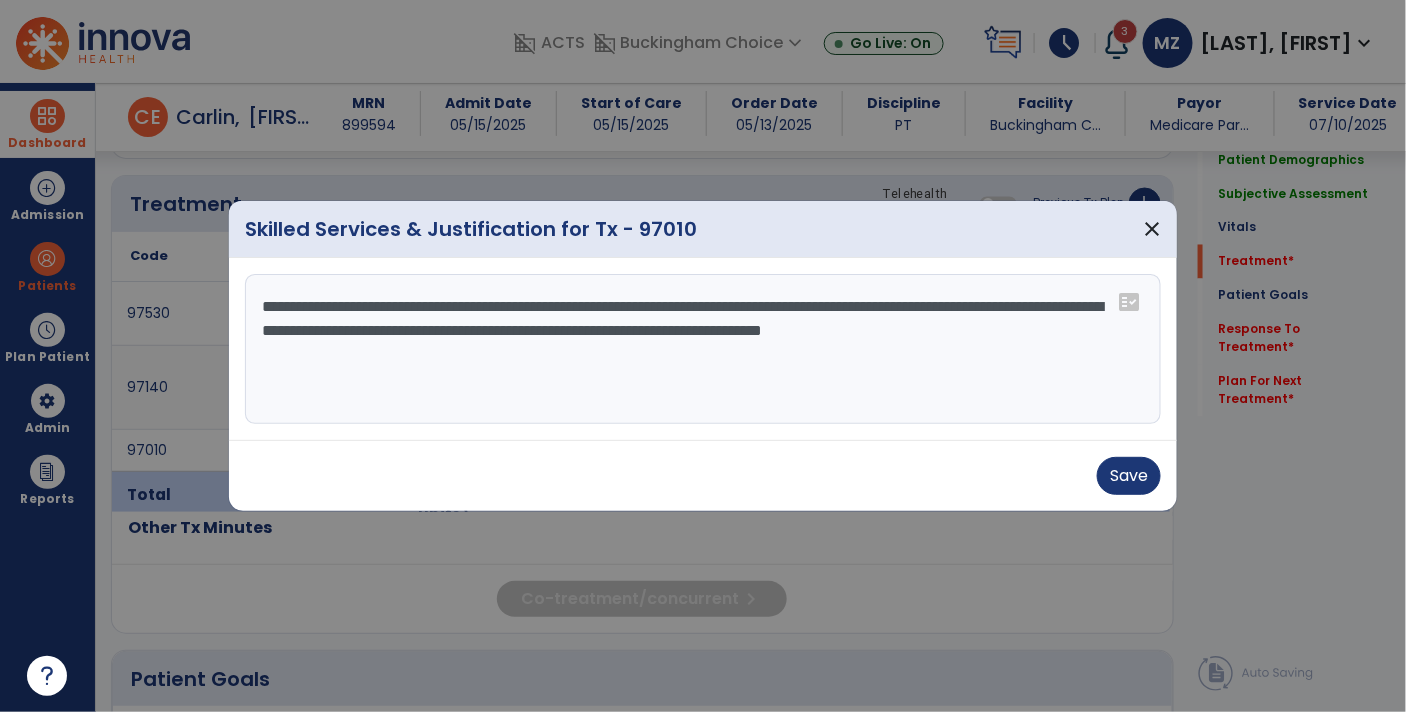 type on "**********" 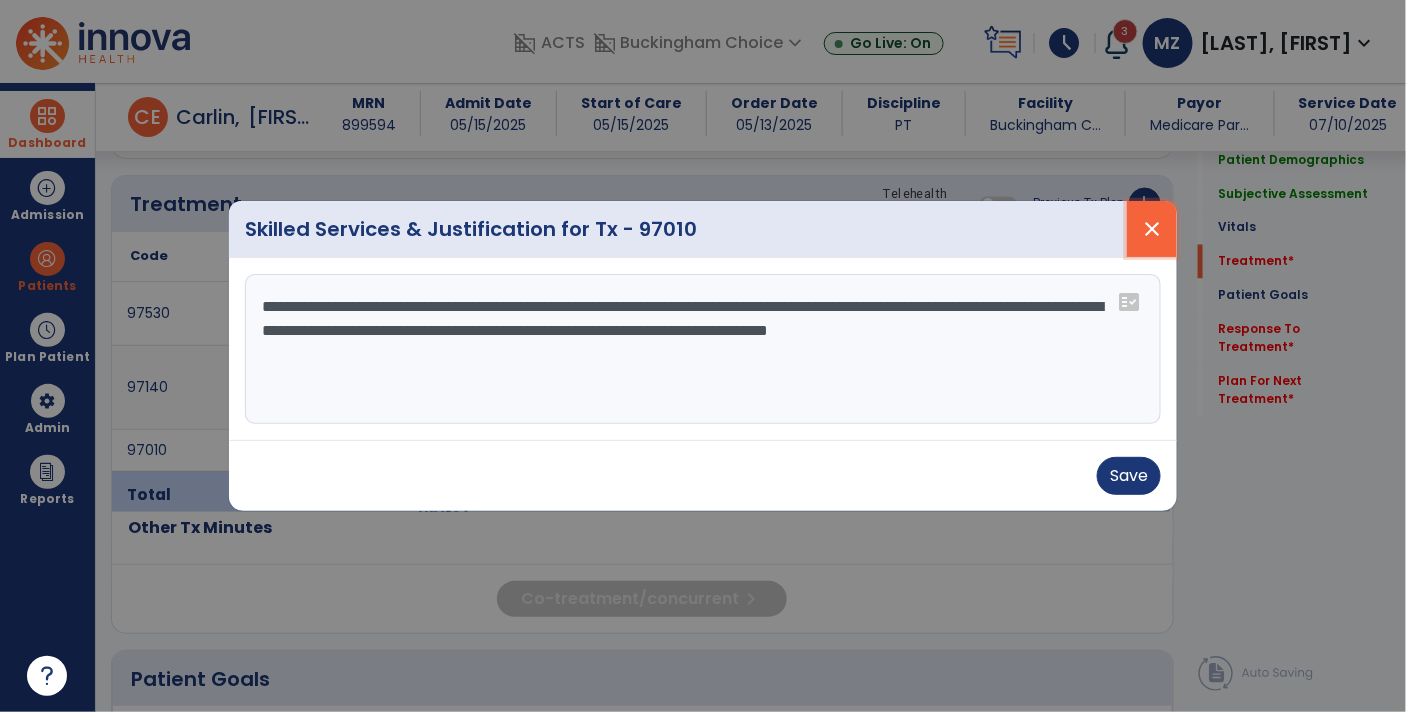 click on "close" at bounding box center (1152, 229) 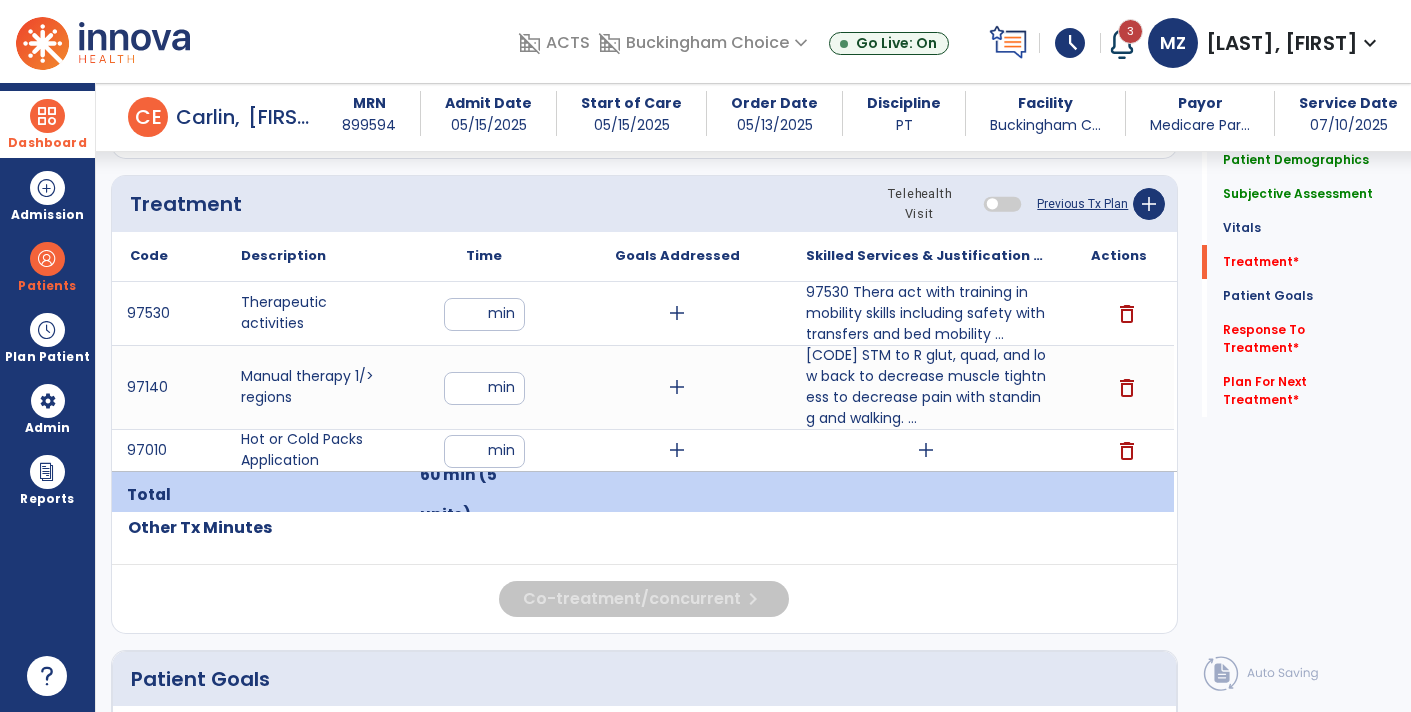 click on "delete" at bounding box center (1127, 451) 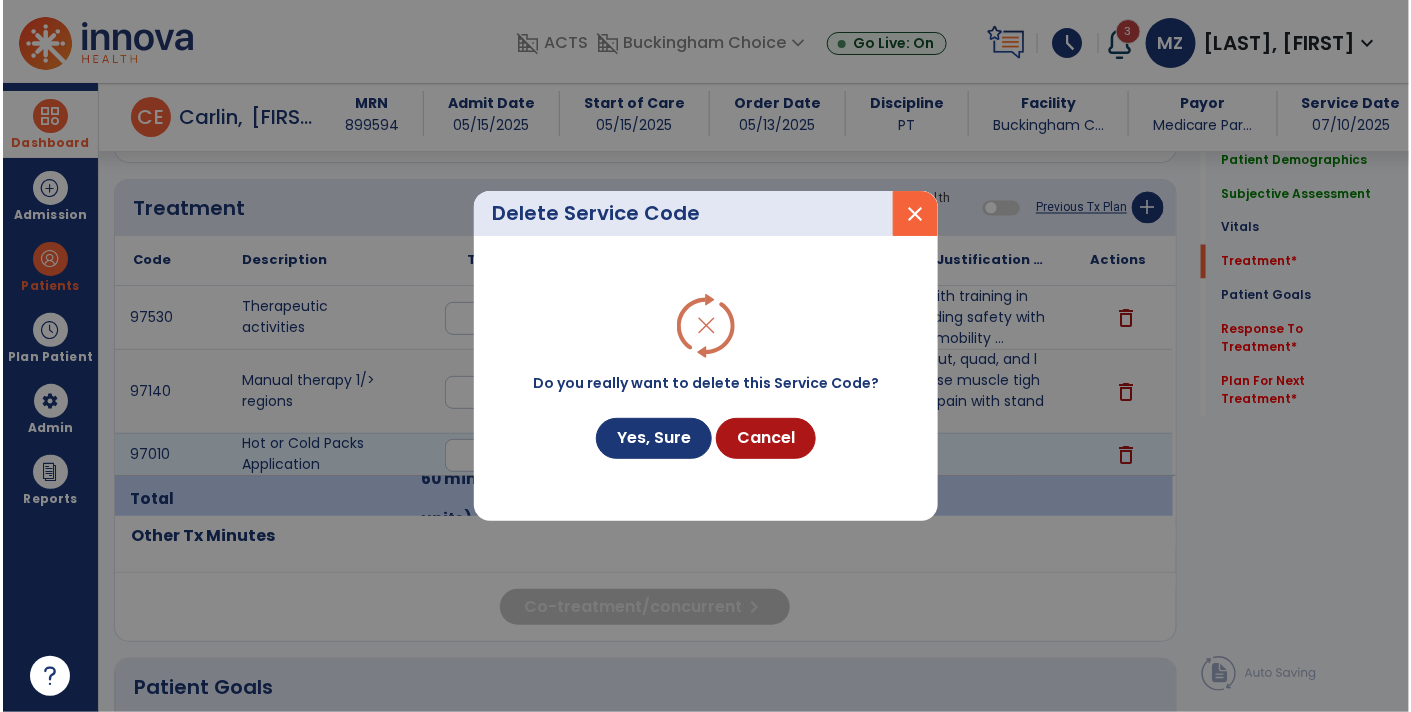 scroll, scrollTop: 1074, scrollLeft: 0, axis: vertical 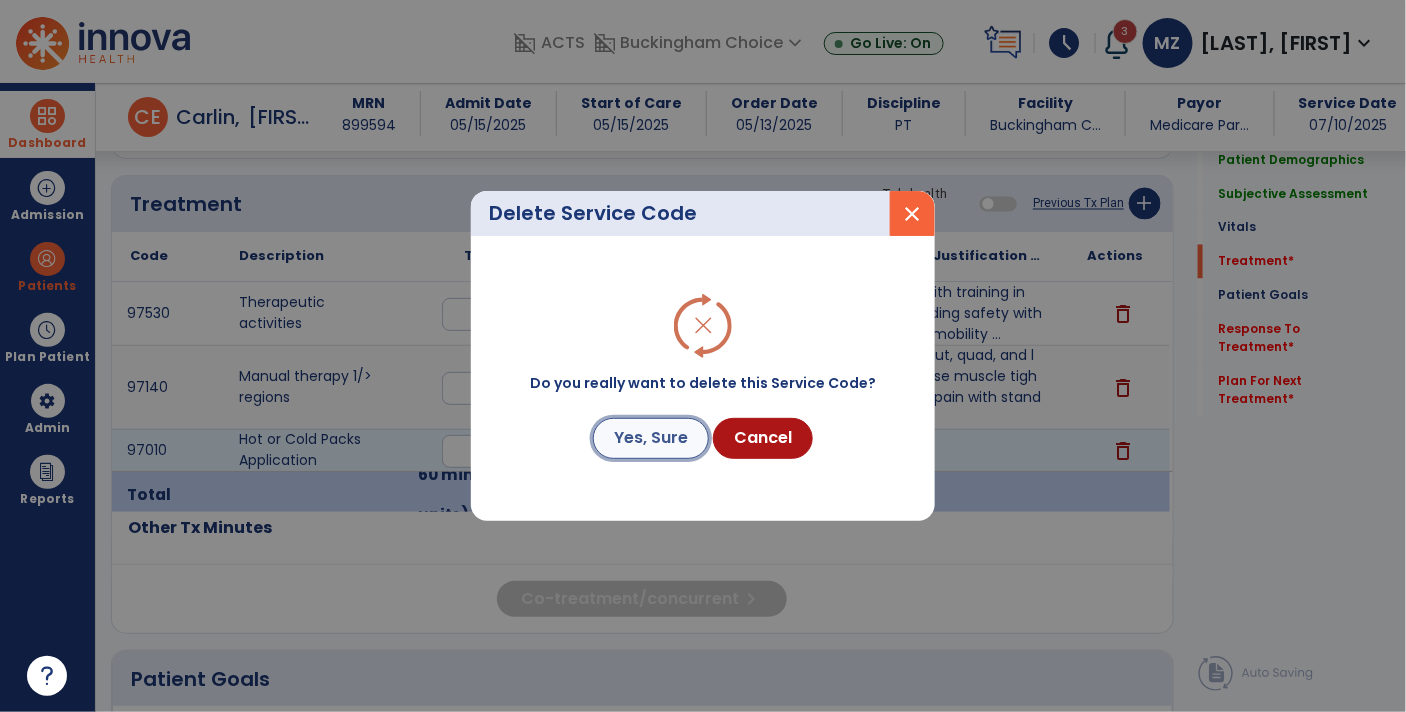 click on "Yes, Sure" at bounding box center [651, 438] 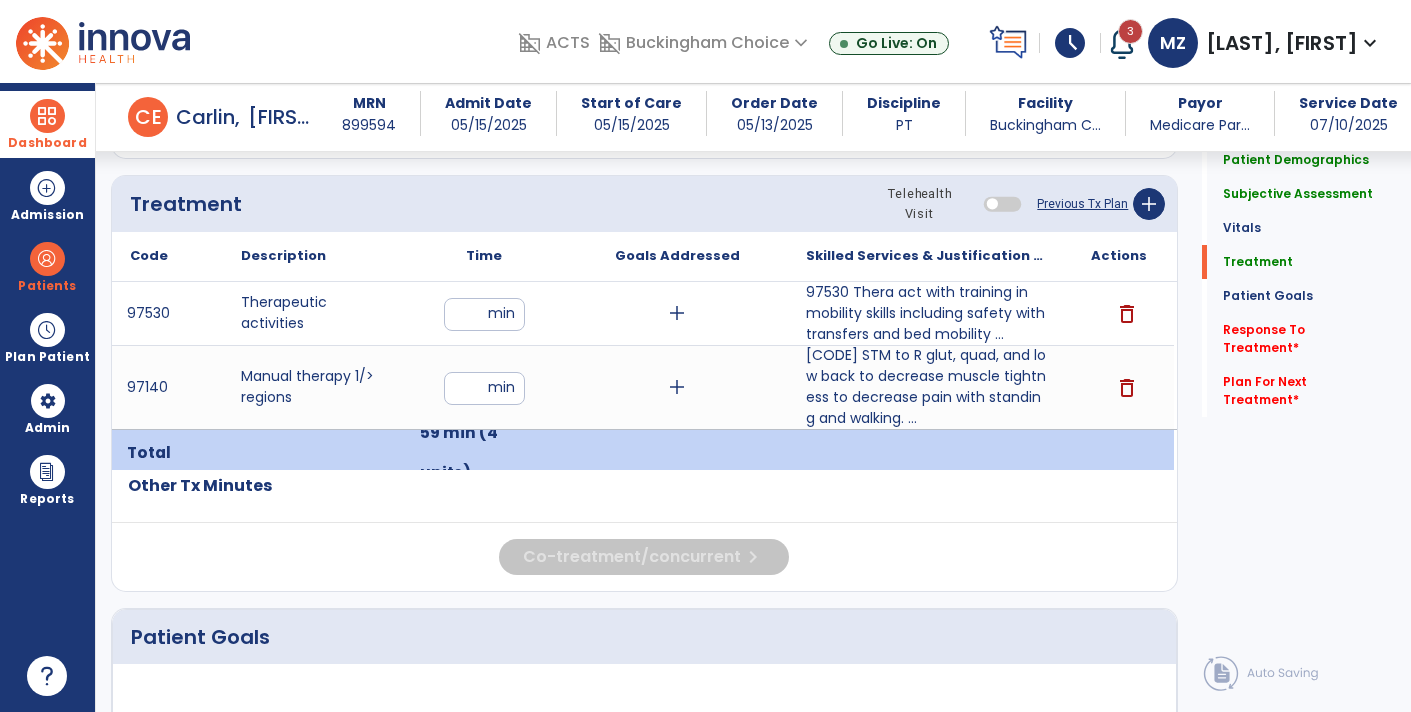 click on "**" at bounding box center [484, 314] 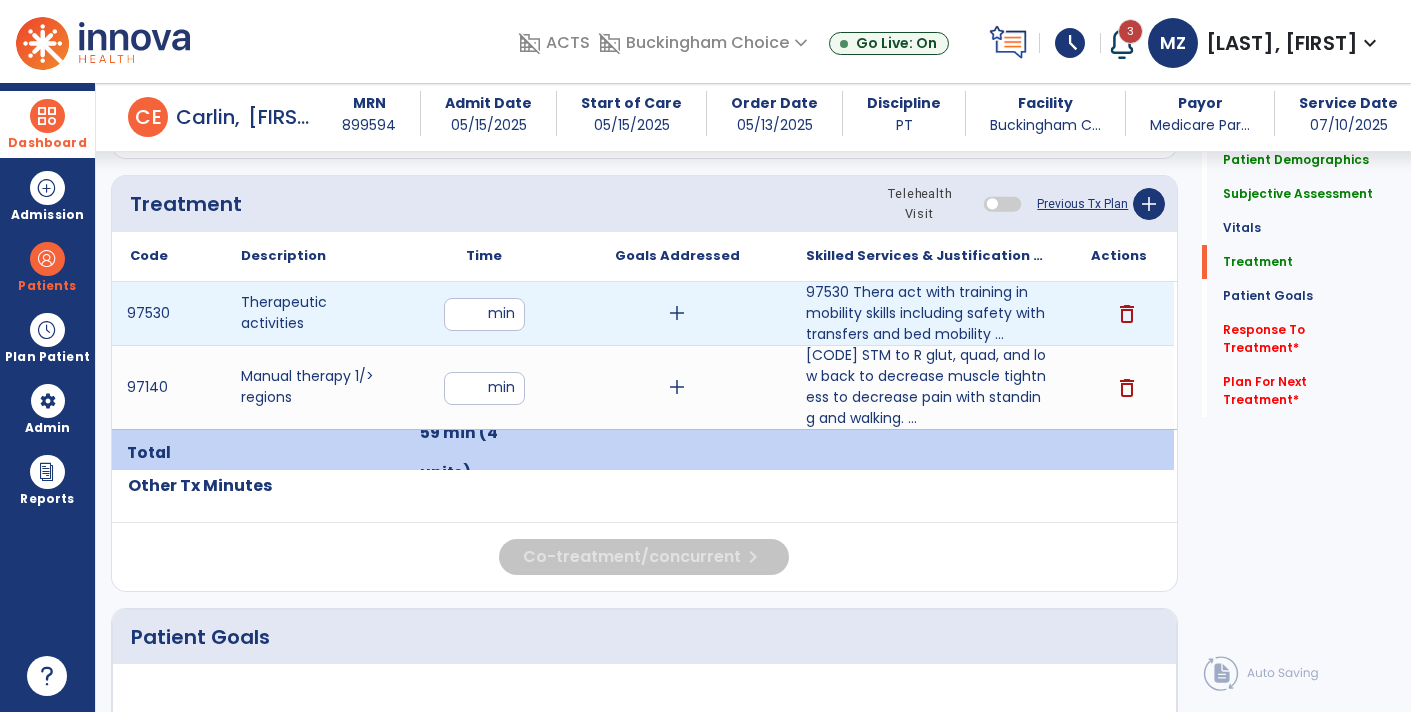 type on "**" 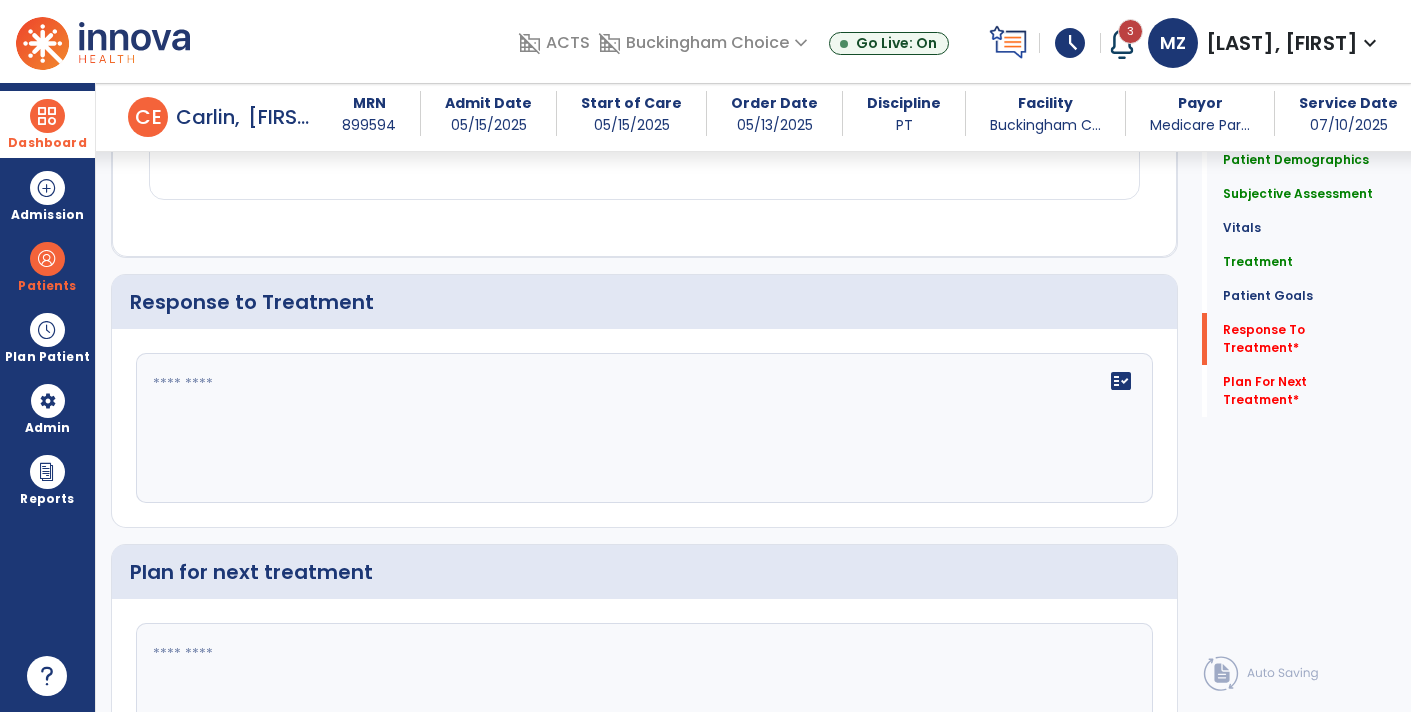 scroll, scrollTop: 2388, scrollLeft: 0, axis: vertical 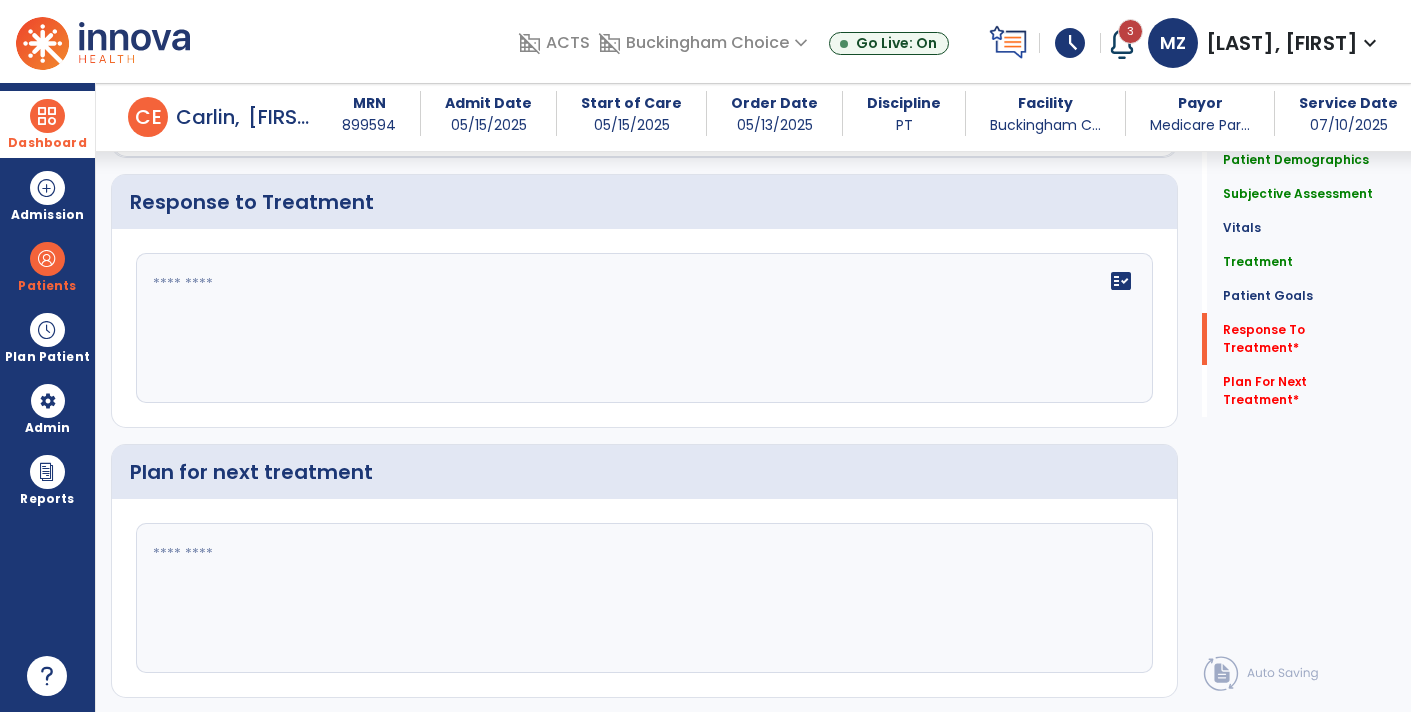 click on "fact_check" 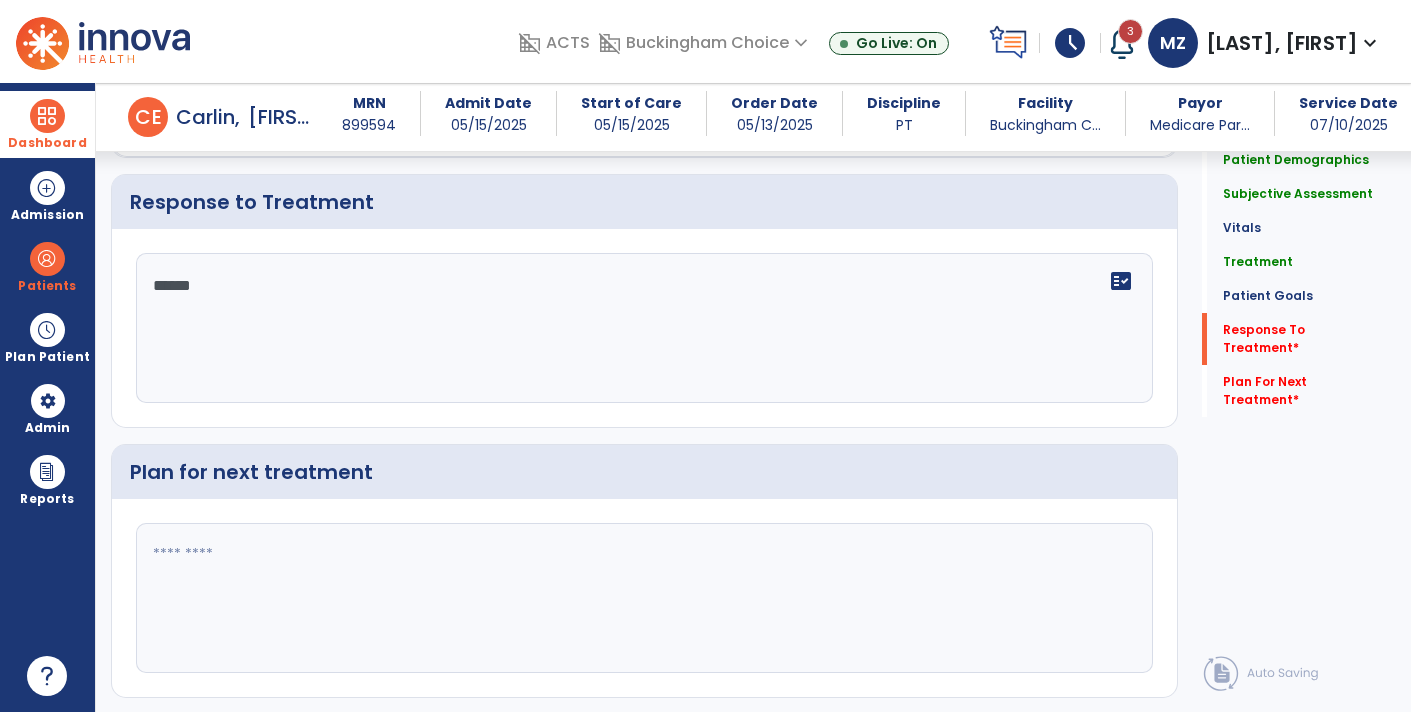 type on "*******" 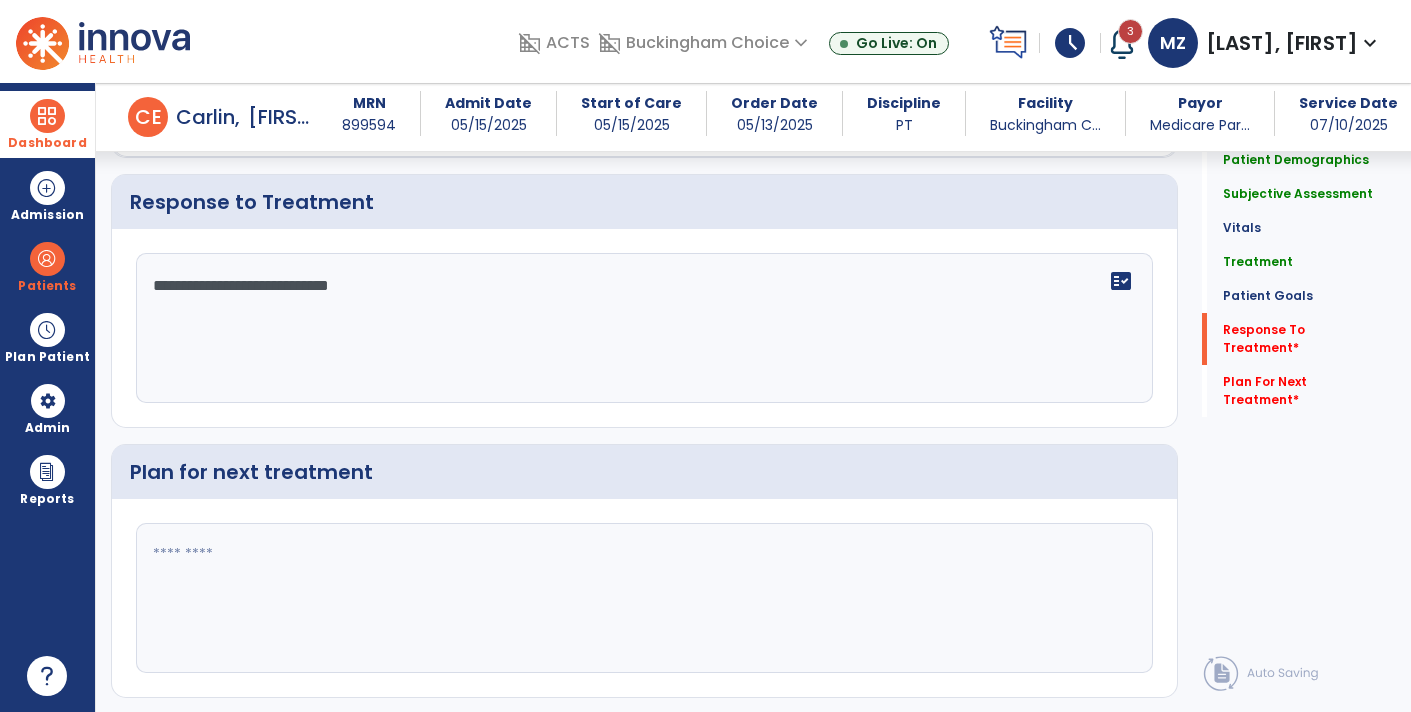 click on "**********" 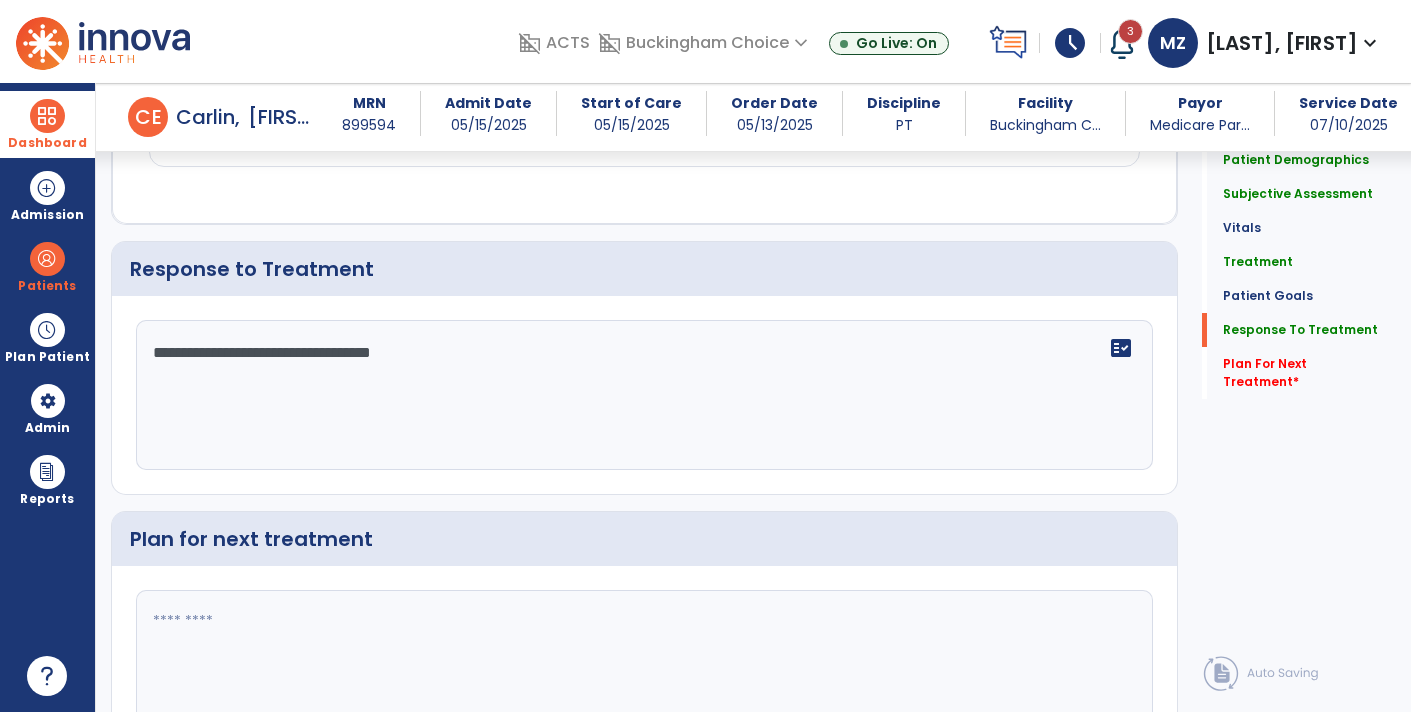 scroll, scrollTop: 2388, scrollLeft: 0, axis: vertical 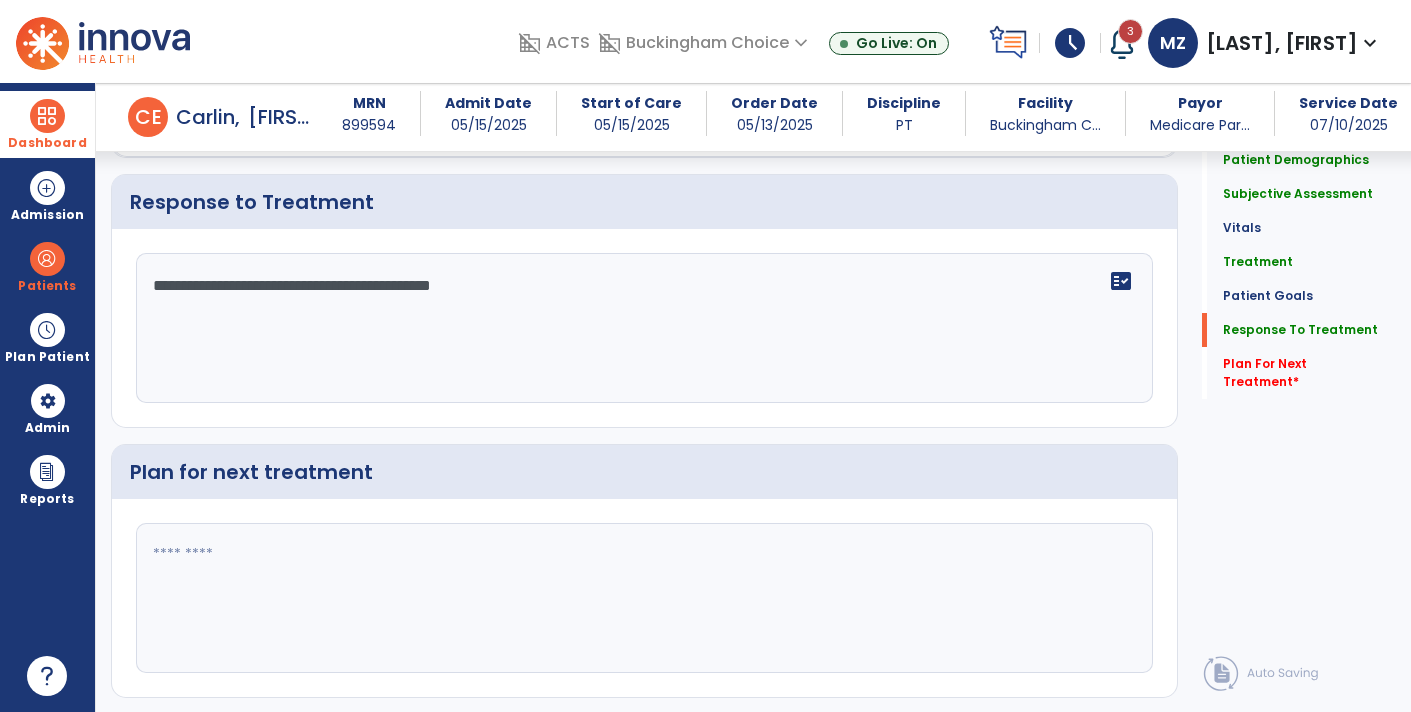 type on "**********" 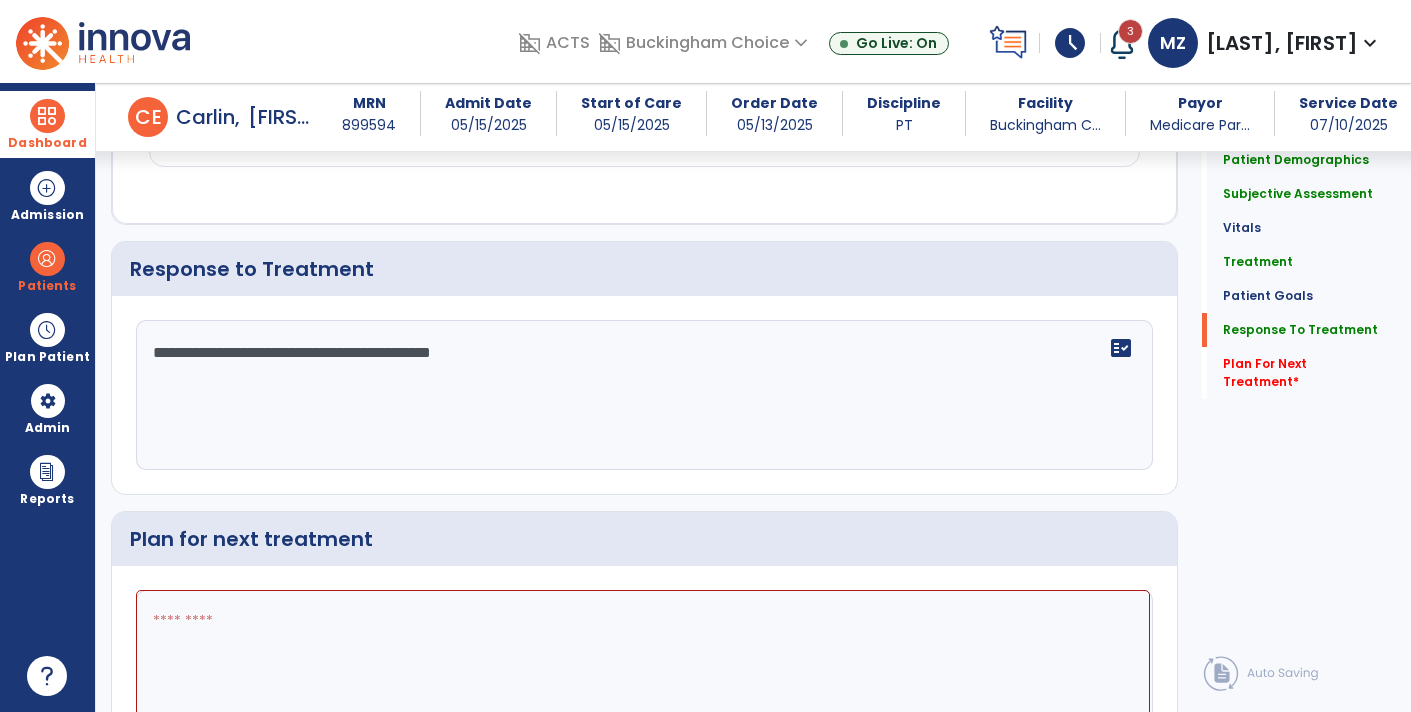 scroll, scrollTop: 2388, scrollLeft: 0, axis: vertical 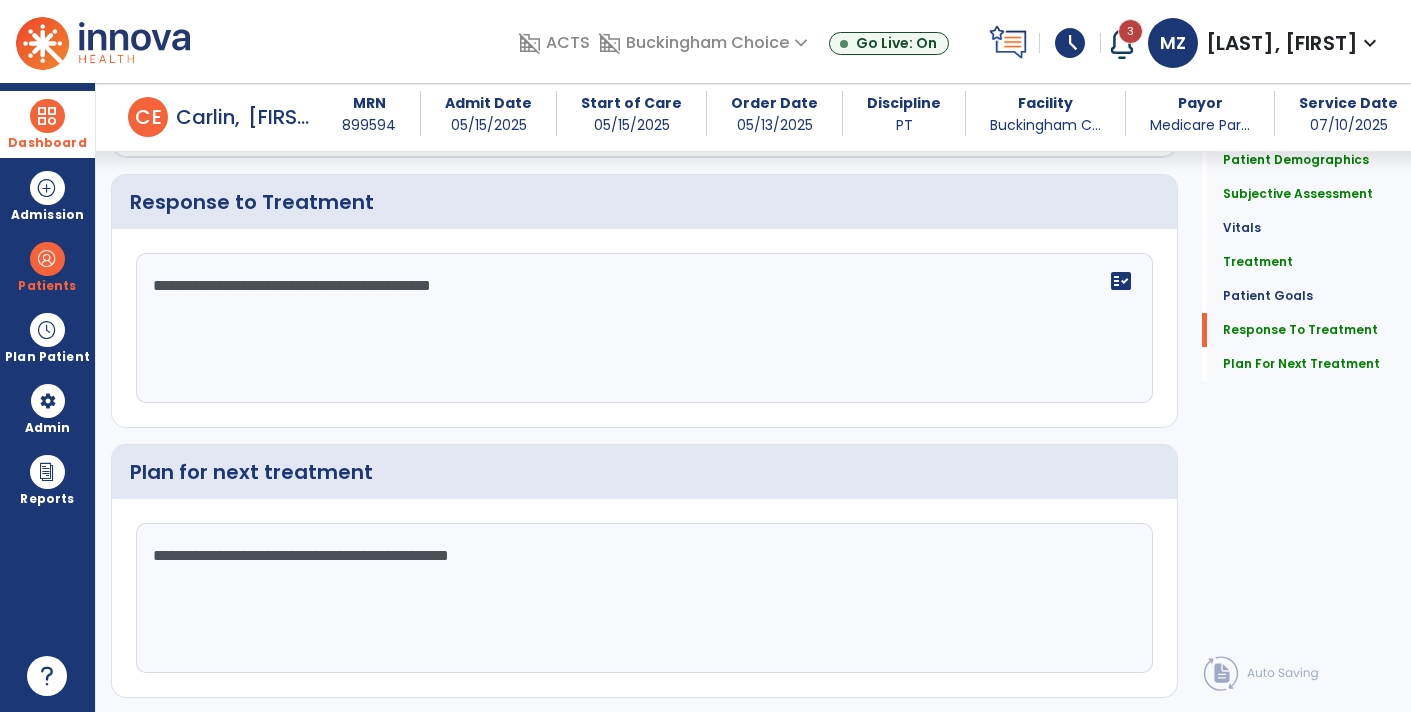 type on "**********" 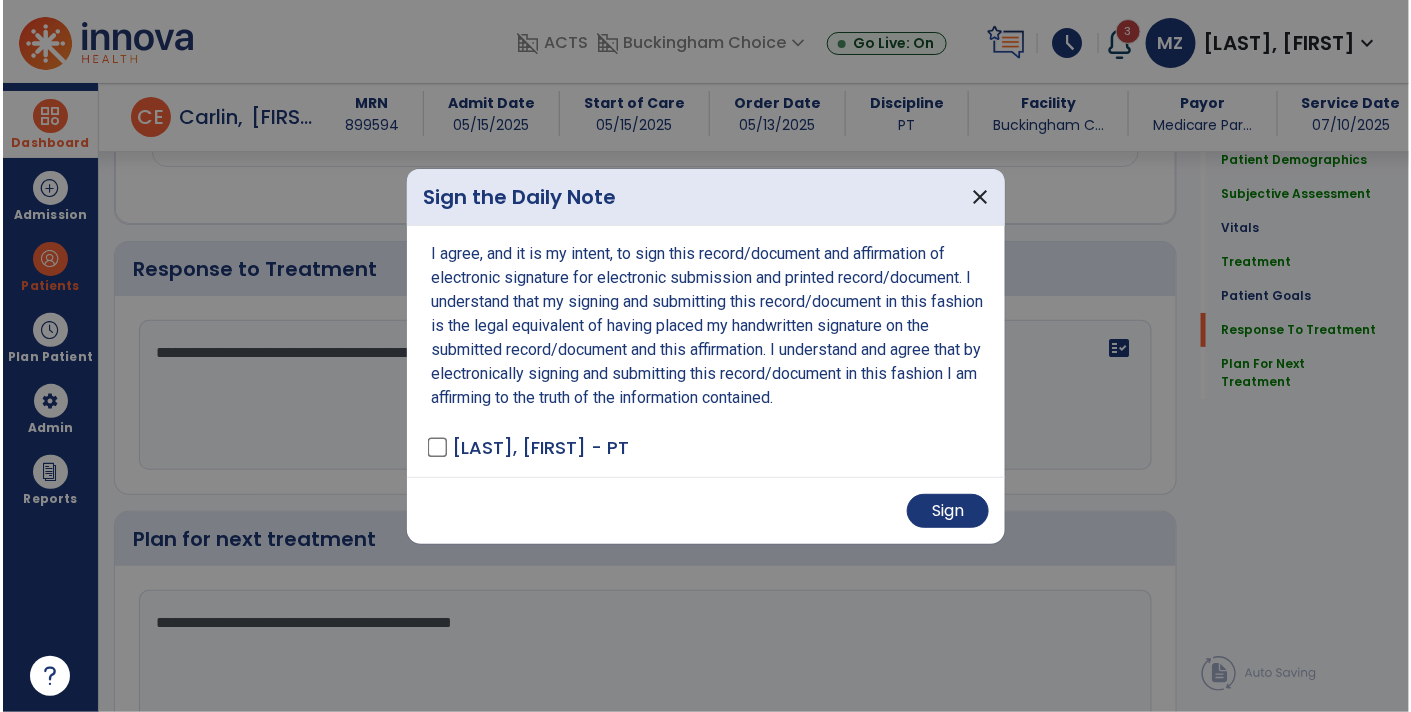 scroll, scrollTop: 2388, scrollLeft: 0, axis: vertical 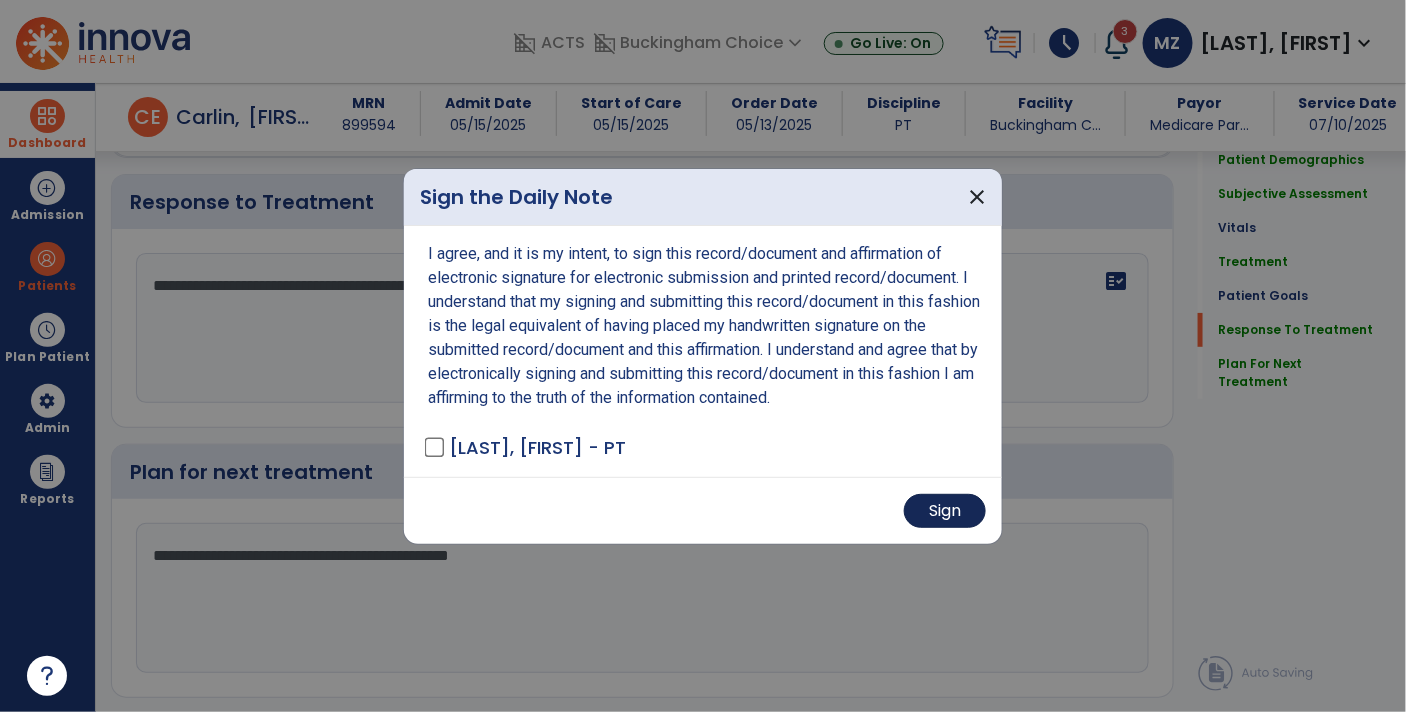click on "Sign" at bounding box center (945, 511) 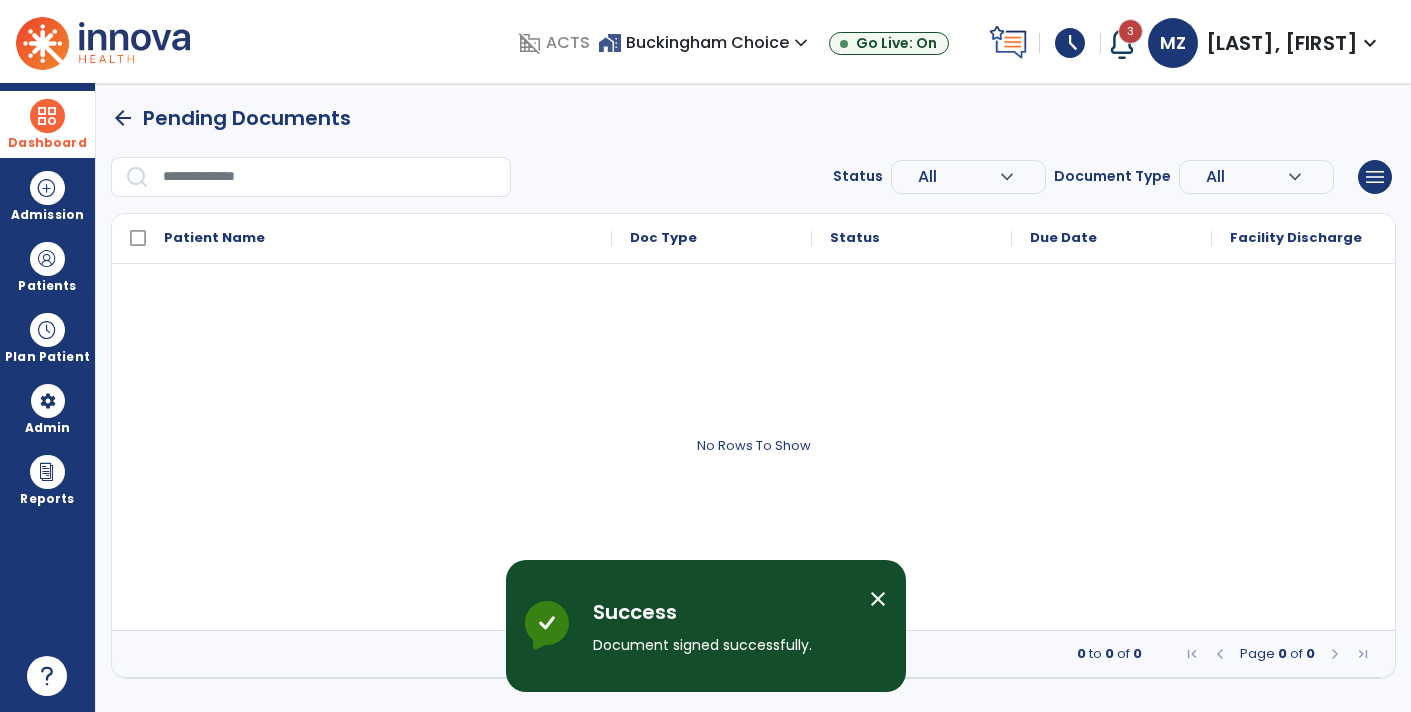 scroll, scrollTop: 0, scrollLeft: 0, axis: both 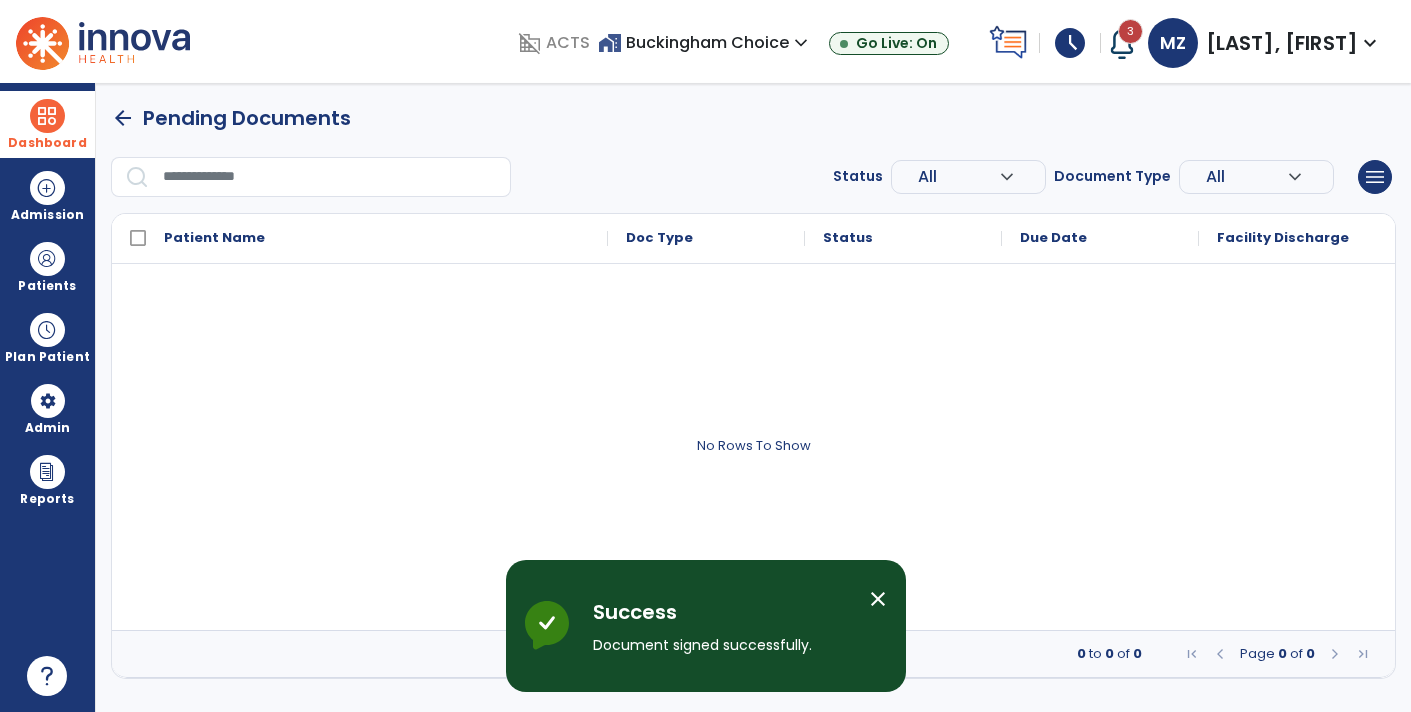 click on "Dashboard" at bounding box center (47, 124) 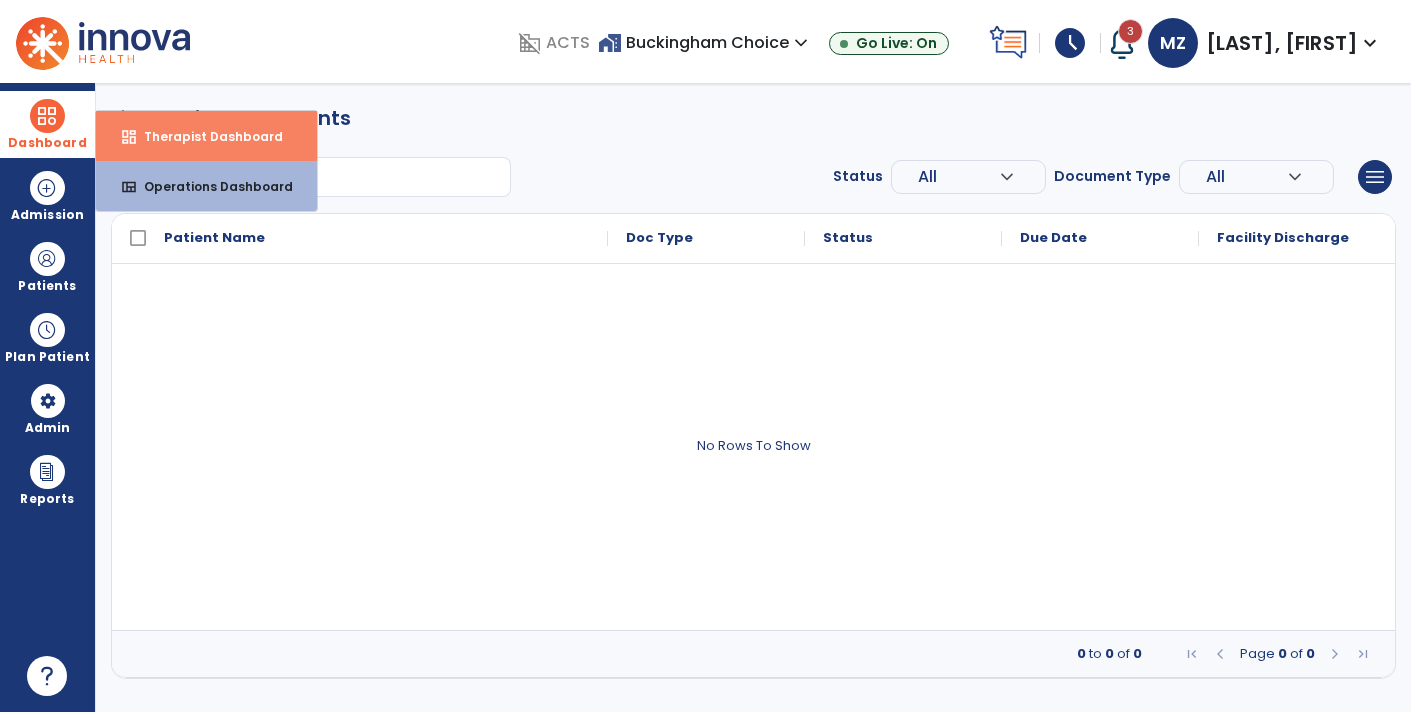 click on "Therapist Dashboard" at bounding box center [205, 136] 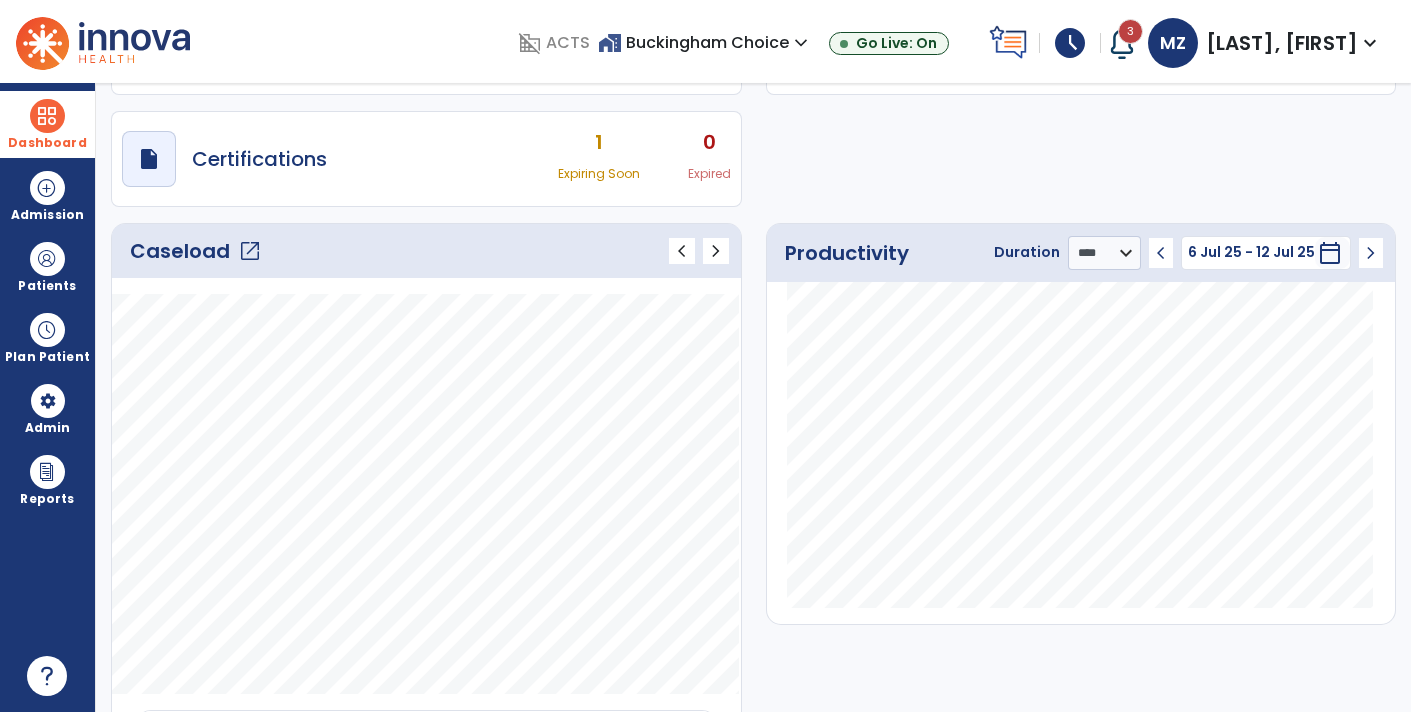 scroll, scrollTop: 173, scrollLeft: 0, axis: vertical 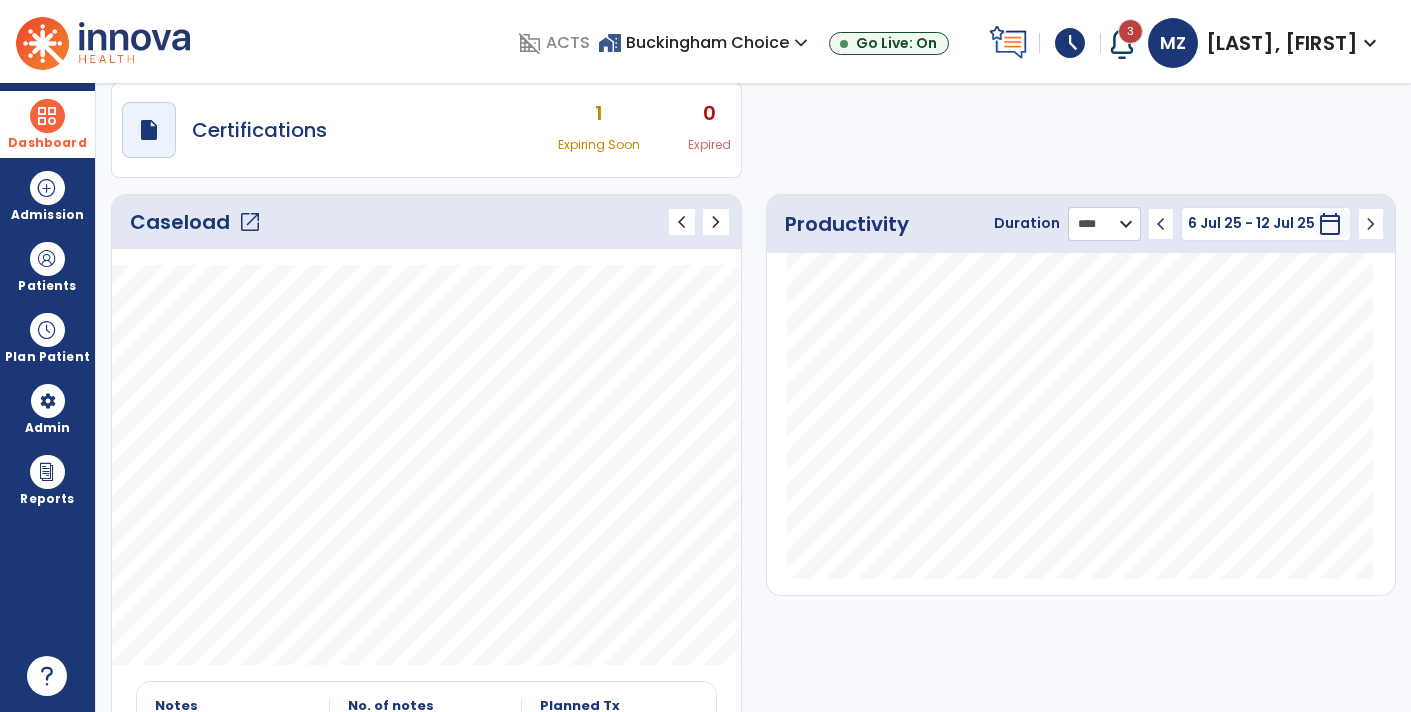 click on "******** **** ***" 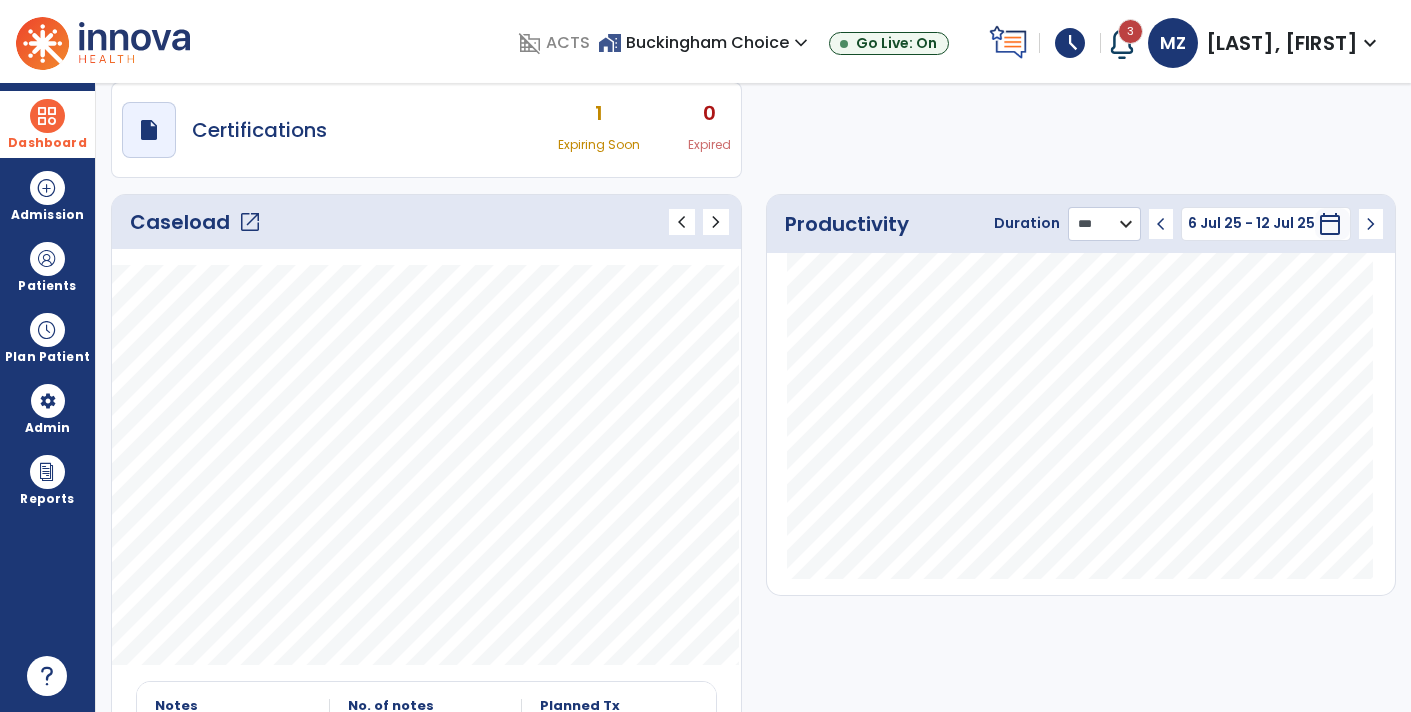 click on "******** **** ***" 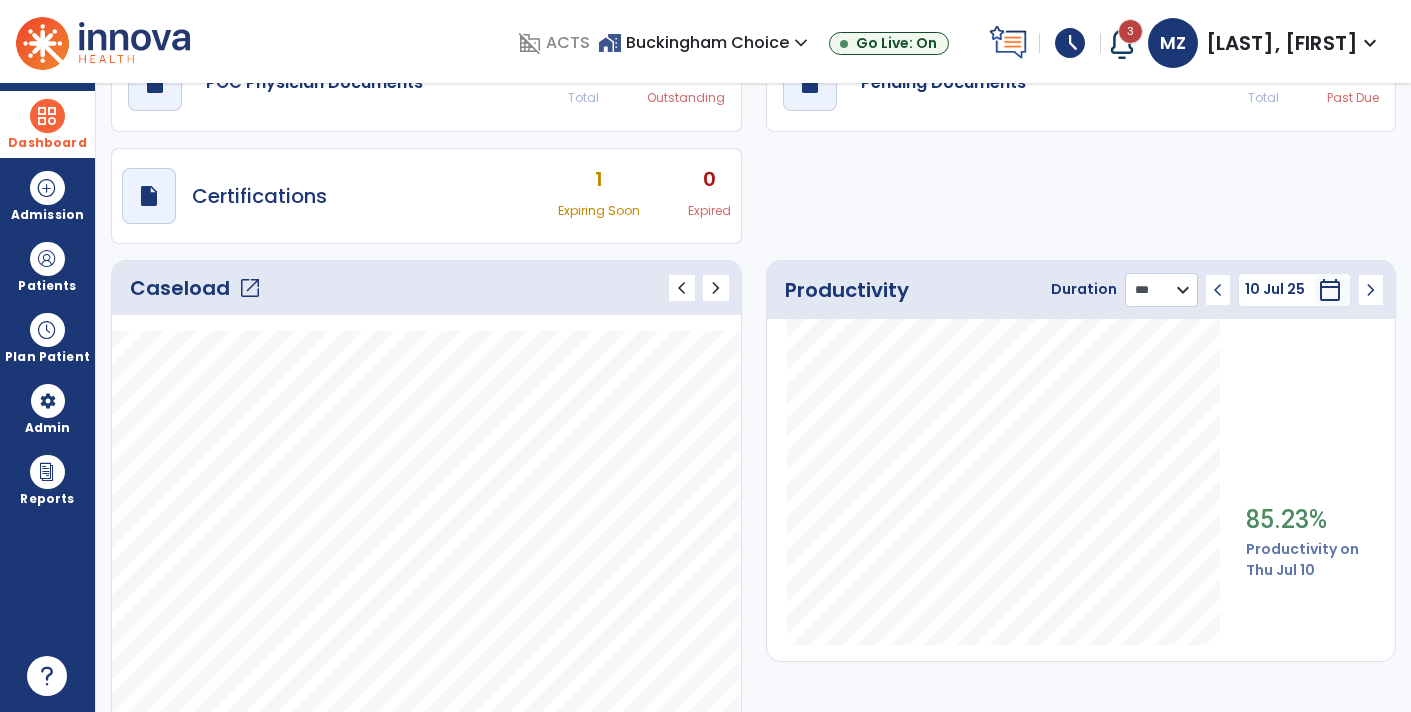 scroll, scrollTop: 106, scrollLeft: 0, axis: vertical 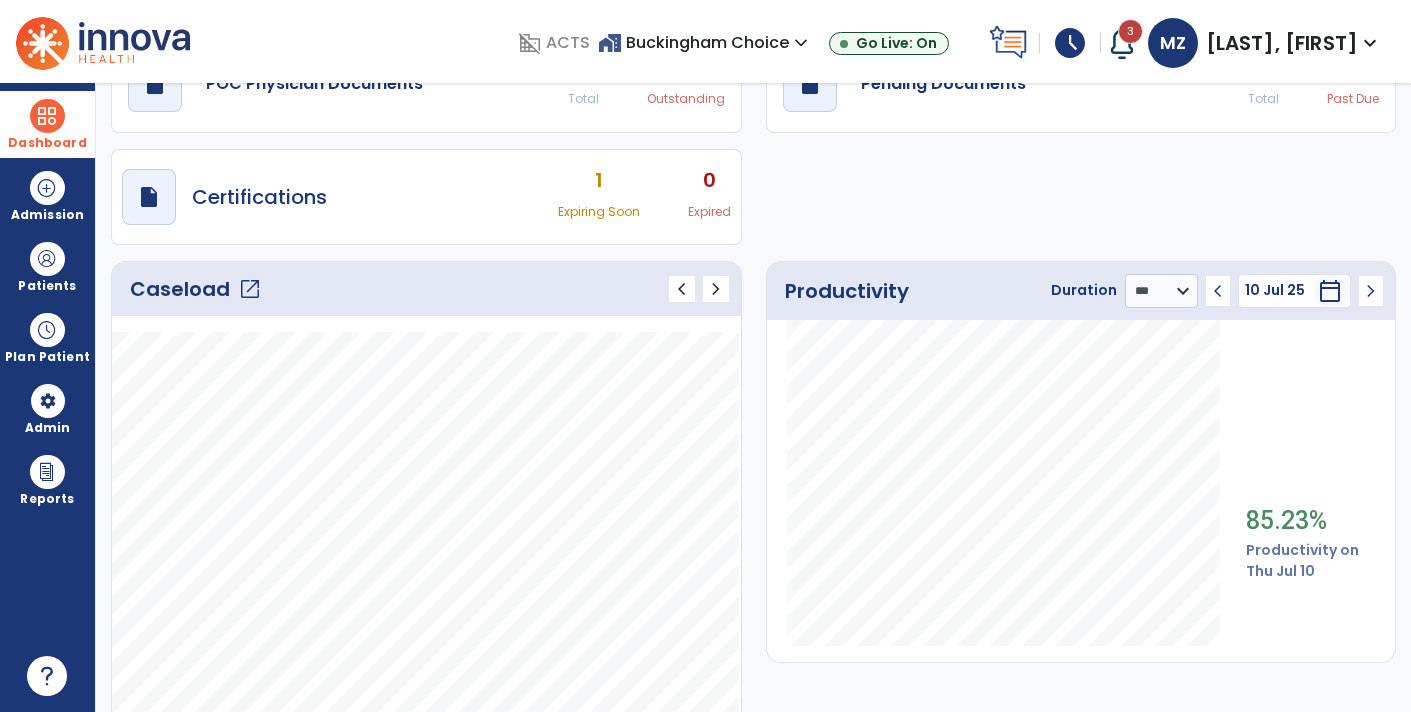 click on "calendar_today" at bounding box center (1332, 291) 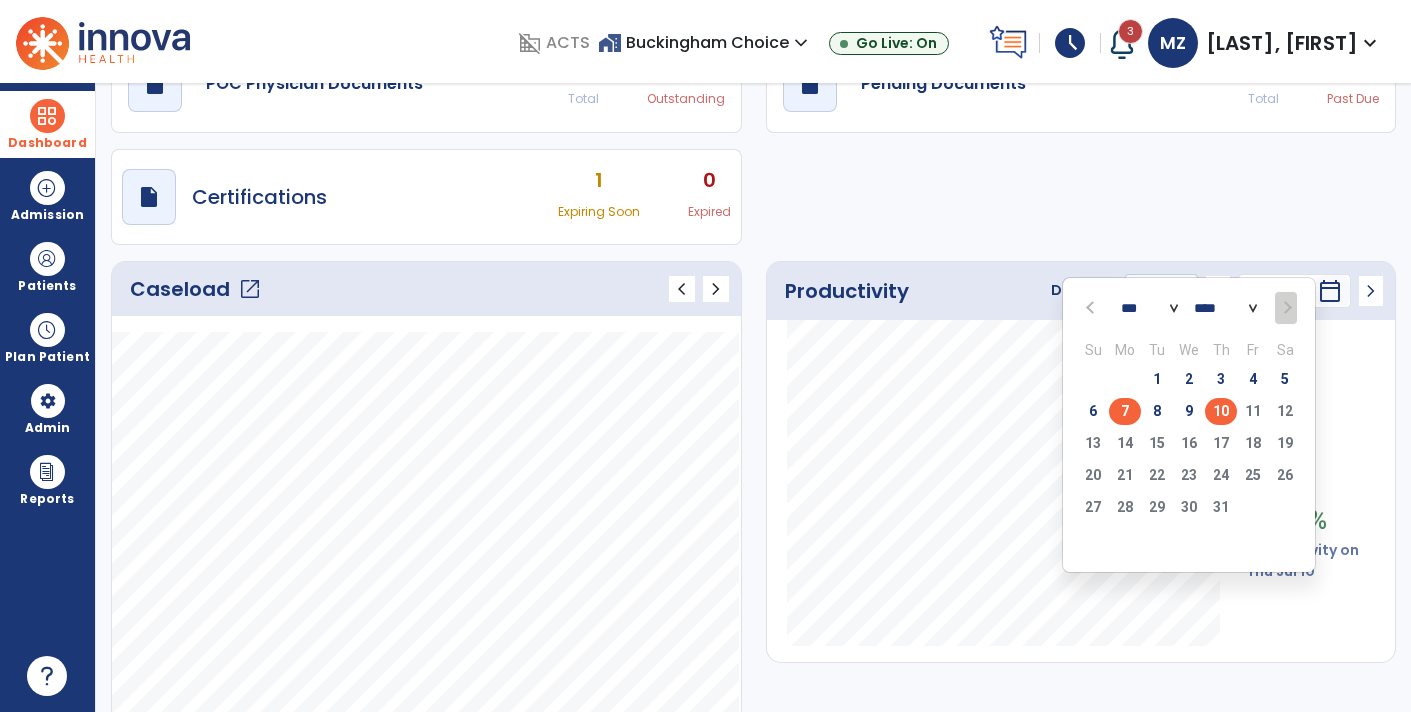 click on "7" at bounding box center [1125, 411] 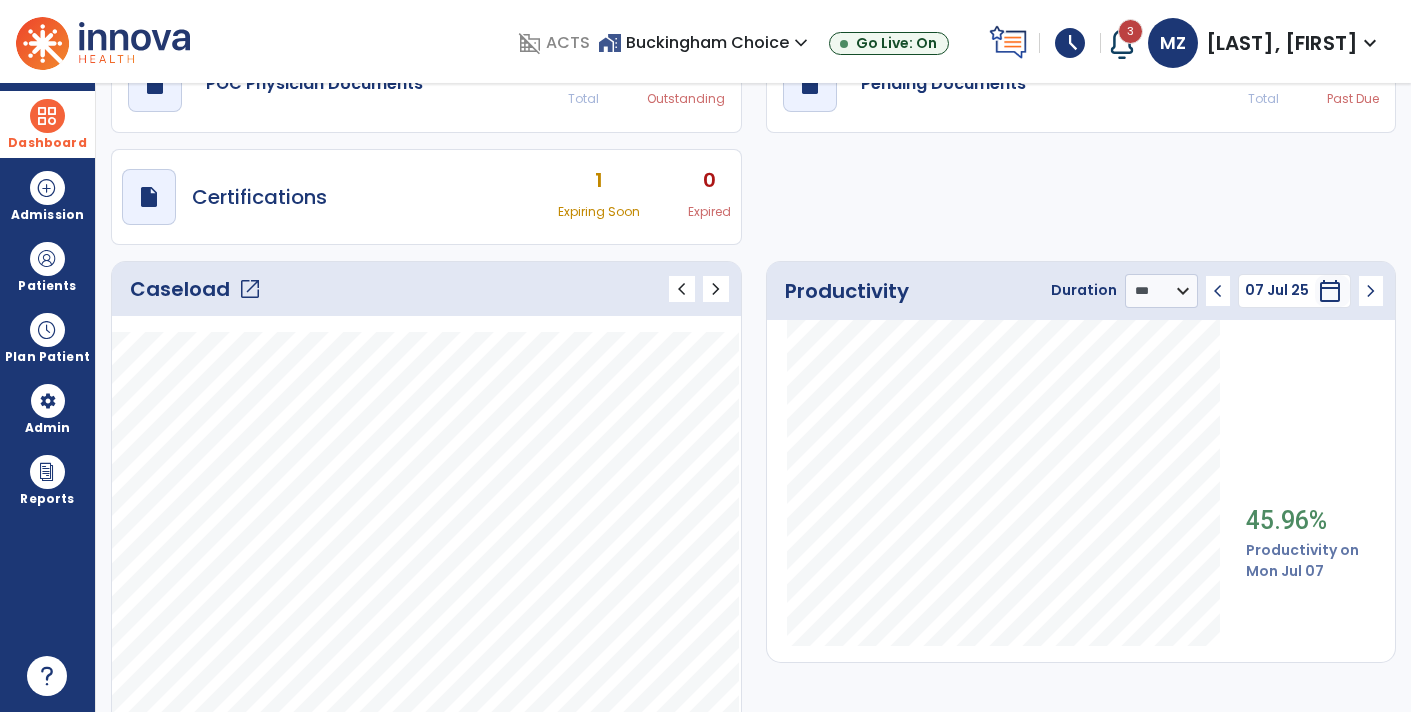 click on "calendar_today" at bounding box center [1332, 291] 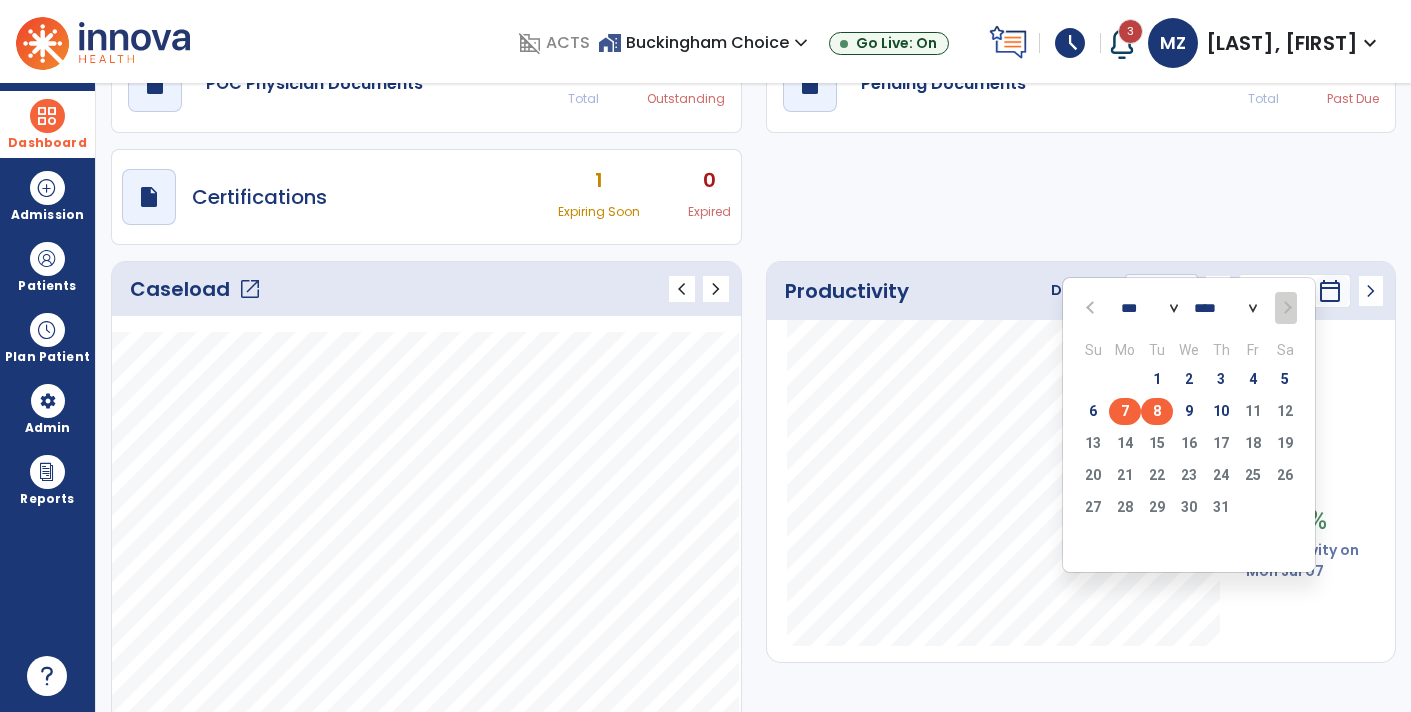 click on "8" at bounding box center [1157, 411] 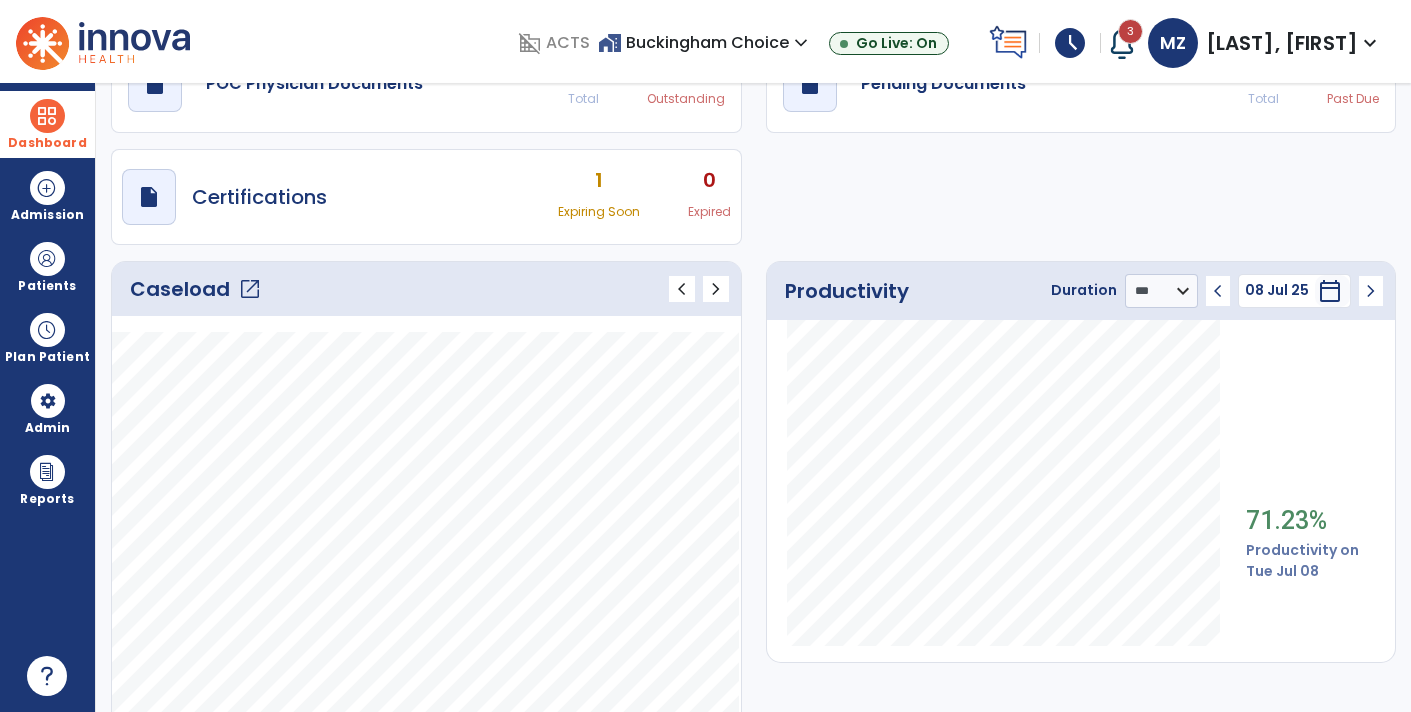 click on "08 Jul 25  ********  calendar_today" at bounding box center (1294, 291) 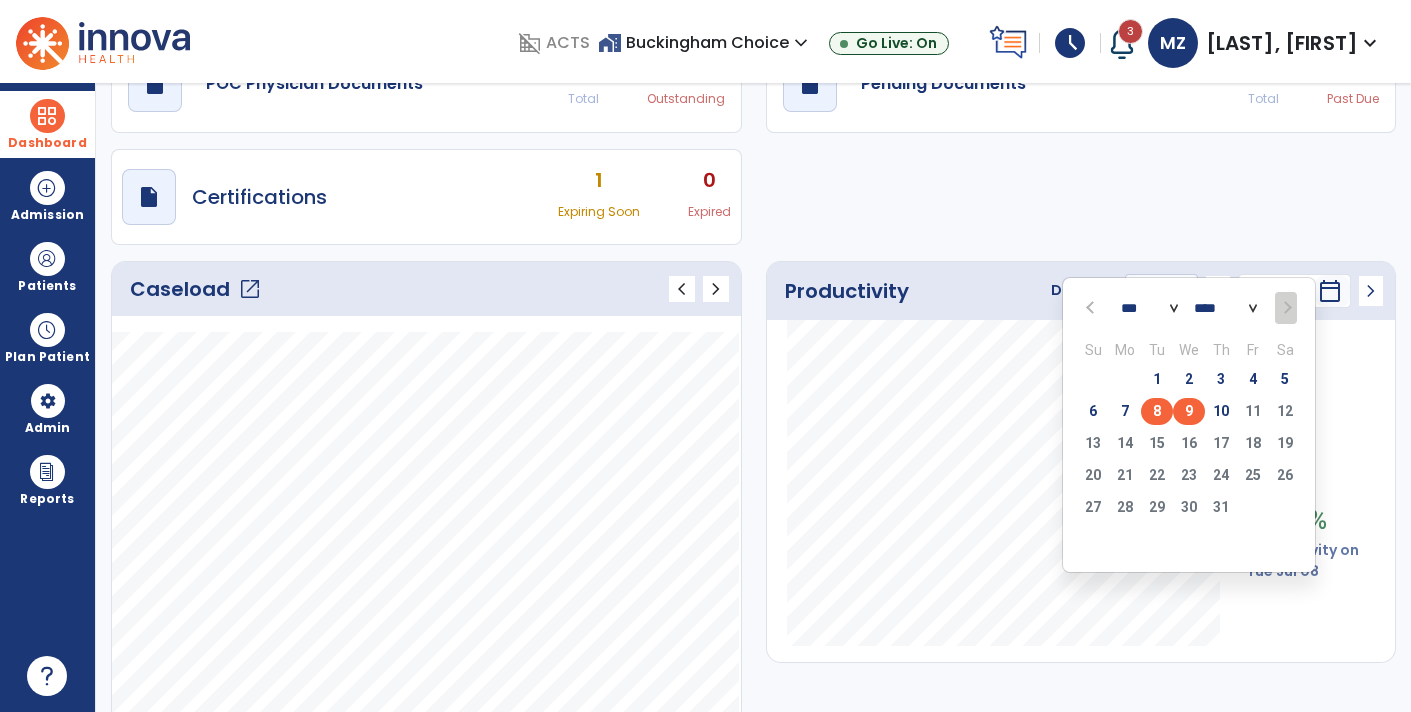 click on "9" at bounding box center (1189, 411) 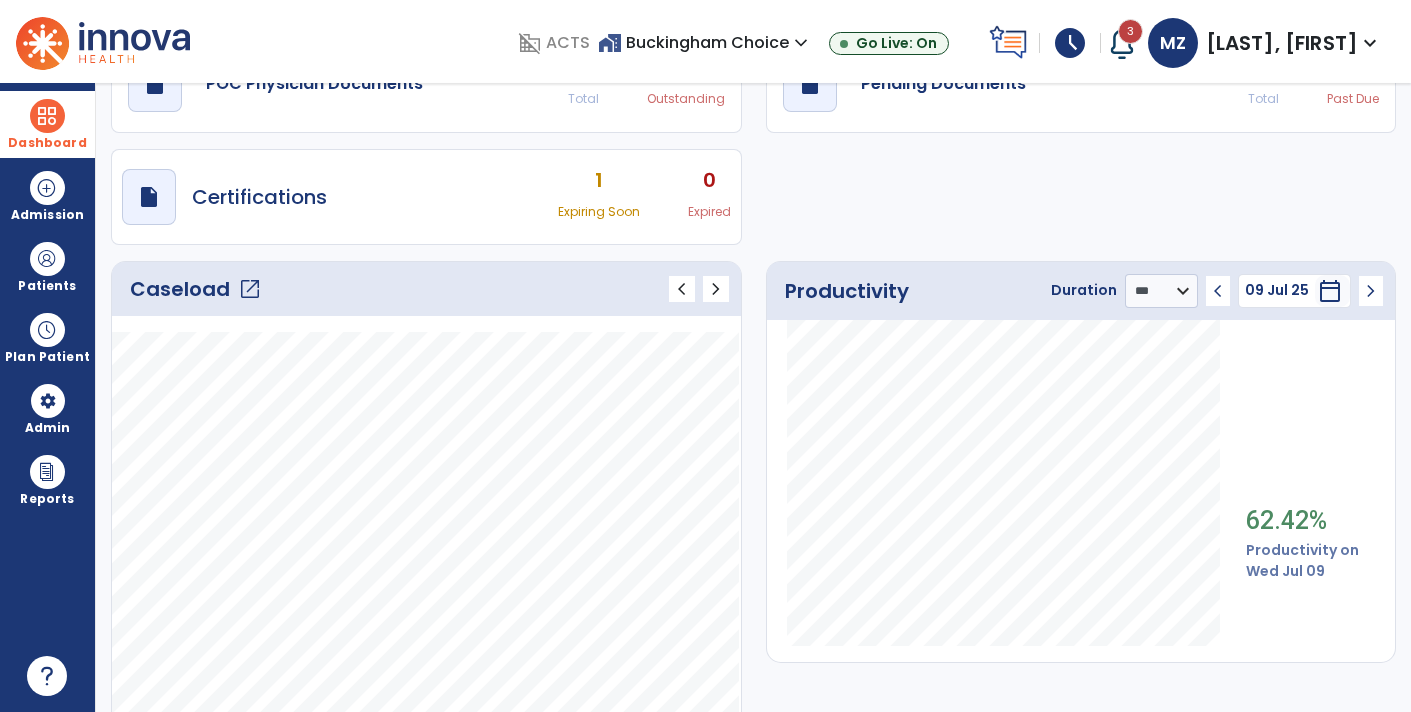 click on "calendar_today" at bounding box center (1330, 291) 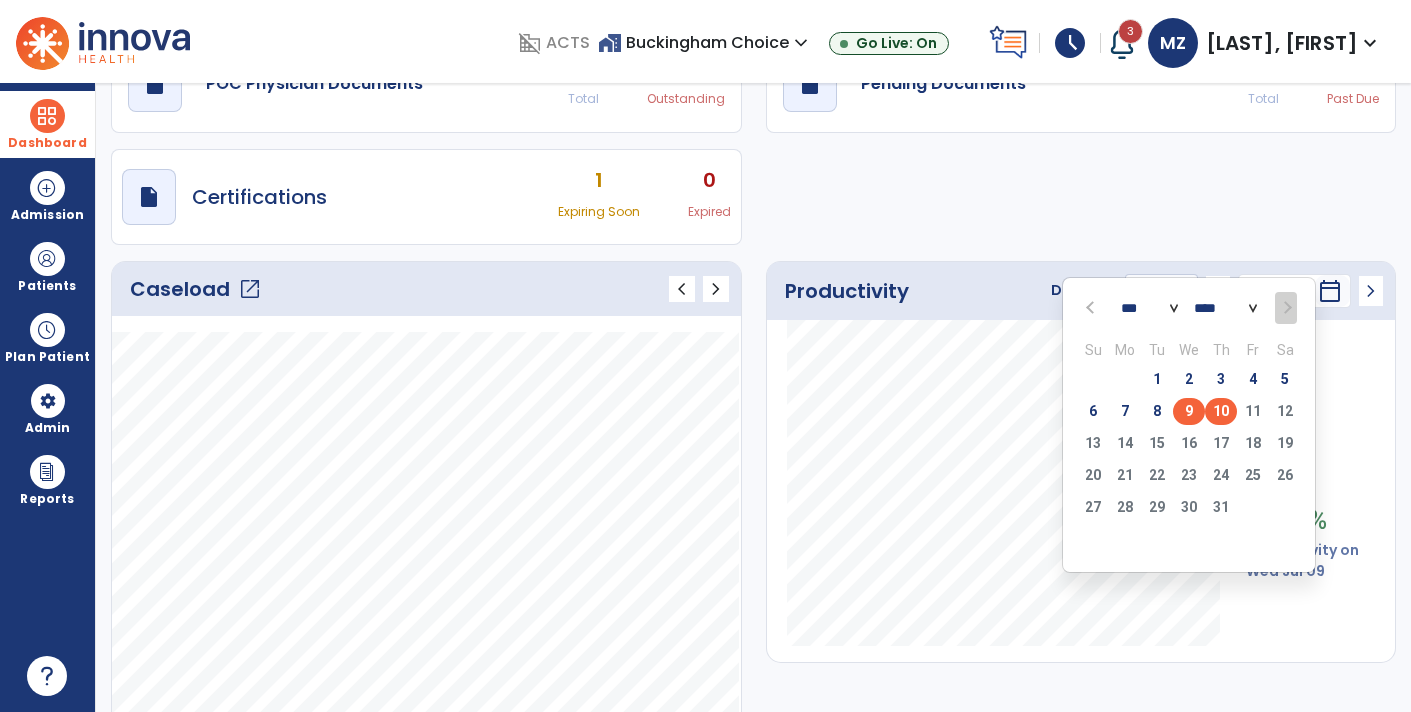click on "10" at bounding box center (1221, 411) 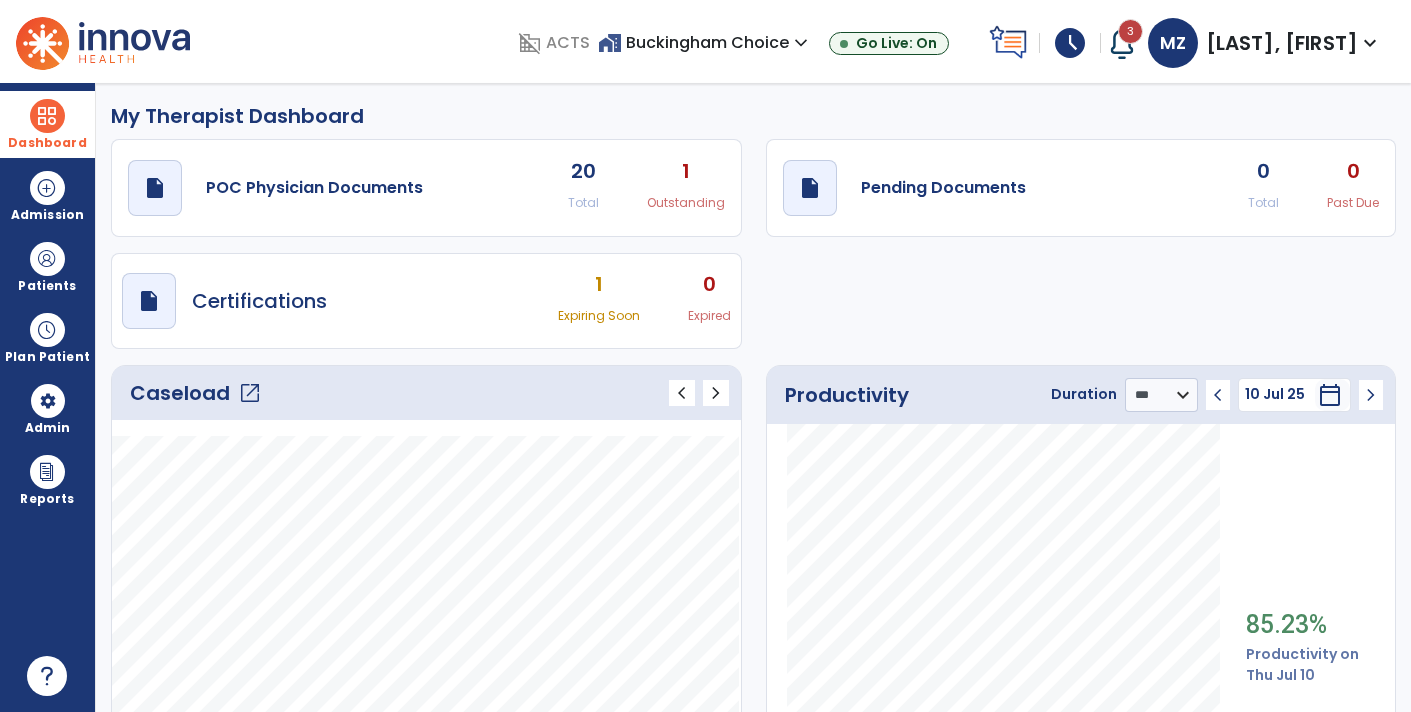 scroll, scrollTop: 0, scrollLeft: 0, axis: both 